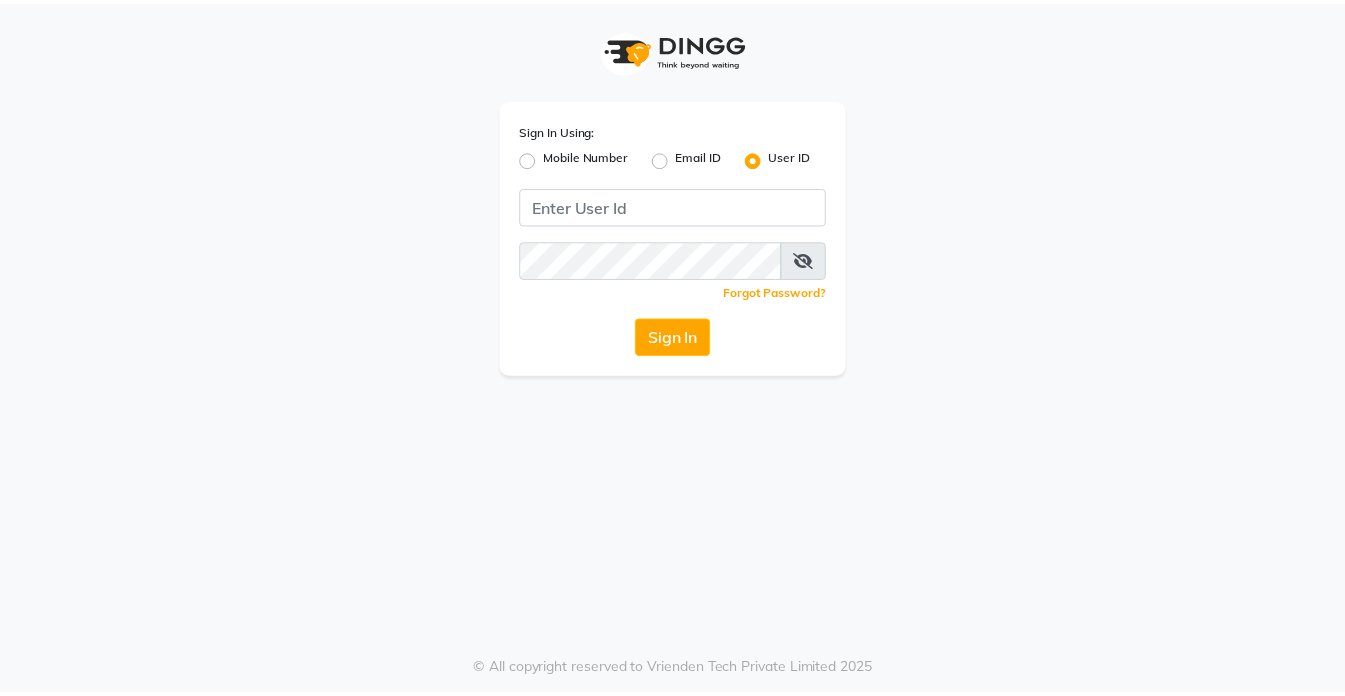 scroll, scrollTop: 0, scrollLeft: 0, axis: both 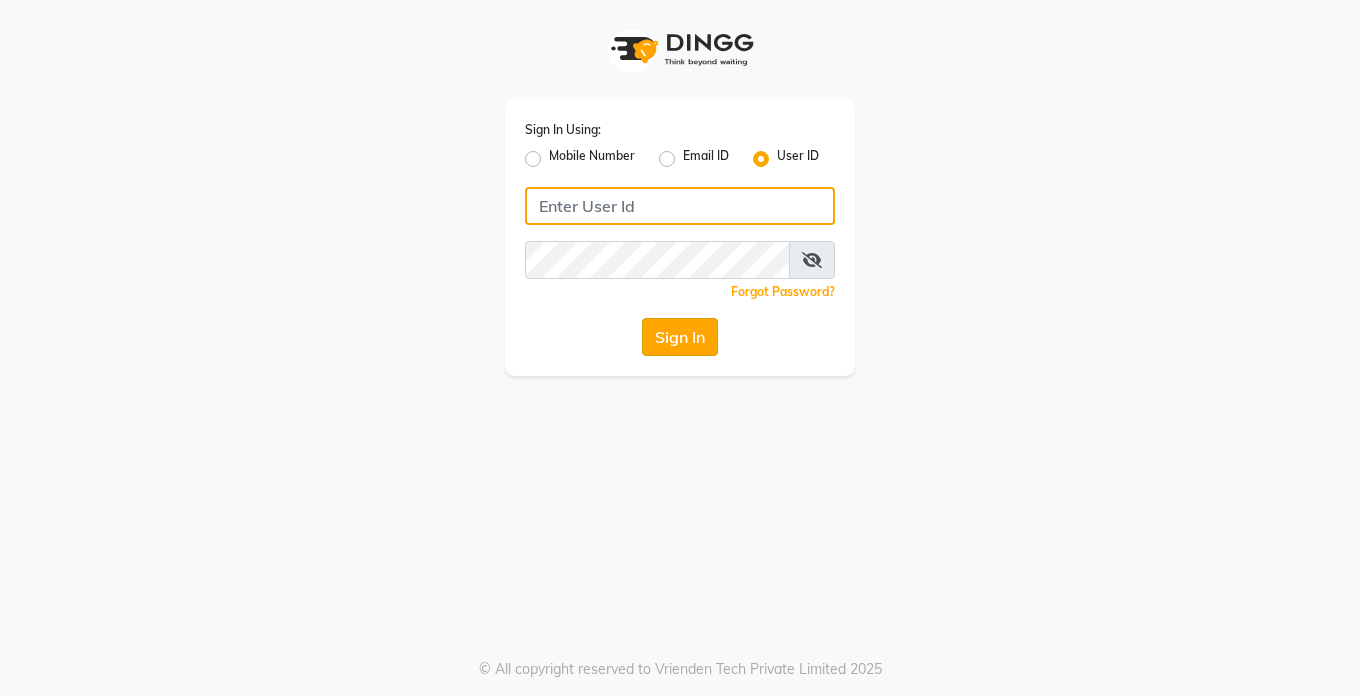type on "Dedios123" 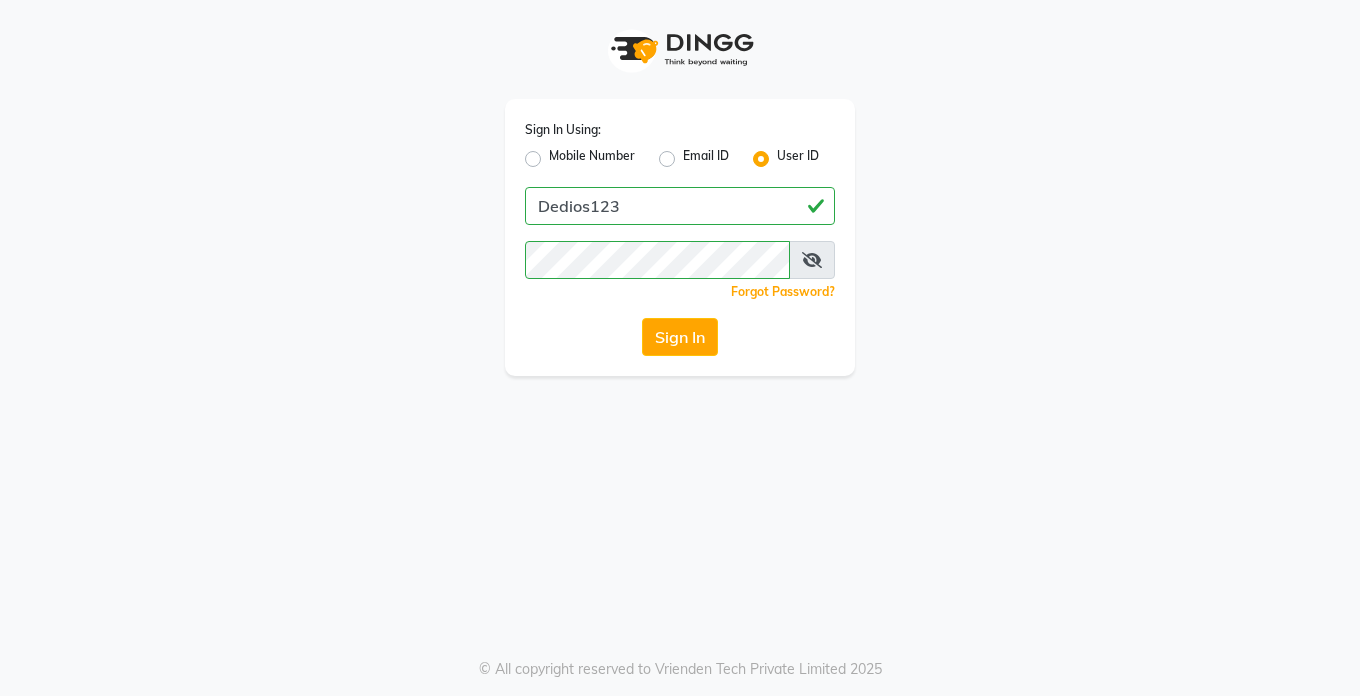 click on "Sign In" 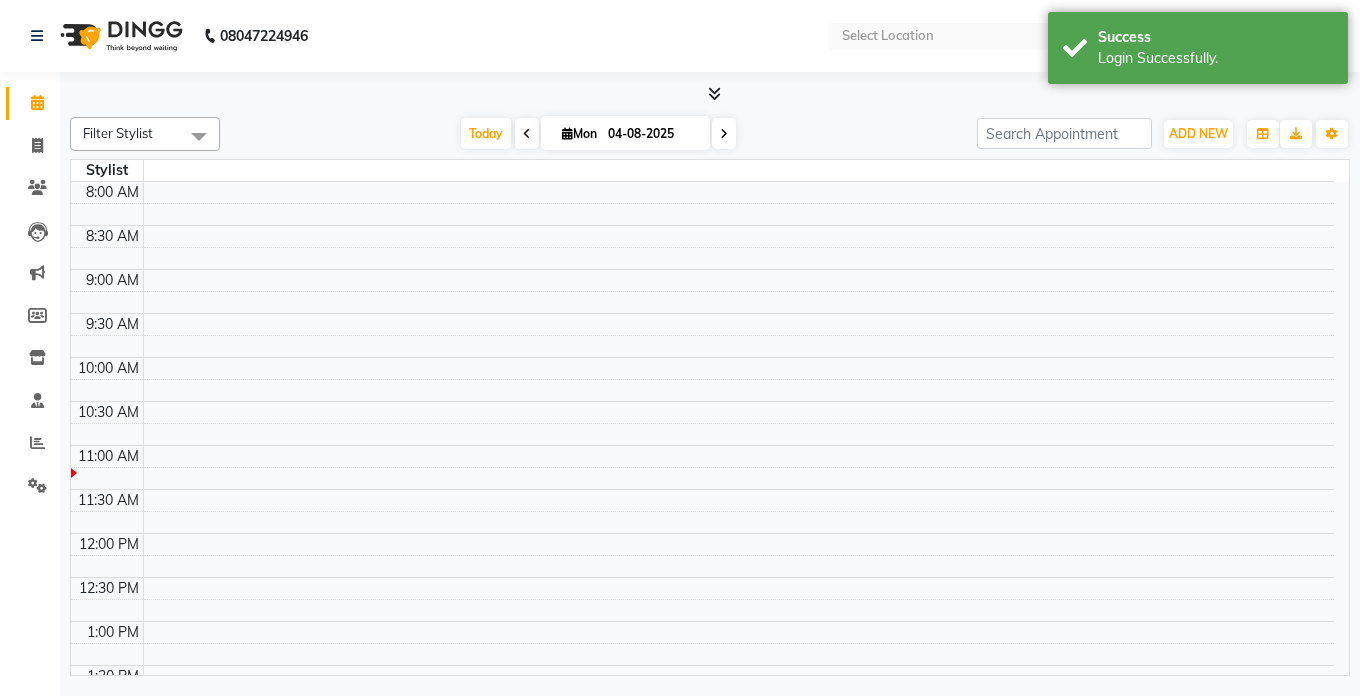 select on "en" 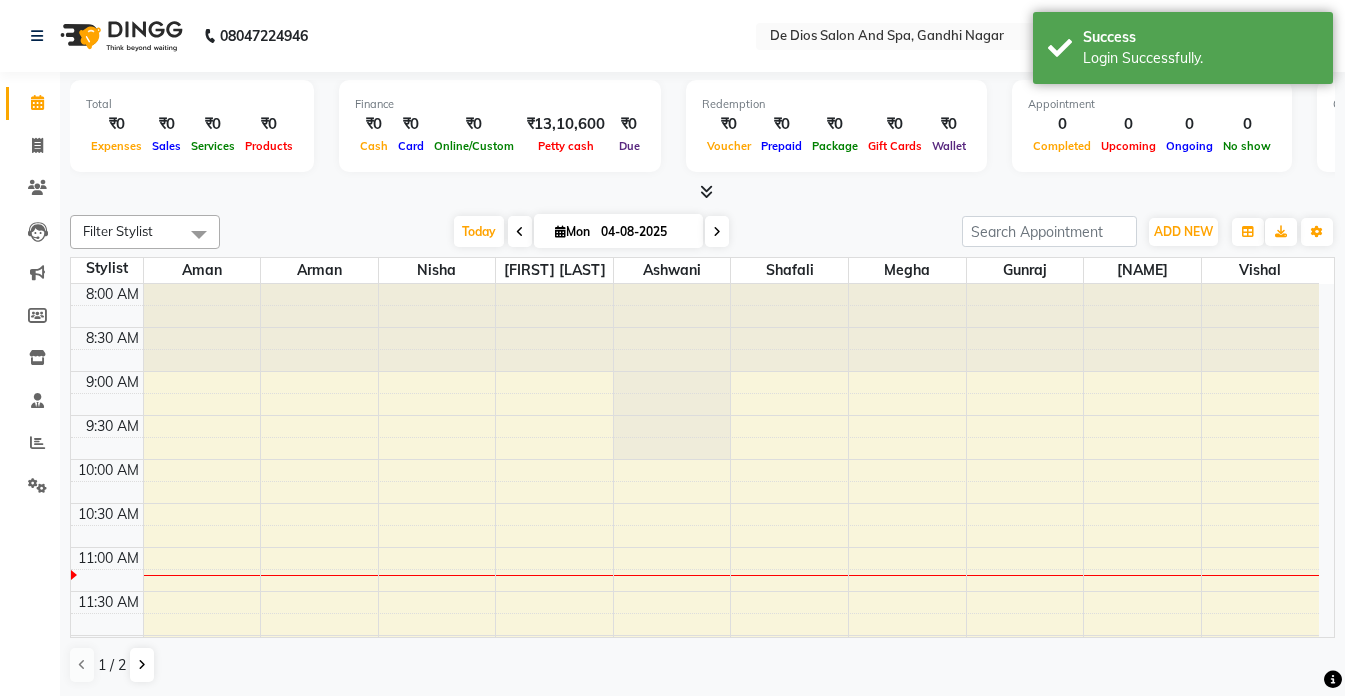scroll, scrollTop: 0, scrollLeft: 0, axis: both 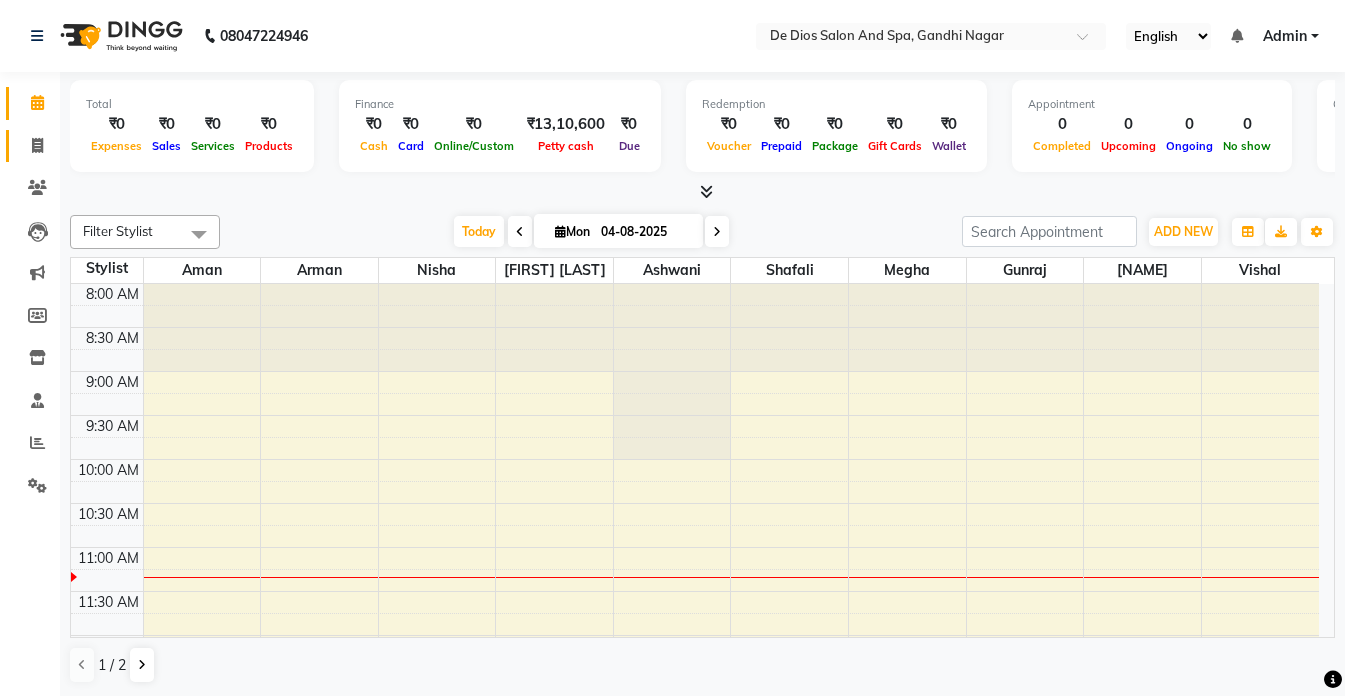 click on "Invoice" 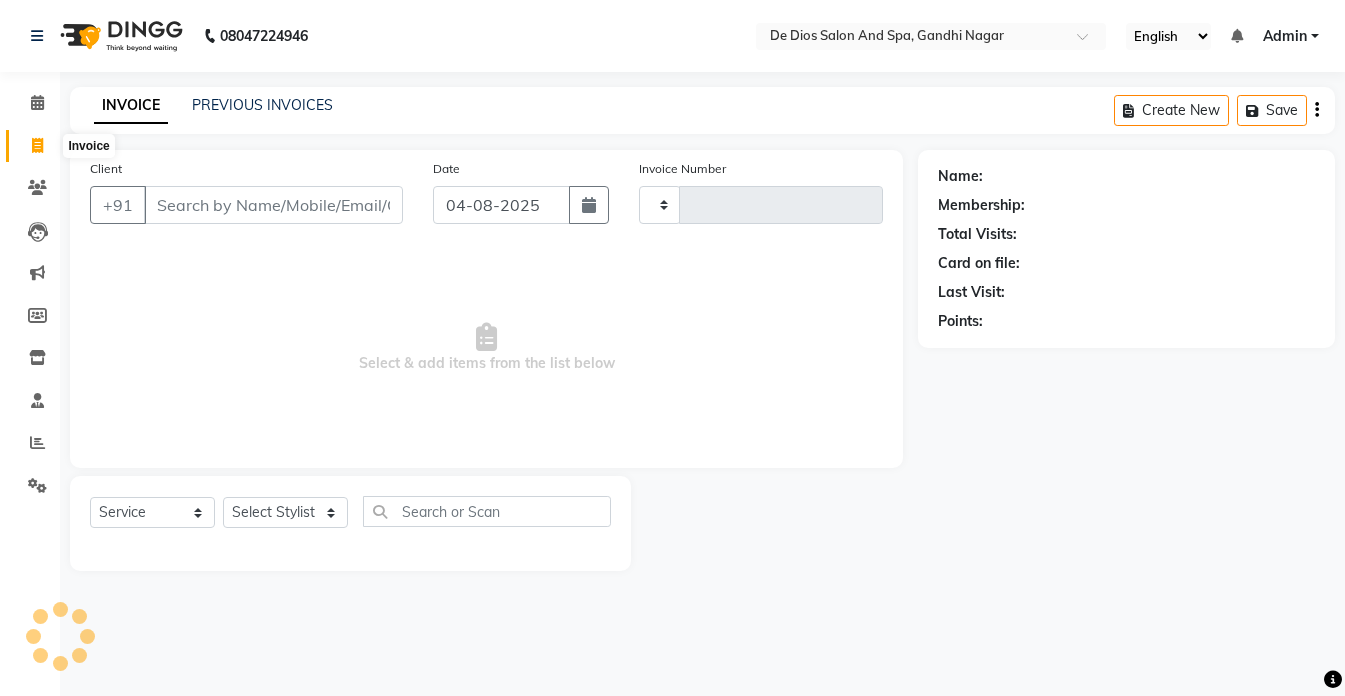 type on "2051" 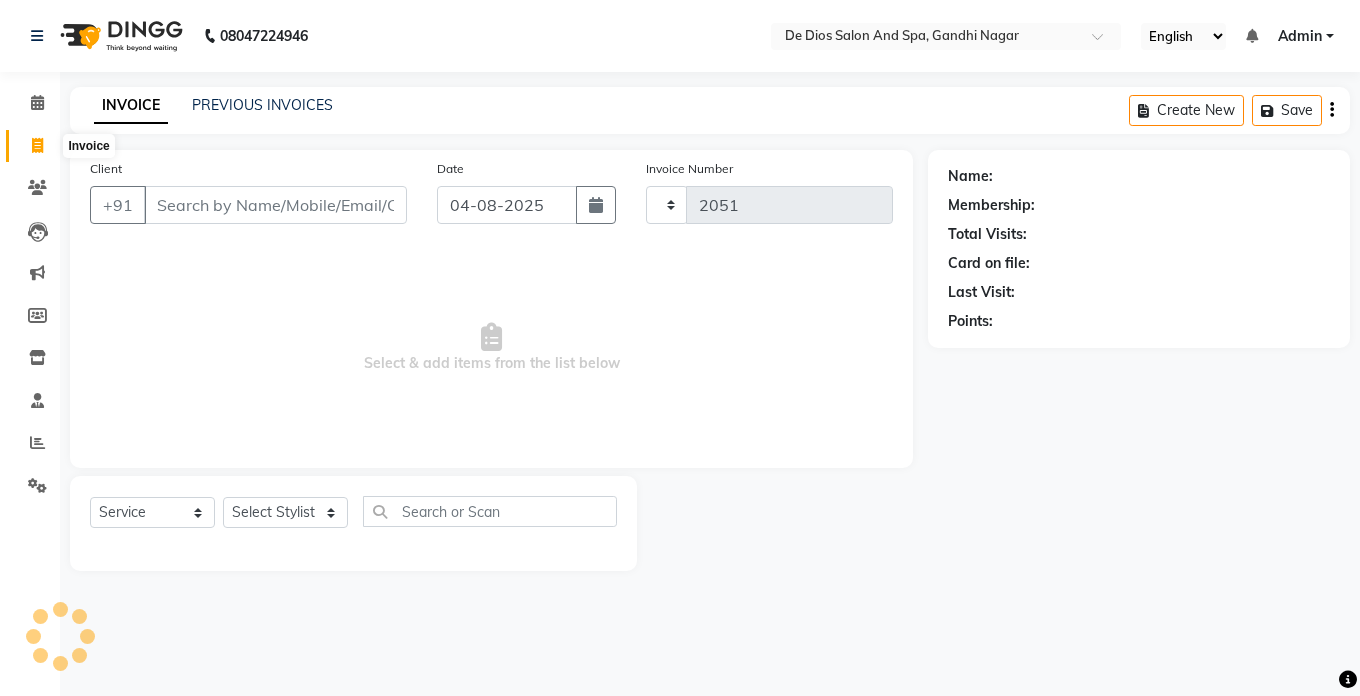select on "6431" 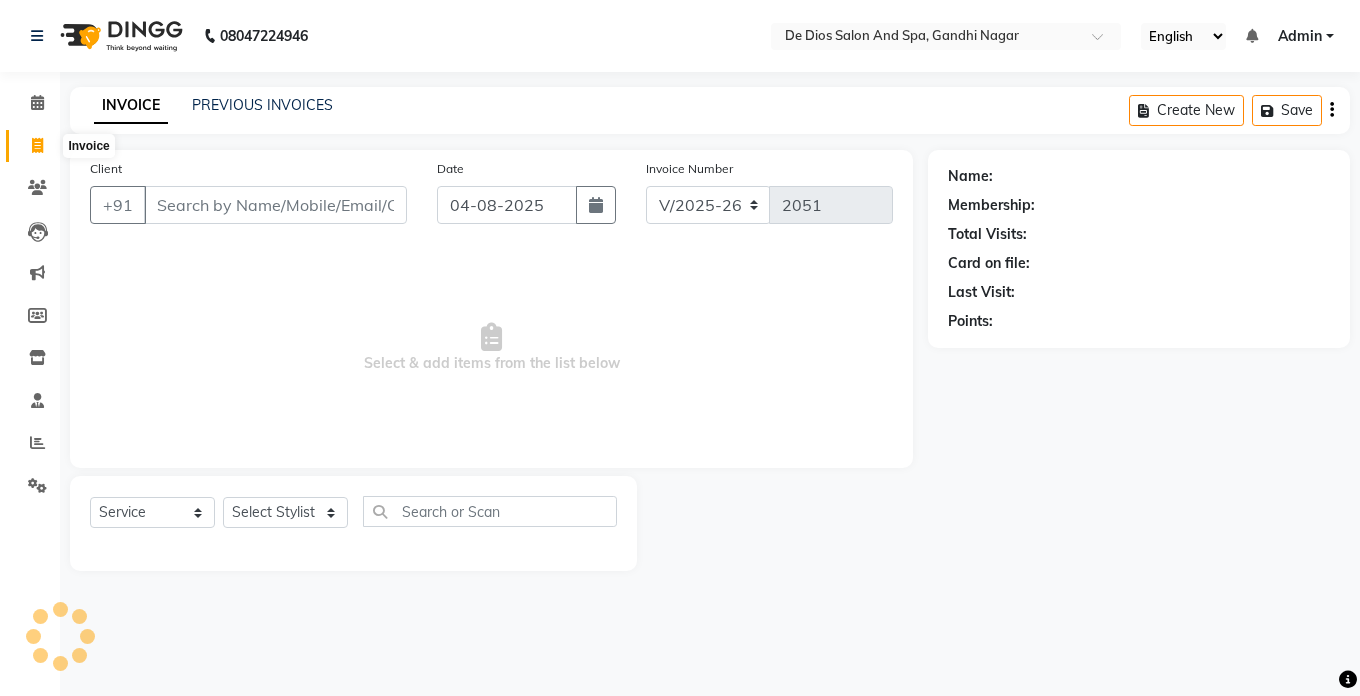 click 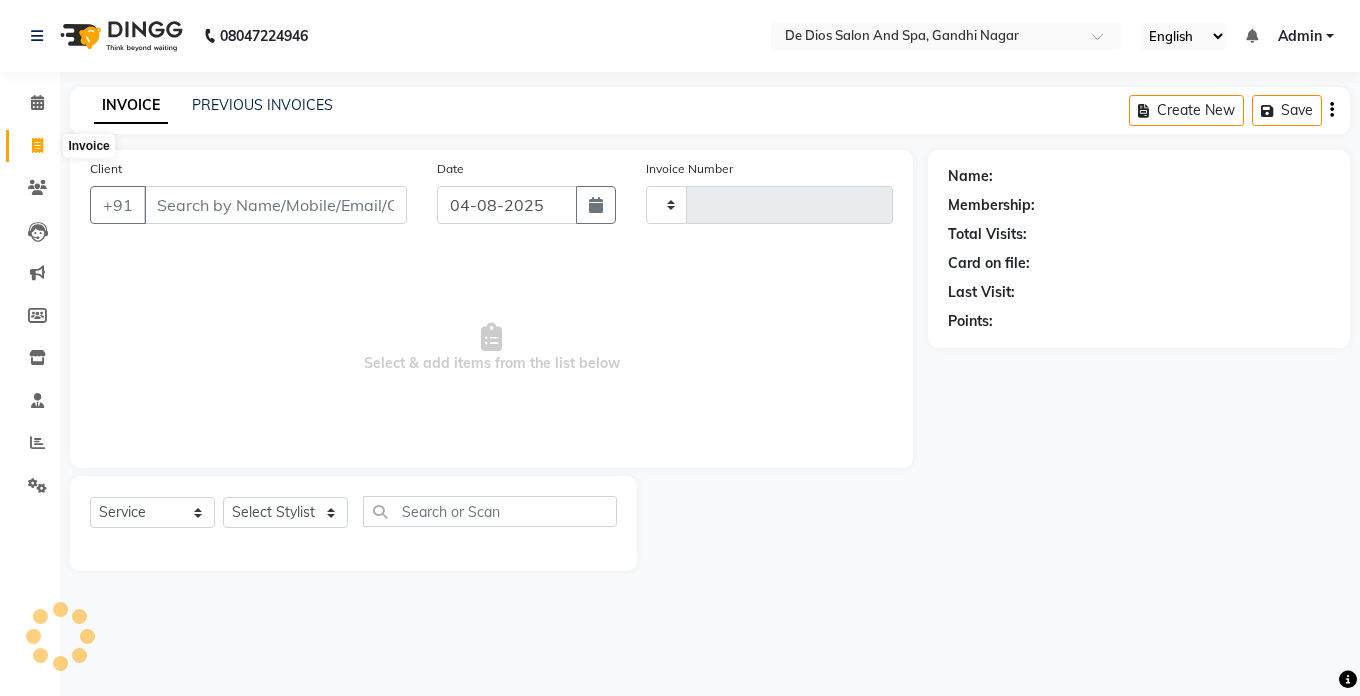 type on "2051" 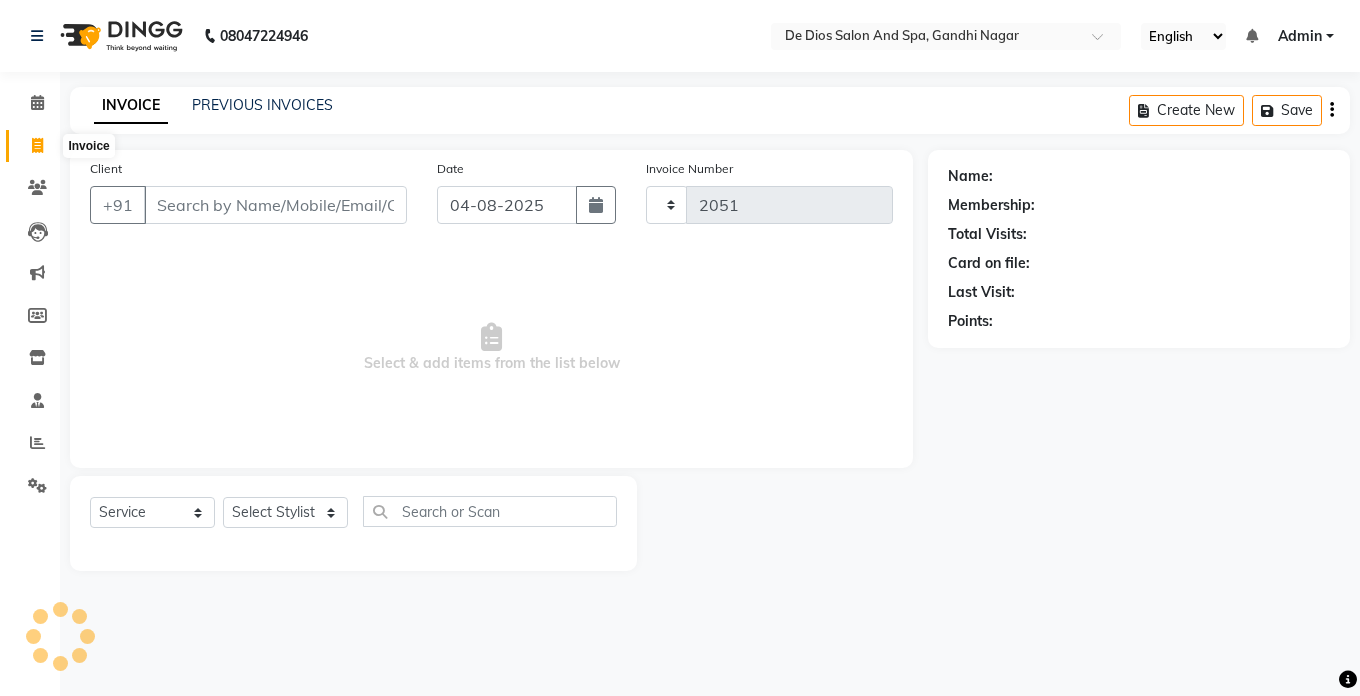 select on "6431" 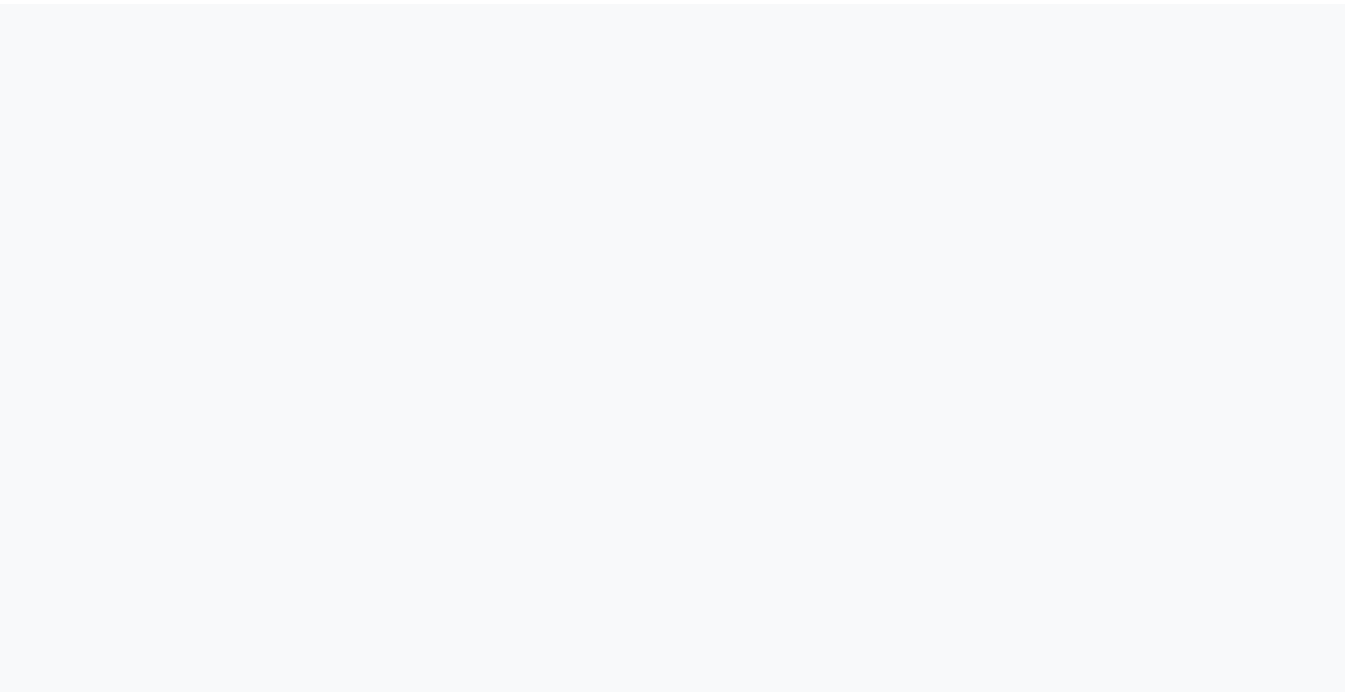scroll, scrollTop: 0, scrollLeft: 0, axis: both 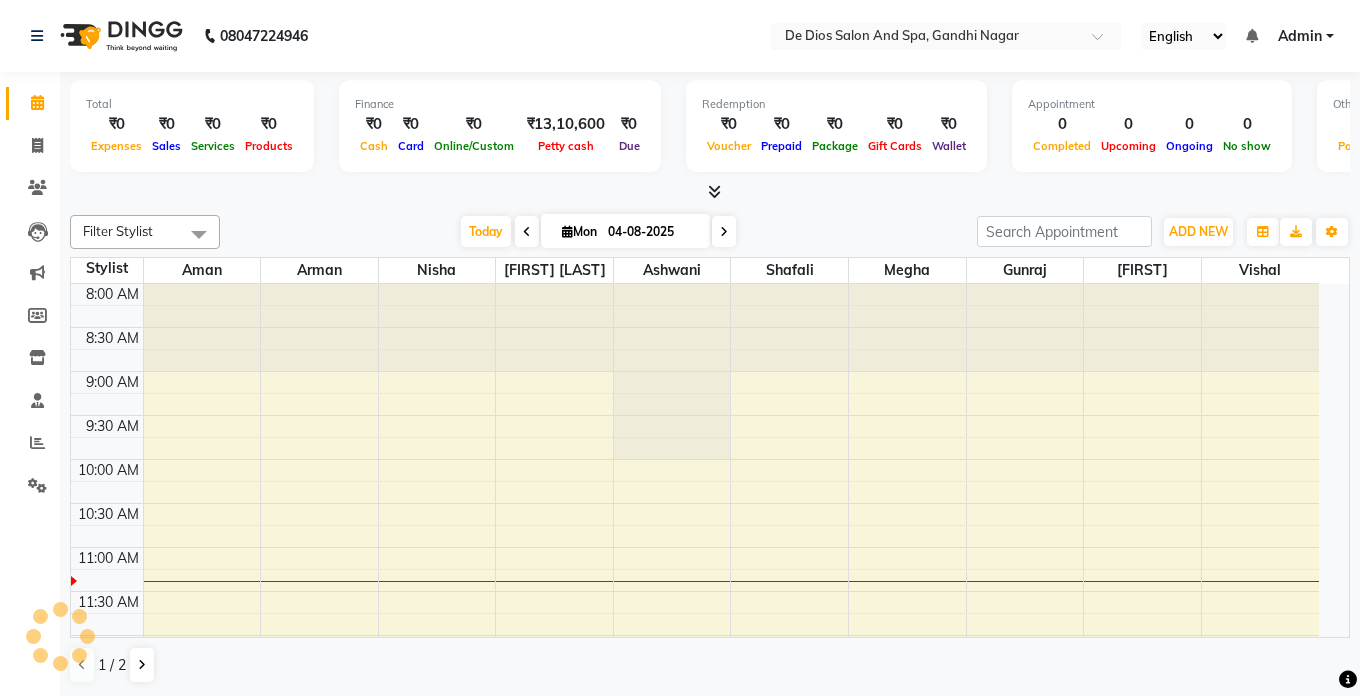 select on "en" 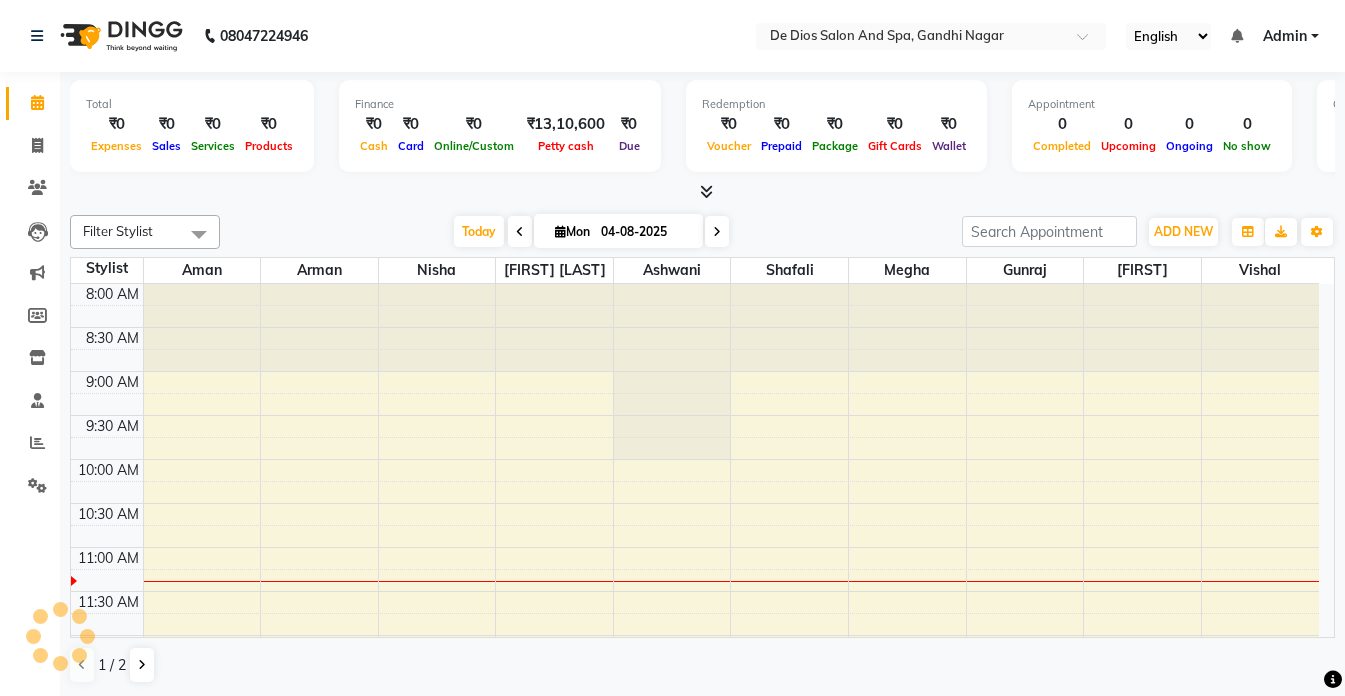 scroll, scrollTop: 0, scrollLeft: 0, axis: both 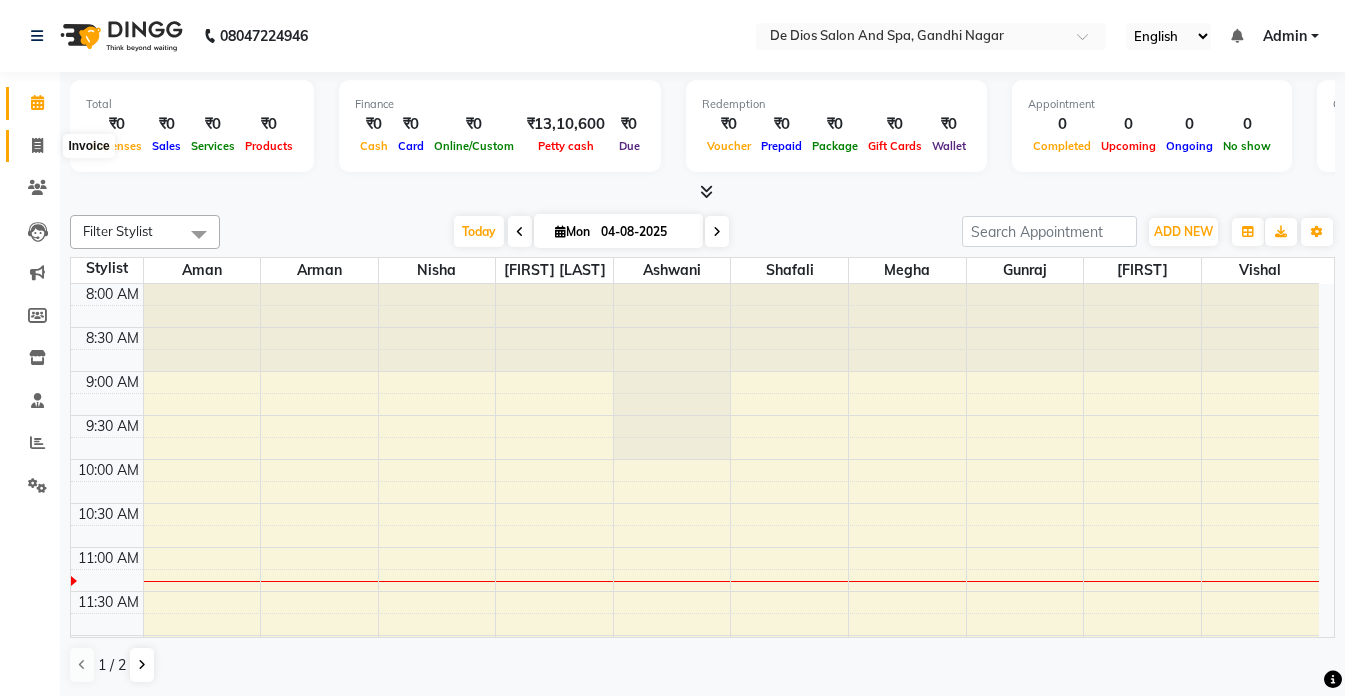 click 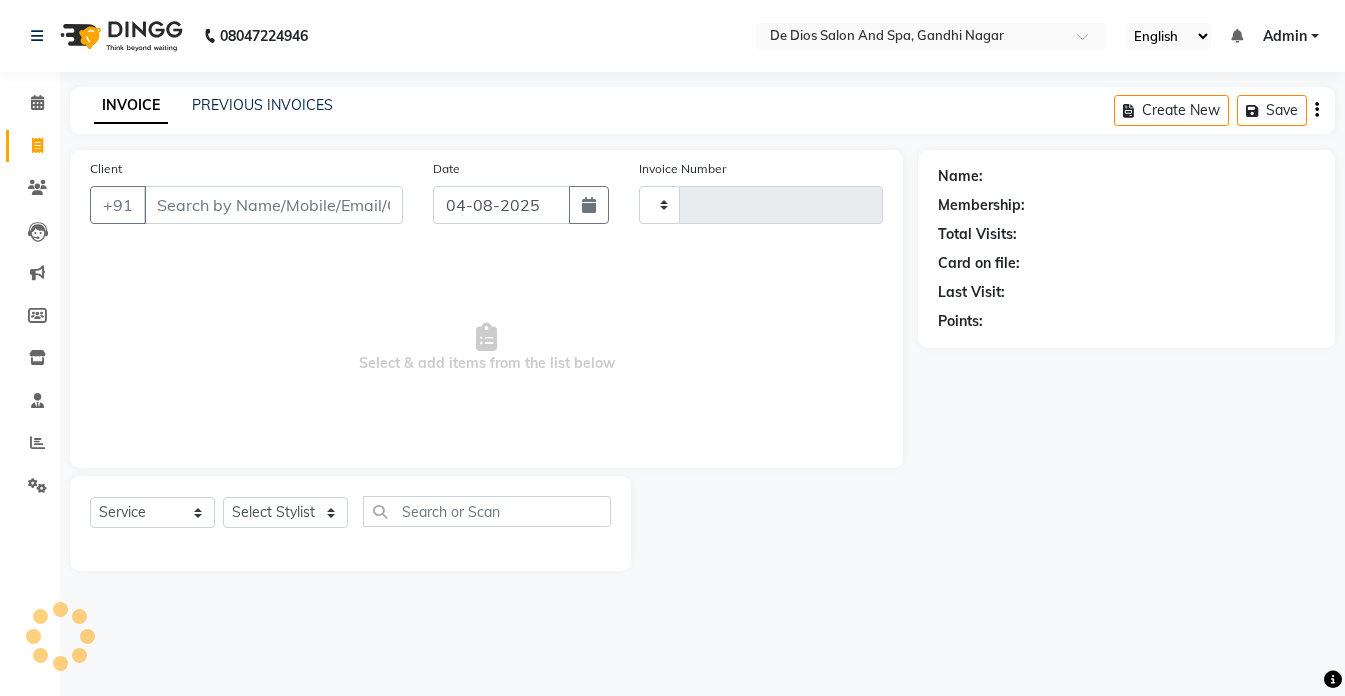 type on "2051" 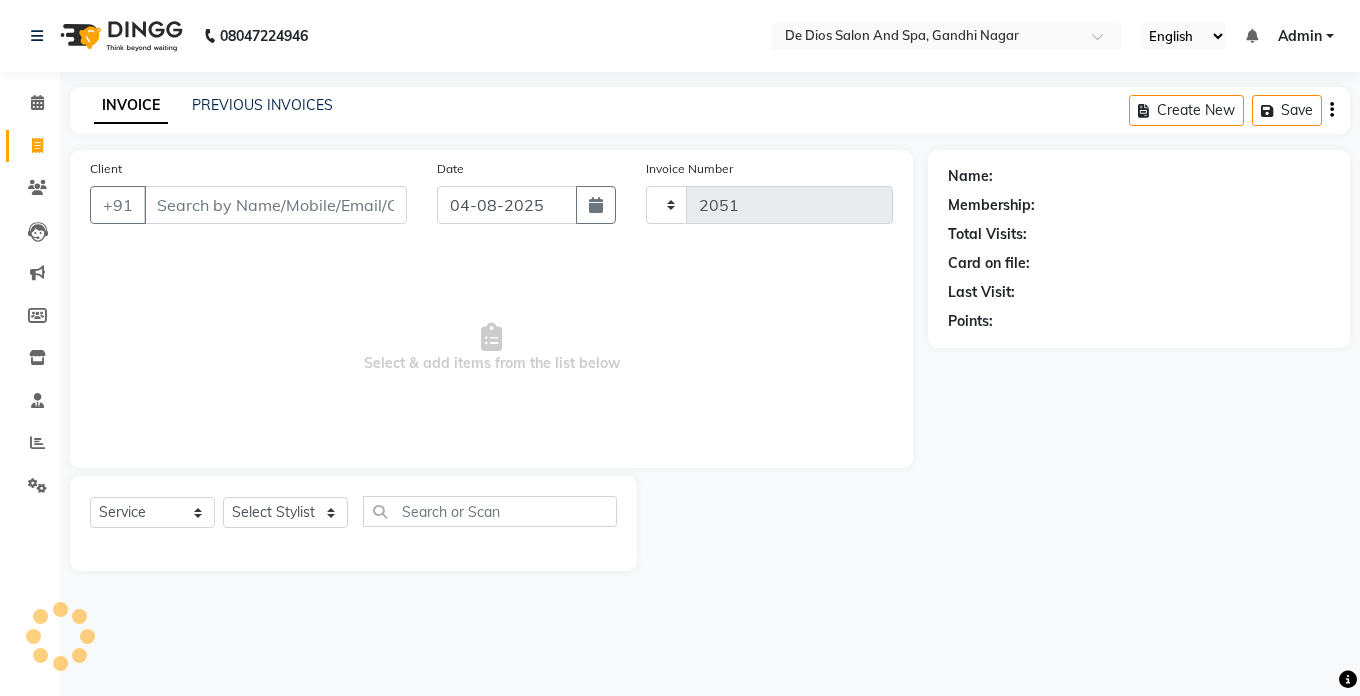 select on "6431" 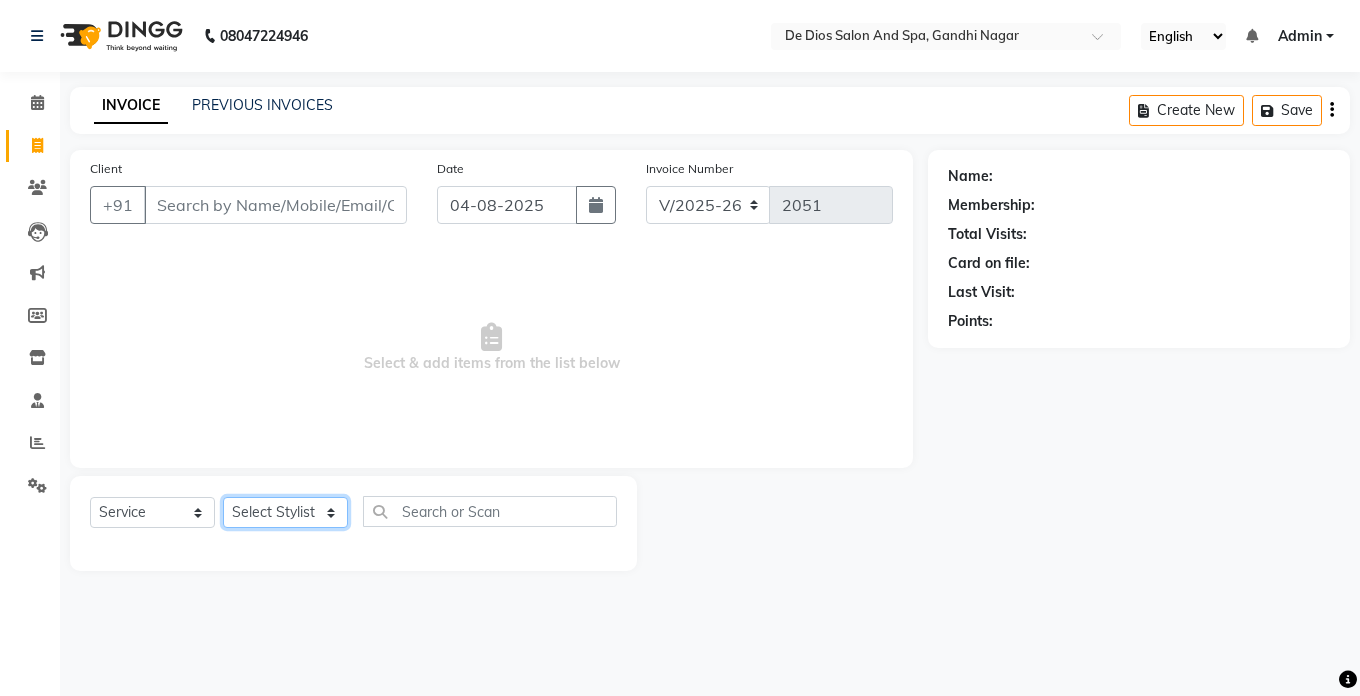 click on "Select Stylist akshay aman Arman Ashwani gunraj megha  nikita thappa nisha parveen shafali vishal vishu kumar" 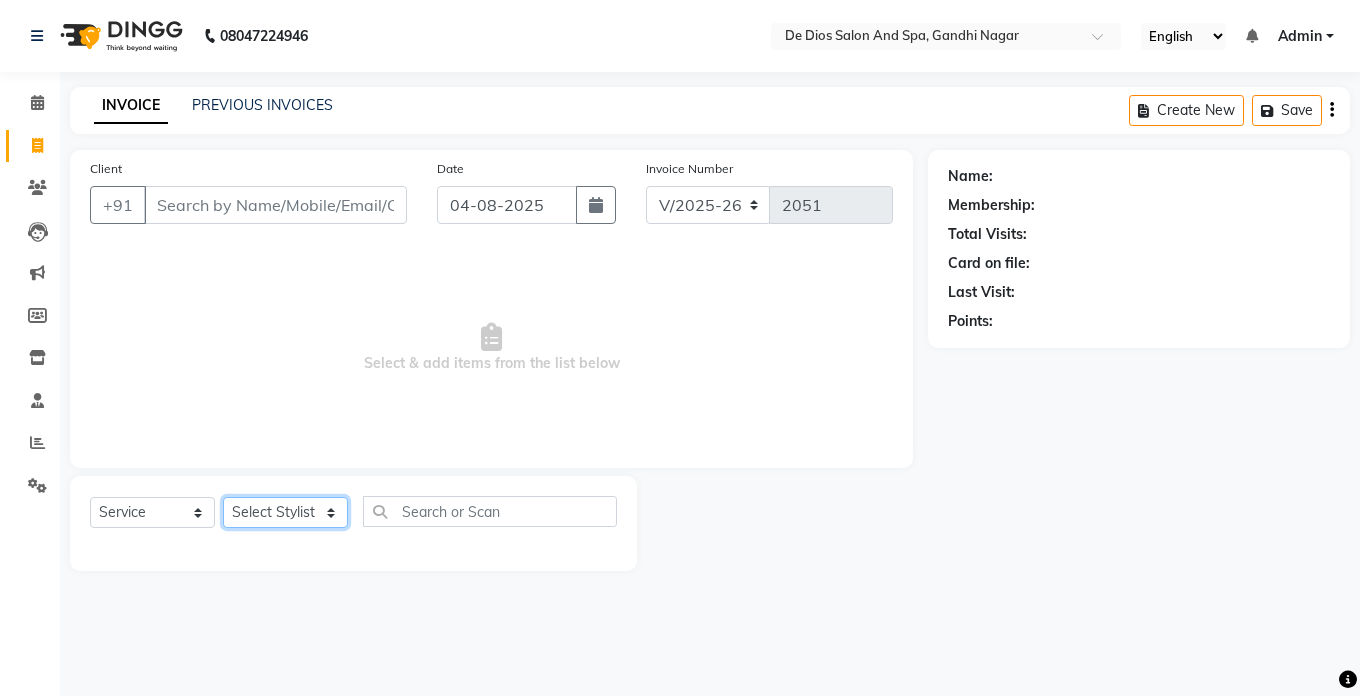 select on "87891" 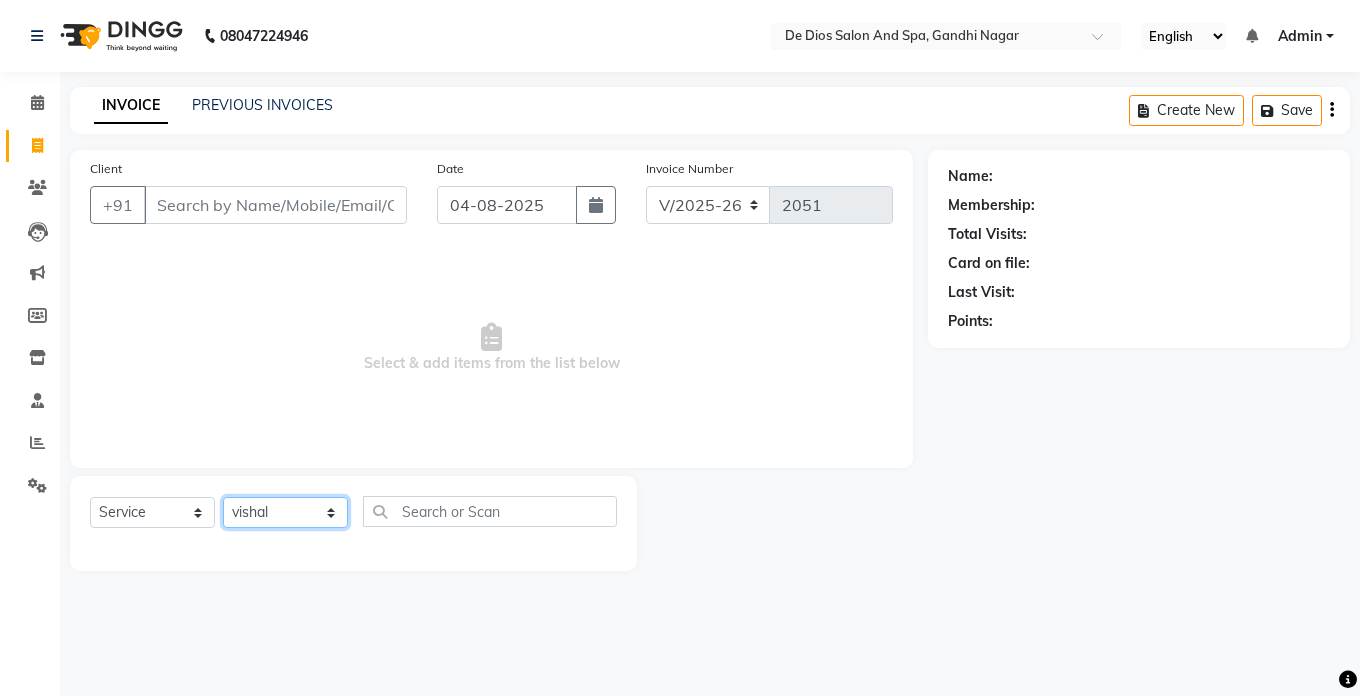click on "Select Stylist akshay aman Arman Ashwani gunraj megha  nikita thappa nisha parveen shafali vishal vishu kumar" 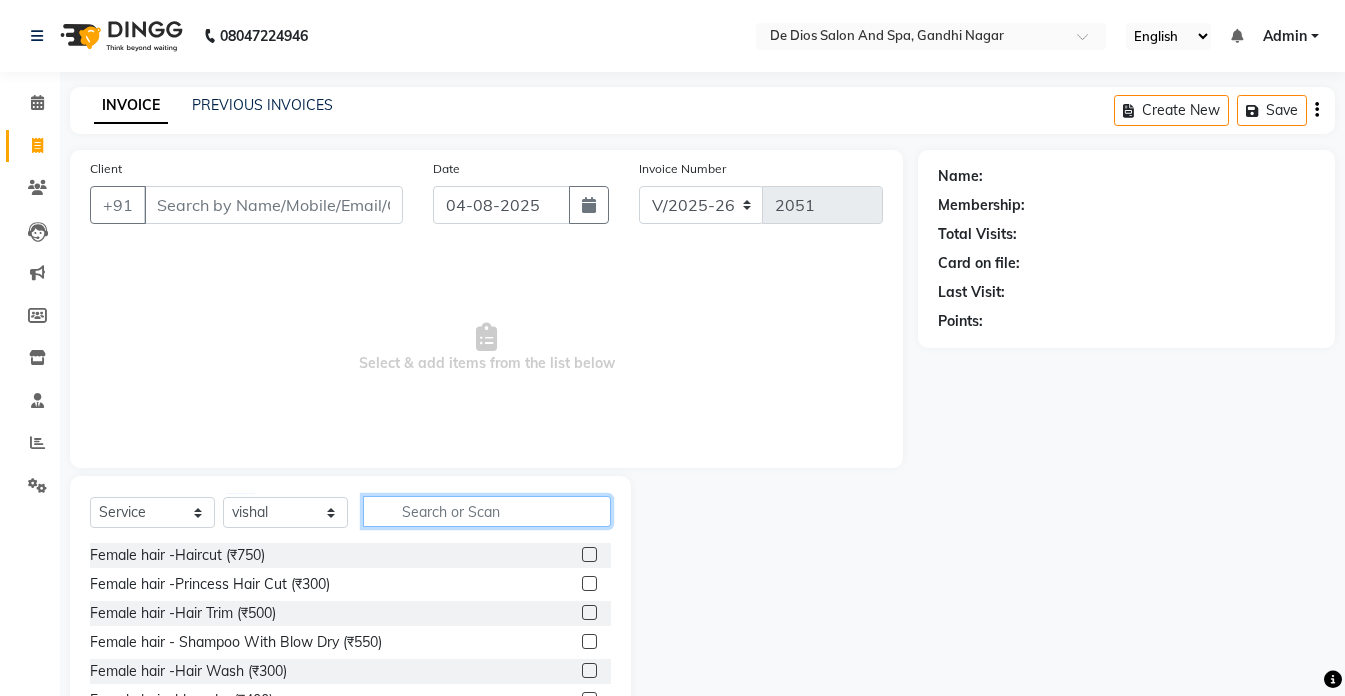 click 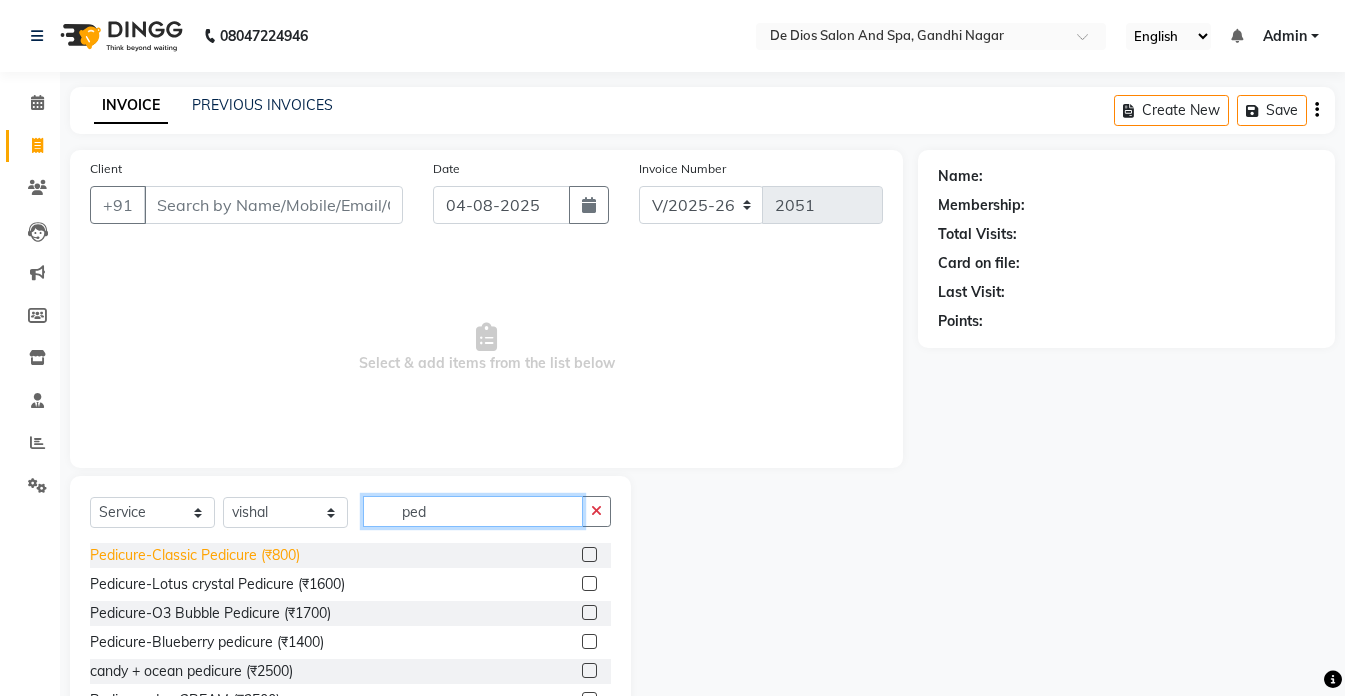 type on "ped" 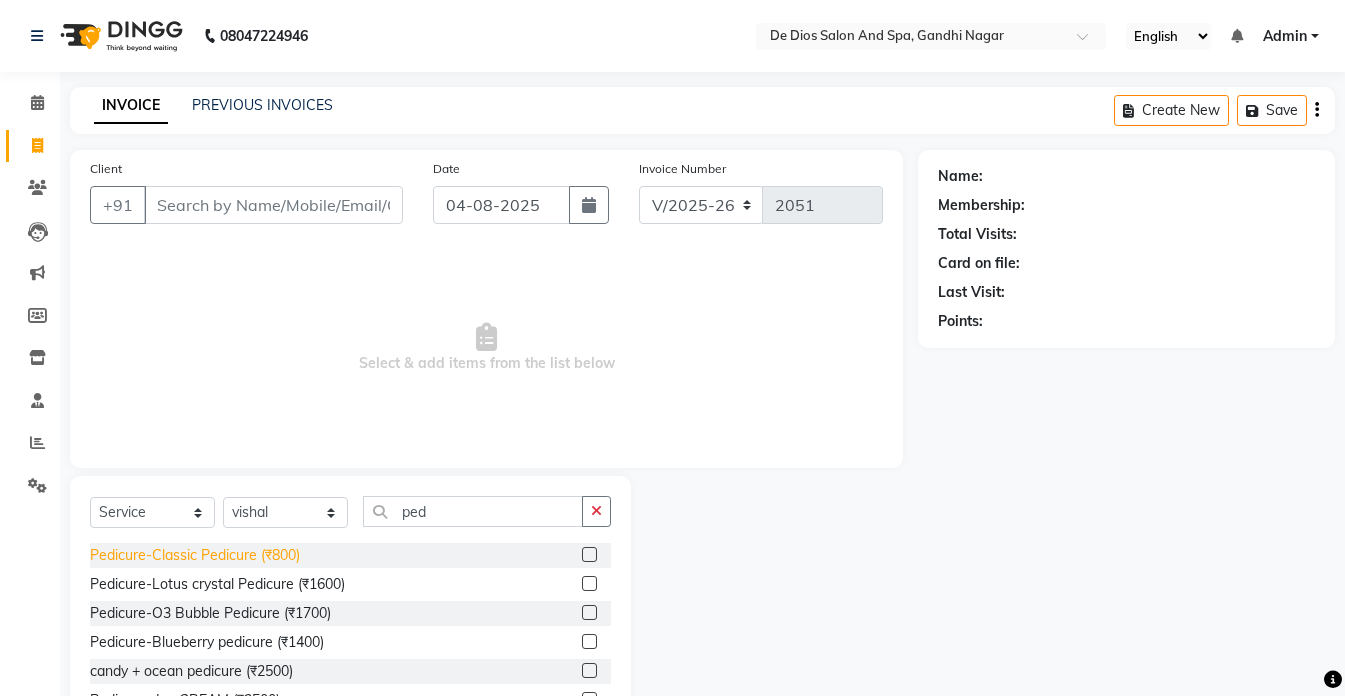 click on "Pedicure-Classic Pedicure (₹800)" 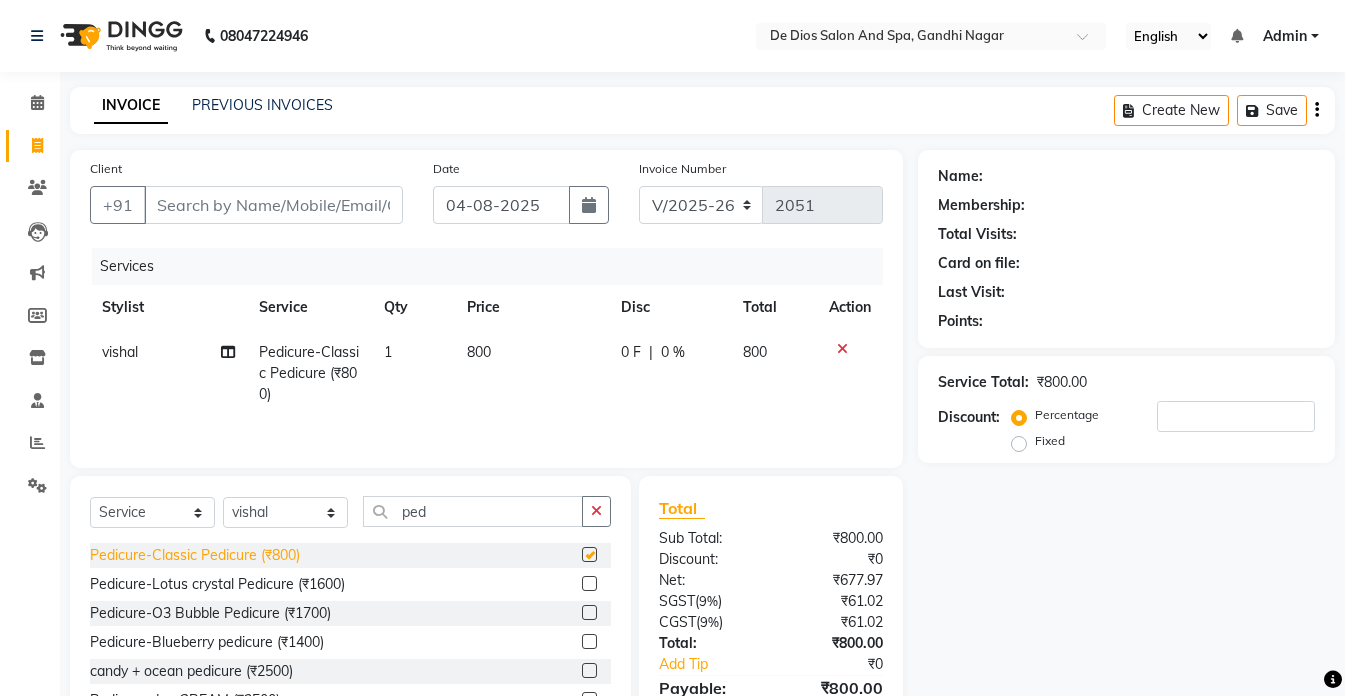 checkbox on "false" 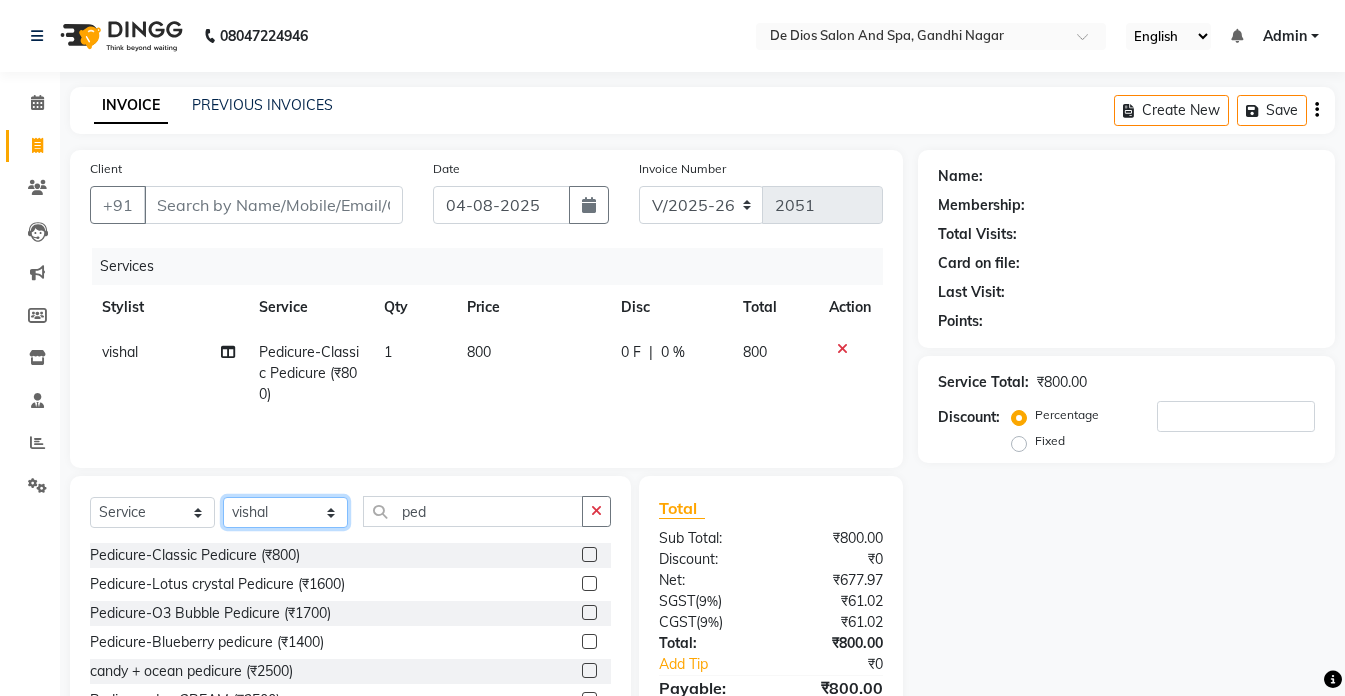 click on "Select Stylist akshay aman Arman Ashwani gunraj megha  nikita thappa nisha parveen shafali vishal vishu kumar" 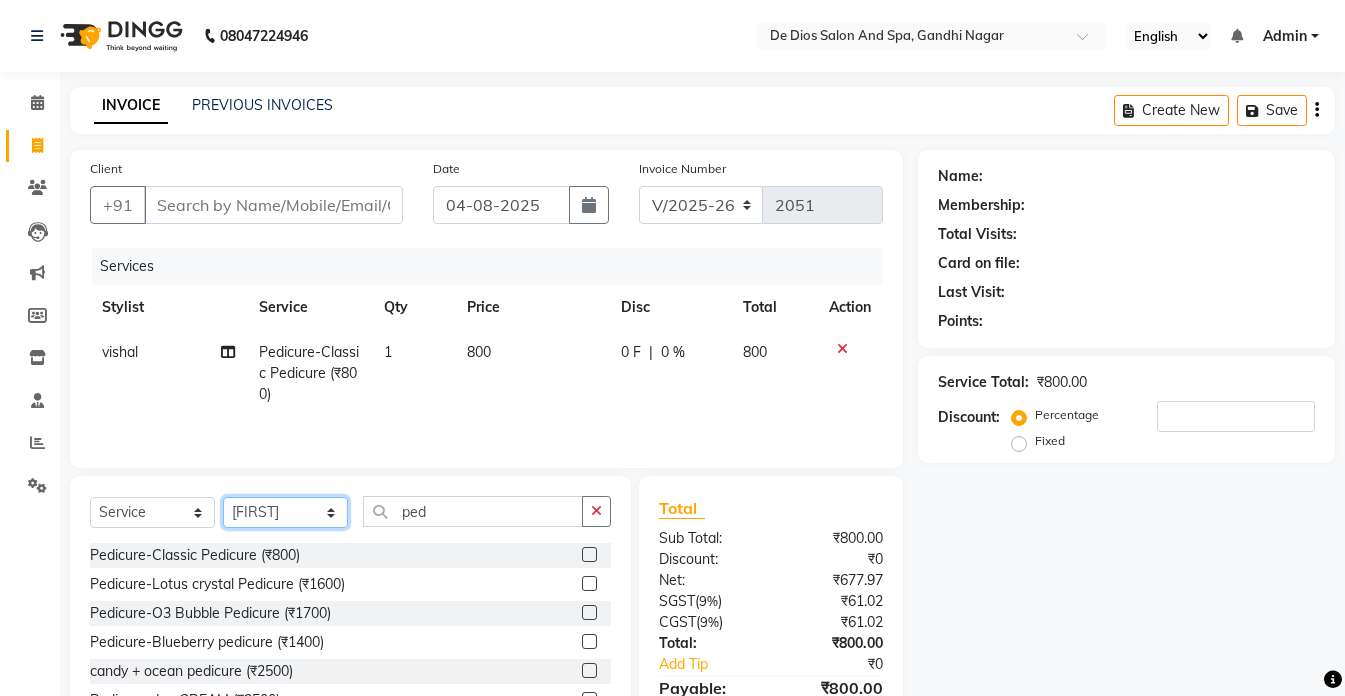 click on "Select Stylist akshay aman Arman Ashwani gunraj megha  nikita thappa nisha parveen shafali vishal vishu kumar" 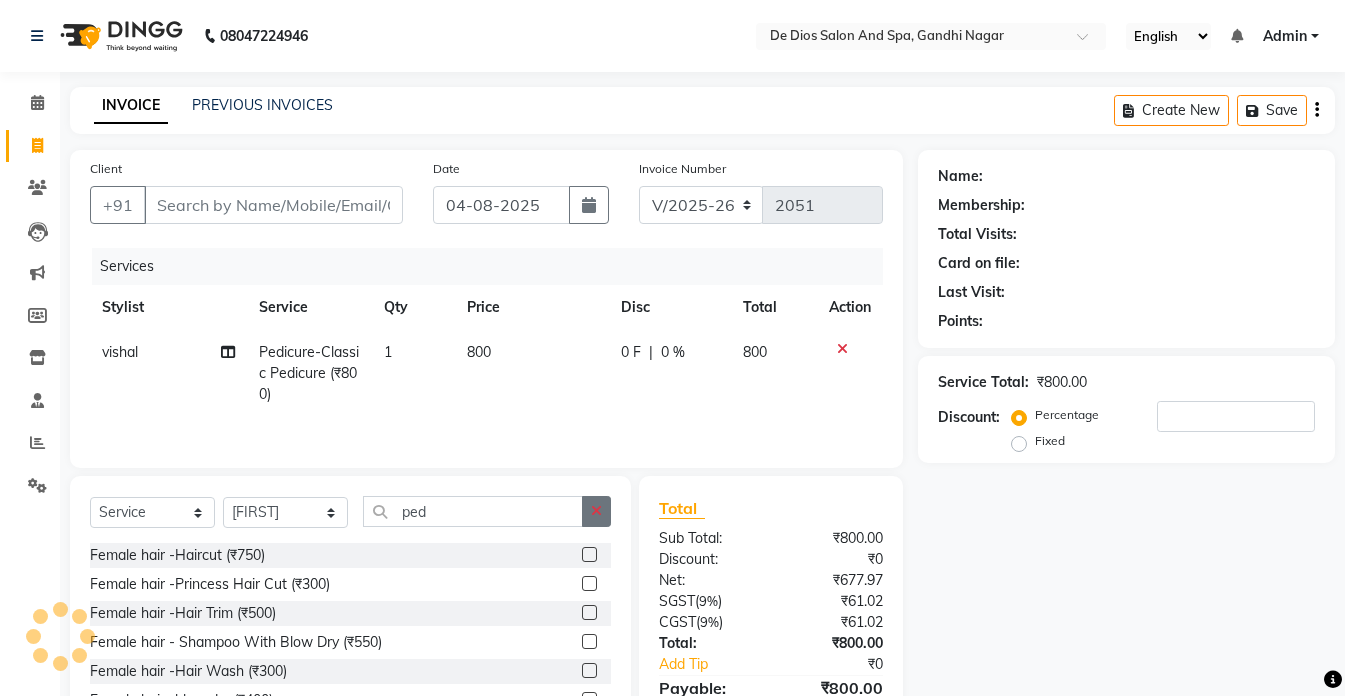 click 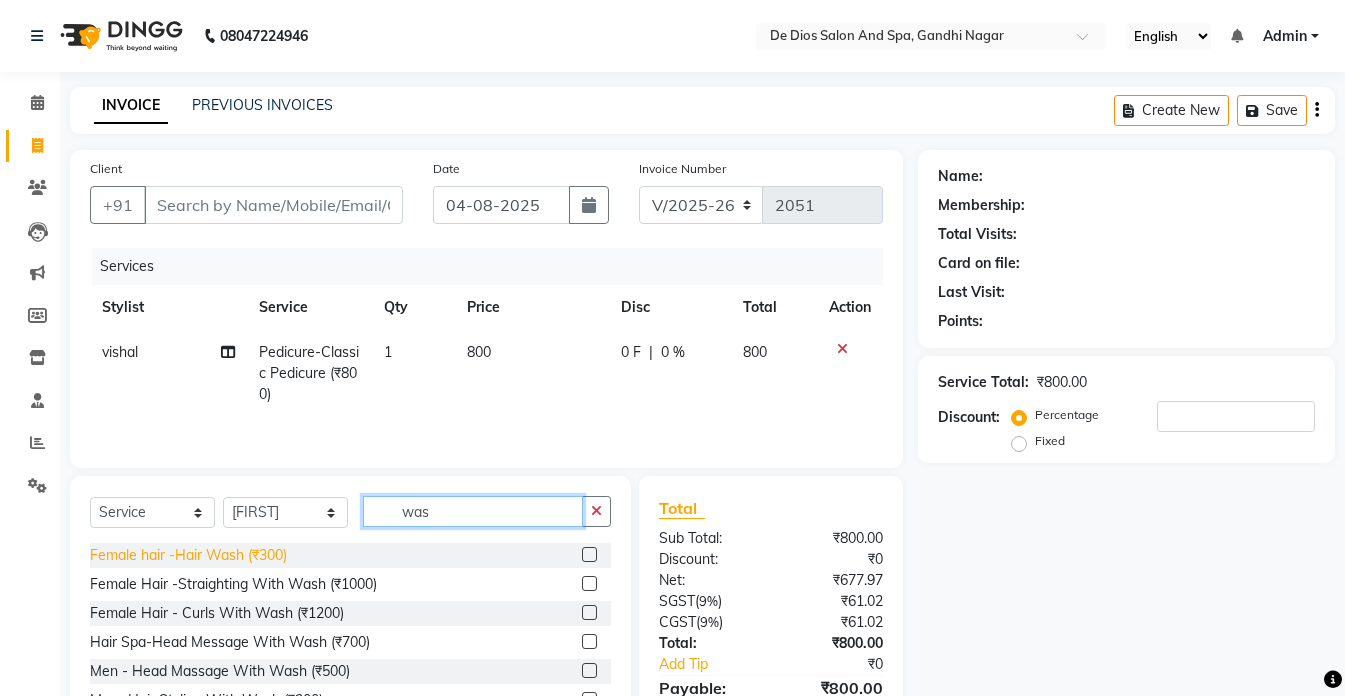 type on "was" 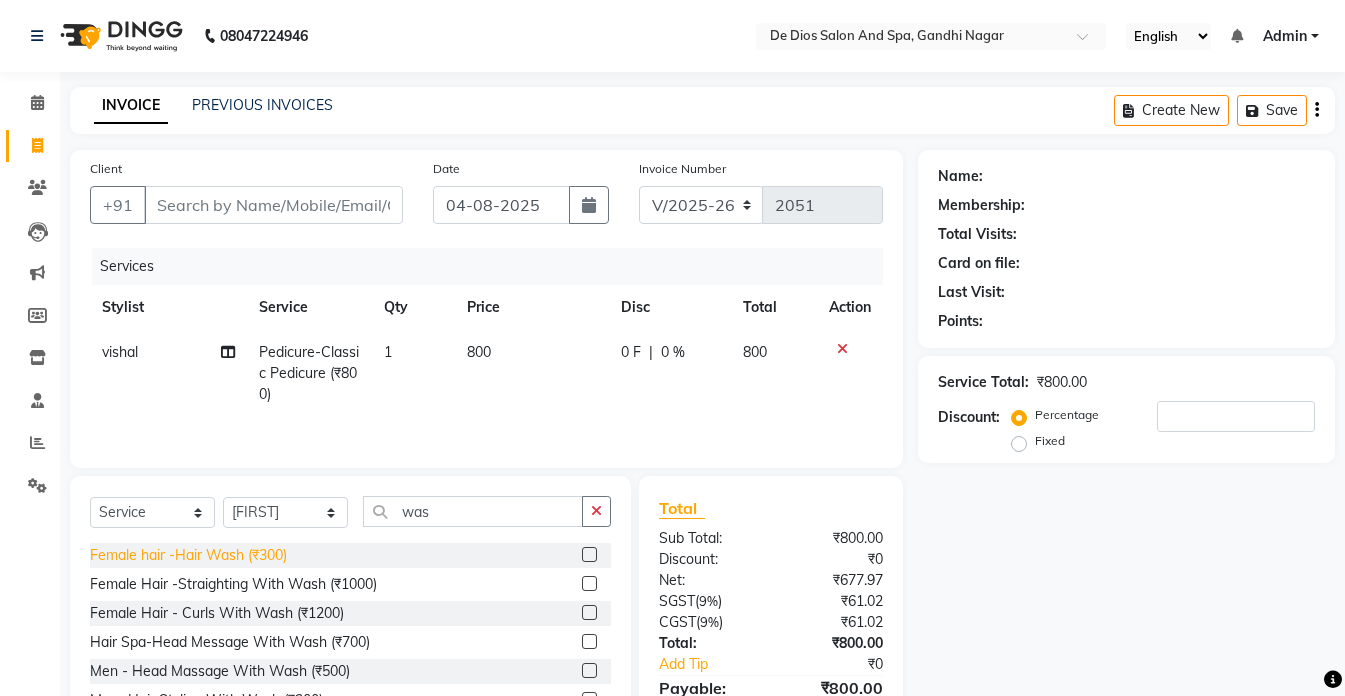 click on "Female hair -Hair Wash (₹300)" 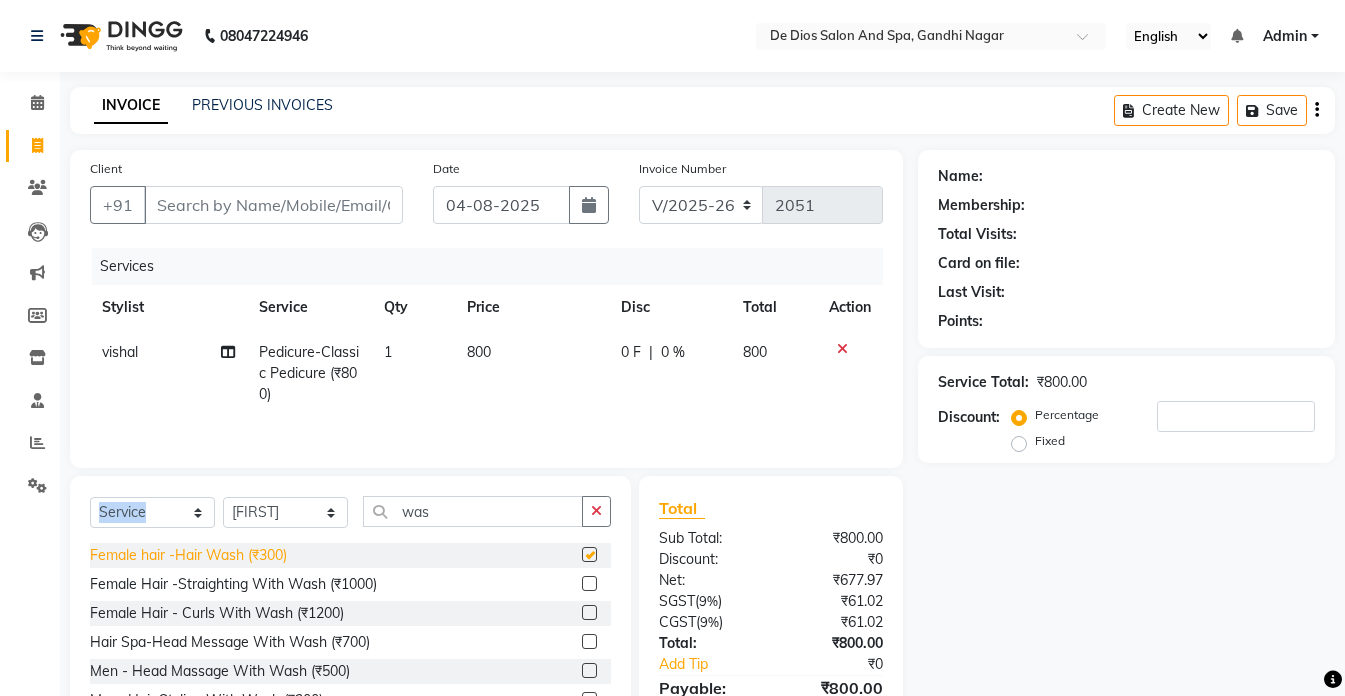 click on "Client +91 Date 04-08-2025 Invoice Number V/2025 V/2025-26 2051 Services Stylist Service Qty Price Disc Total Action vishal Pedicure-Classic Pedicure (₹800) 1 800 0 F | 0 % 800 Select  Service  Product  Membership  Package Voucher Prepaid Gift Card  Select Stylist akshay aman Arman Ashwani gunraj megha  nikita thappa nisha parveen shafali vishal vishu kumar was Female hair -Hair Wash (₹300)  Female Hair -Straighting With Wash (₹1000)  Female Hair - Curls With Wash (₹1200)  Hair Spa-Head Message With Wash (₹700)  Men - Head Massage With Wash (₹500)  Men- Hair Styling With Wash (₹200)  Total Sub Total: ₹800.00 Discount: ₹0 Net: ₹677.97 SGST  ( 9% ) ₹61.02 CGST  ( 9% ) ₹61.02 Total: ₹800.00 Add Tip ₹0 Payable: ₹800.00 Paid: ₹0 Balance   : ₹800.00" 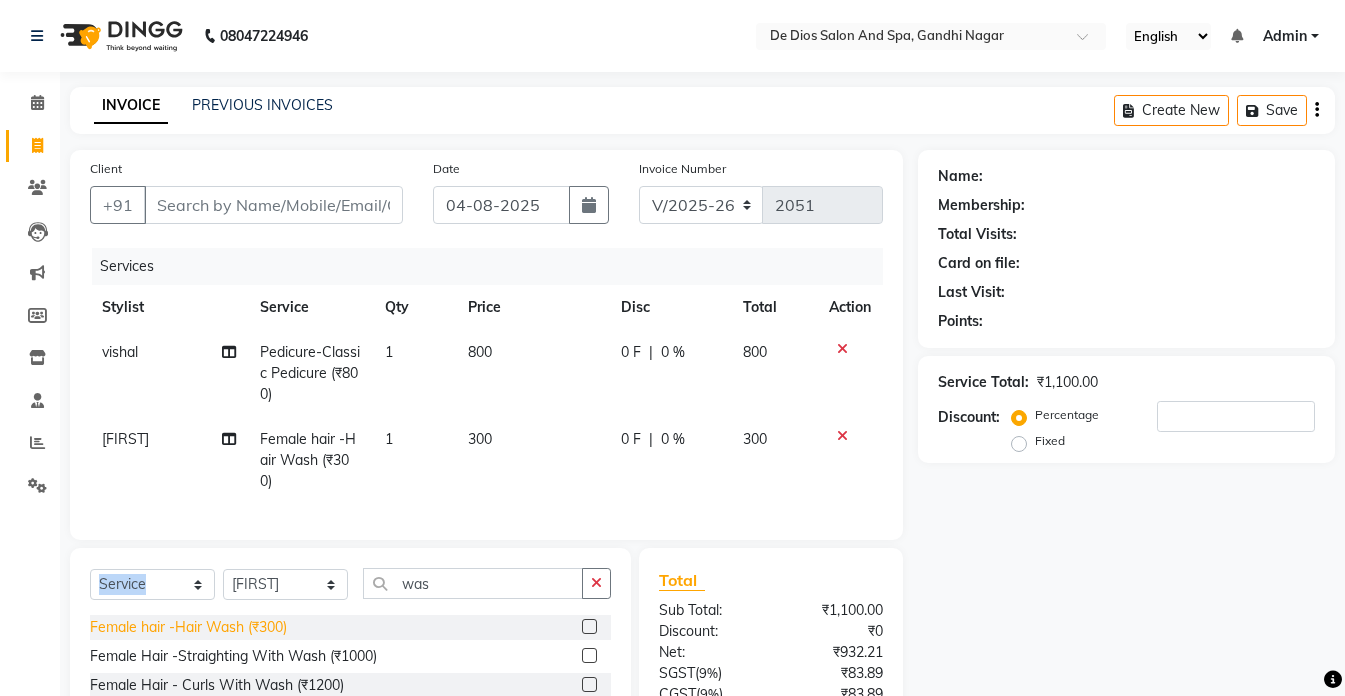 checkbox on "false" 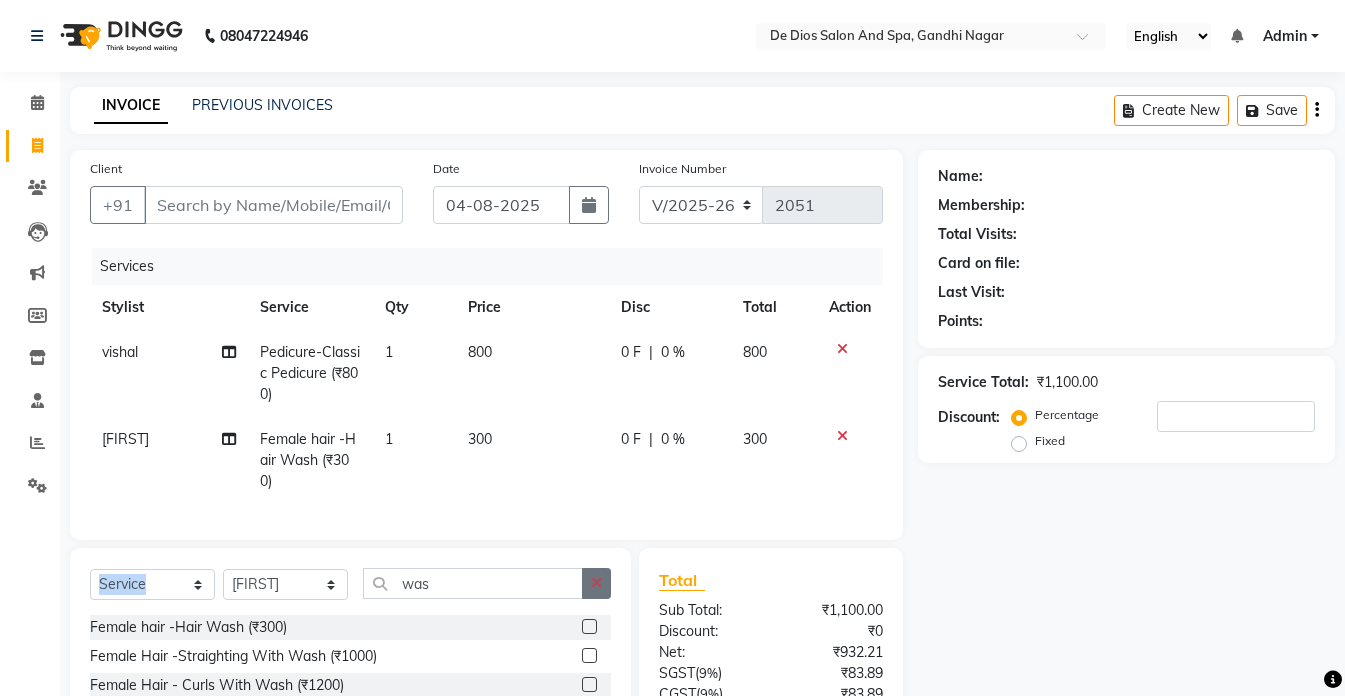 click 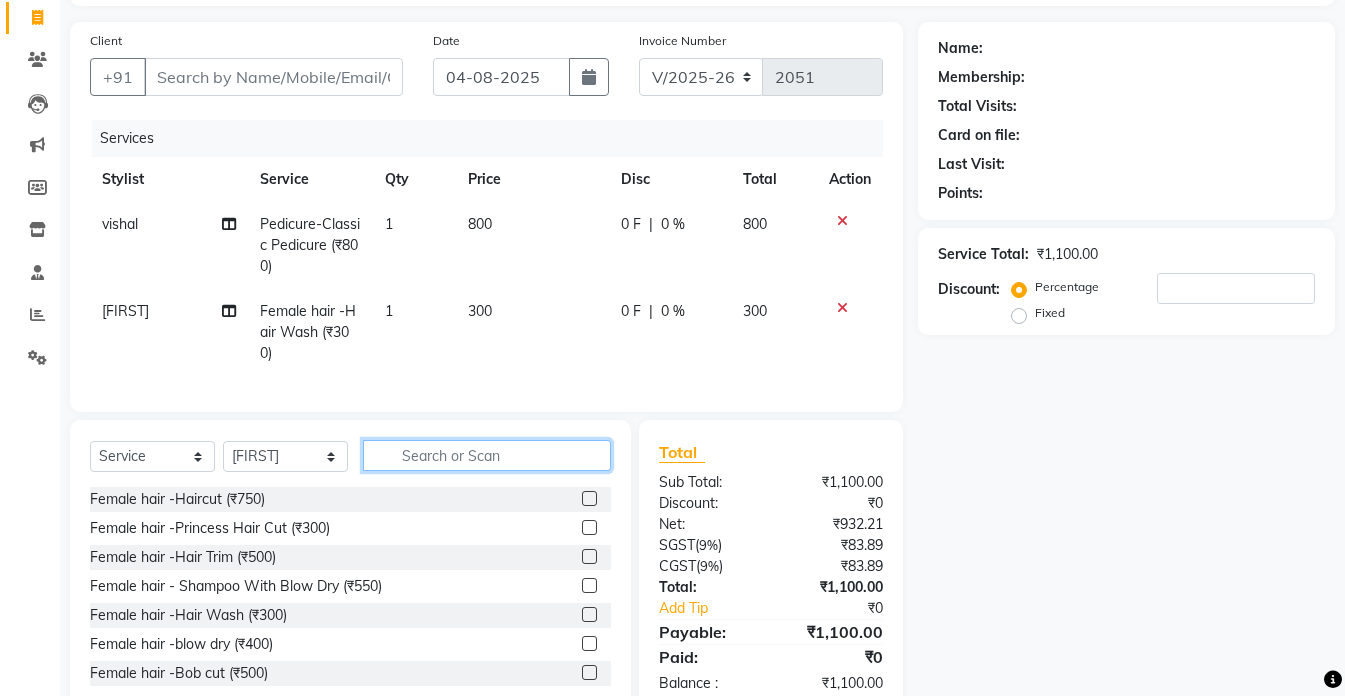 scroll, scrollTop: 192, scrollLeft: 0, axis: vertical 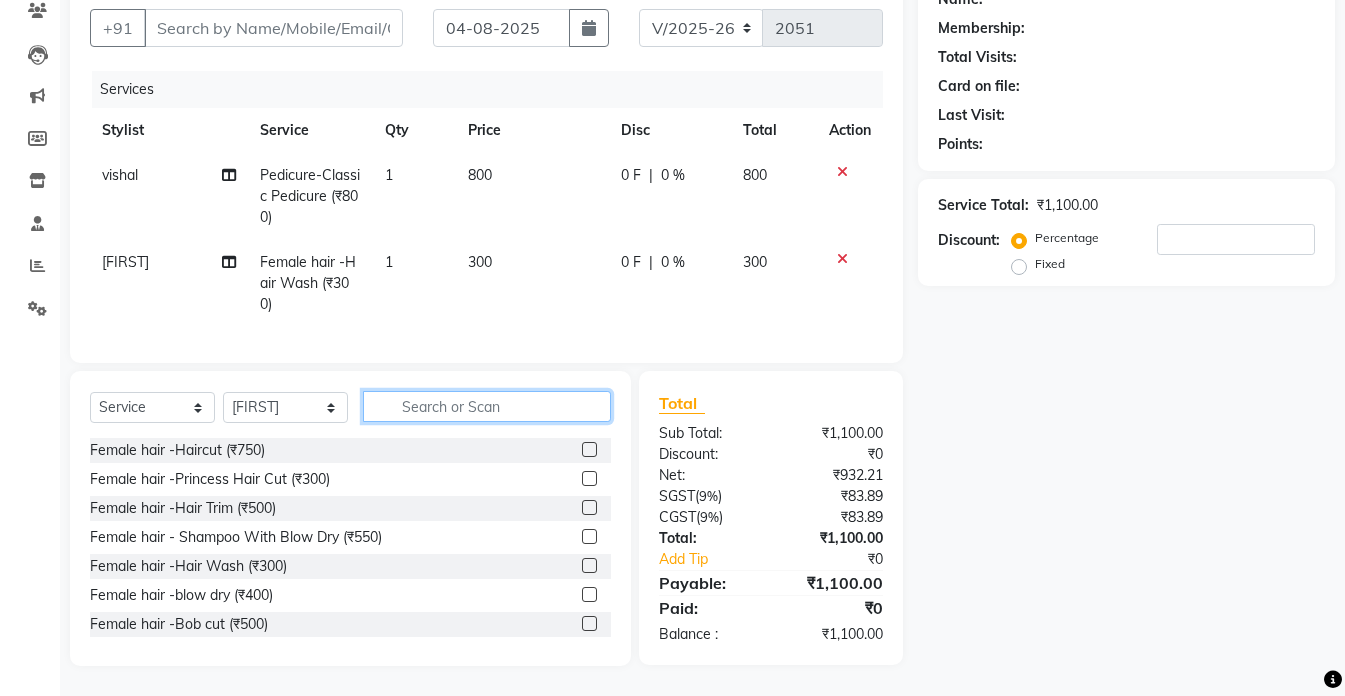 click 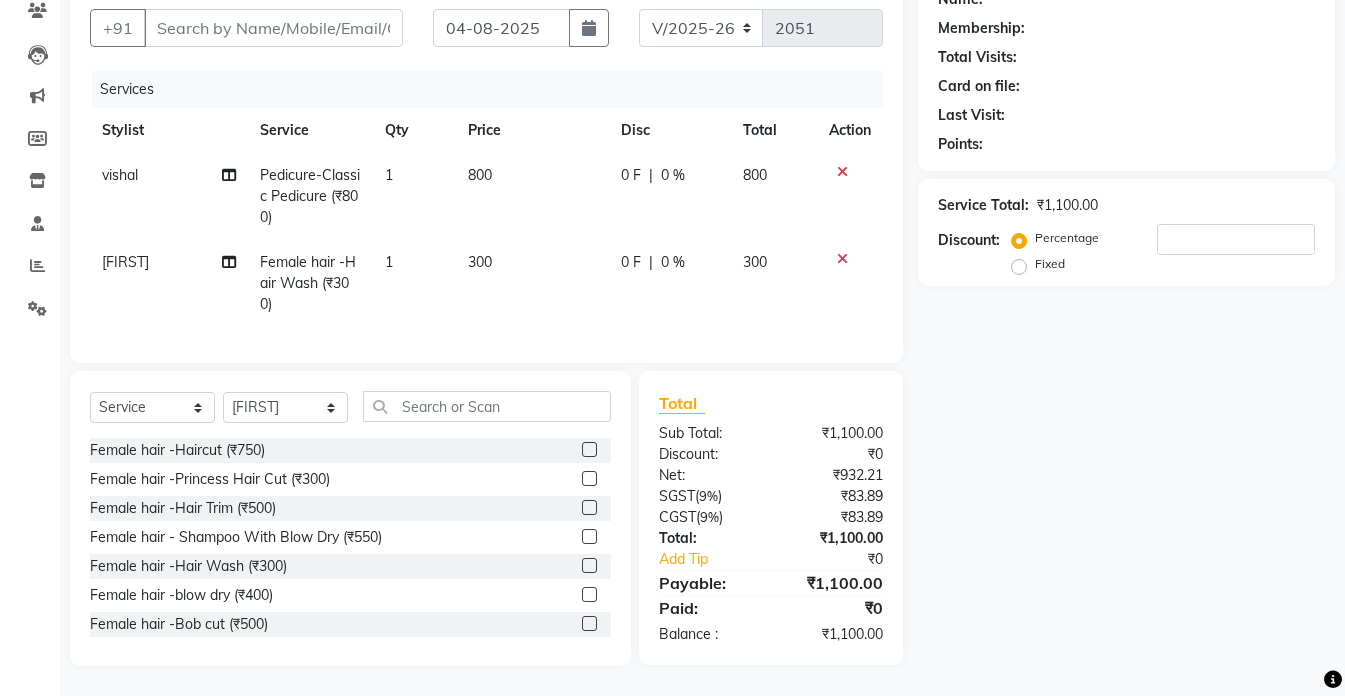 click 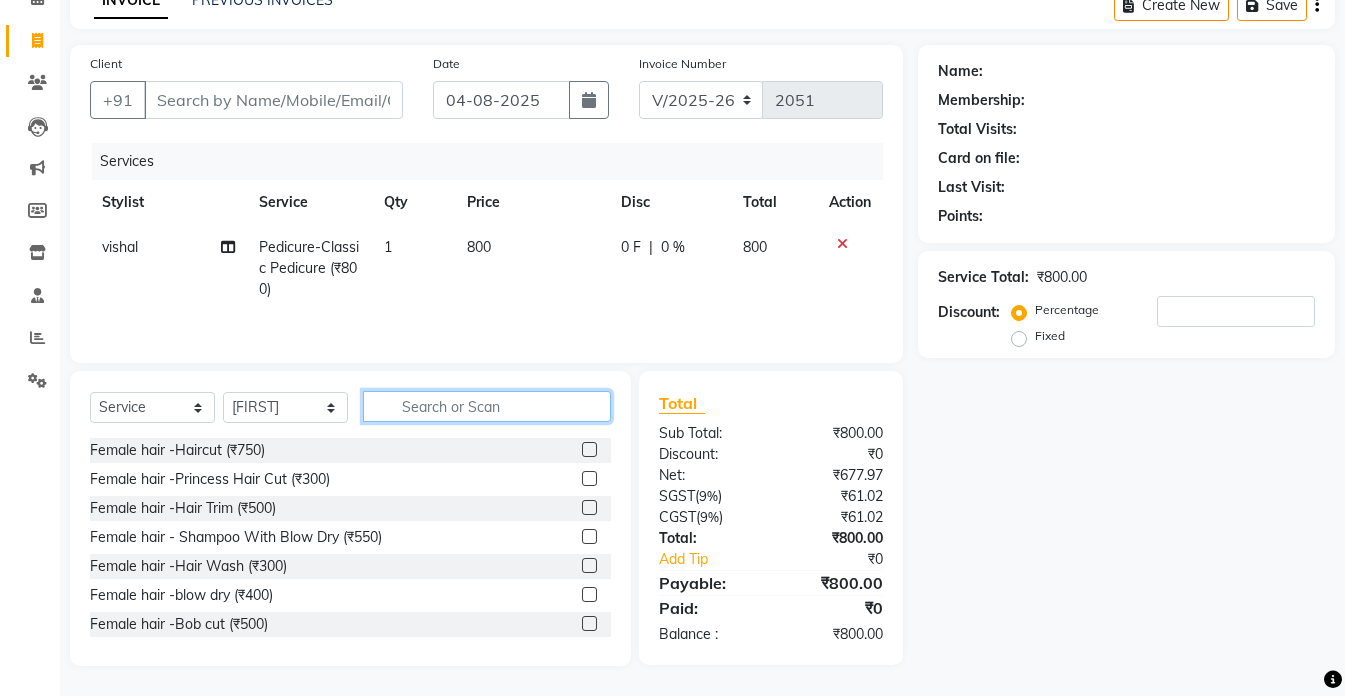 click 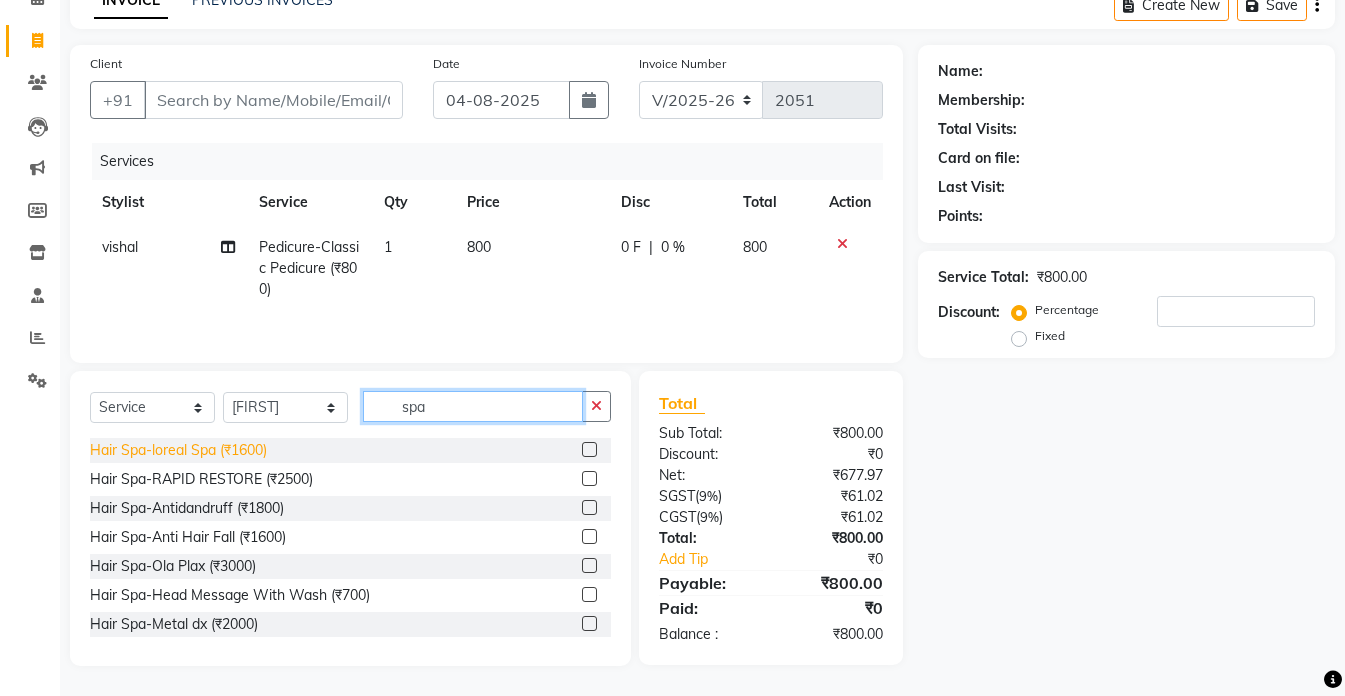 type on "spa" 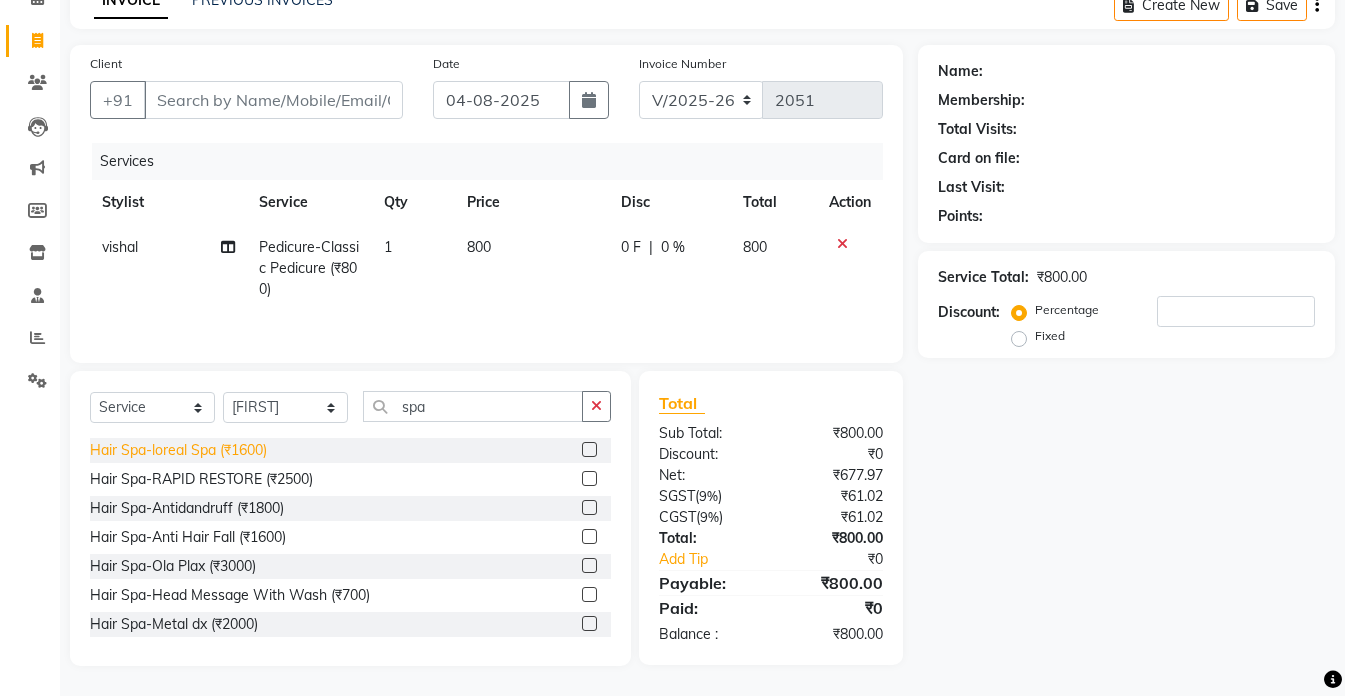click on "Hair Spa-loreal Spa (₹1600)" 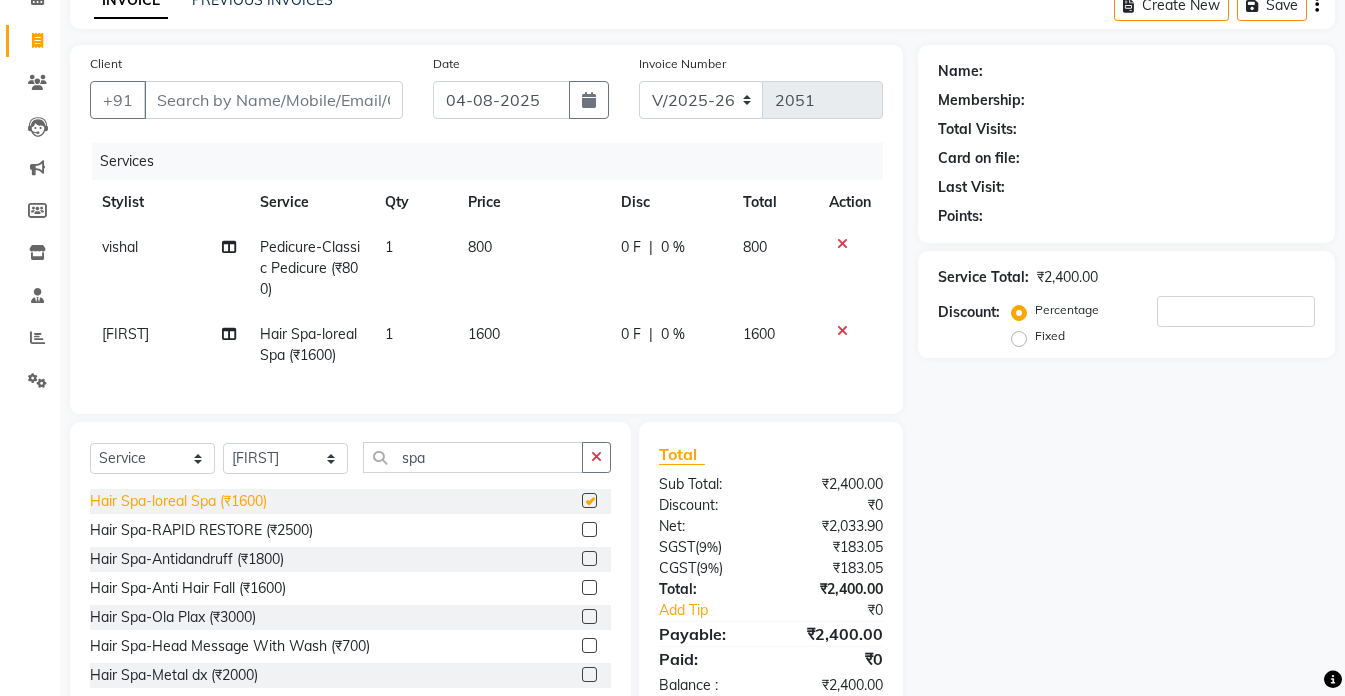 checkbox on "false" 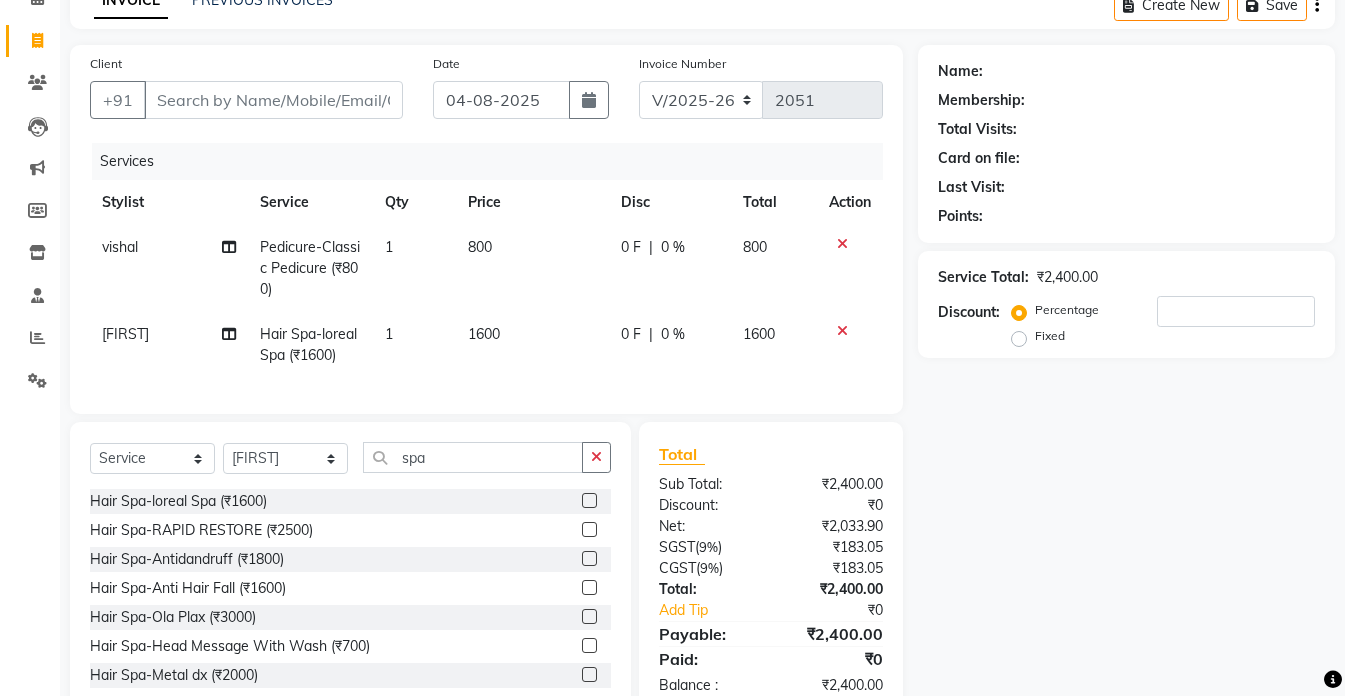 scroll, scrollTop: 5, scrollLeft: 0, axis: vertical 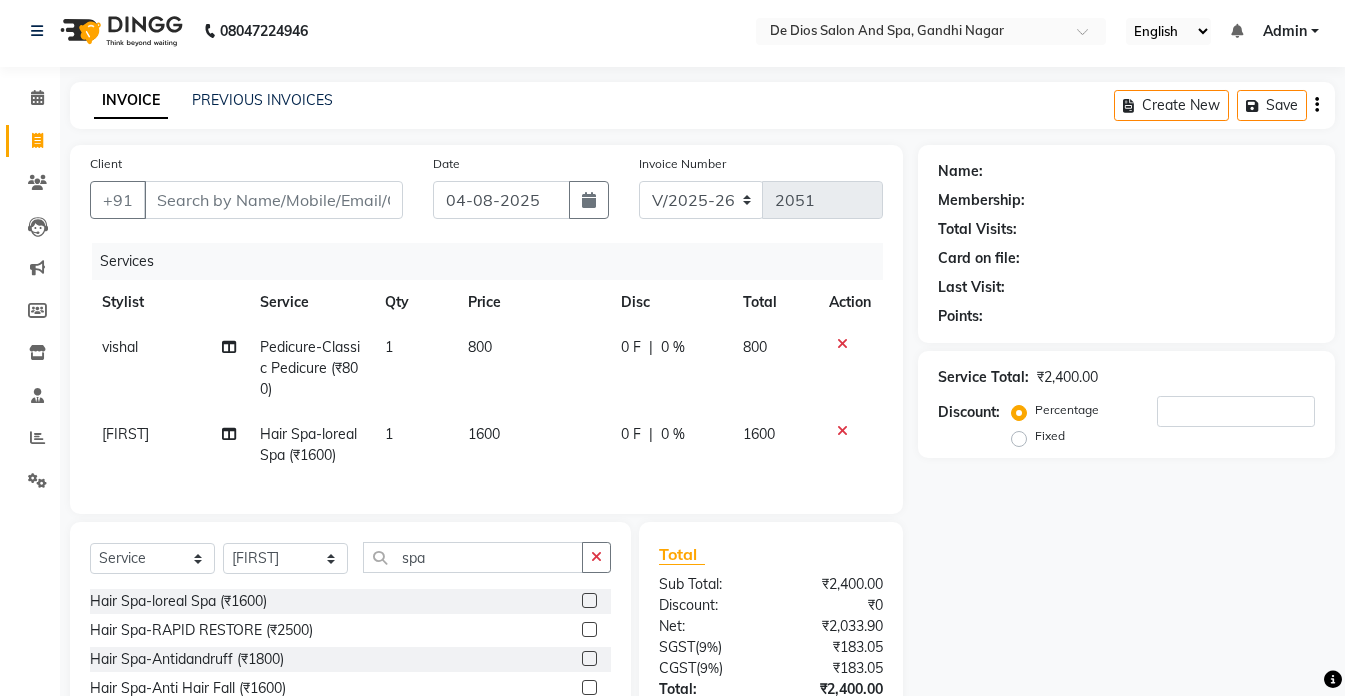 click 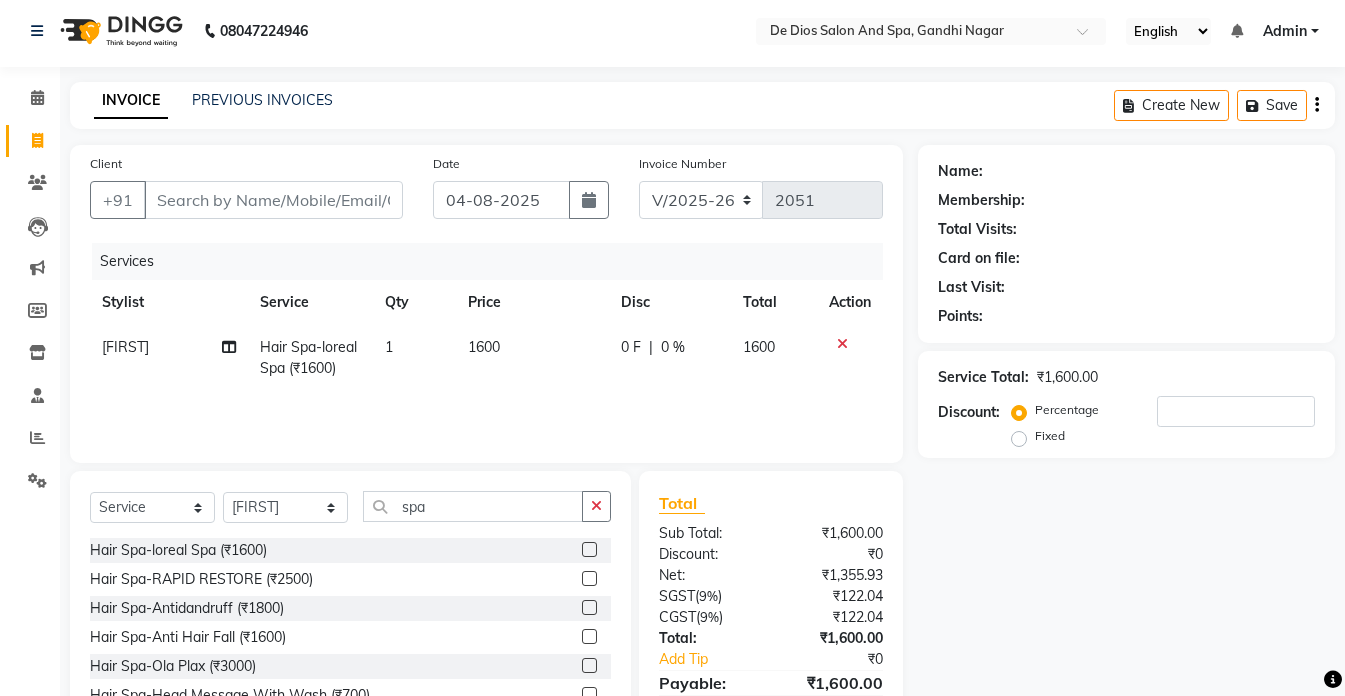 click 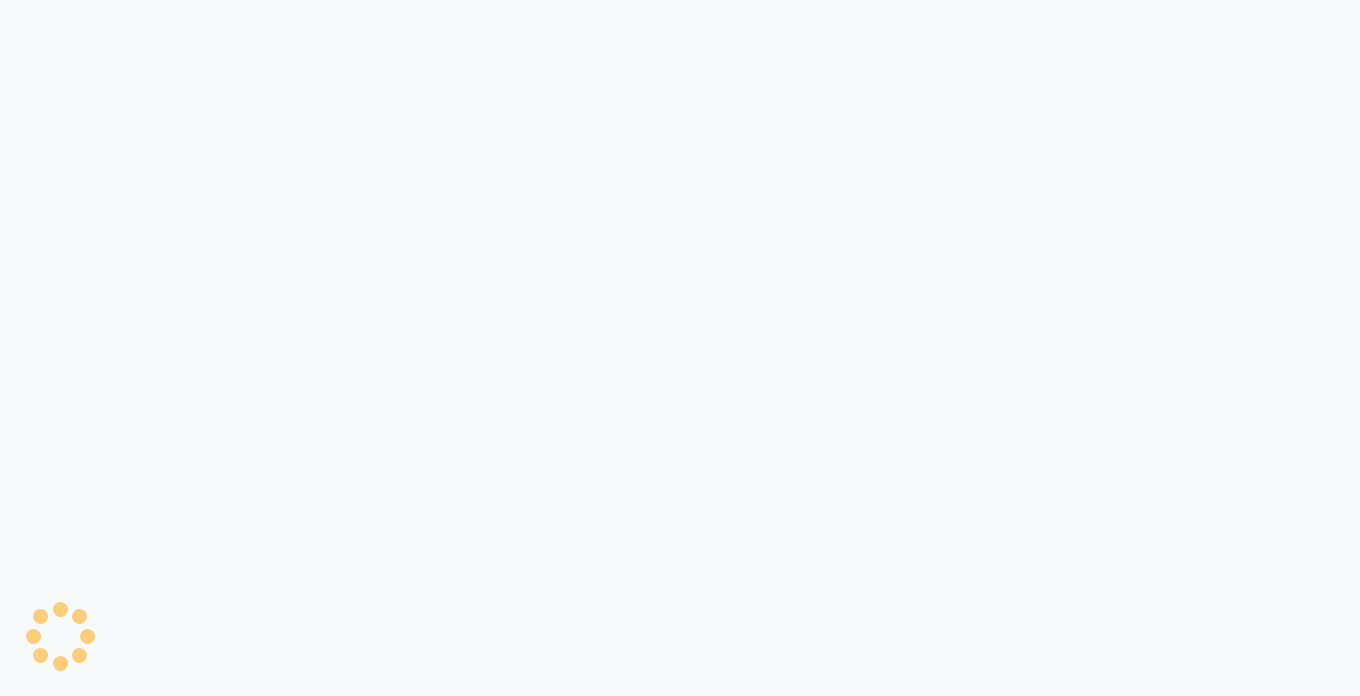scroll, scrollTop: 0, scrollLeft: 0, axis: both 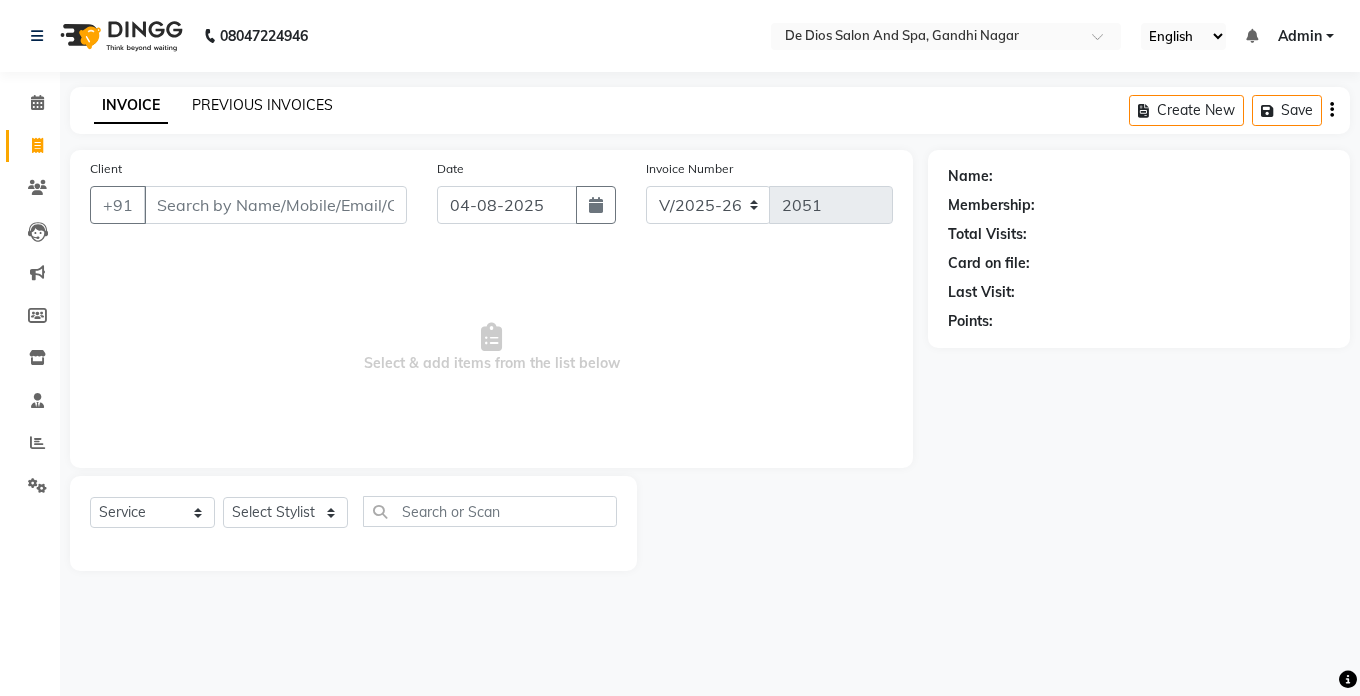 click on "PREVIOUS INVOICES" 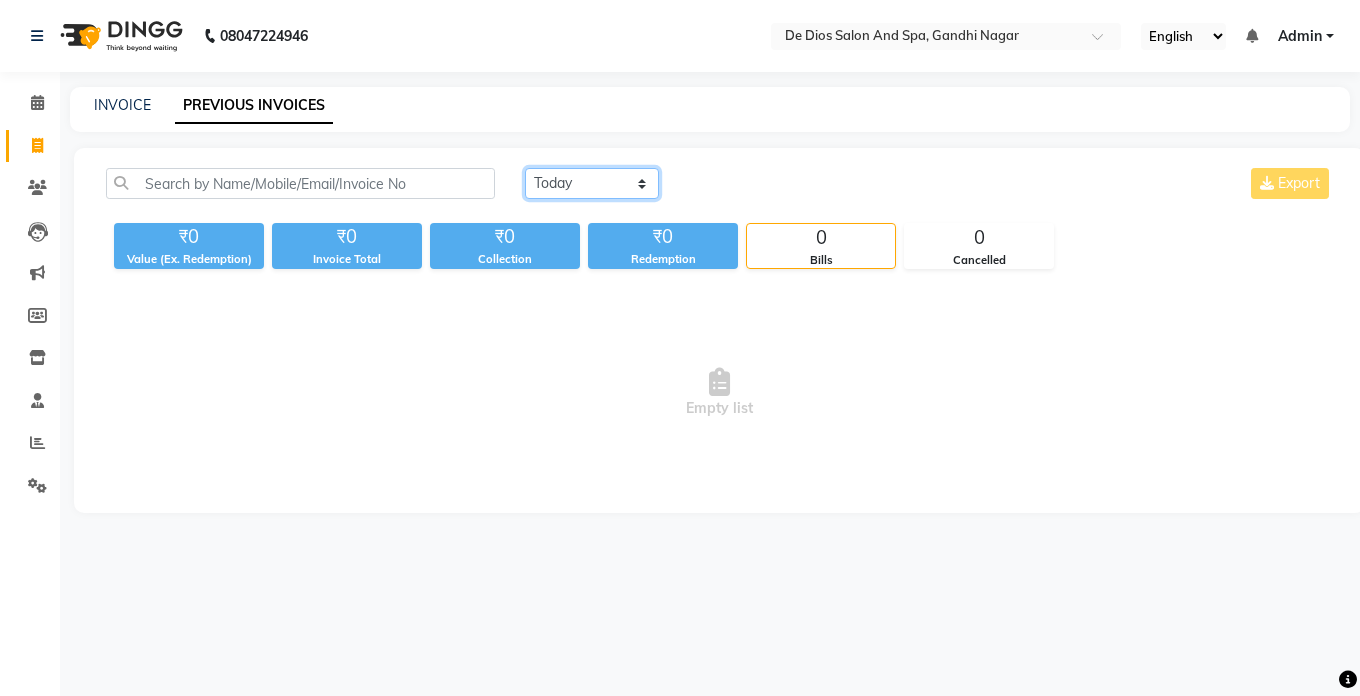 click on "Today Yesterday Custom Range" 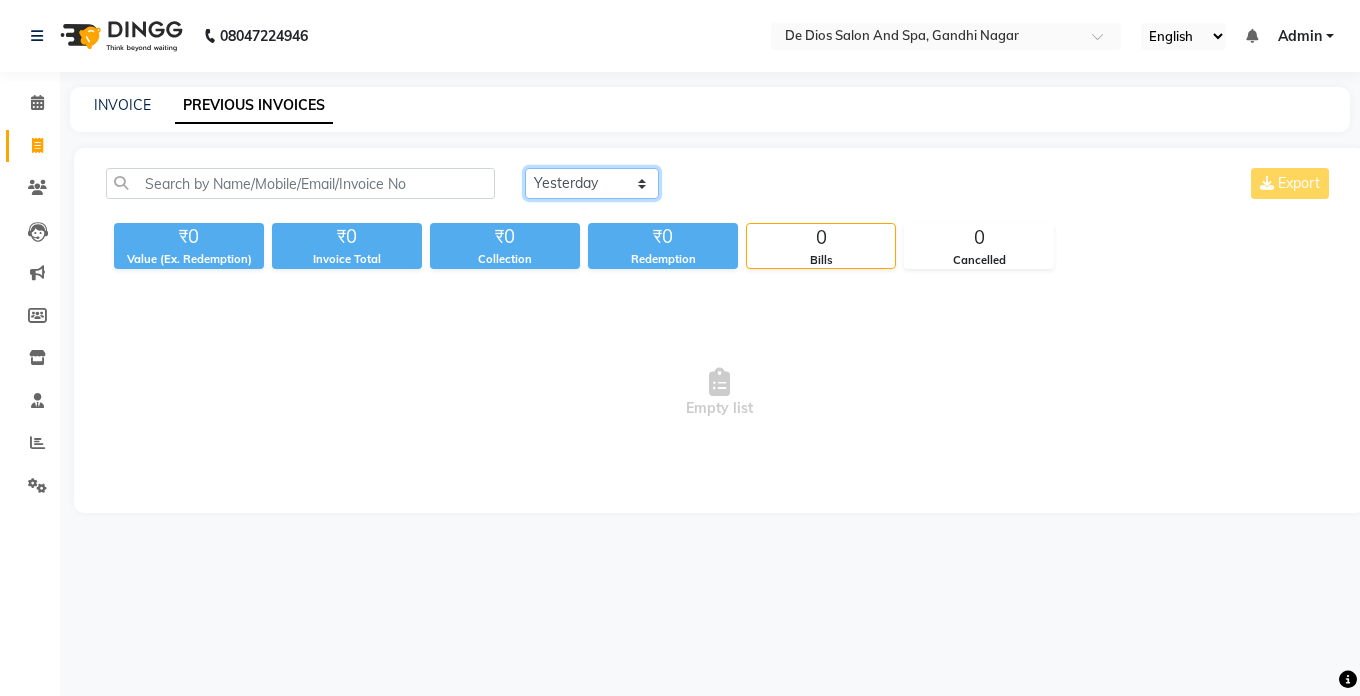 click on "Today Yesterday Custom Range" 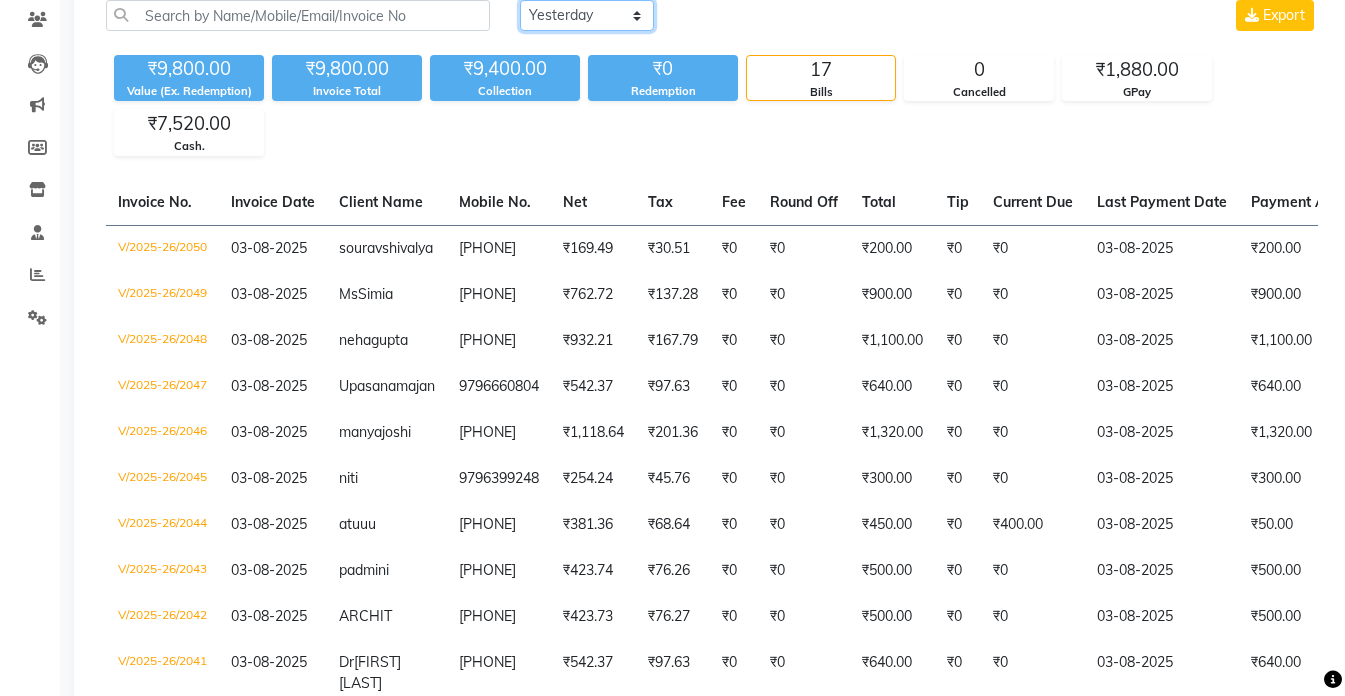 scroll, scrollTop: 200, scrollLeft: 0, axis: vertical 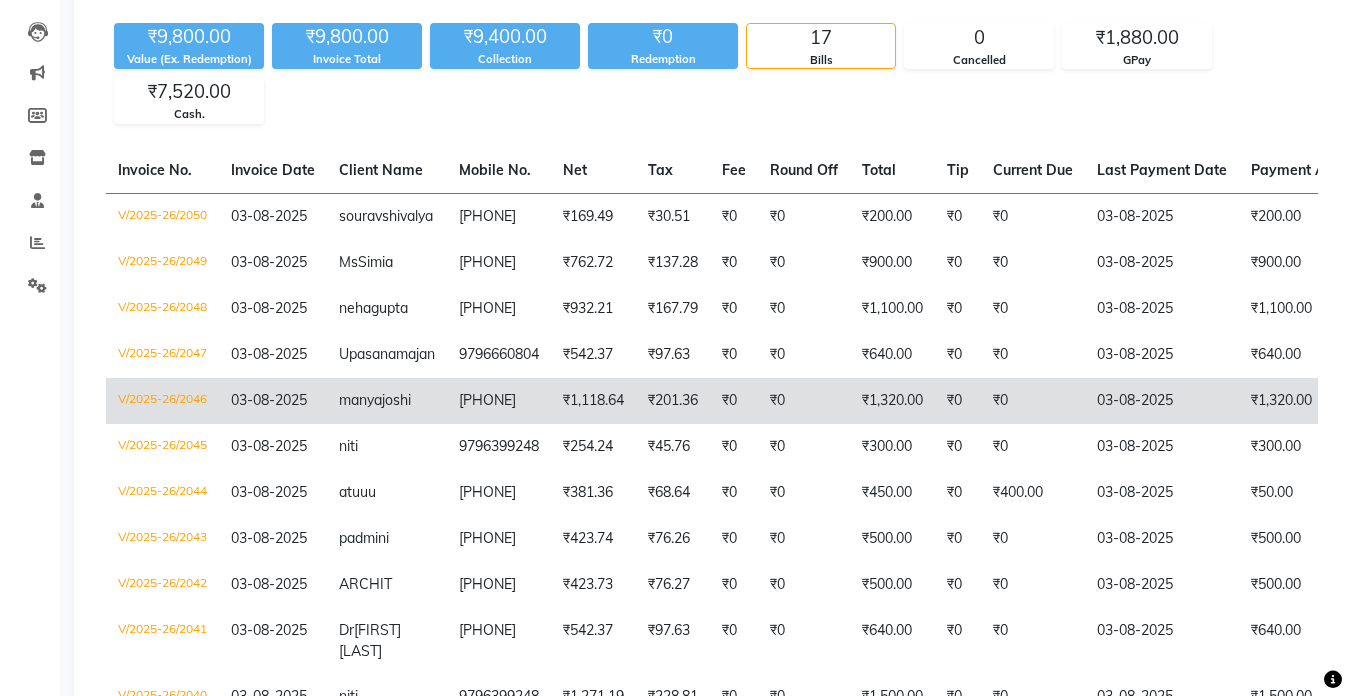 click on "₹0" 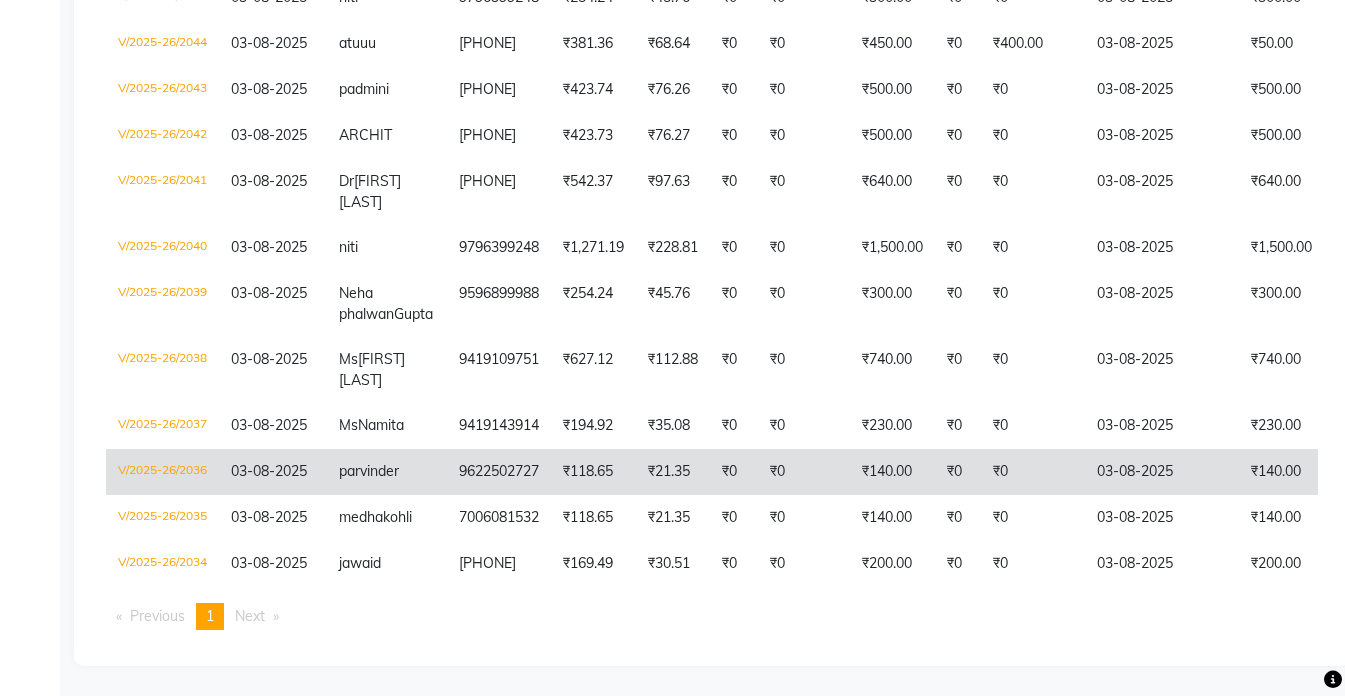 scroll, scrollTop: 725, scrollLeft: 0, axis: vertical 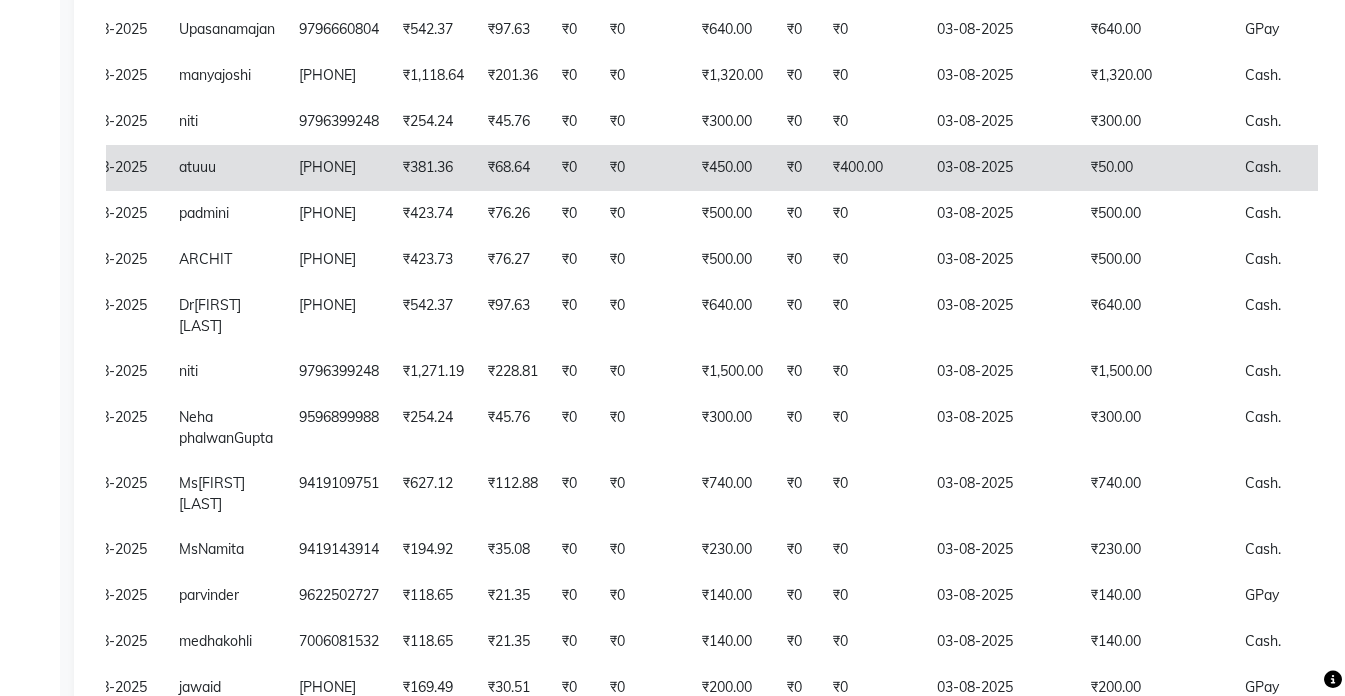 click on "₹50.00" 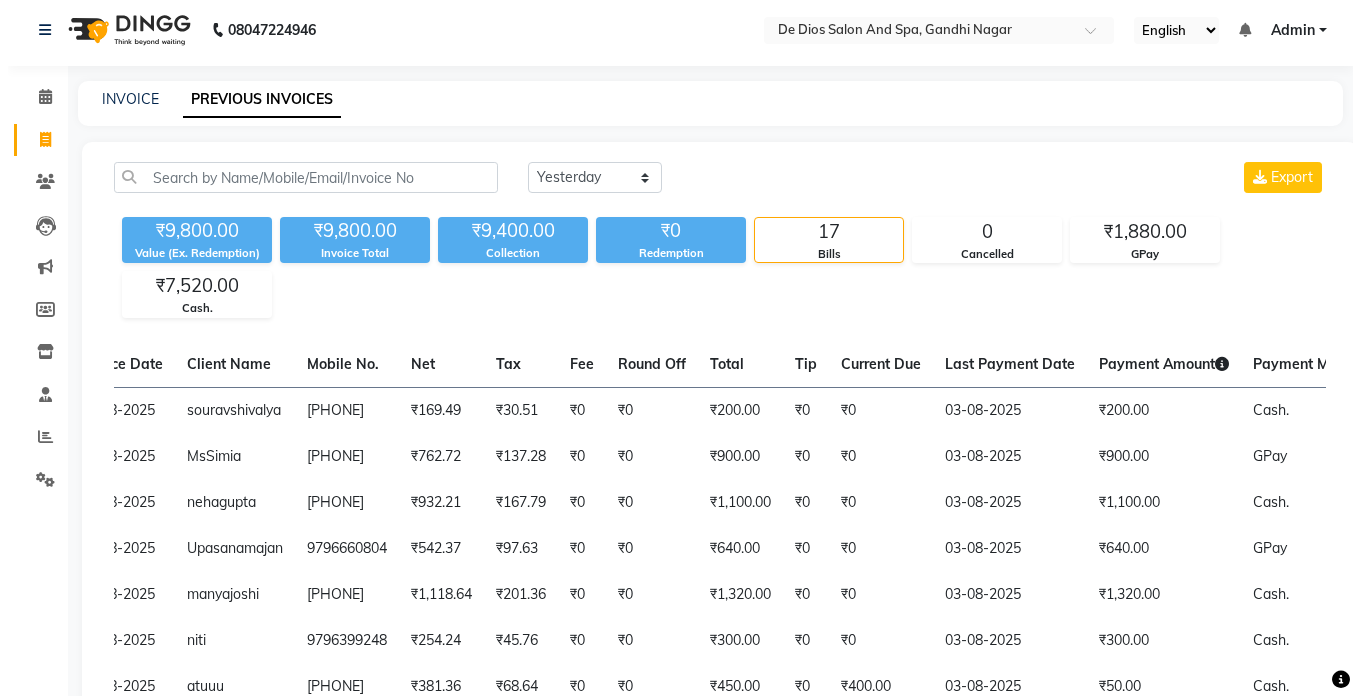 scroll, scrollTop: 0, scrollLeft: 0, axis: both 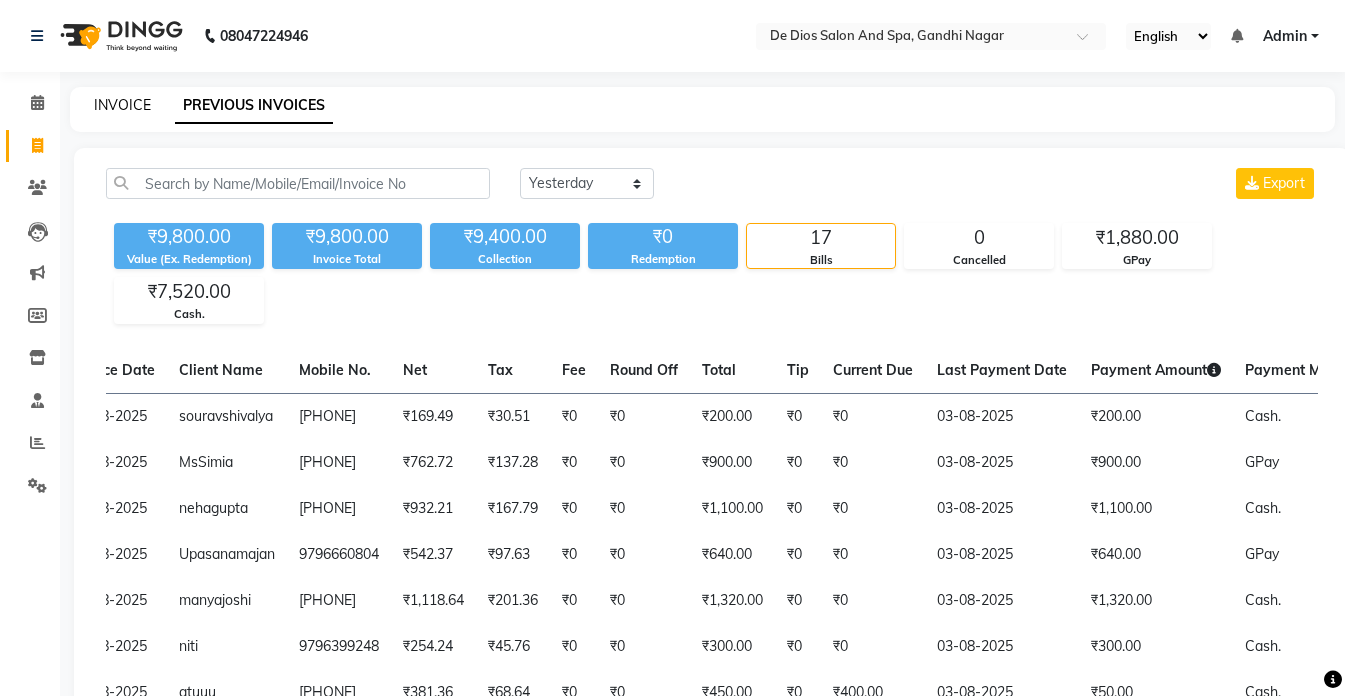 click on "INVOICE" 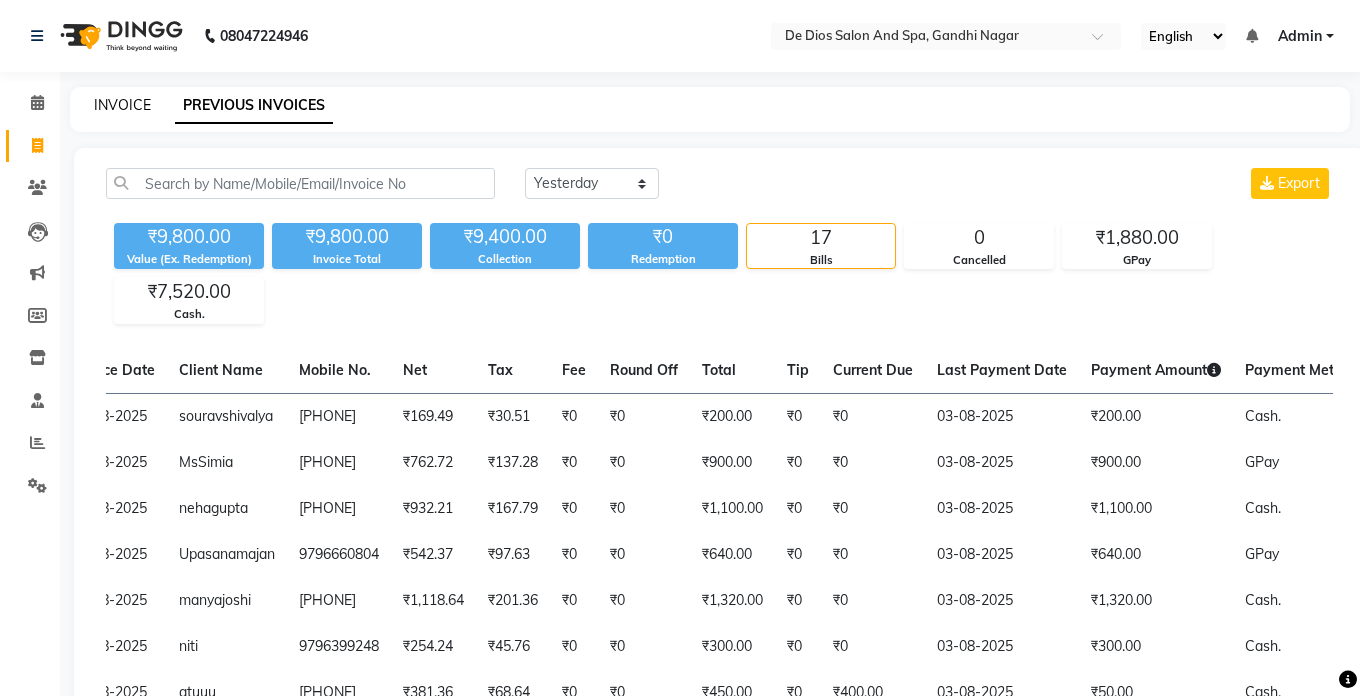 select on "service" 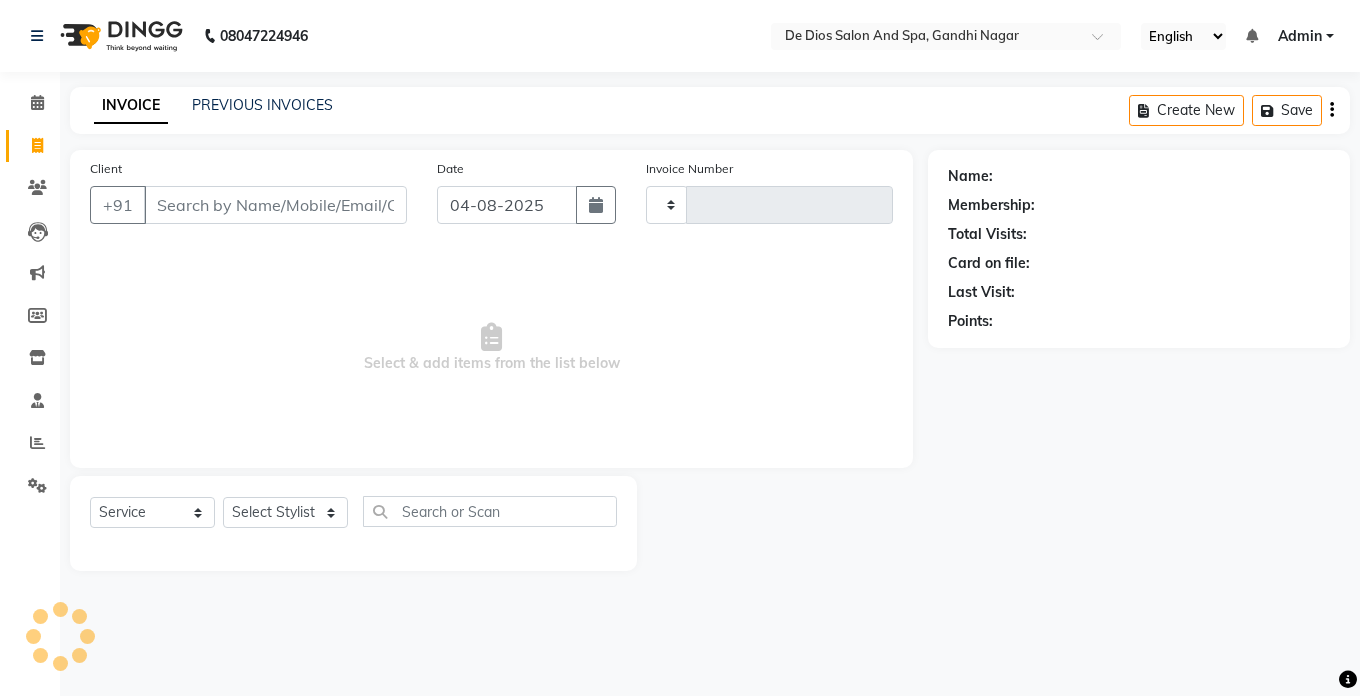 type on "2051" 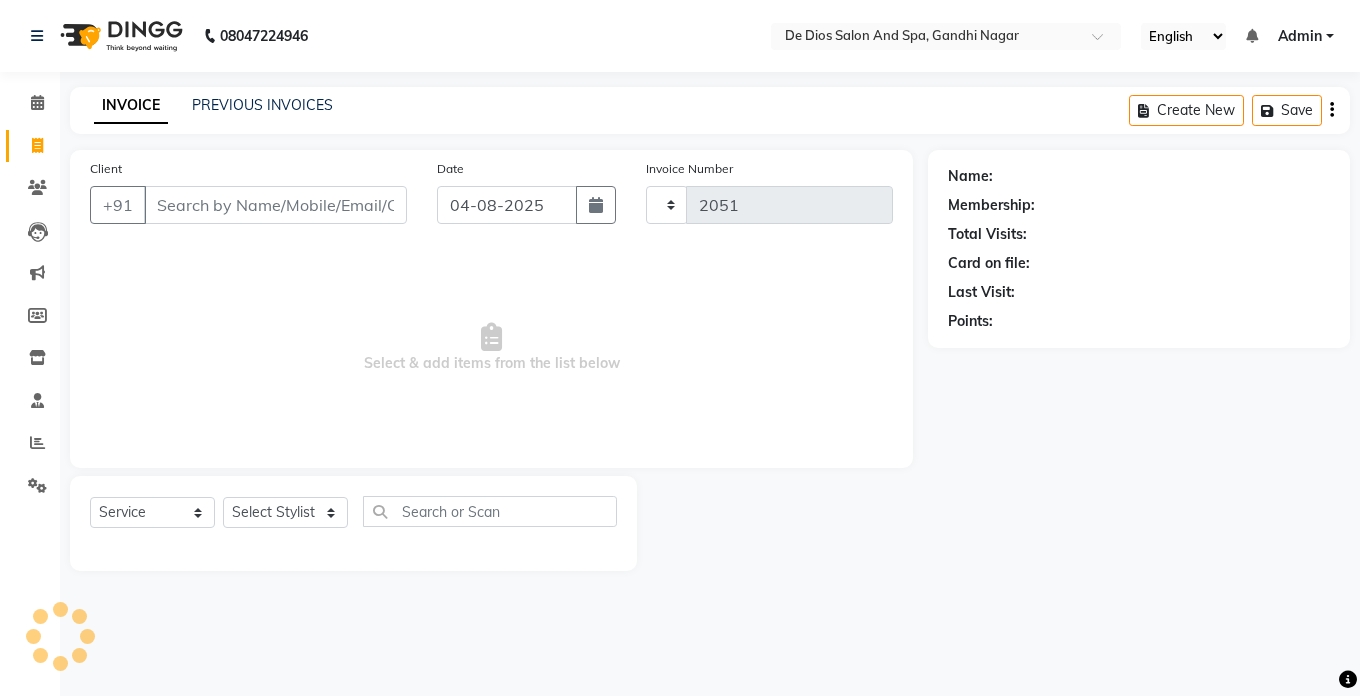 select on "6431" 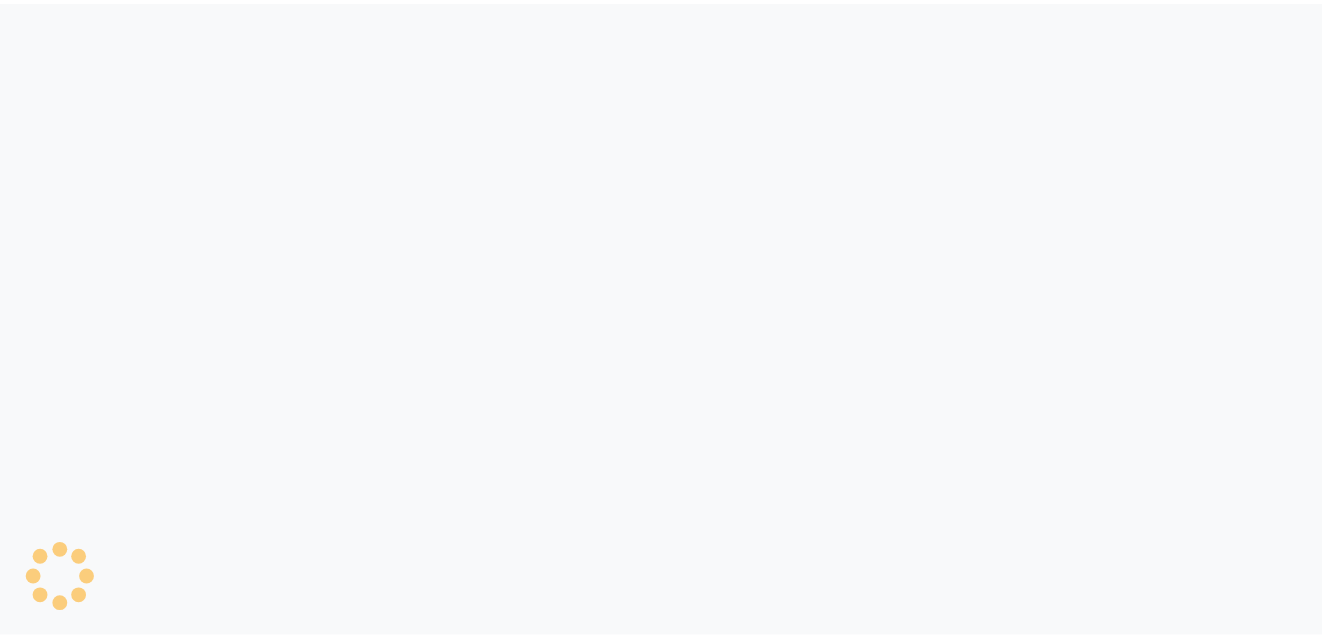 scroll, scrollTop: 0, scrollLeft: 0, axis: both 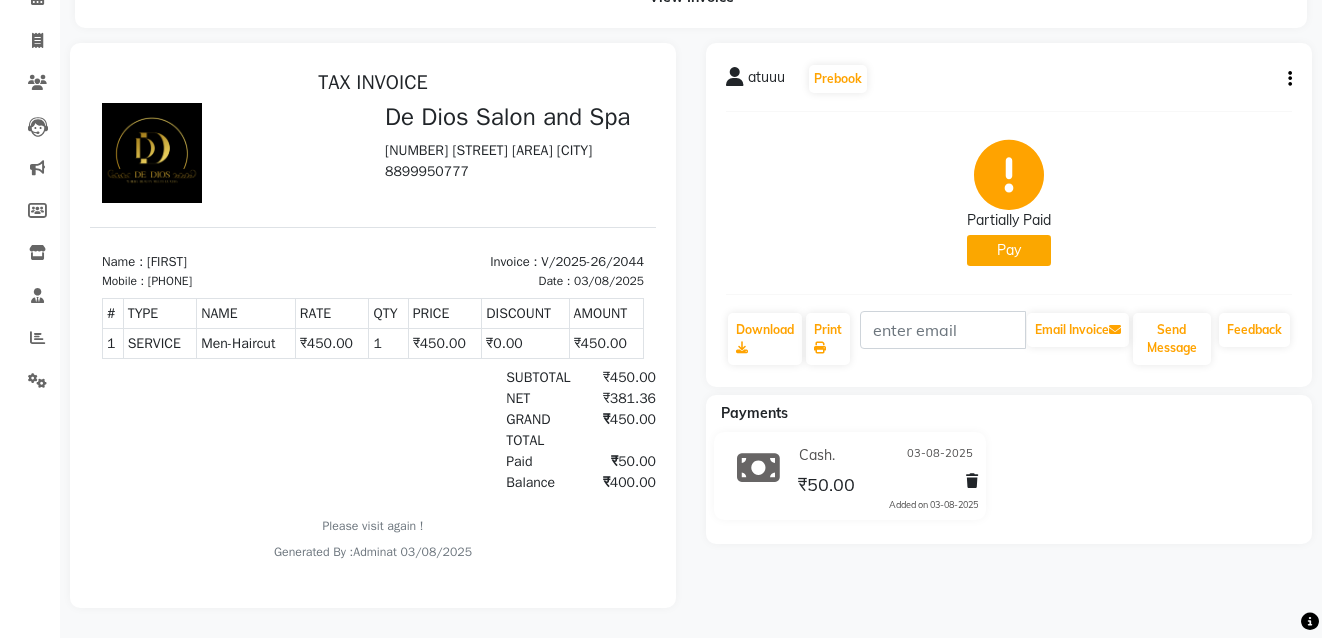 click 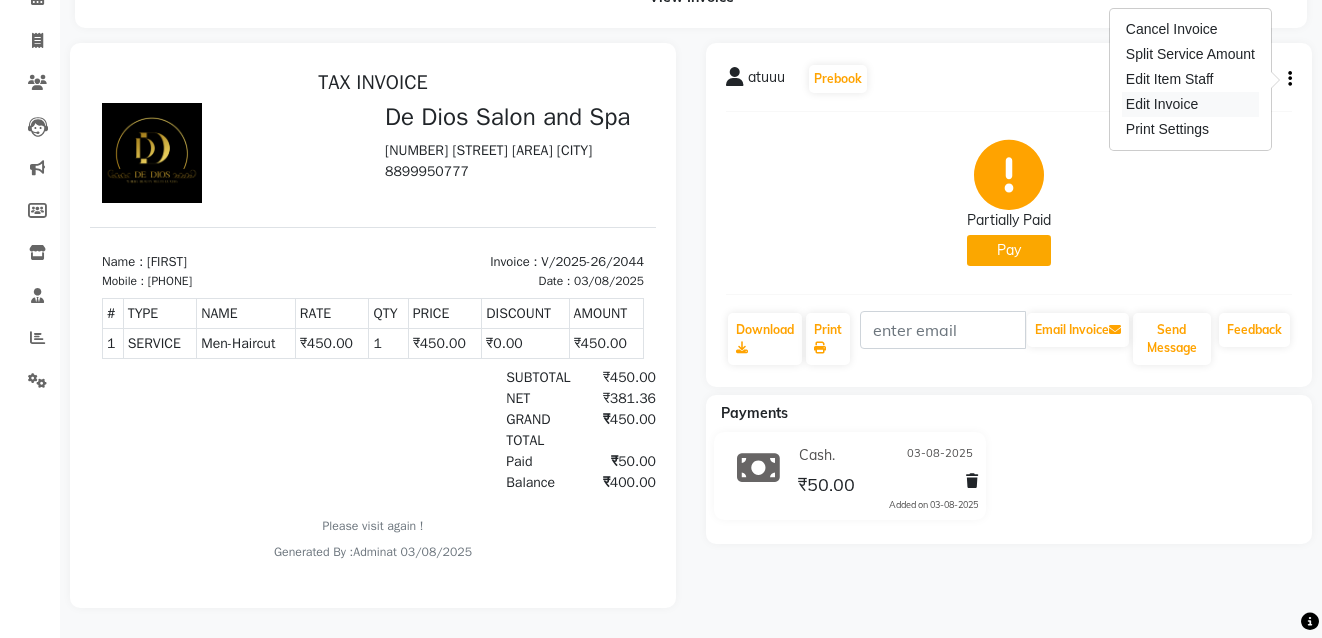click on "Edit Invoice" at bounding box center (1190, 104) 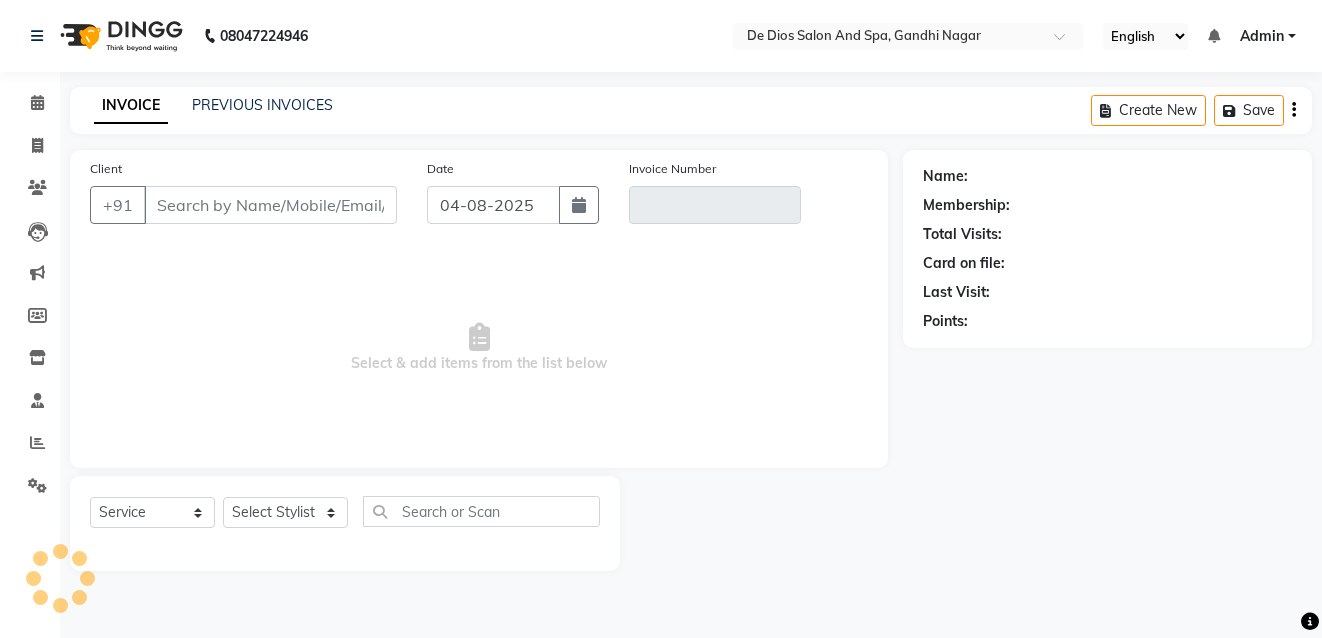 scroll, scrollTop: 0, scrollLeft: 0, axis: both 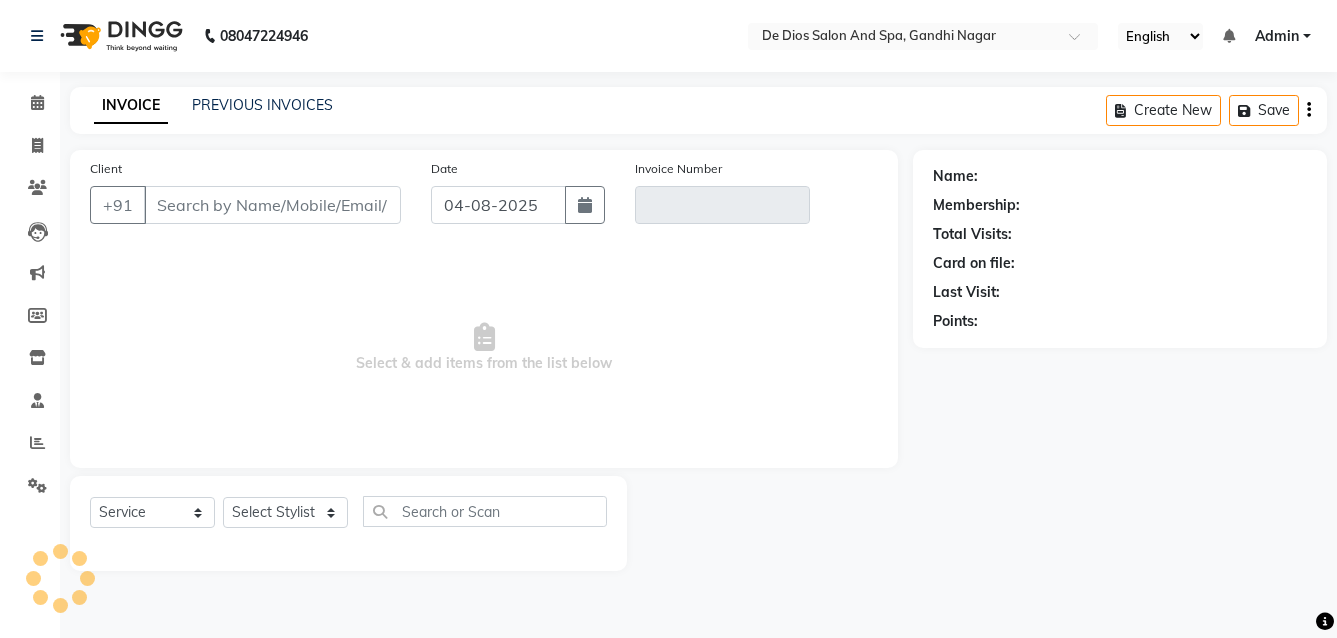 type on "9682599400" 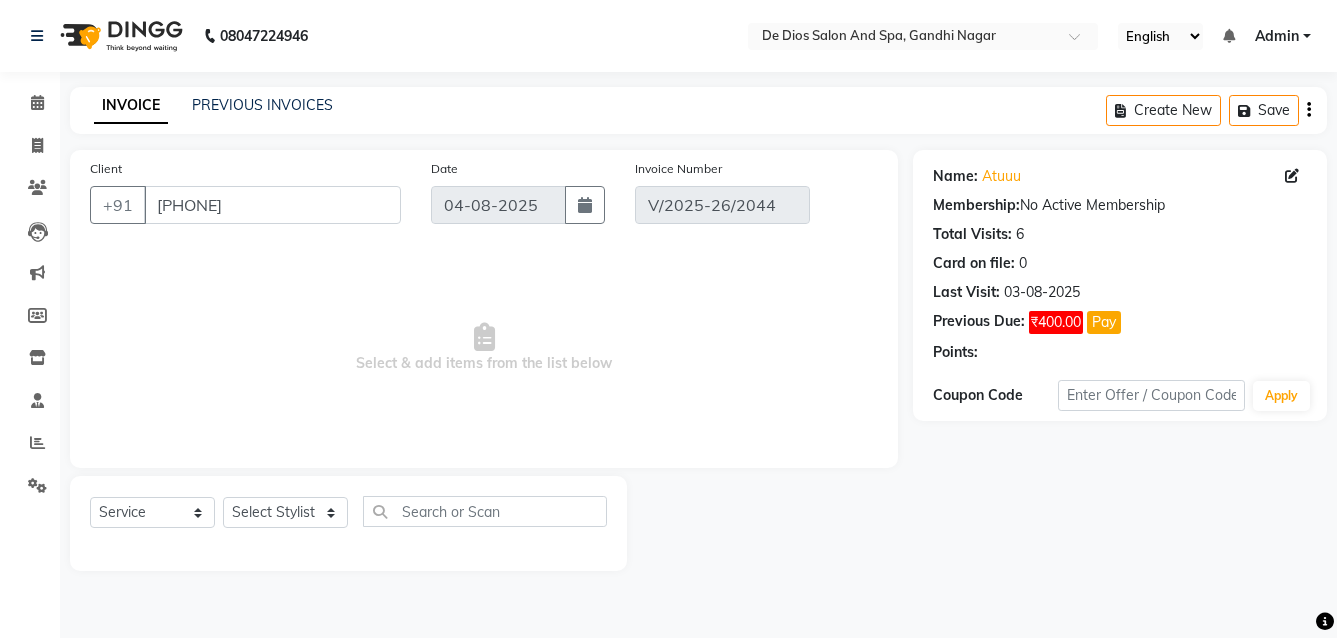type on "03-08-2025" 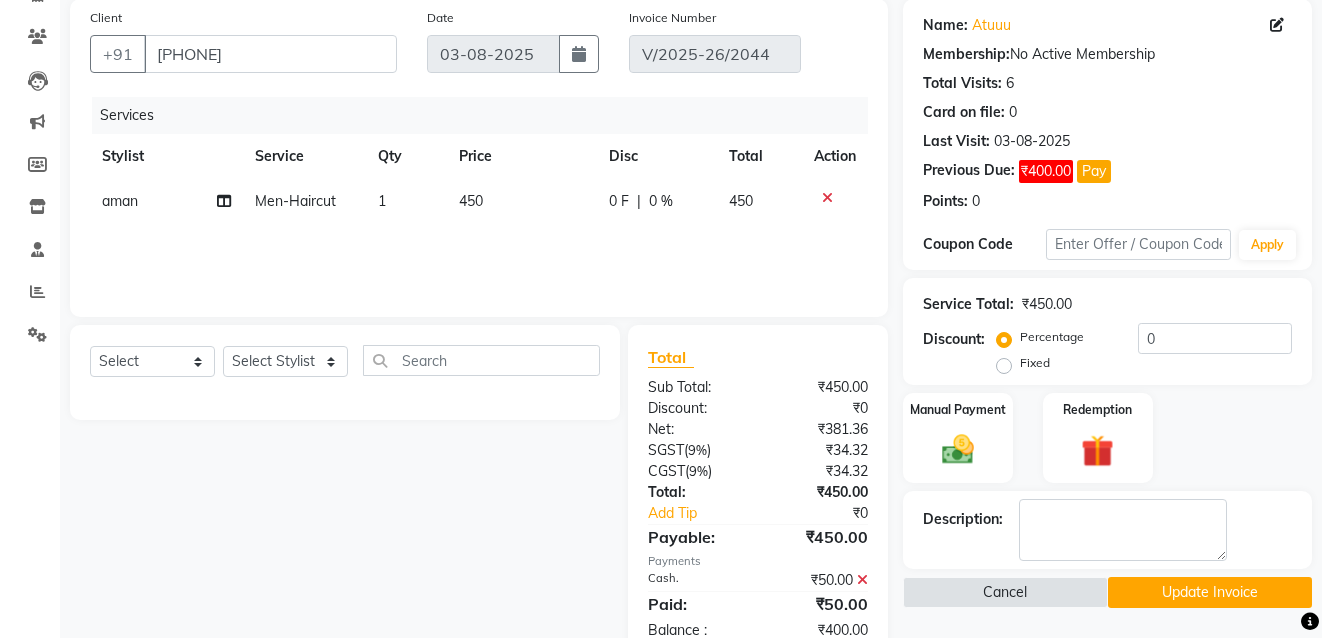 scroll, scrollTop: 200, scrollLeft: 0, axis: vertical 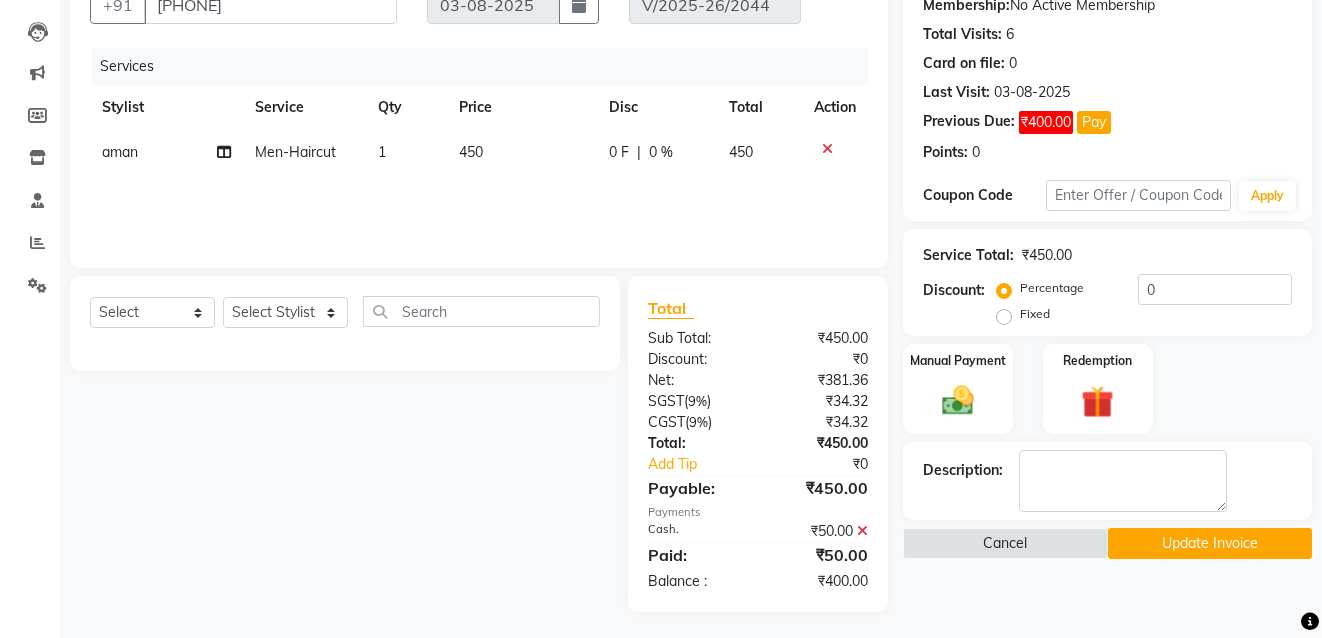 click 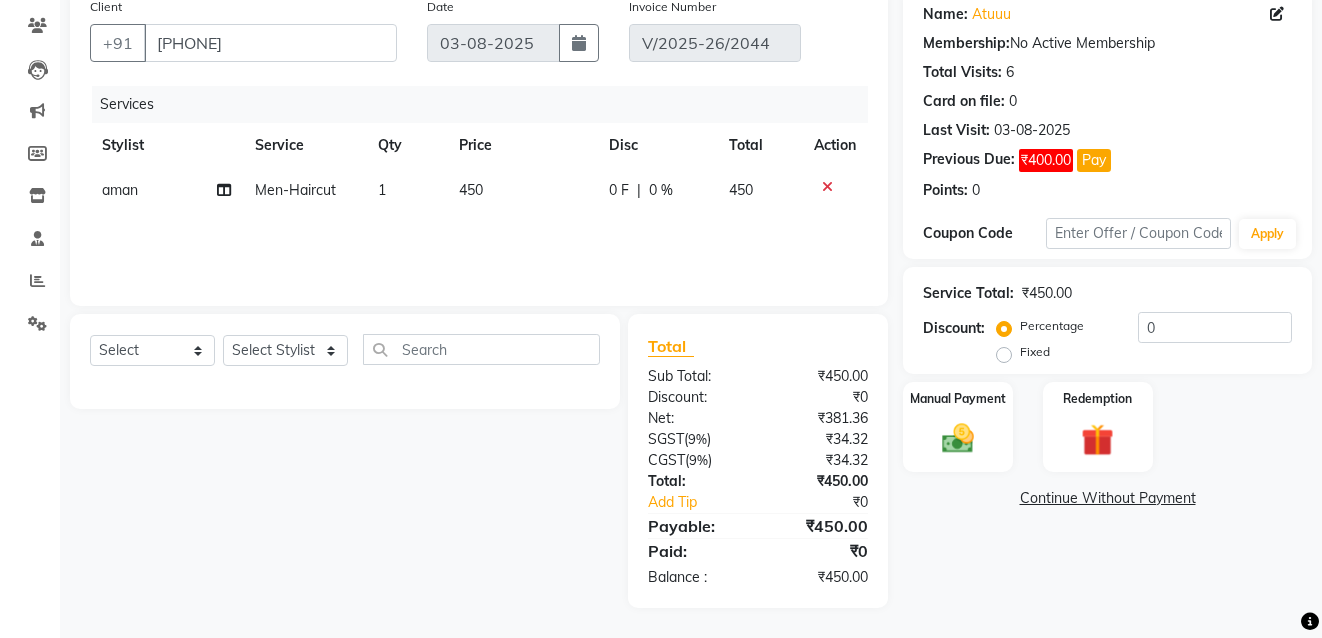 scroll, scrollTop: 162, scrollLeft: 0, axis: vertical 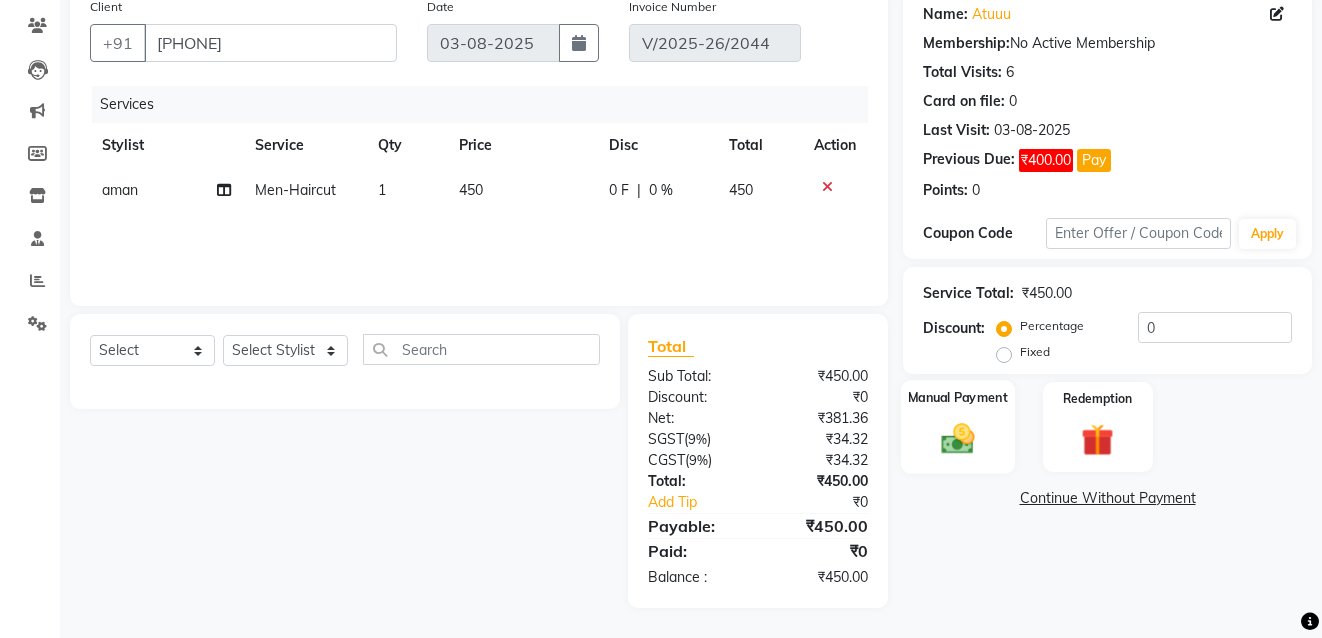 click 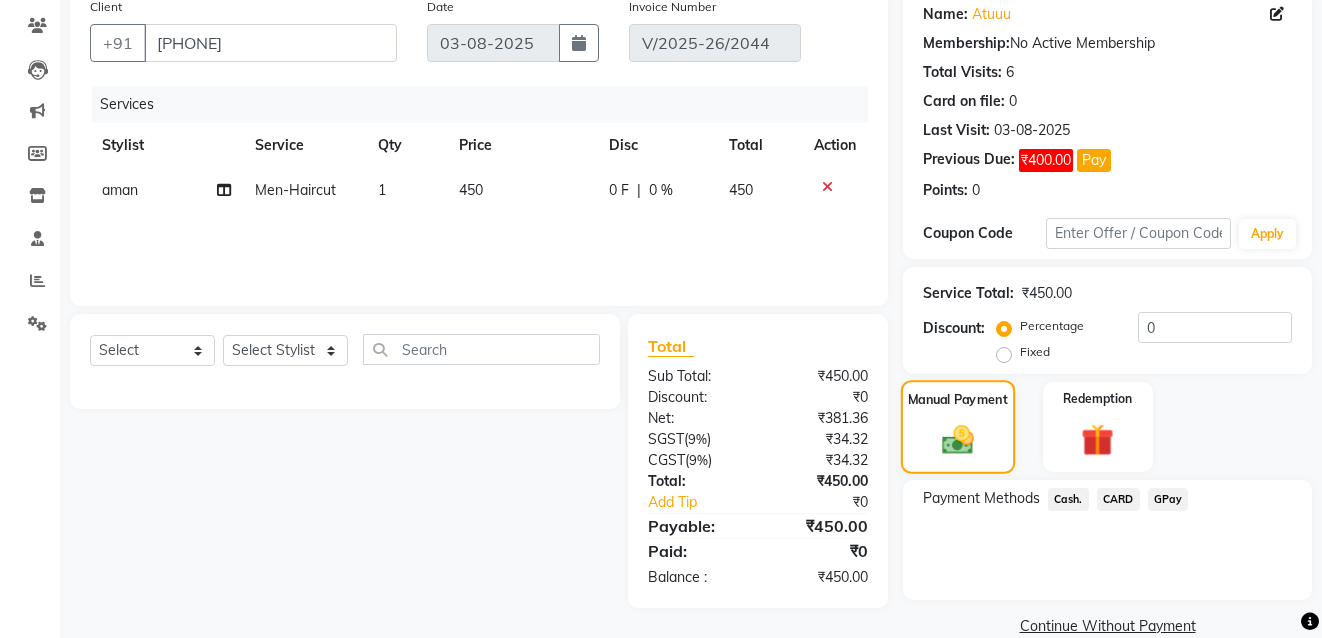 scroll, scrollTop: 195, scrollLeft: 0, axis: vertical 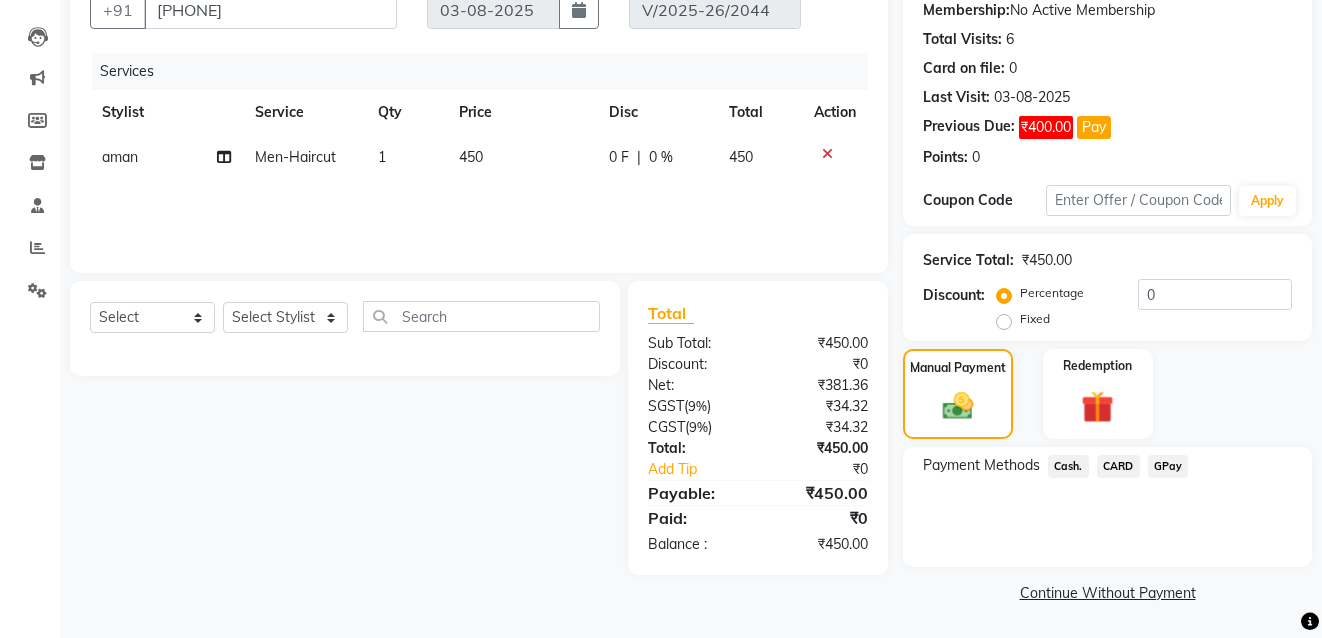 click on "Cash." 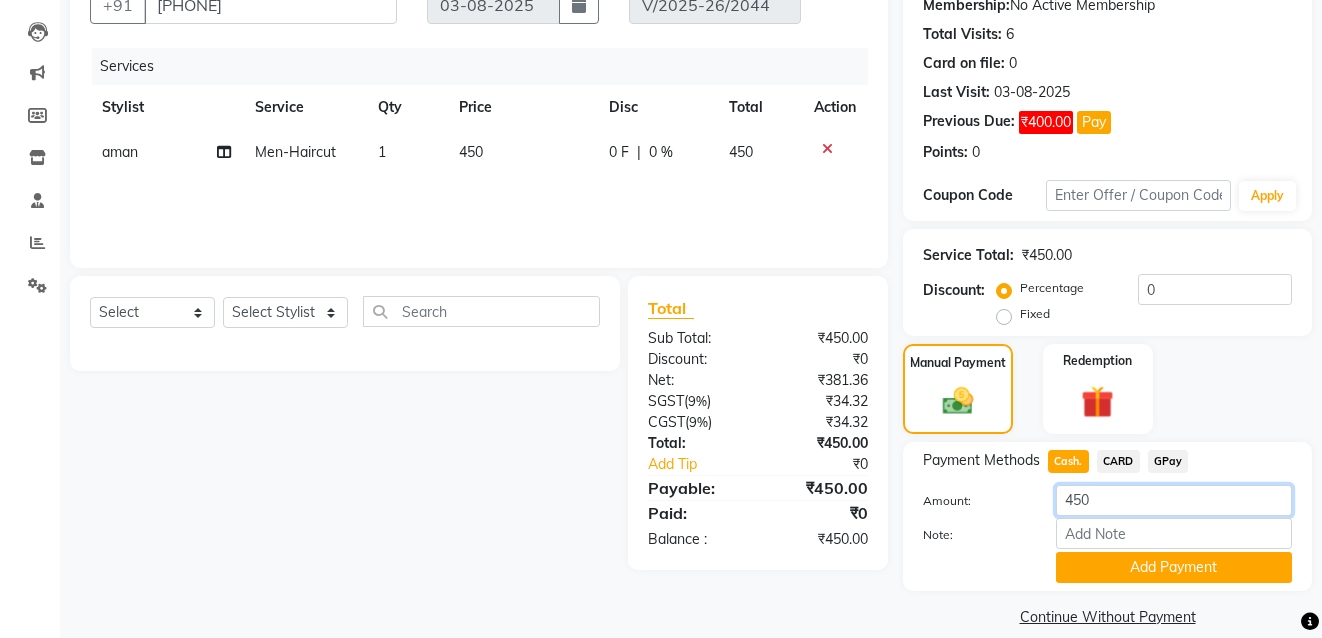click on "450" 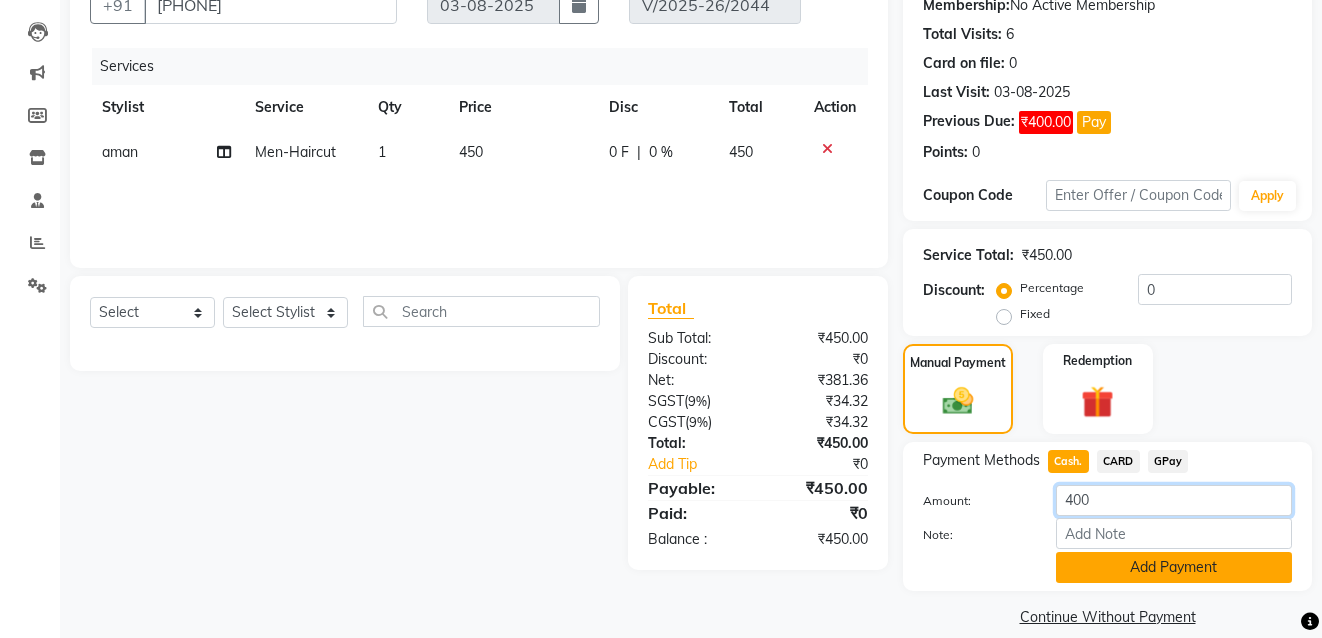 type on "400" 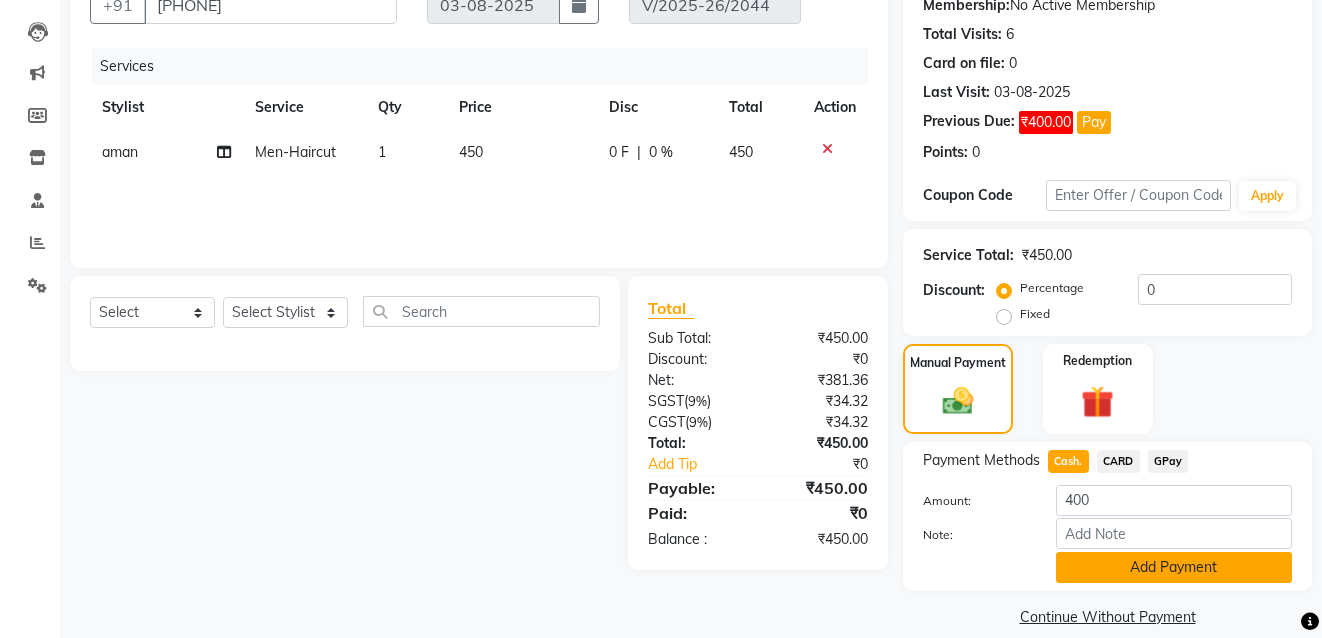click on "Add Payment" 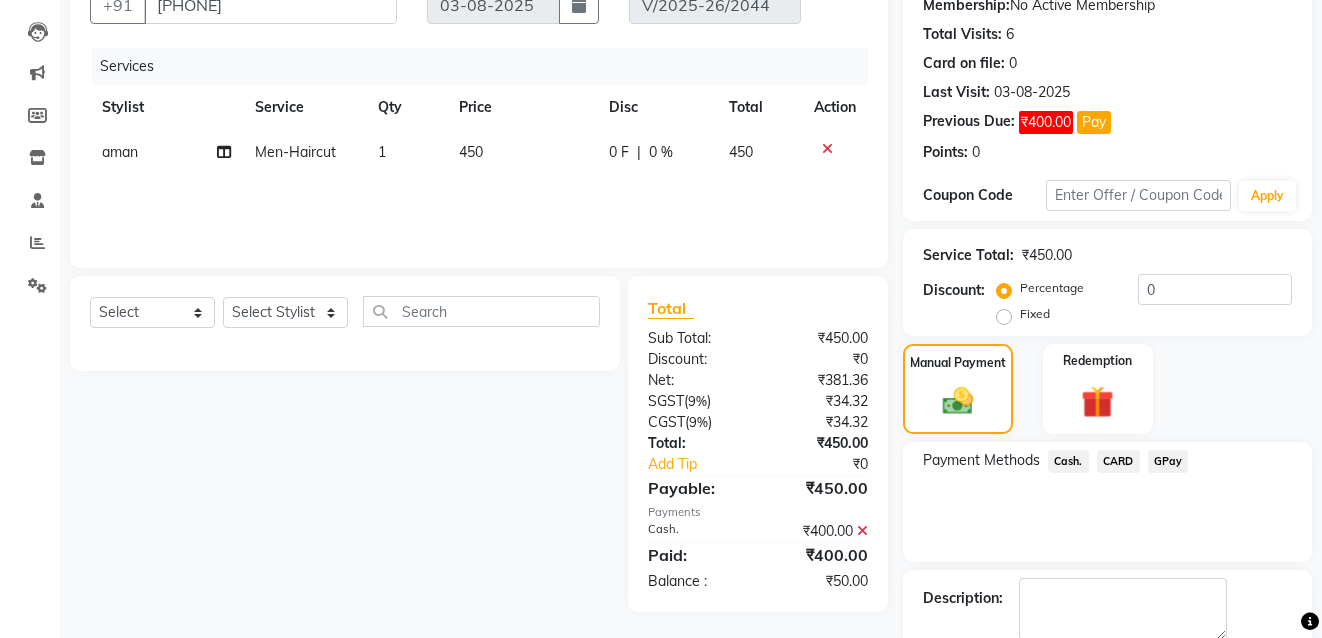 scroll, scrollTop: 279, scrollLeft: 0, axis: vertical 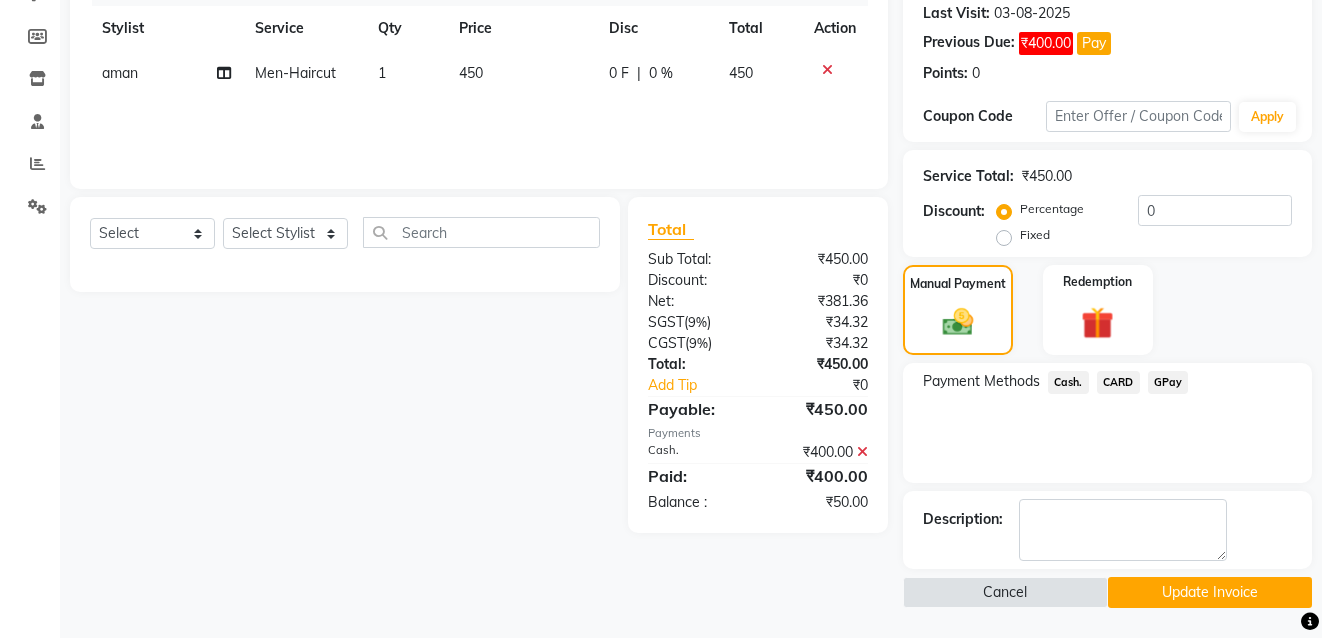 click on "Update Invoice" 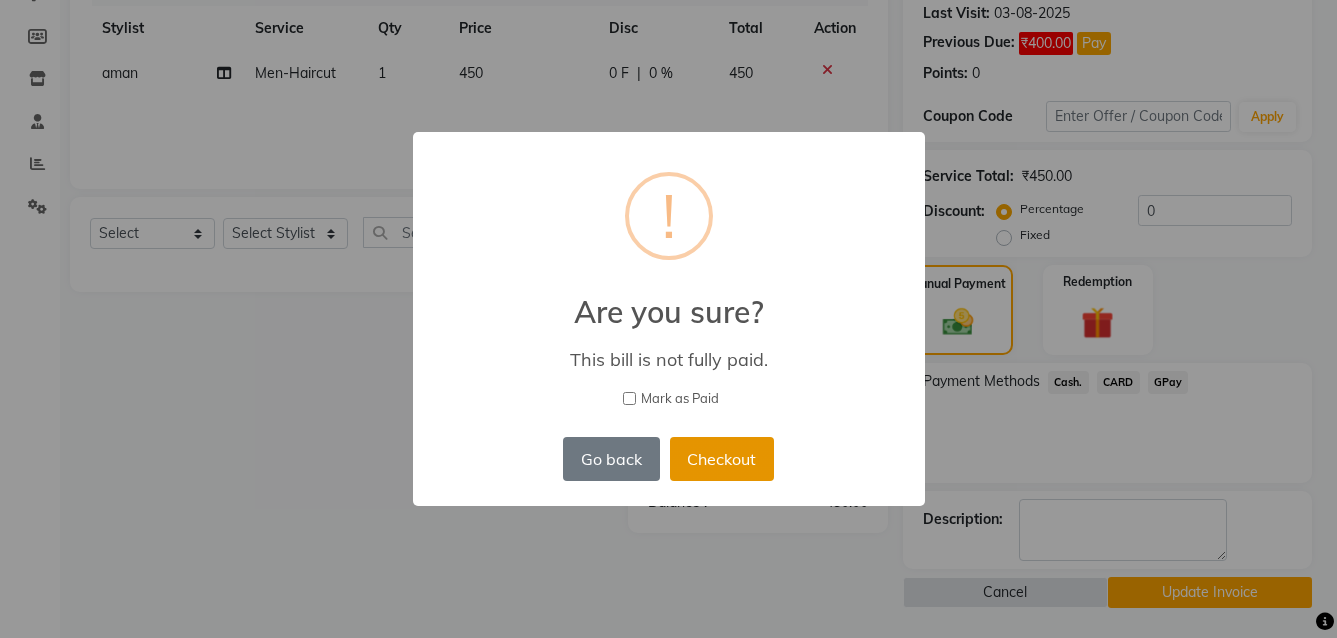 click on "Checkout" at bounding box center [722, 459] 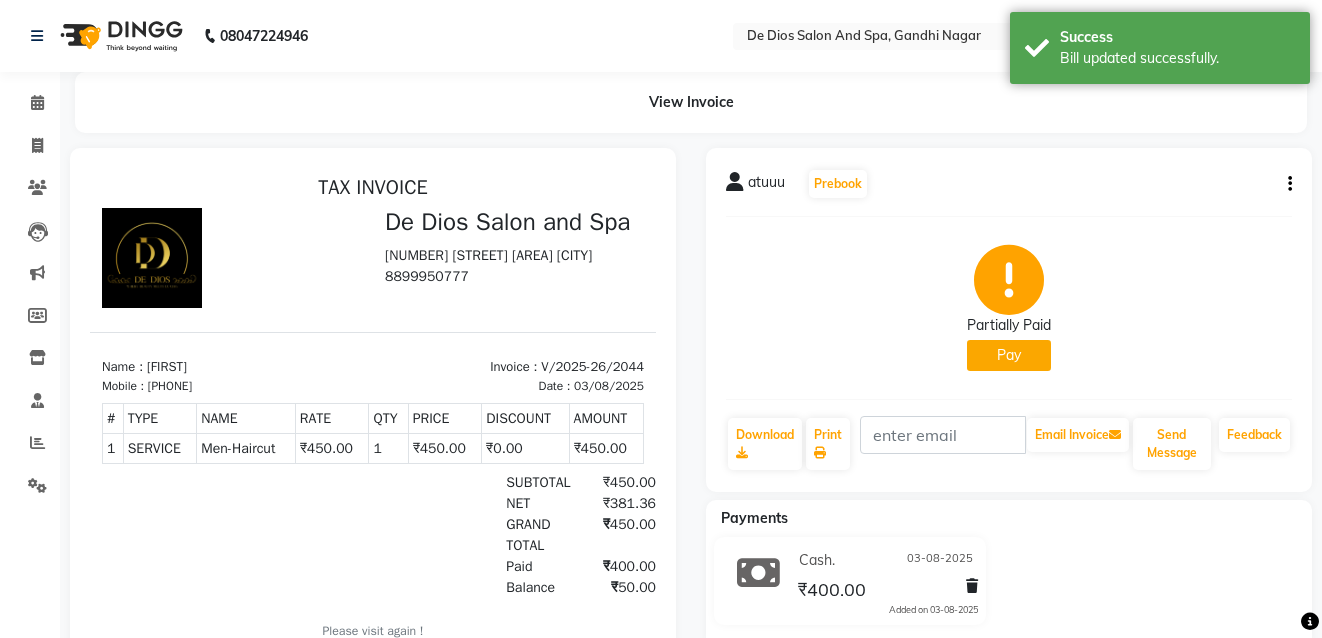 scroll, scrollTop: 0, scrollLeft: 0, axis: both 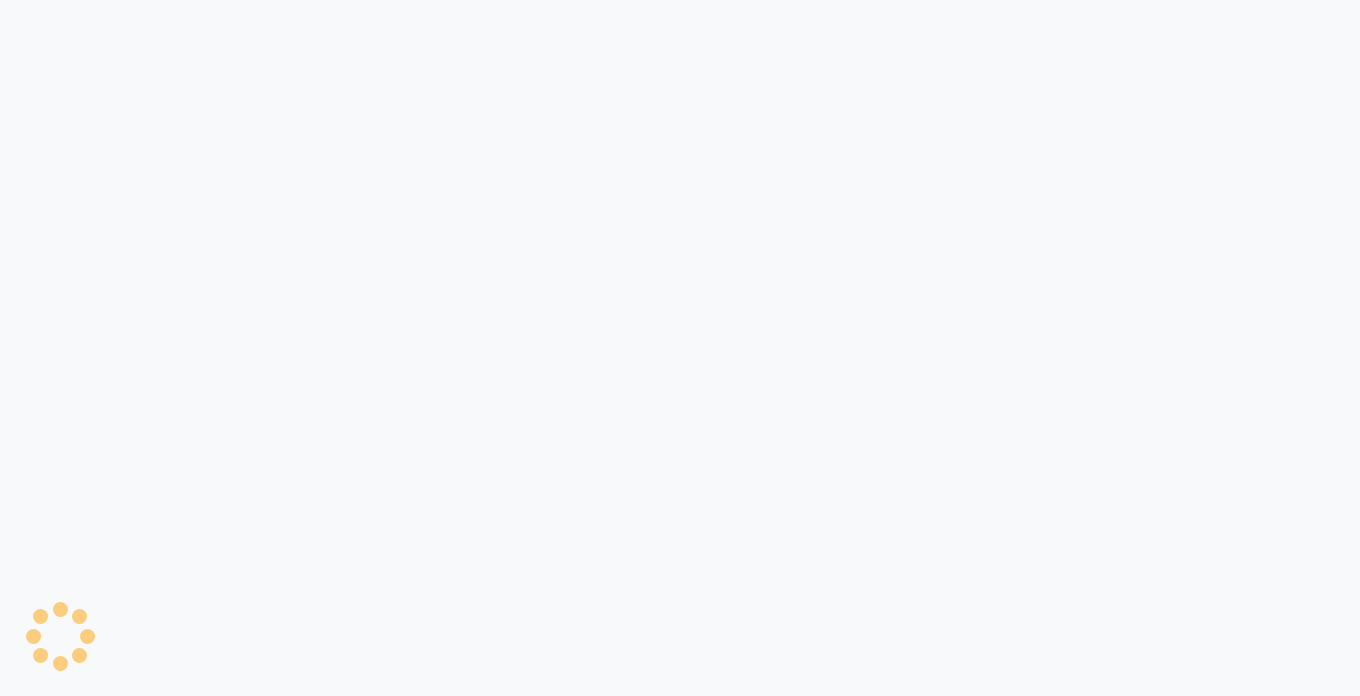 select on "6431" 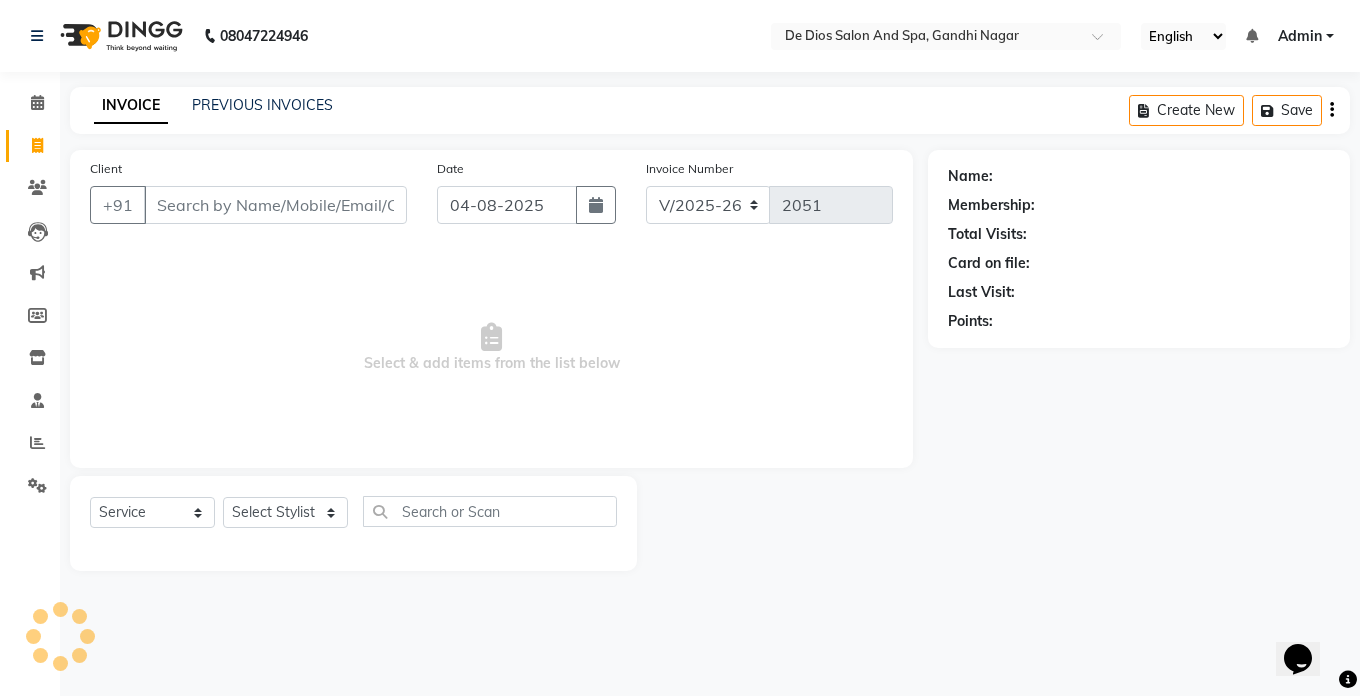 scroll, scrollTop: 0, scrollLeft: 0, axis: both 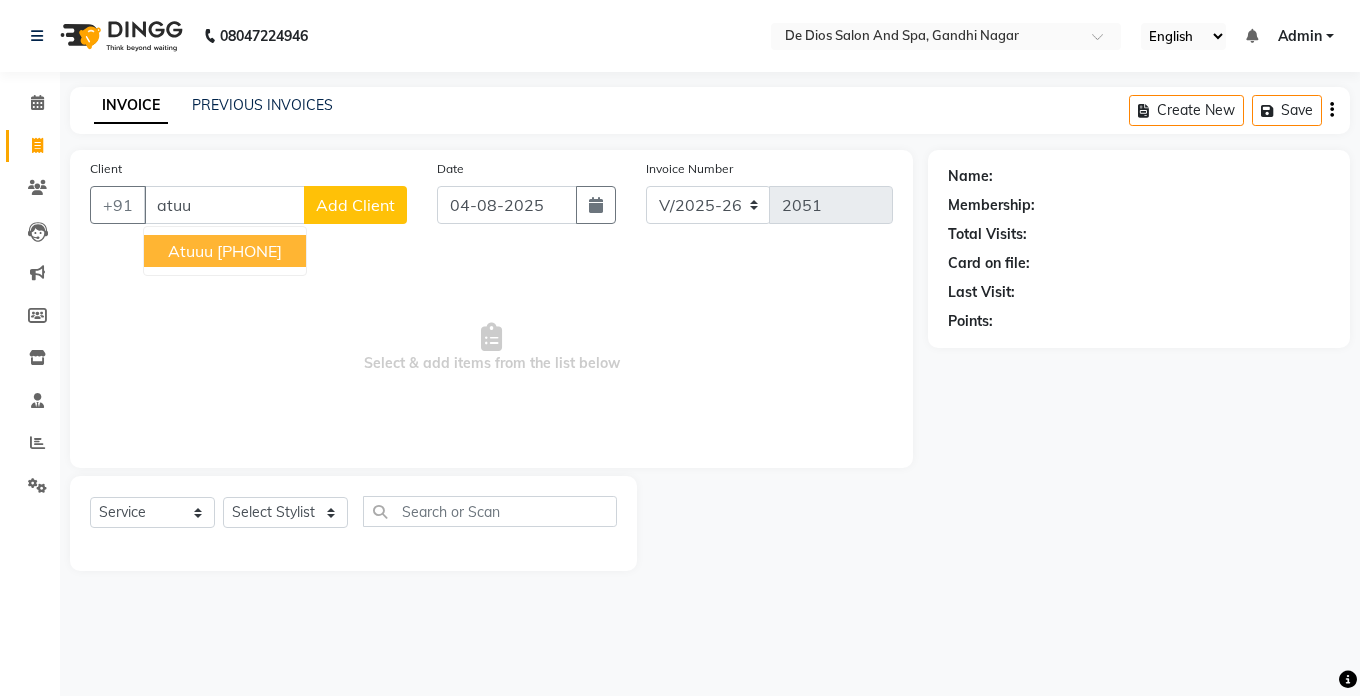 click on "[PHONE]" at bounding box center (249, 251) 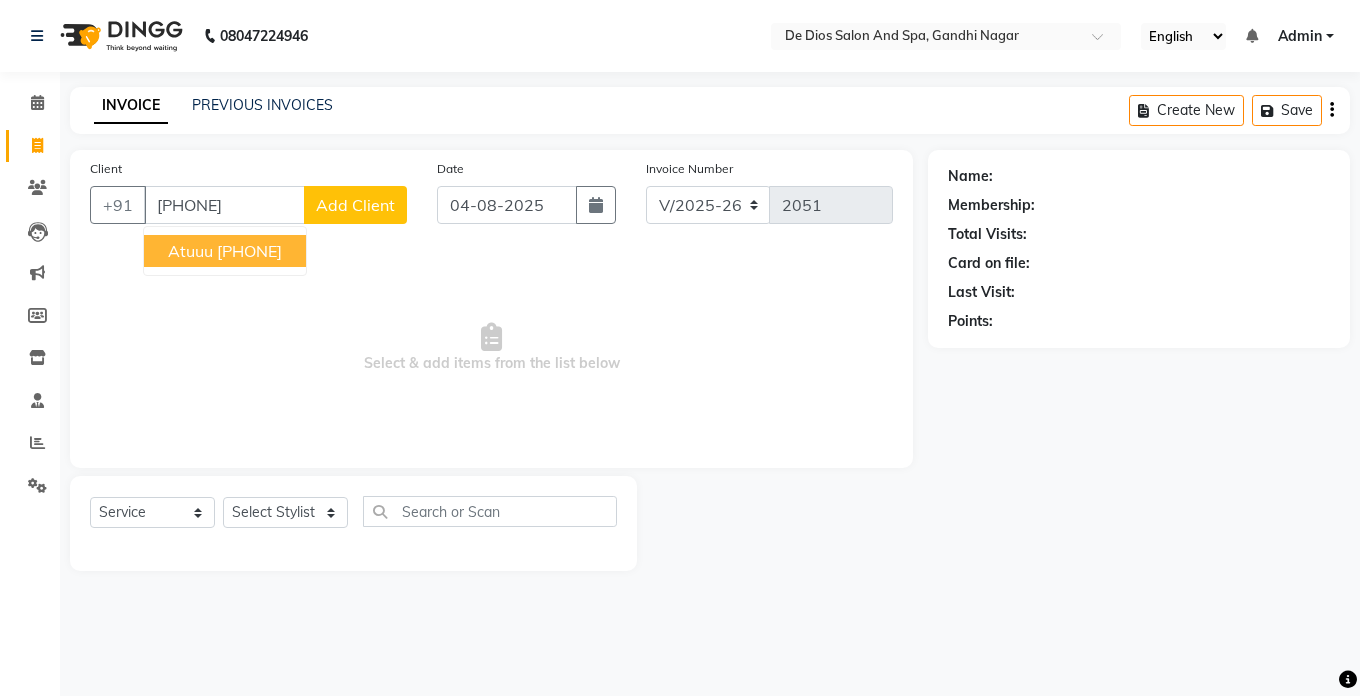 type on "[PHONE]" 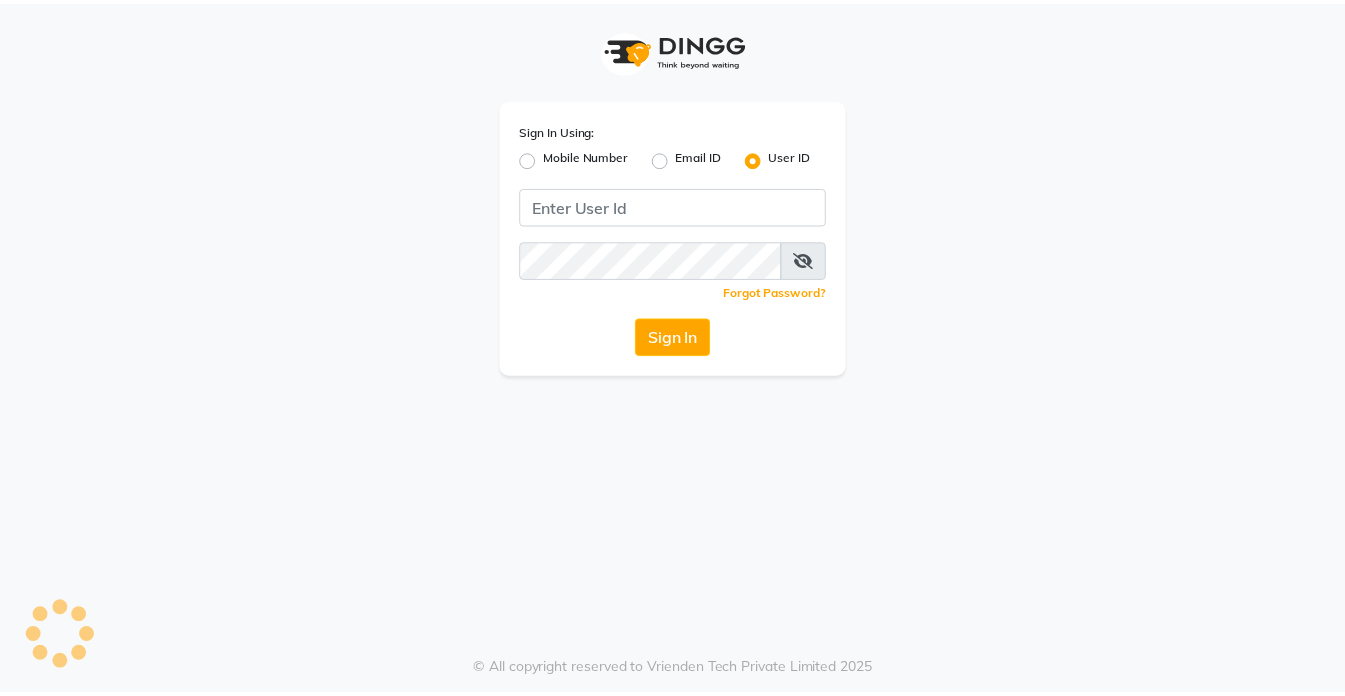 scroll, scrollTop: 0, scrollLeft: 0, axis: both 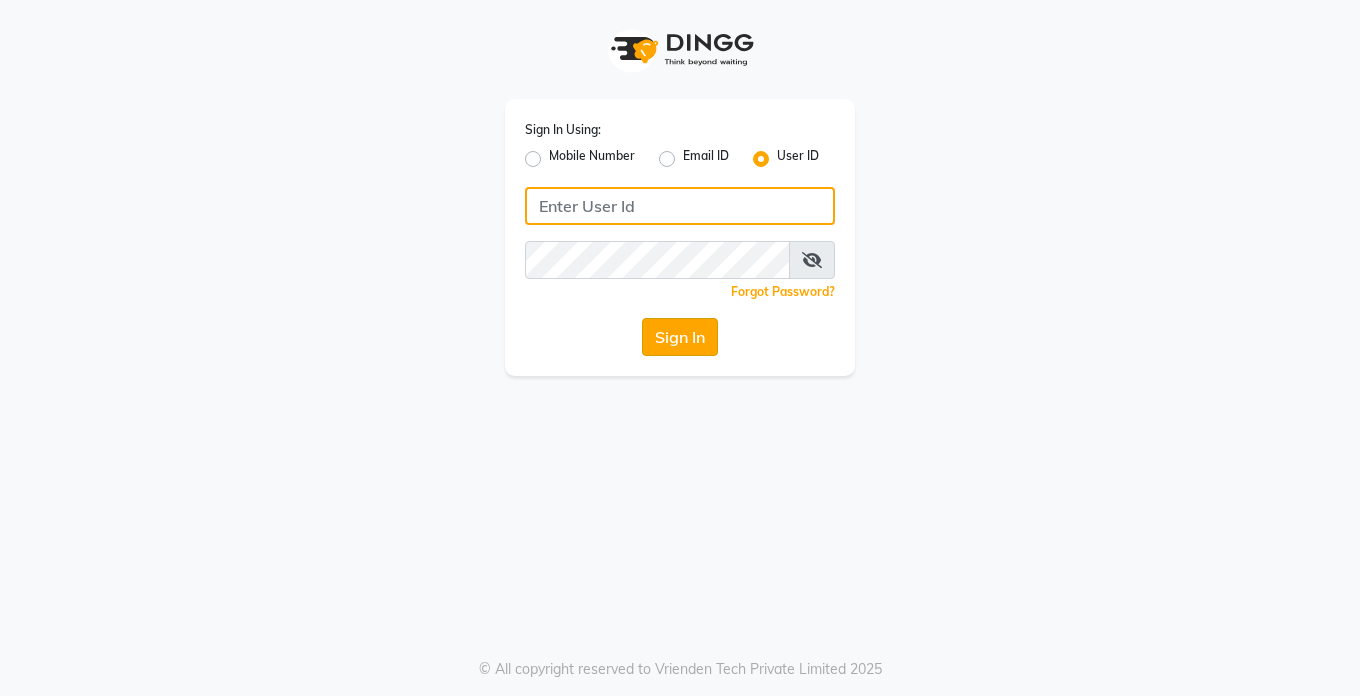 type on "Dedios123" 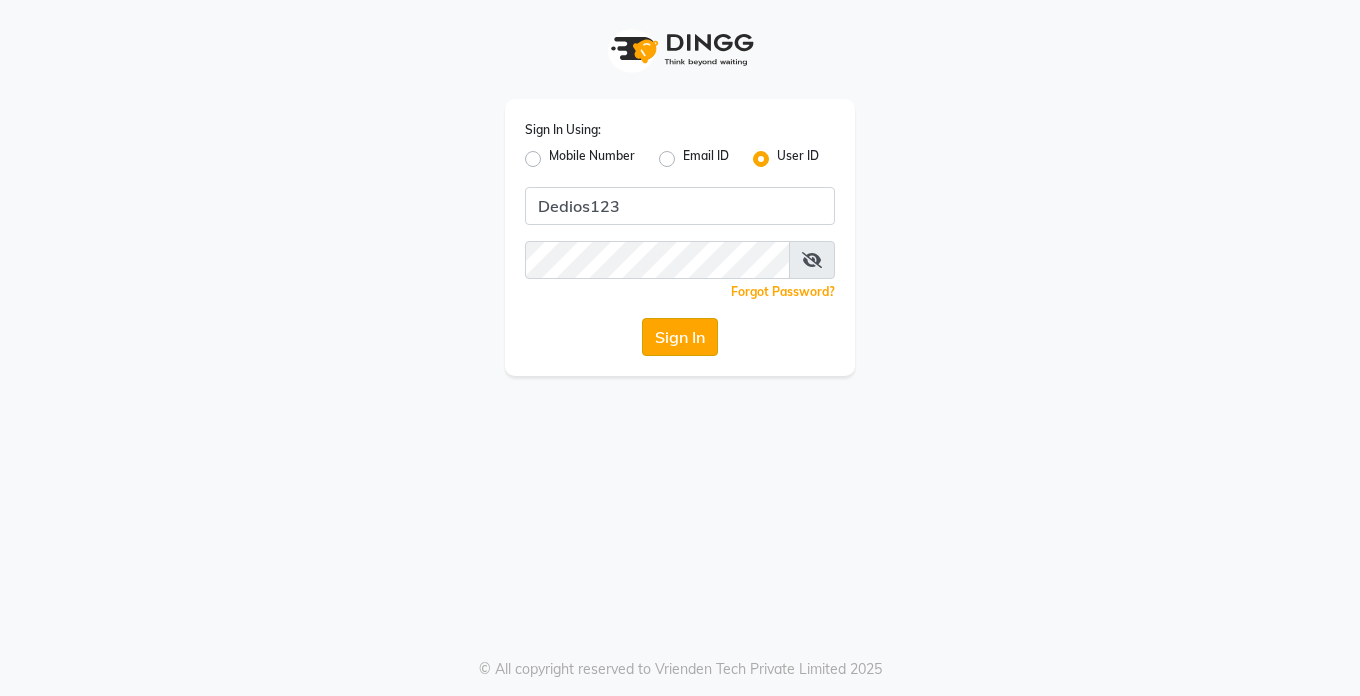 click on "Sign In" 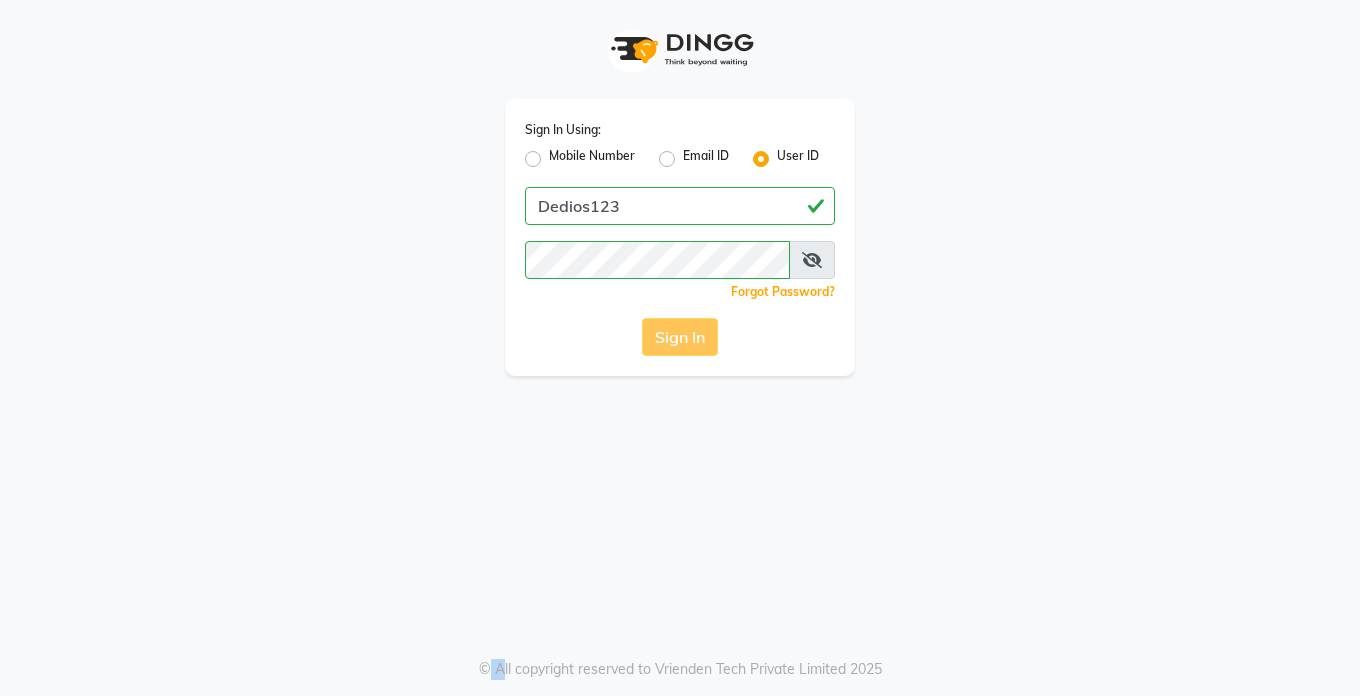 click on "Sign In" 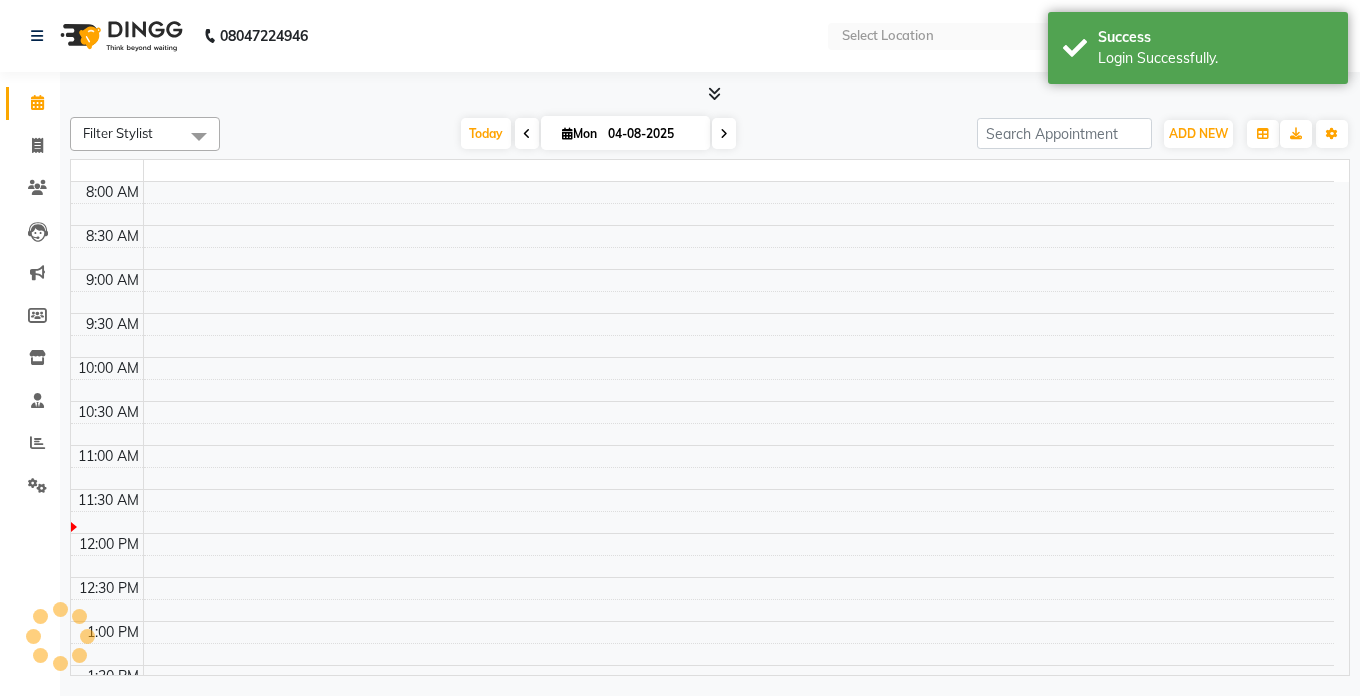 select on "en" 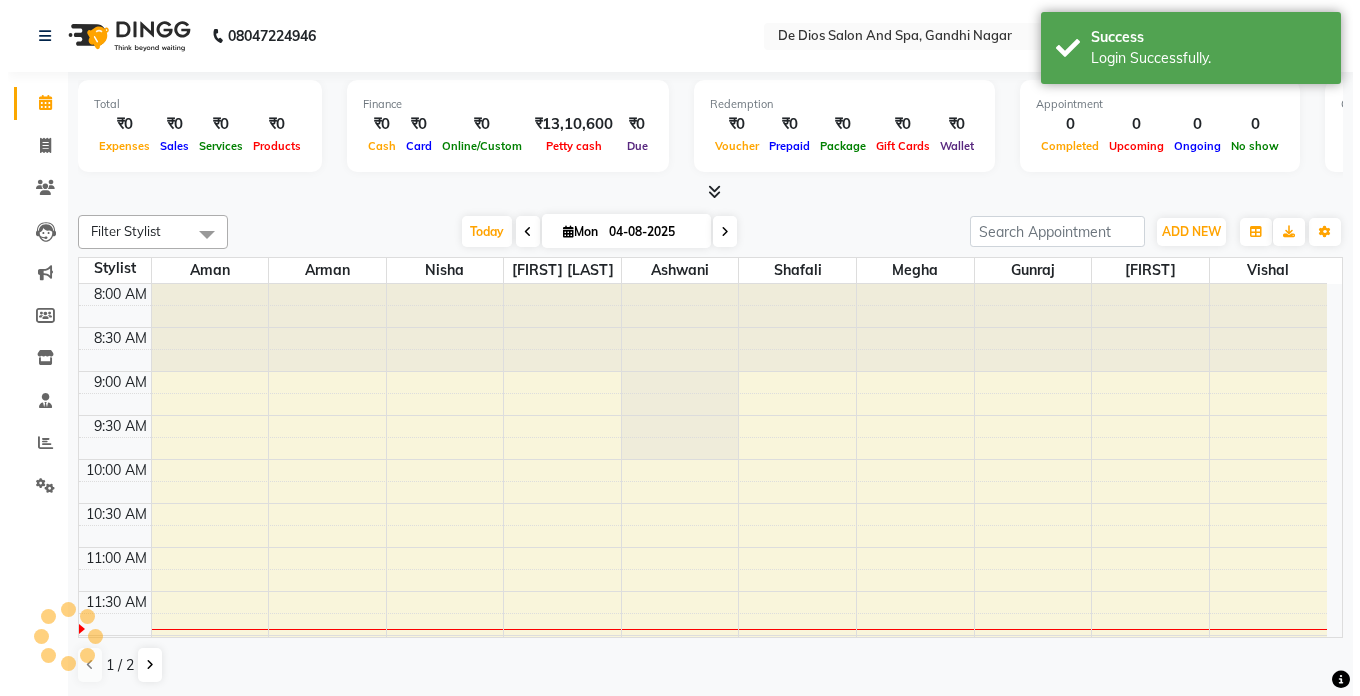 scroll, scrollTop: 0, scrollLeft: 0, axis: both 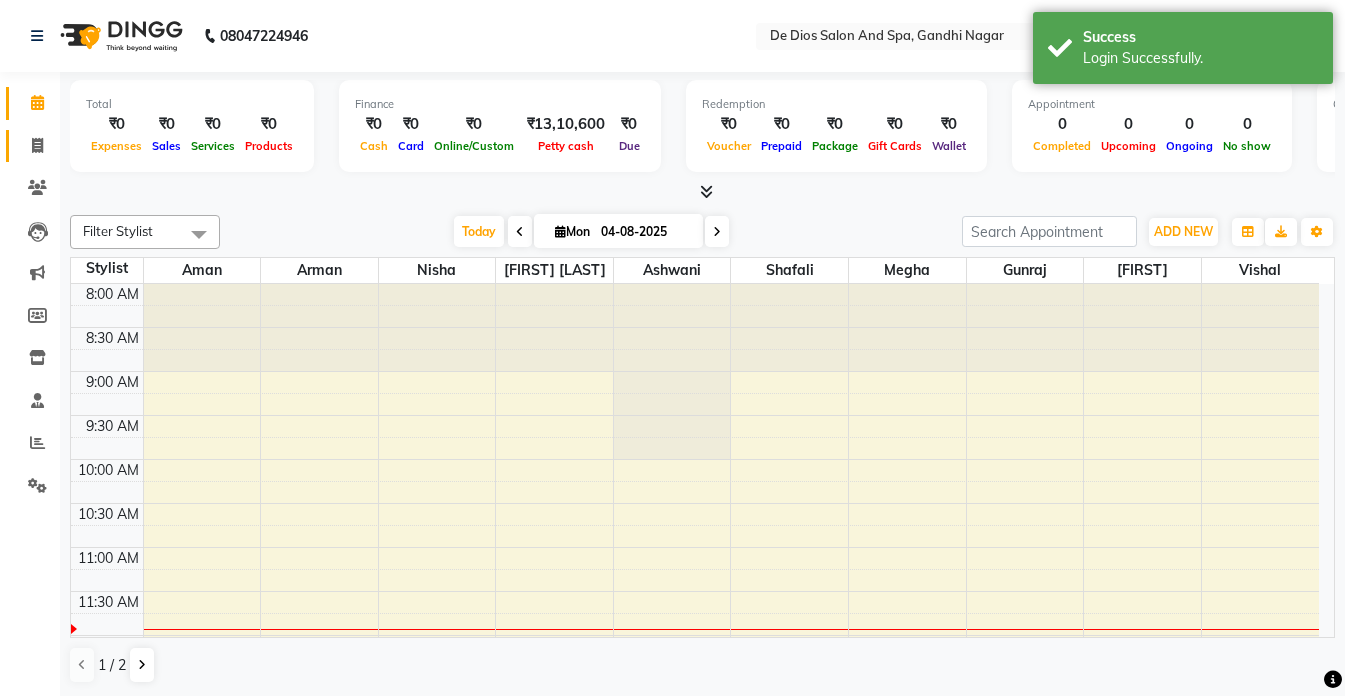 click on "Invoice" 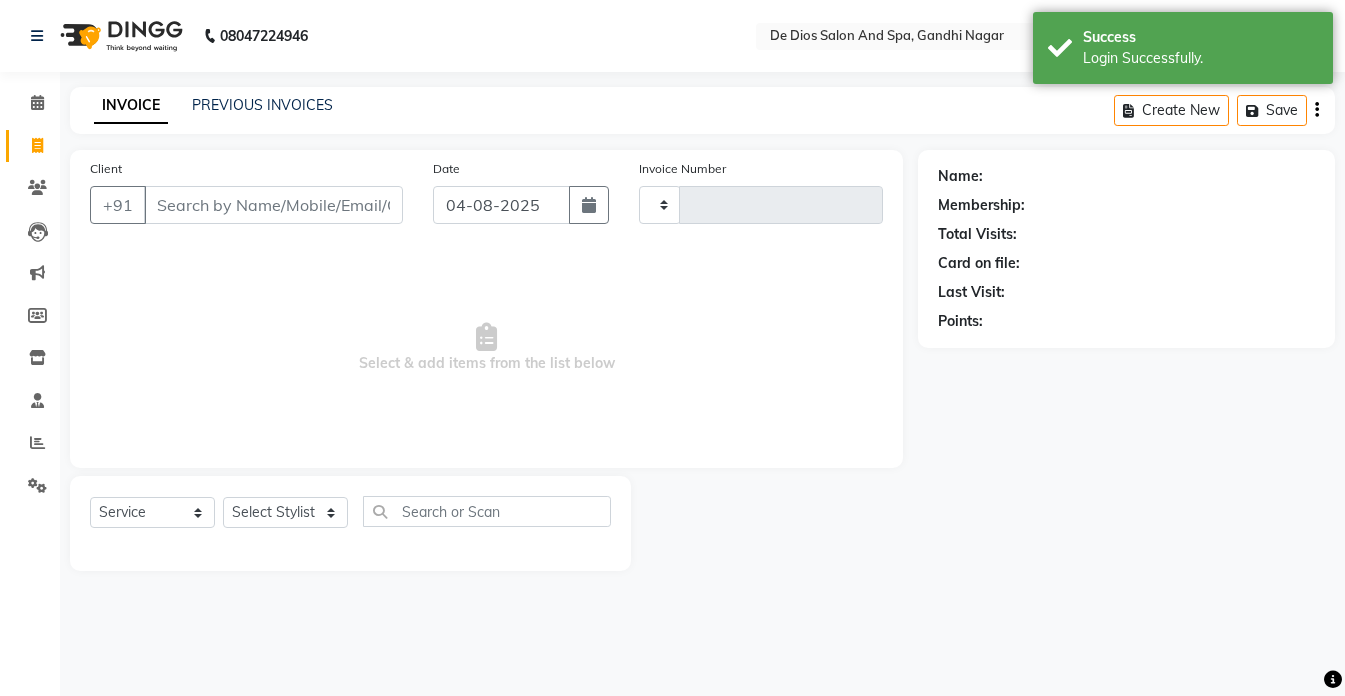 click on "Invoice" 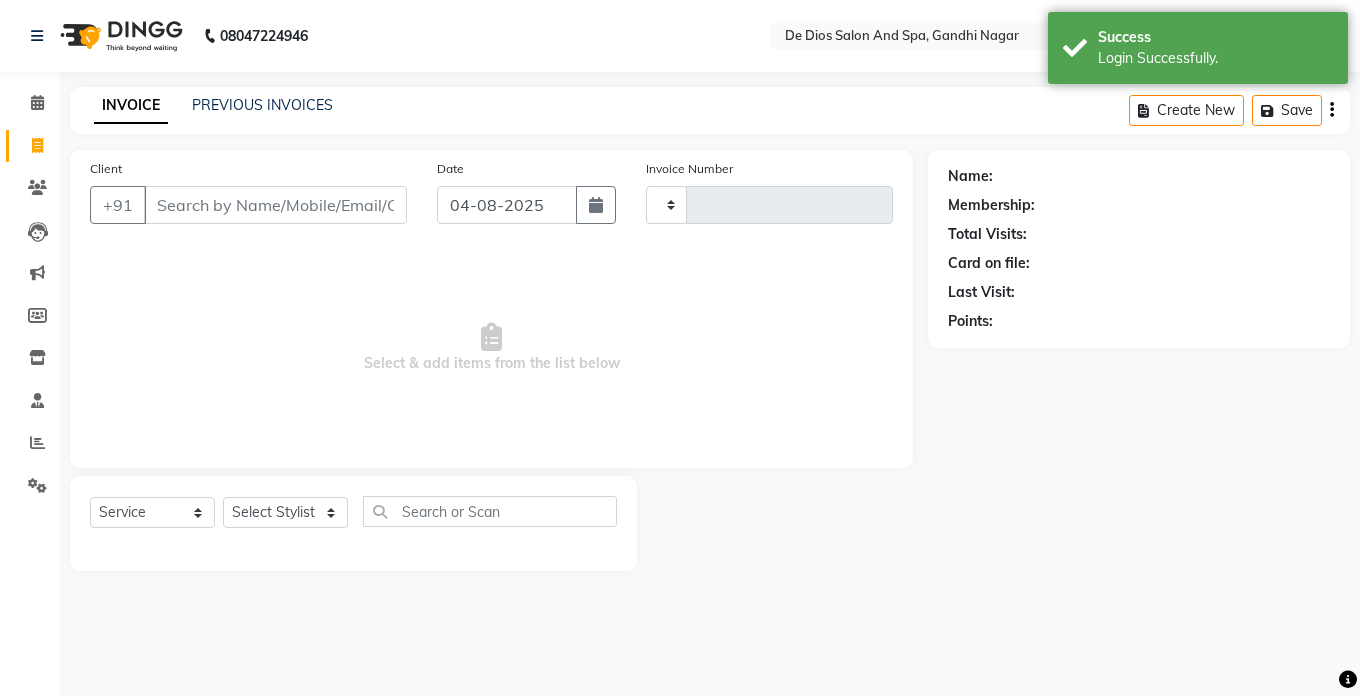 select on "6431" 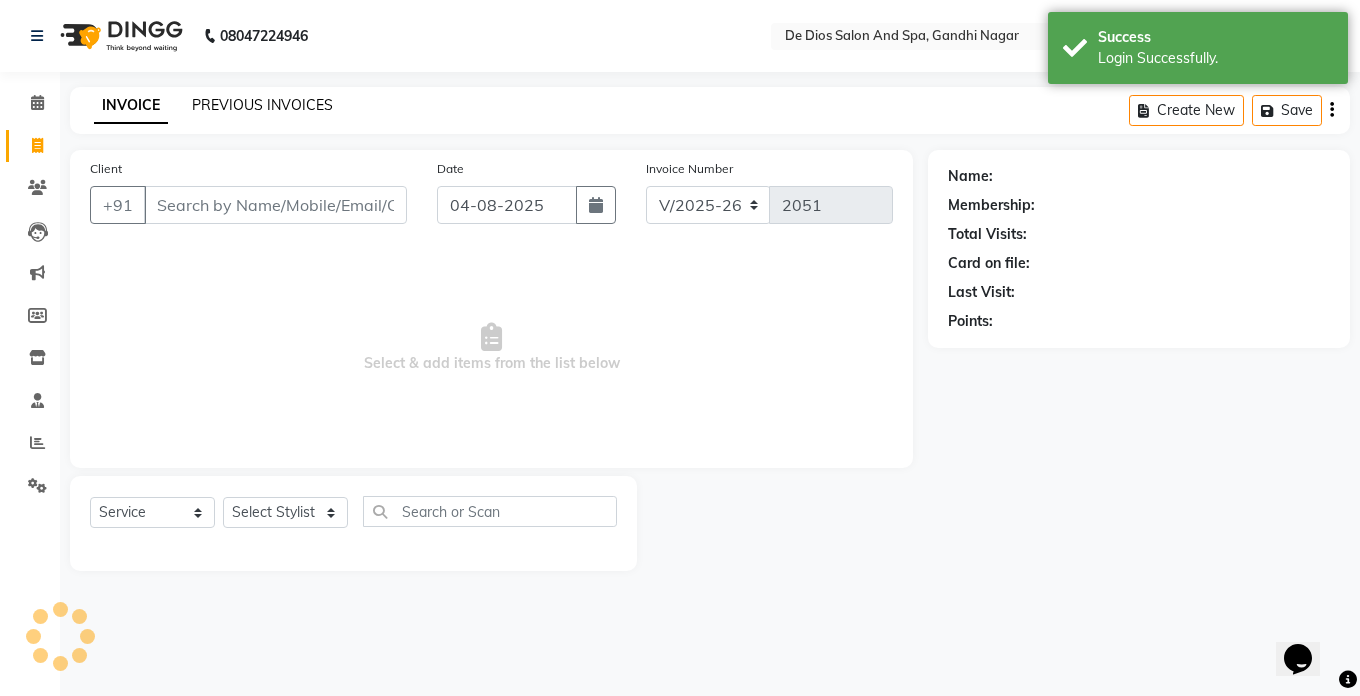 scroll, scrollTop: 0, scrollLeft: 0, axis: both 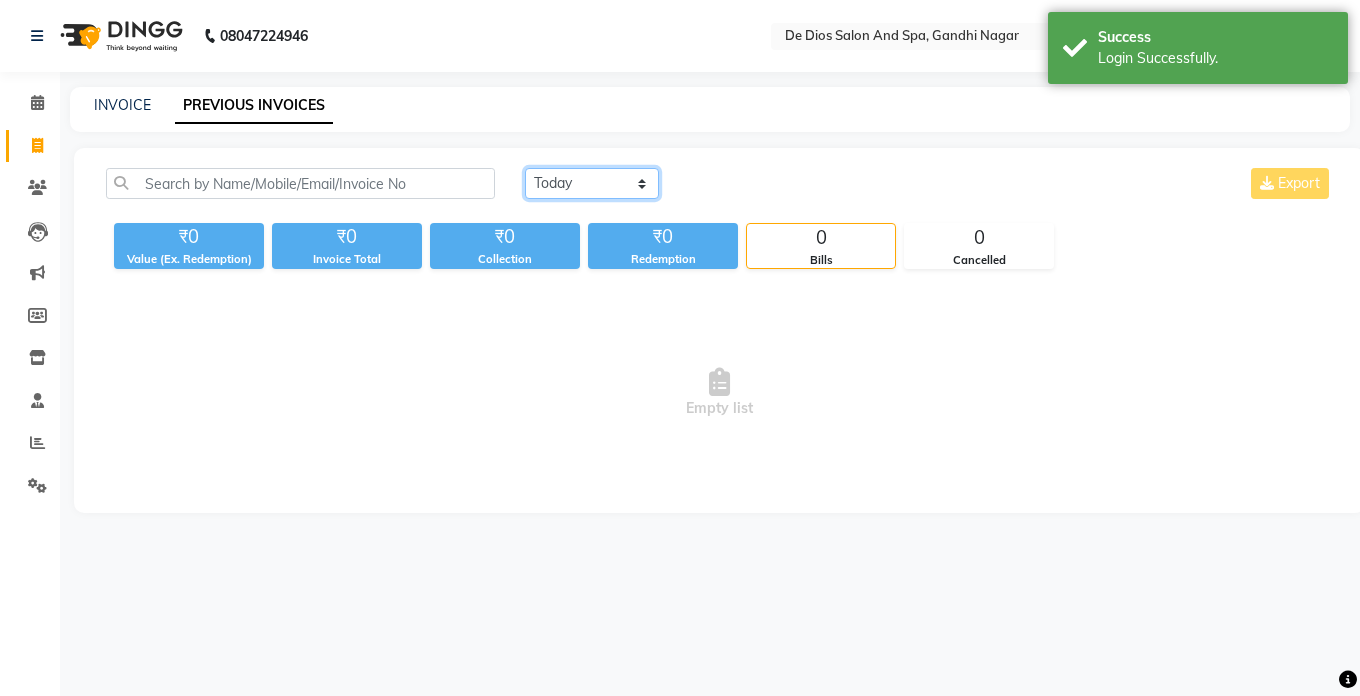 click on "Today Yesterday Custom Range" 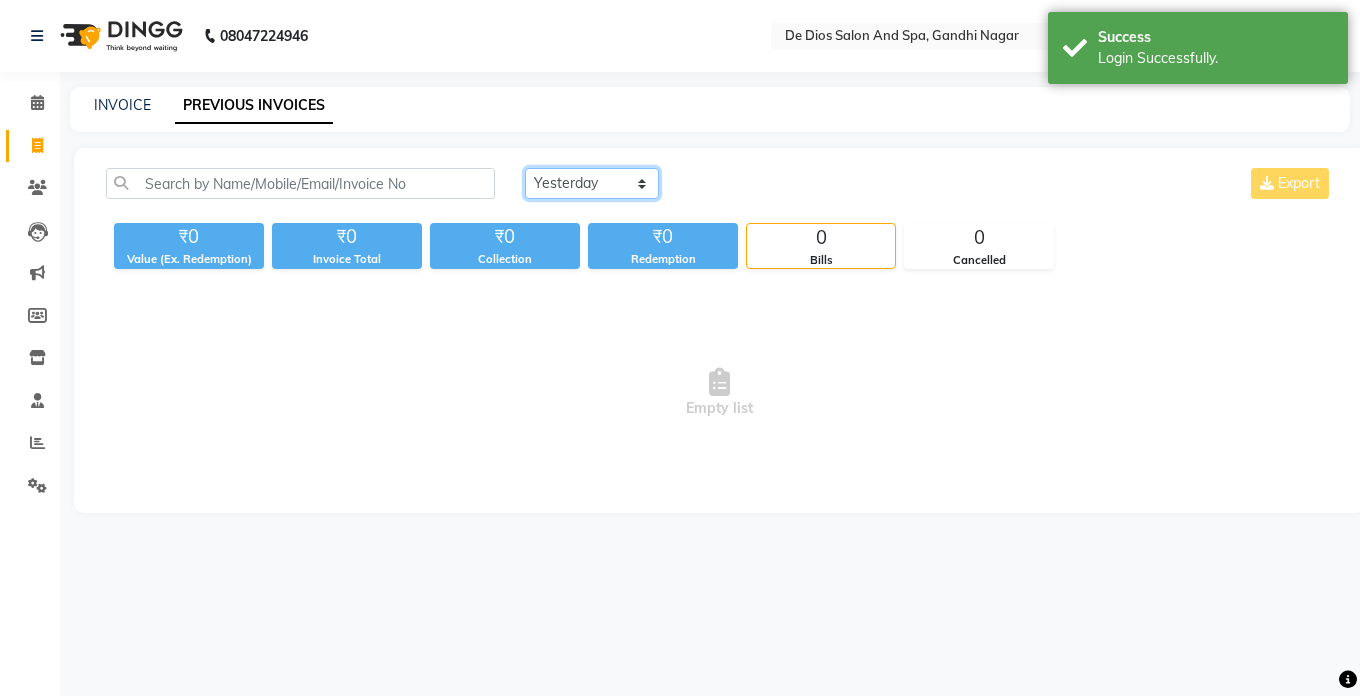 click on "Today Yesterday Custom Range" 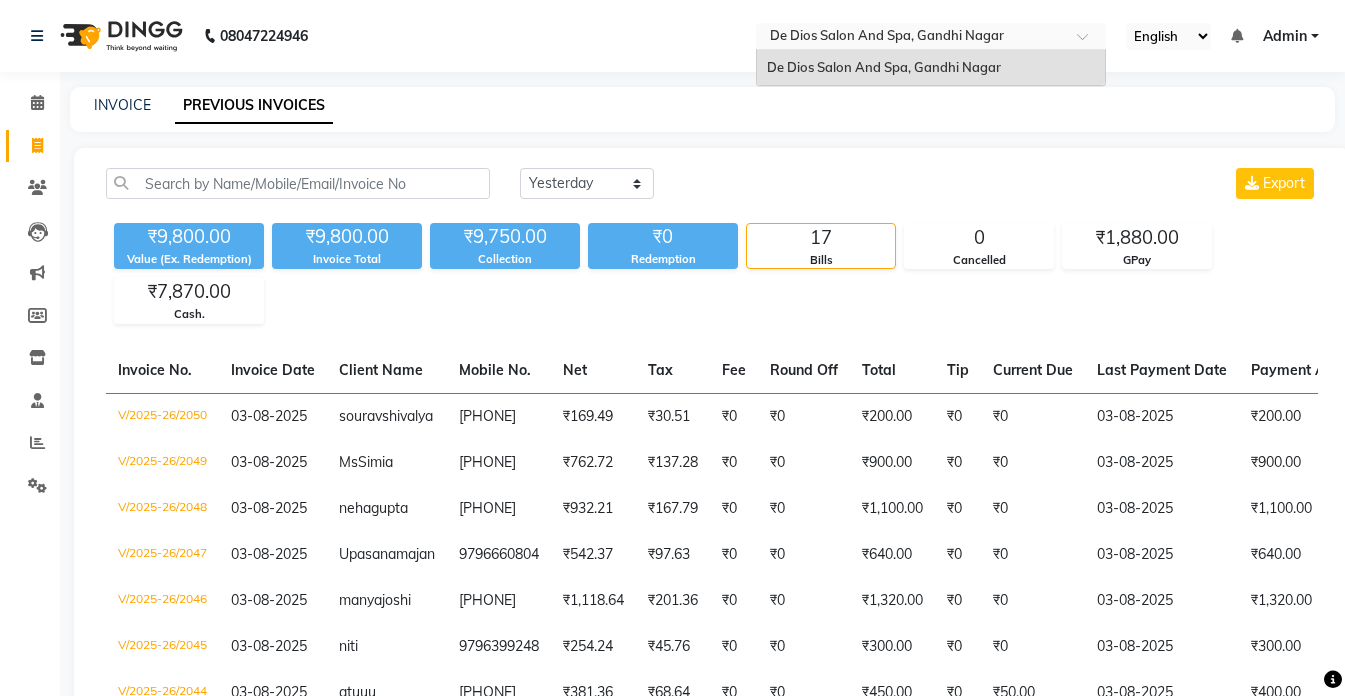 drag, startPoint x: 427, startPoint y: 100, endPoint x: 959, endPoint y: 38, distance: 535.6006 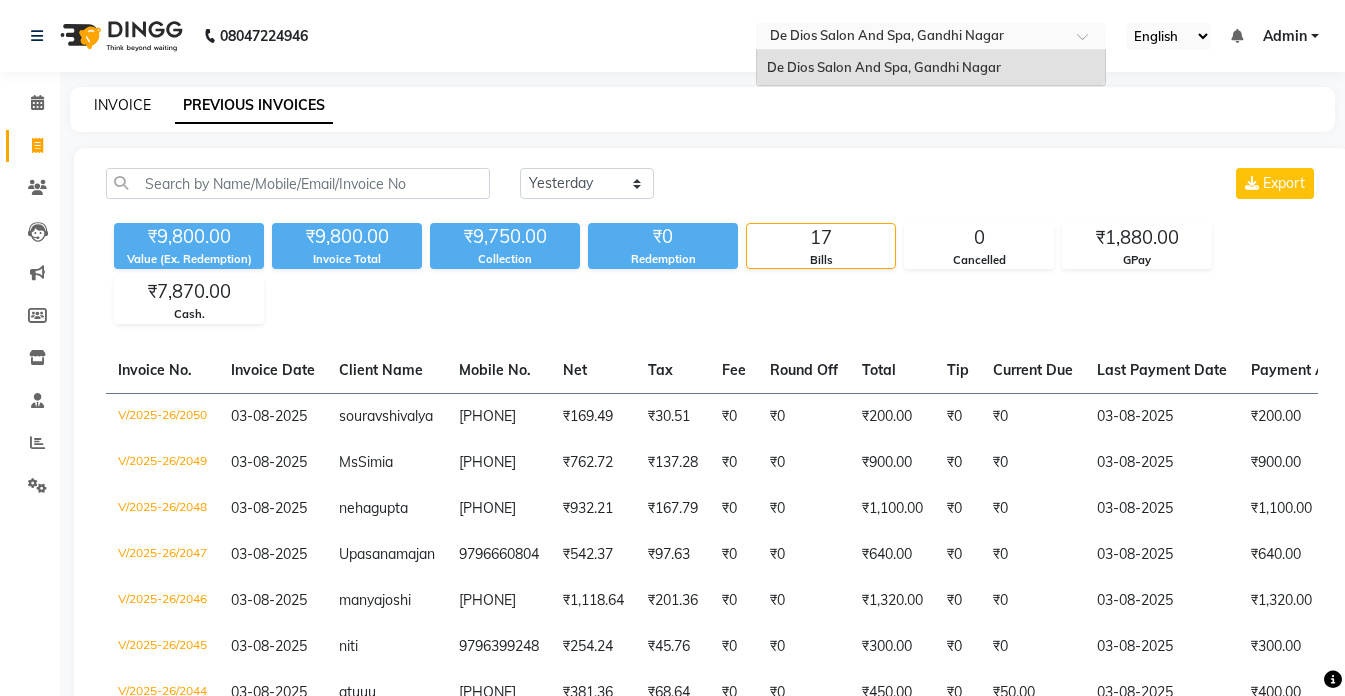 click on "INVOICE" 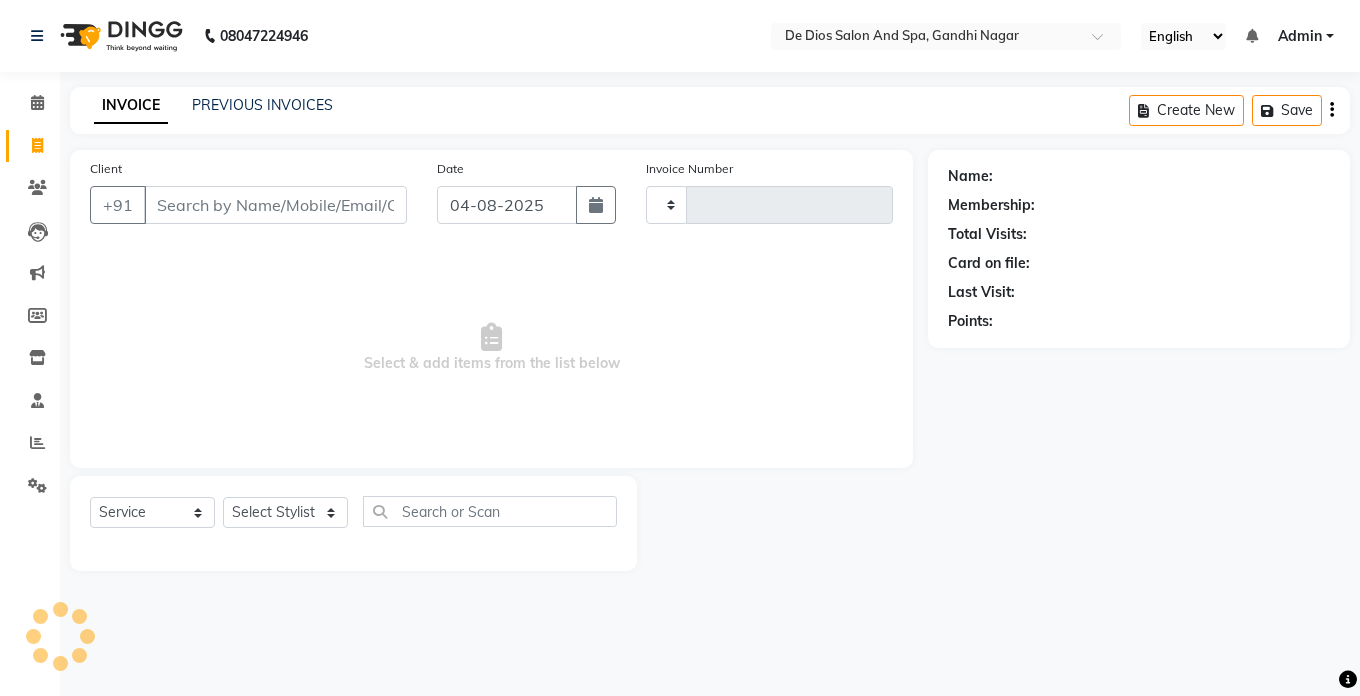 type on "2051" 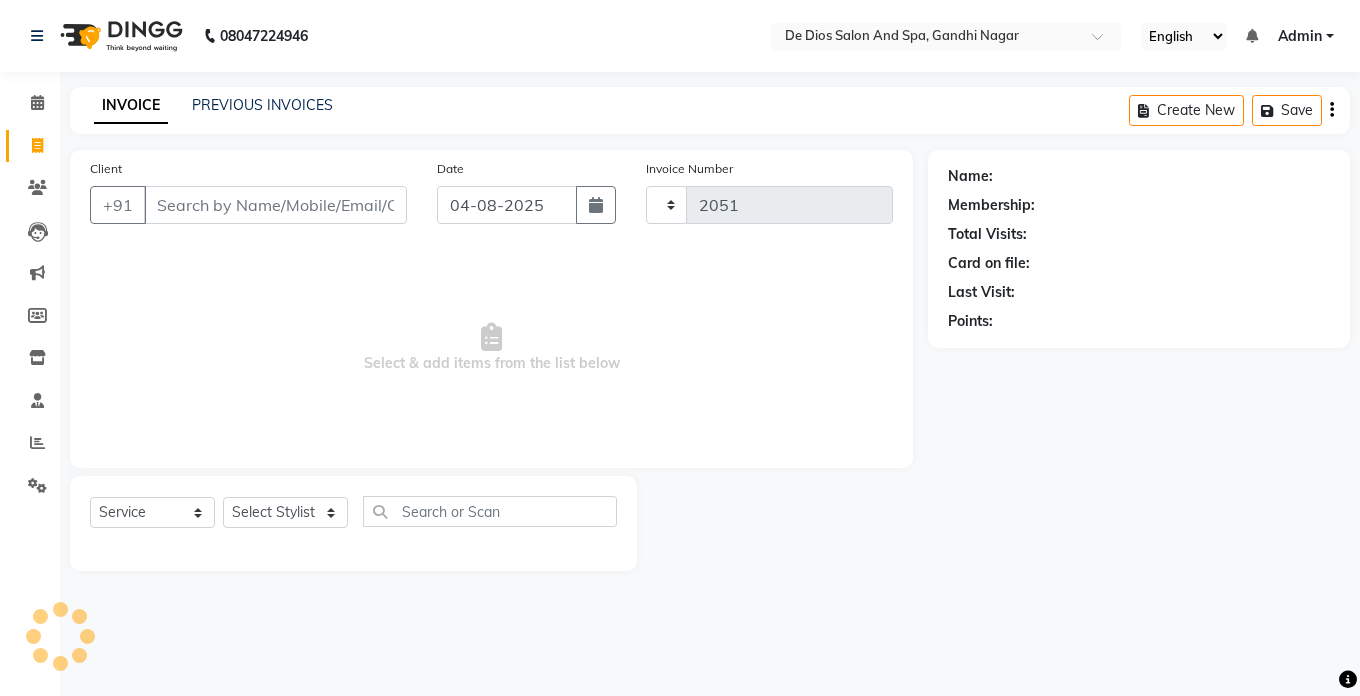 select on "6431" 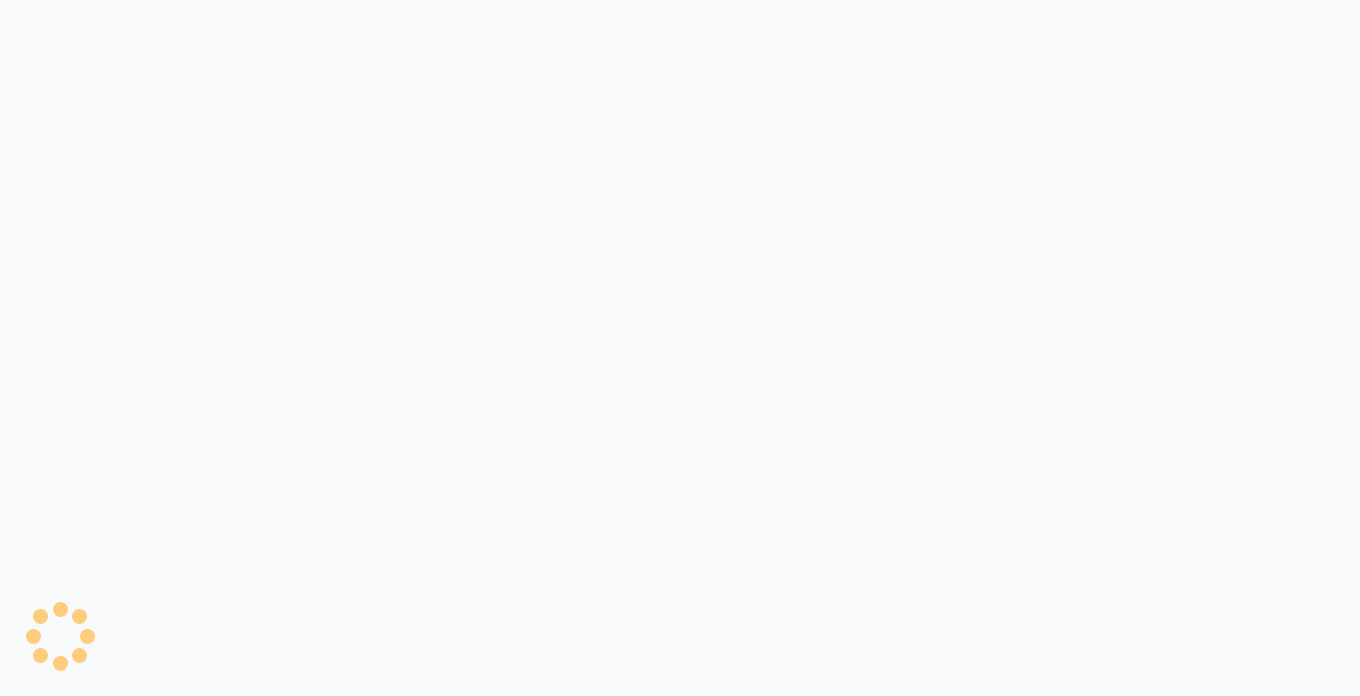 scroll, scrollTop: 0, scrollLeft: 0, axis: both 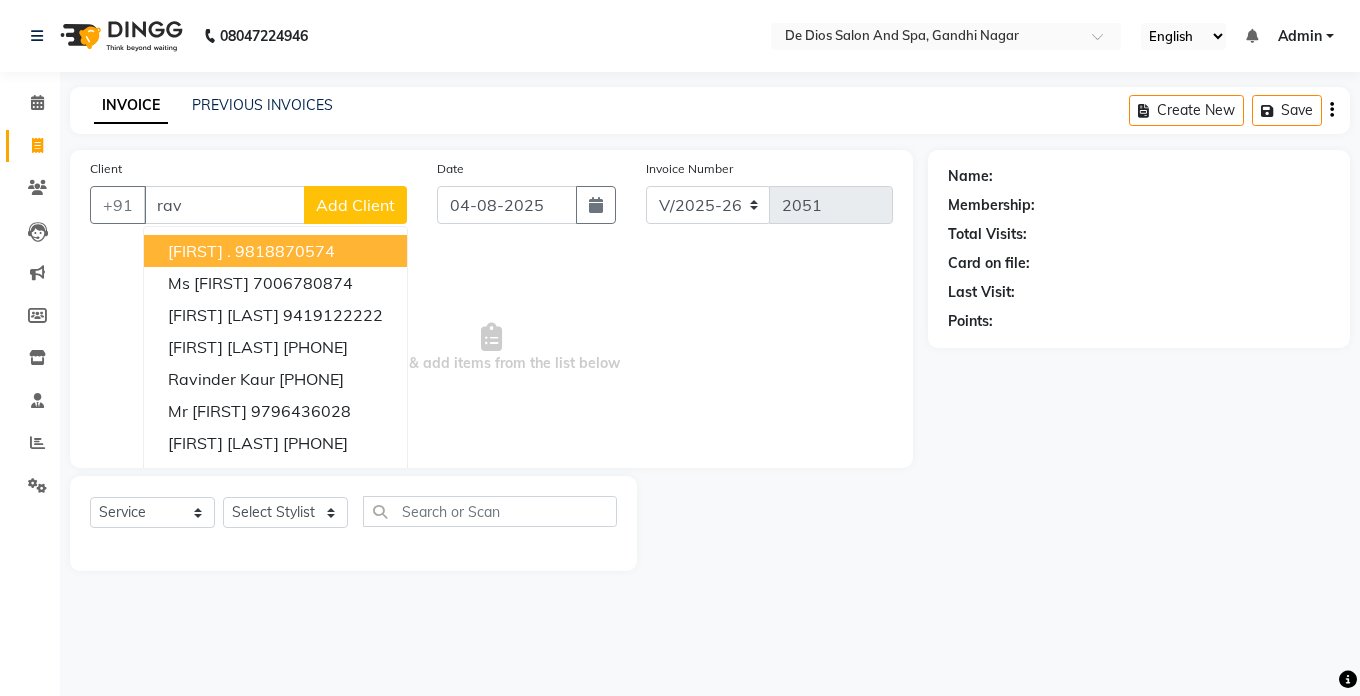 click on "[COUNTRYCODE] [FIRST] .  [PHONE] Ms [FIRST]  [PHONE] [FIRST] [LAST]  [PHONE] [FIRST] [LAST]  [PHONE] [FIRST] [LAST]  [PHONE] Mr [FIRST]  [PHONE] [FIRST] [LAST]  [PHONE] [FIRST] [LAST]  [PHONE] Add Client Date [DATE] Invoice Number V/[YEAR] V/[YEAR]-[NUMBER] [NUMBER]  Select & add items from the list below  Select  Service  Product  Membership  Package Voucher Prepaid Gift Card  [FIRST]" at bounding box center (680, 348) 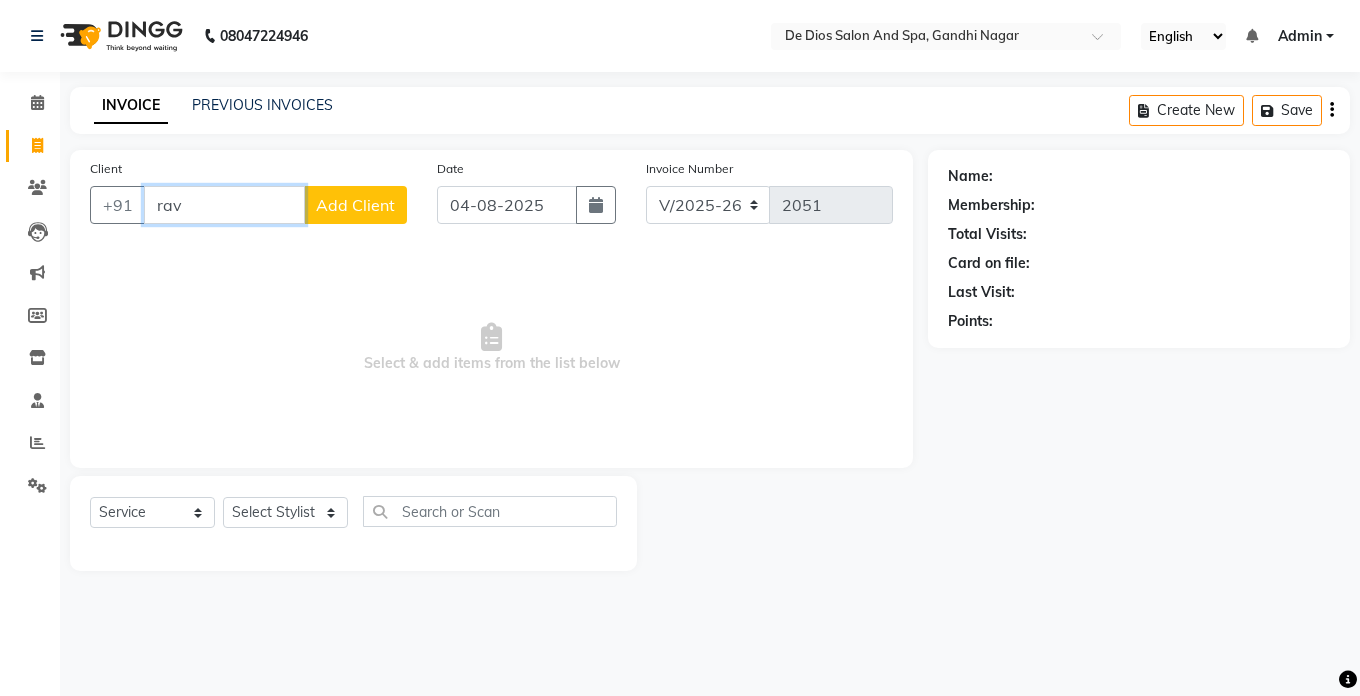click on "rav" at bounding box center [224, 205] 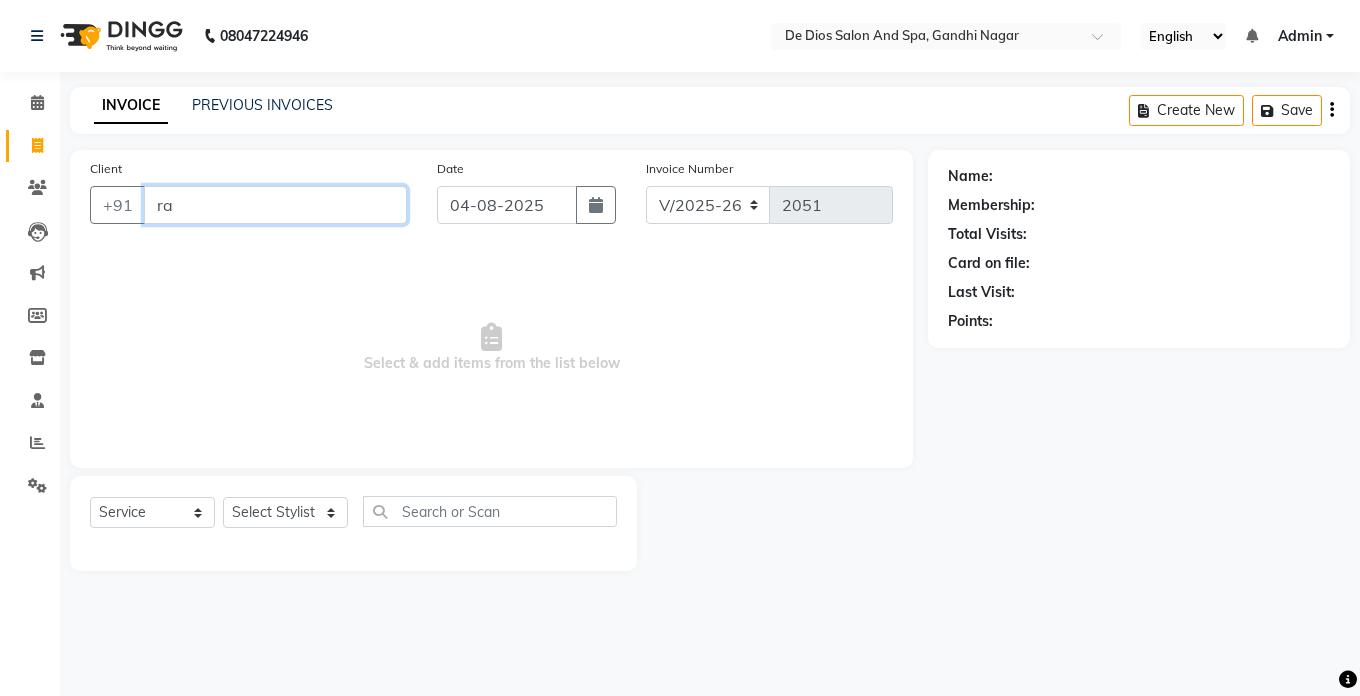 type on "r" 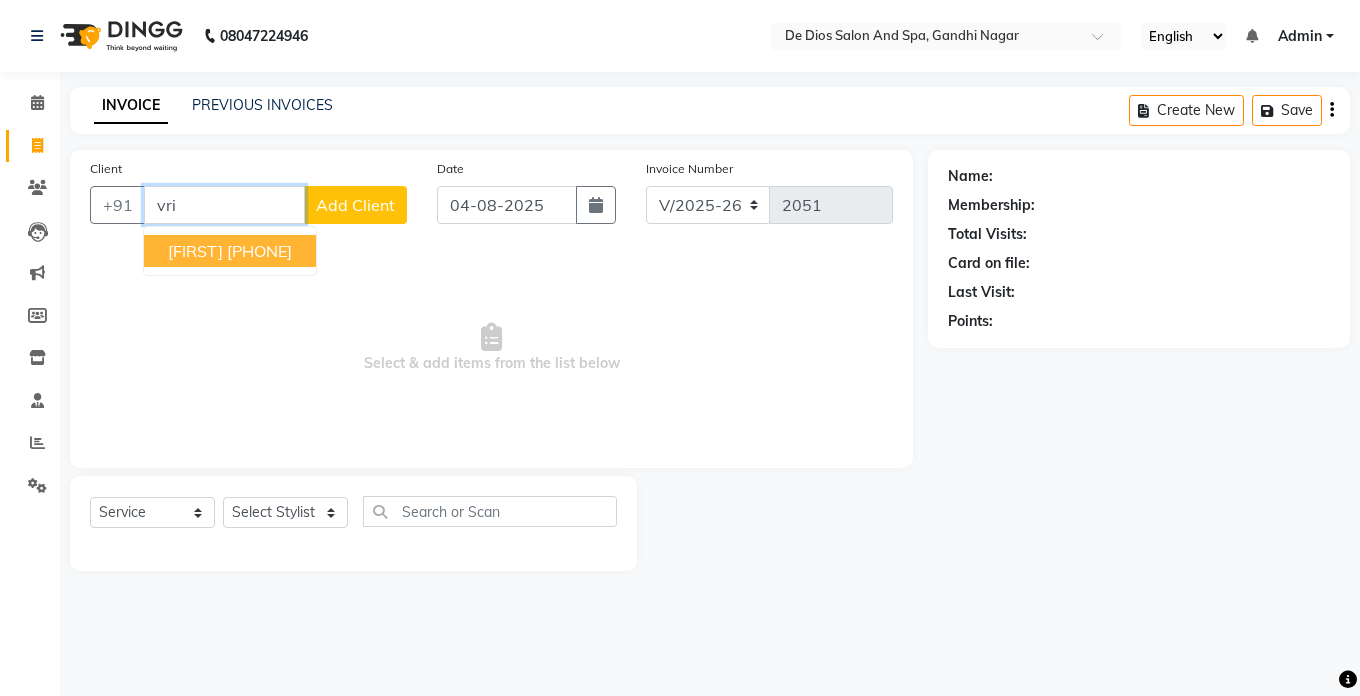 click on "[FIRST]" at bounding box center (195, 251) 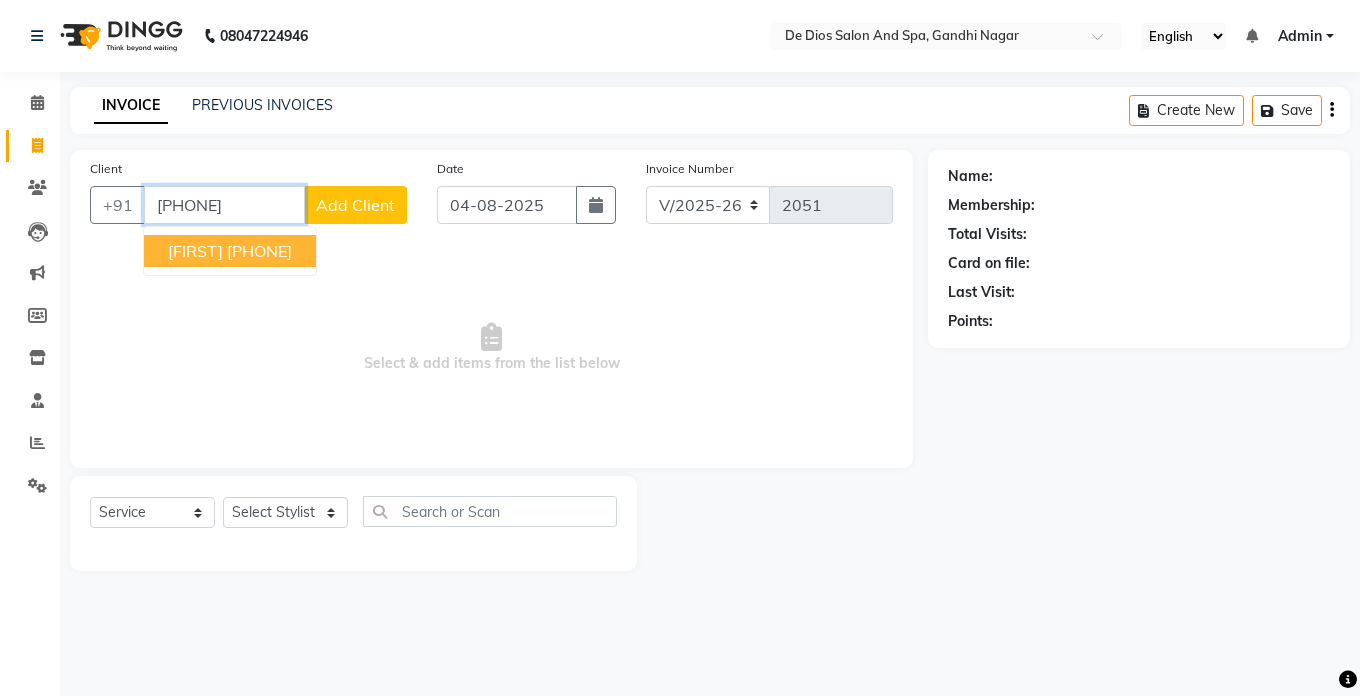 type on "[PHONE]" 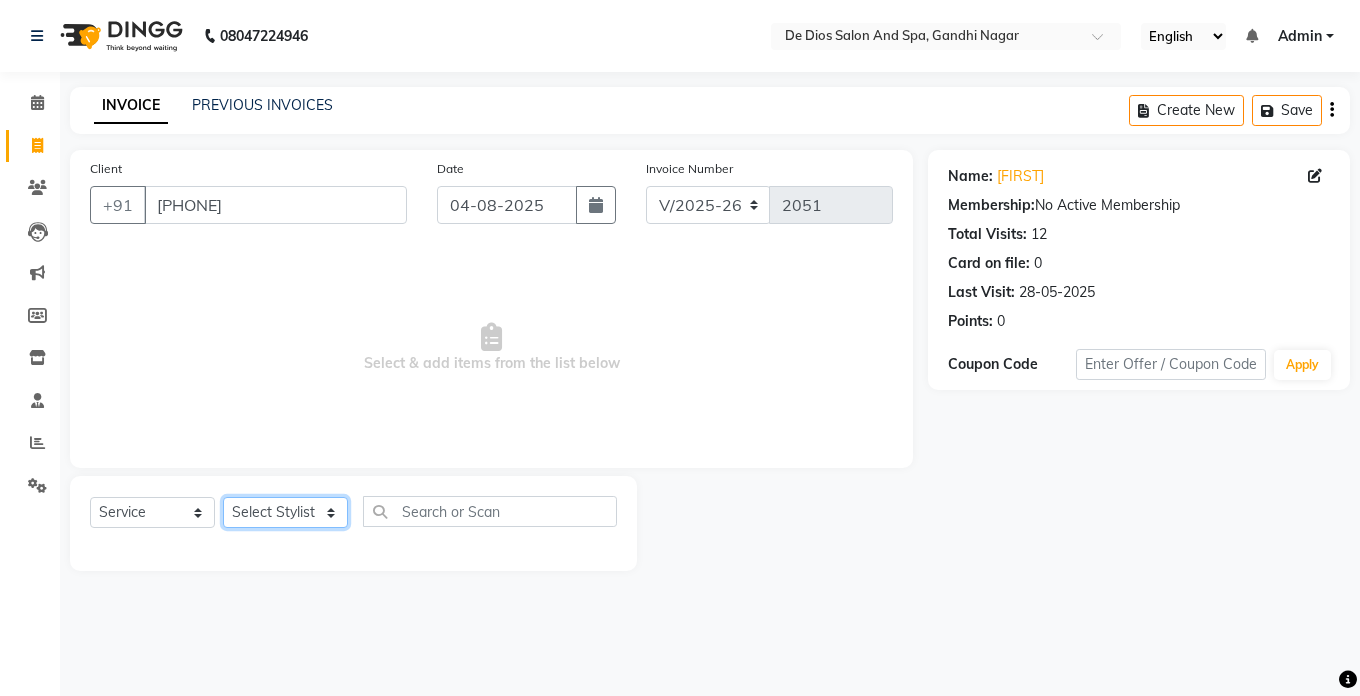 click on "Select Stylist akshay aman Arman Ashwani gunraj megha  nikita thappa nisha parveen shafali vishal vishu kumar" 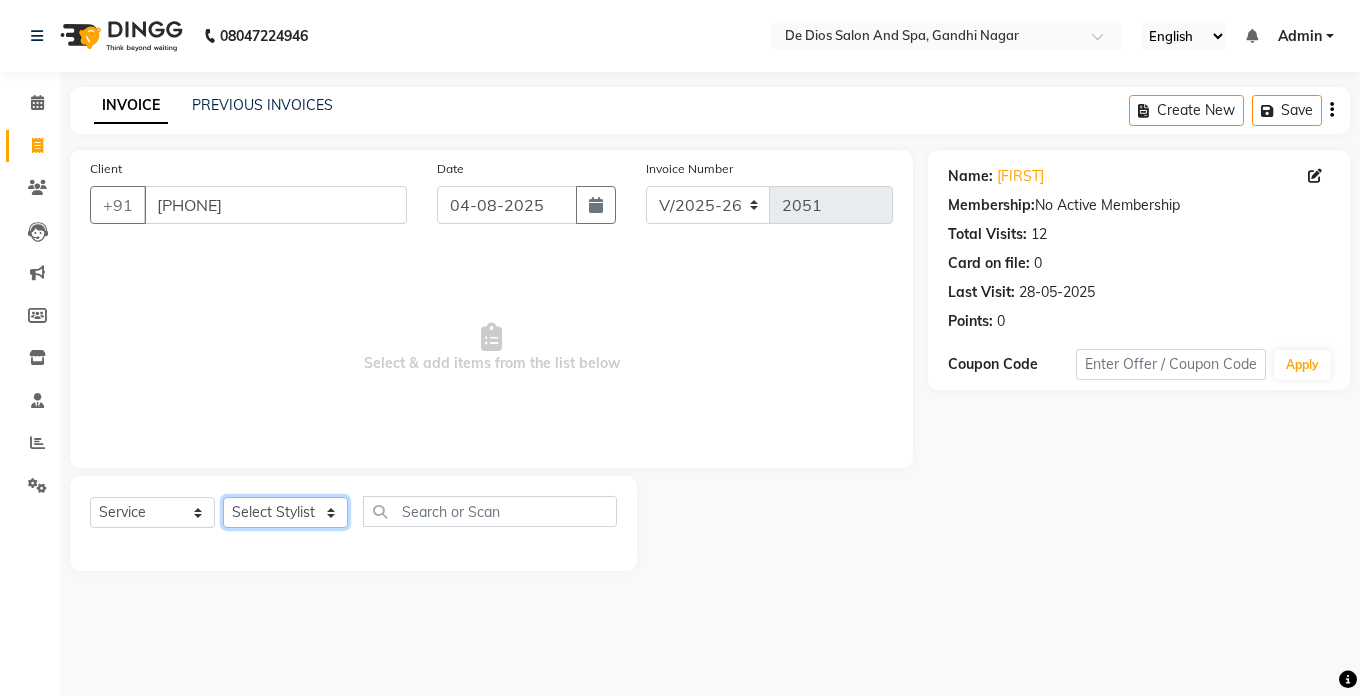 select on "49369" 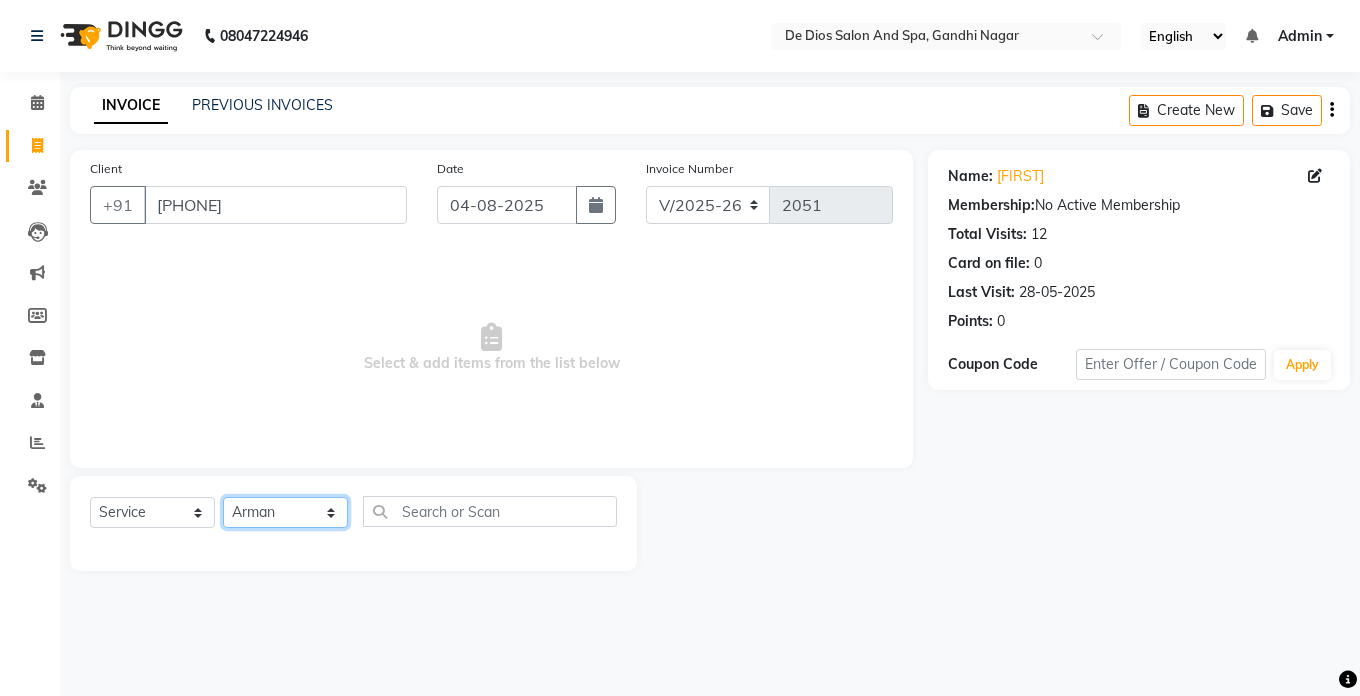 click on "Select Stylist akshay aman Arman Ashwani gunraj megha  nikita thappa nisha parveen shafali vishal vishu kumar" 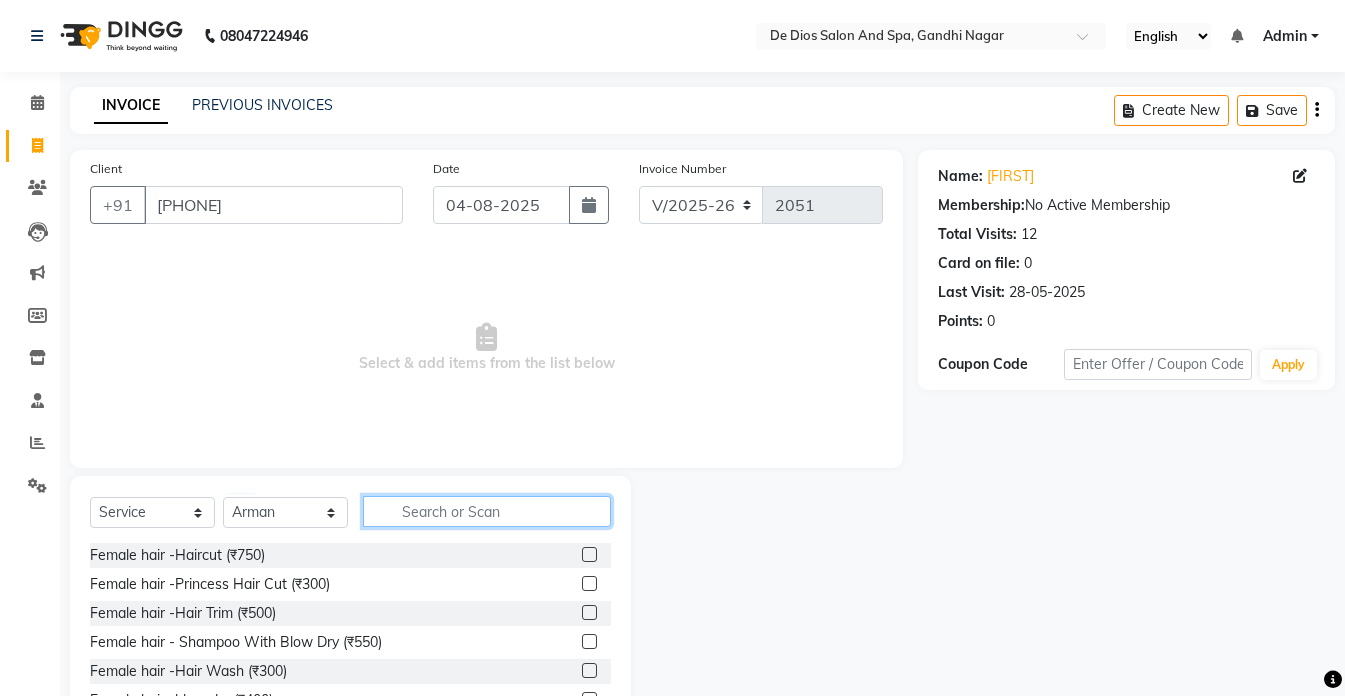 click 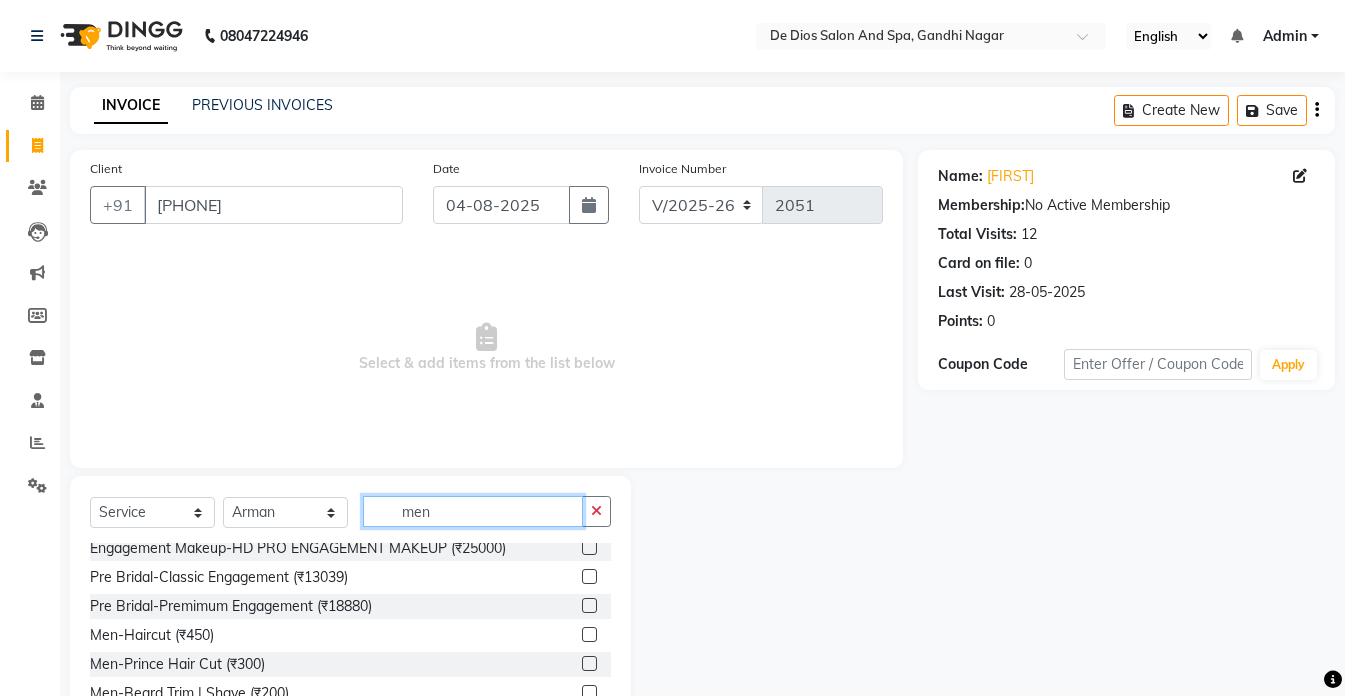 scroll, scrollTop: 100, scrollLeft: 0, axis: vertical 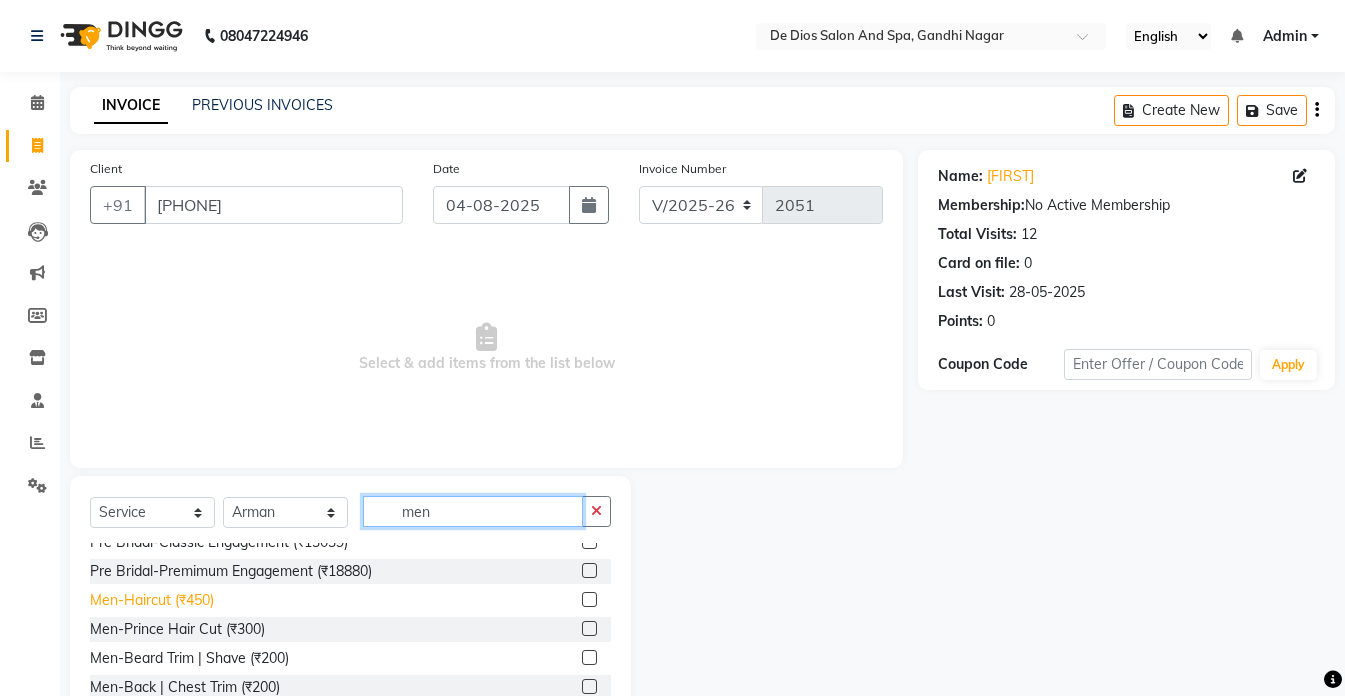 type on "men" 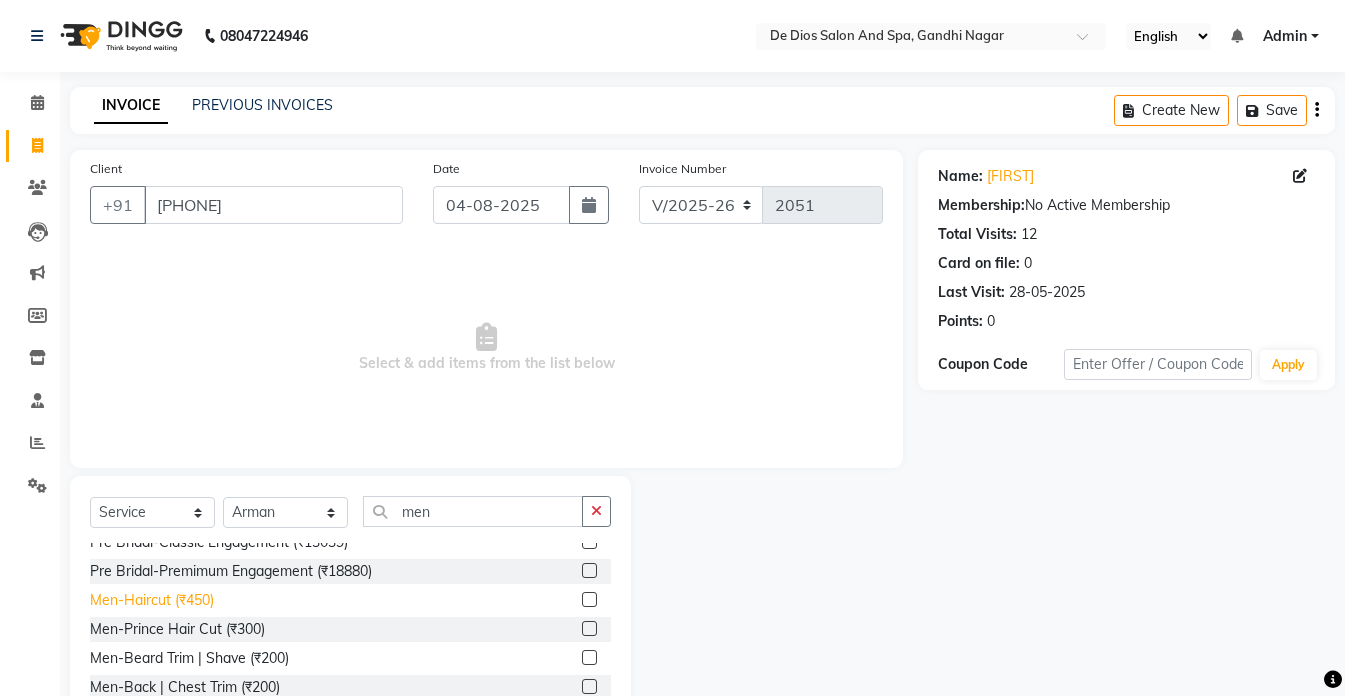 click on "Men-Haircut (₹450)" 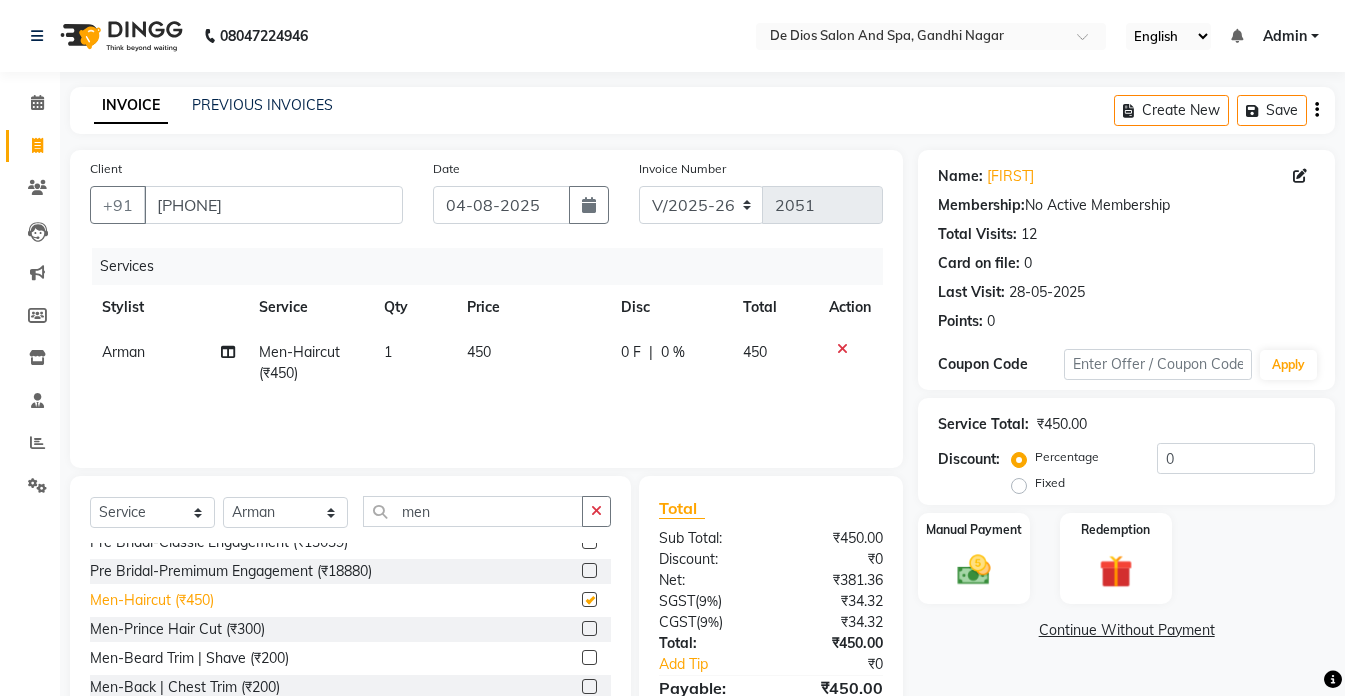 checkbox on "false" 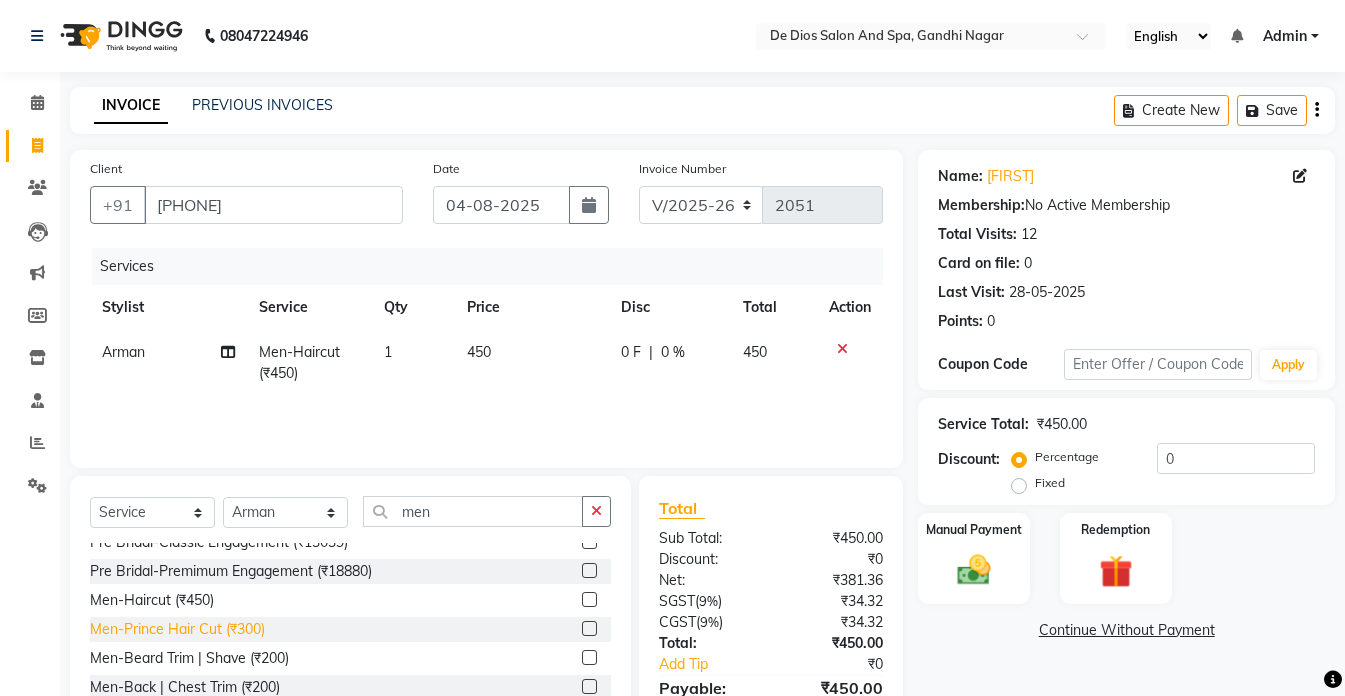click on "Men-Prince Hair Cut (₹300)" 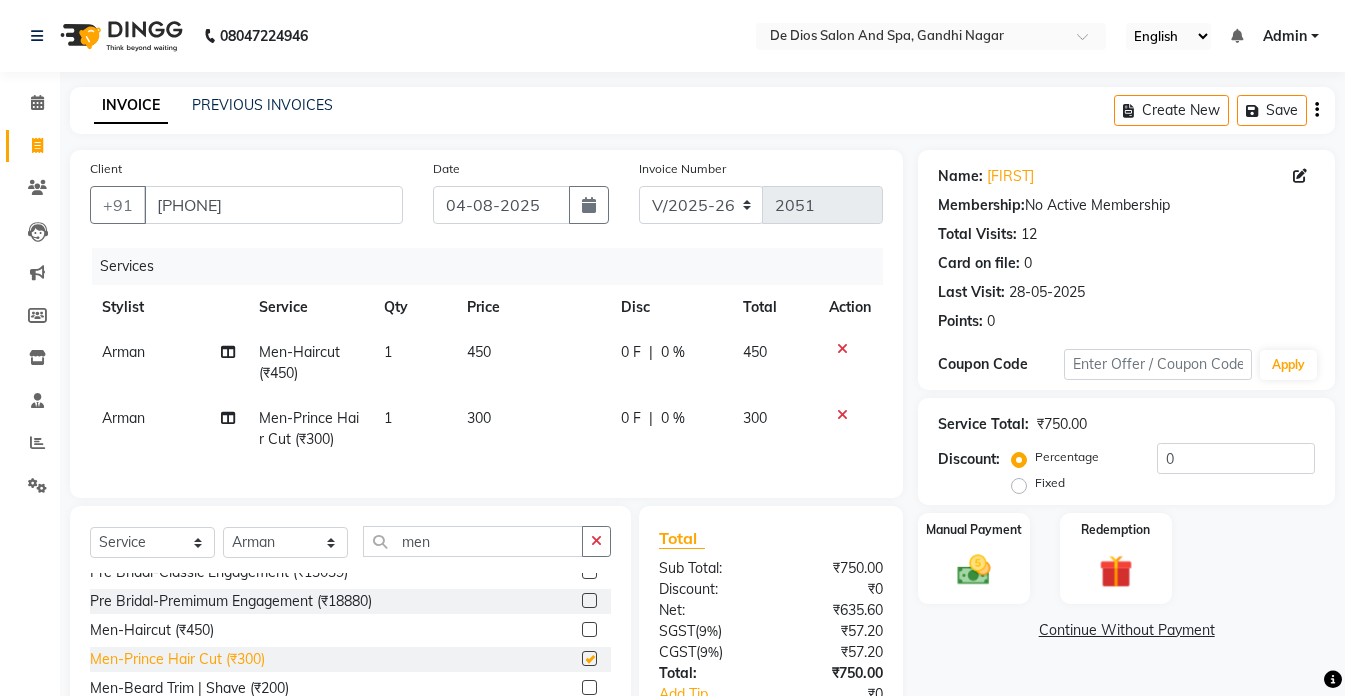 checkbox on "false" 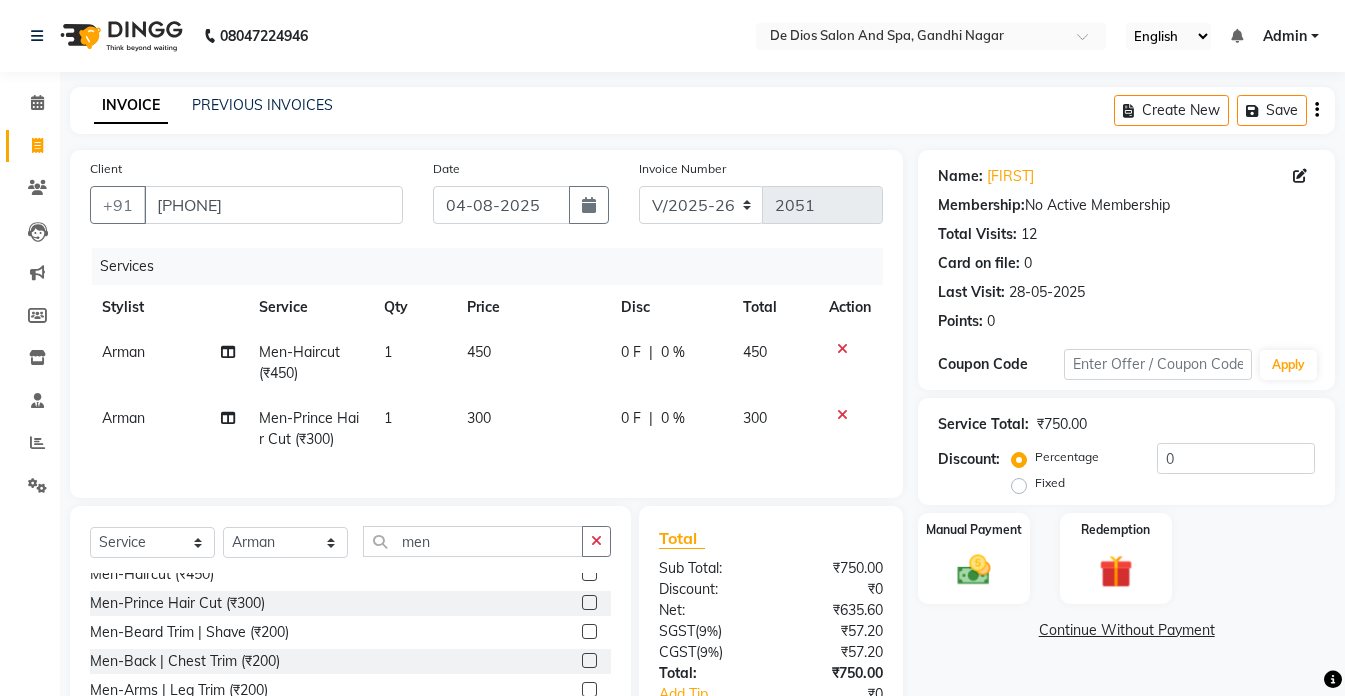 scroll, scrollTop: 300, scrollLeft: 0, axis: vertical 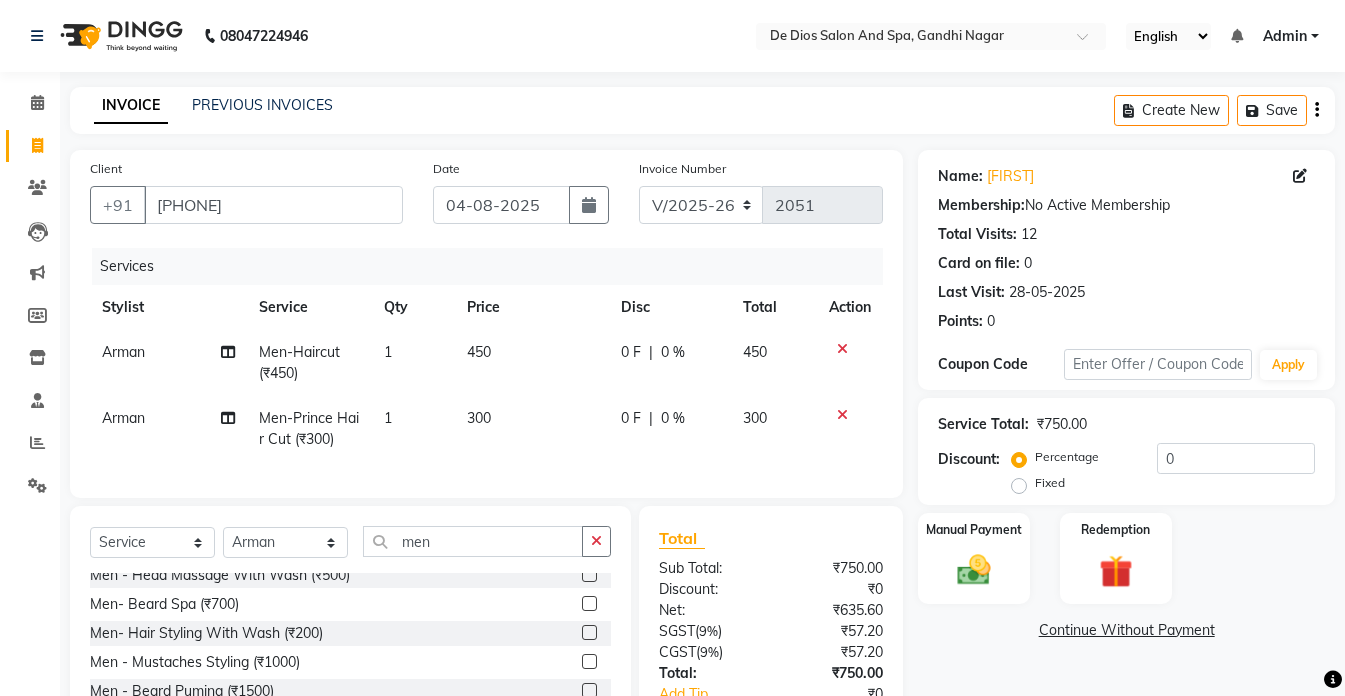 click 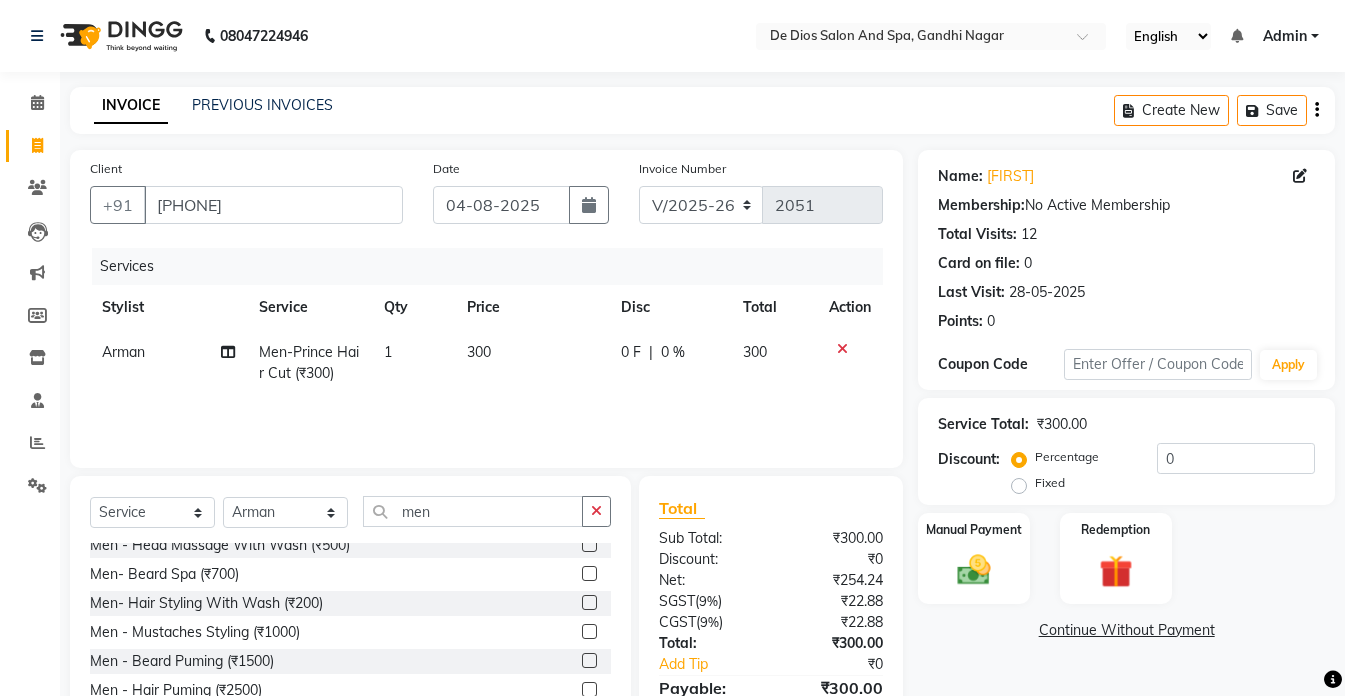 click on "1" 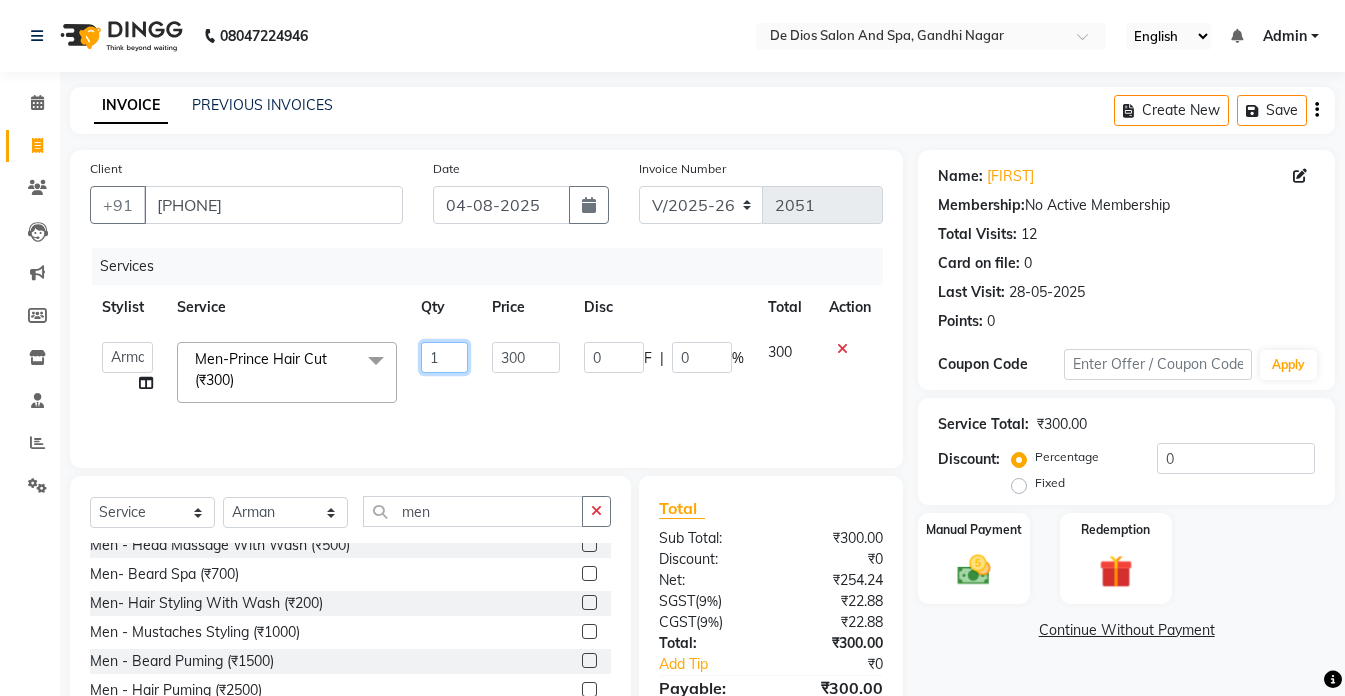 click on "1" 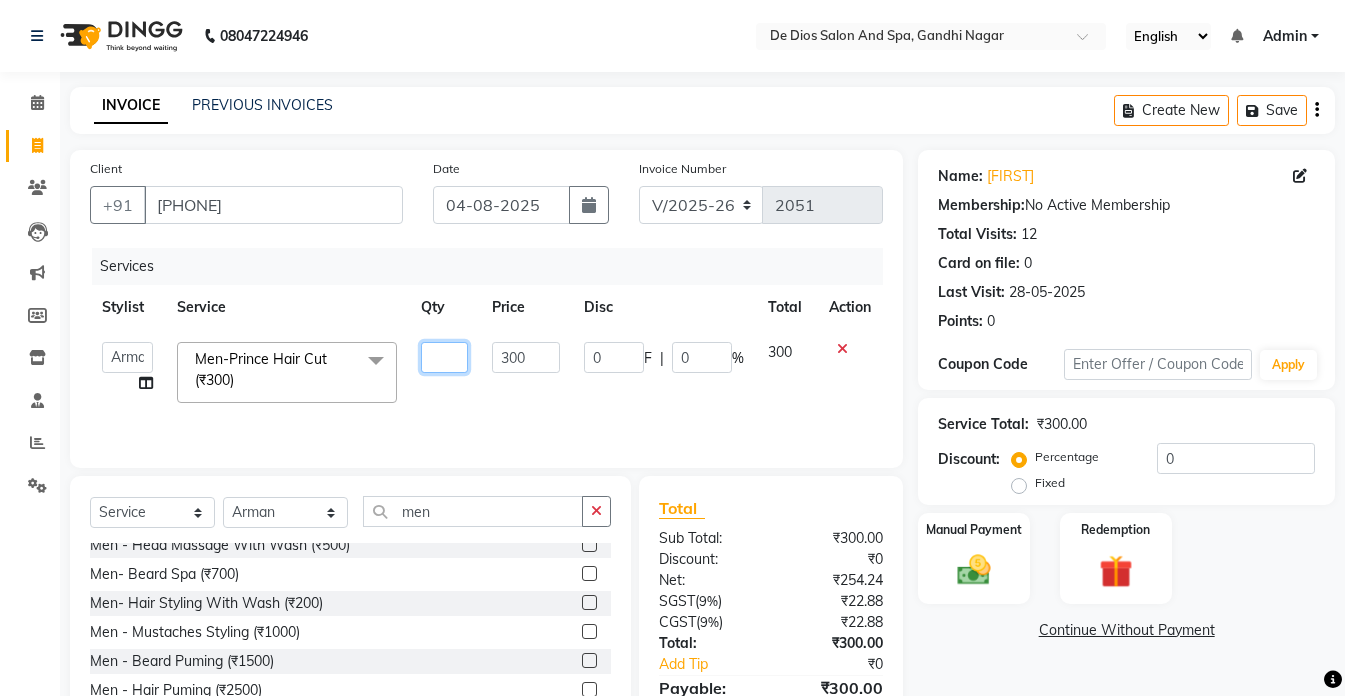 type on "2" 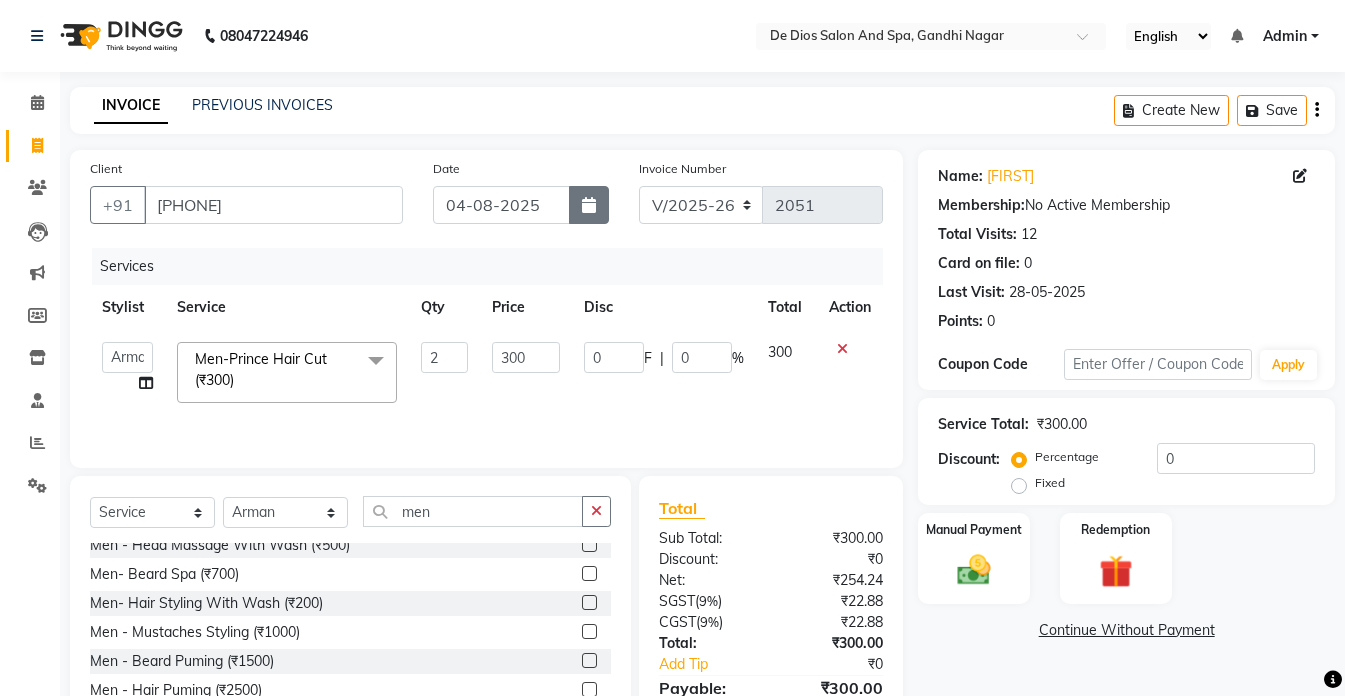 click 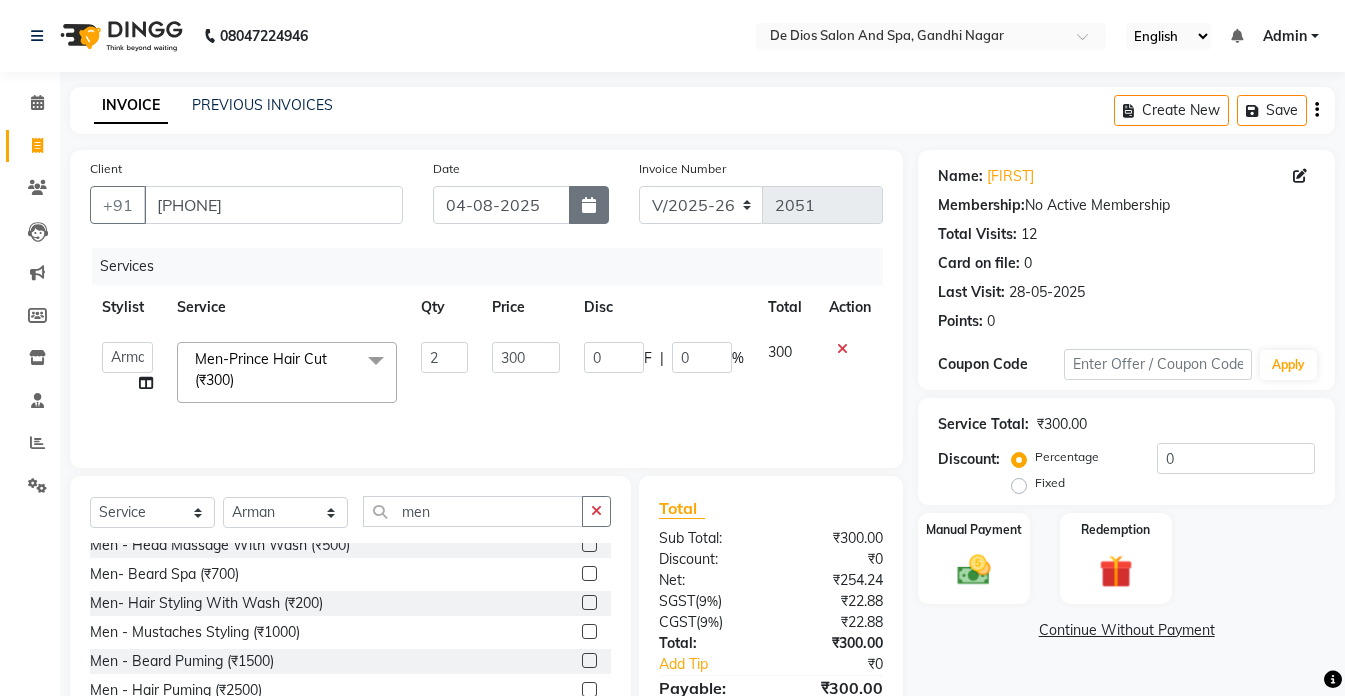 select on "8" 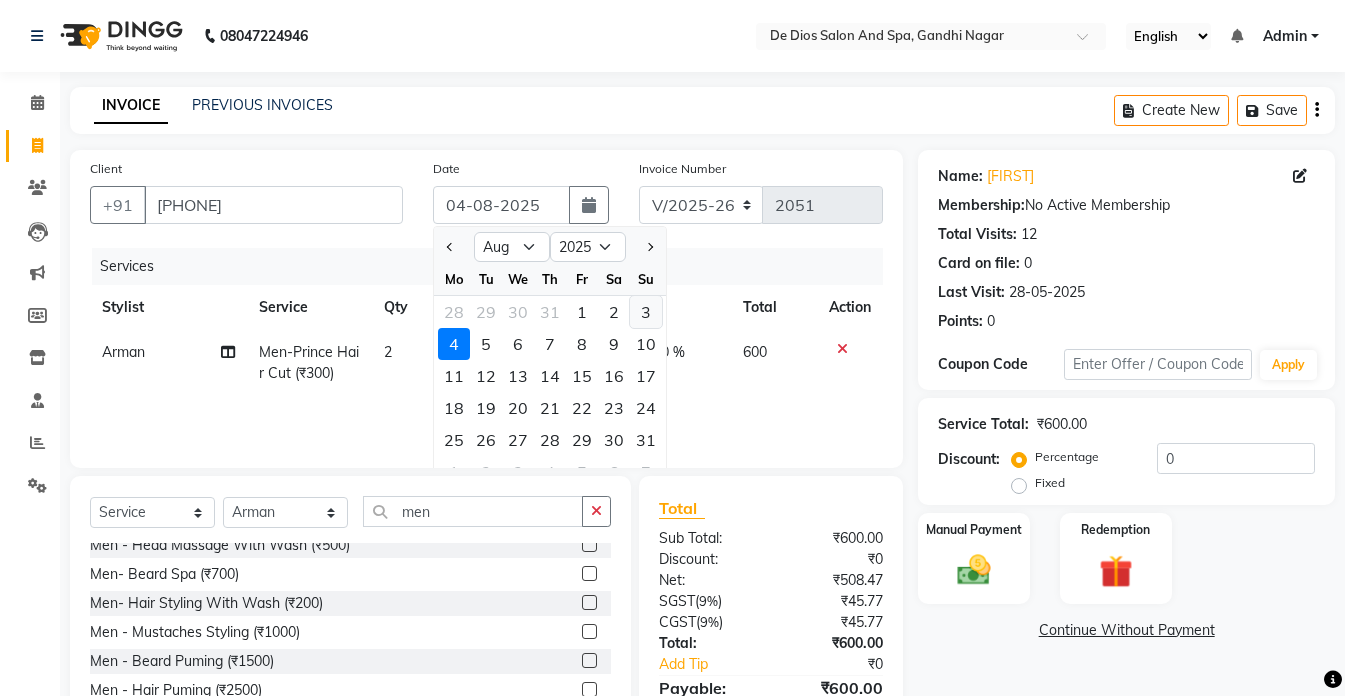 click on "3" 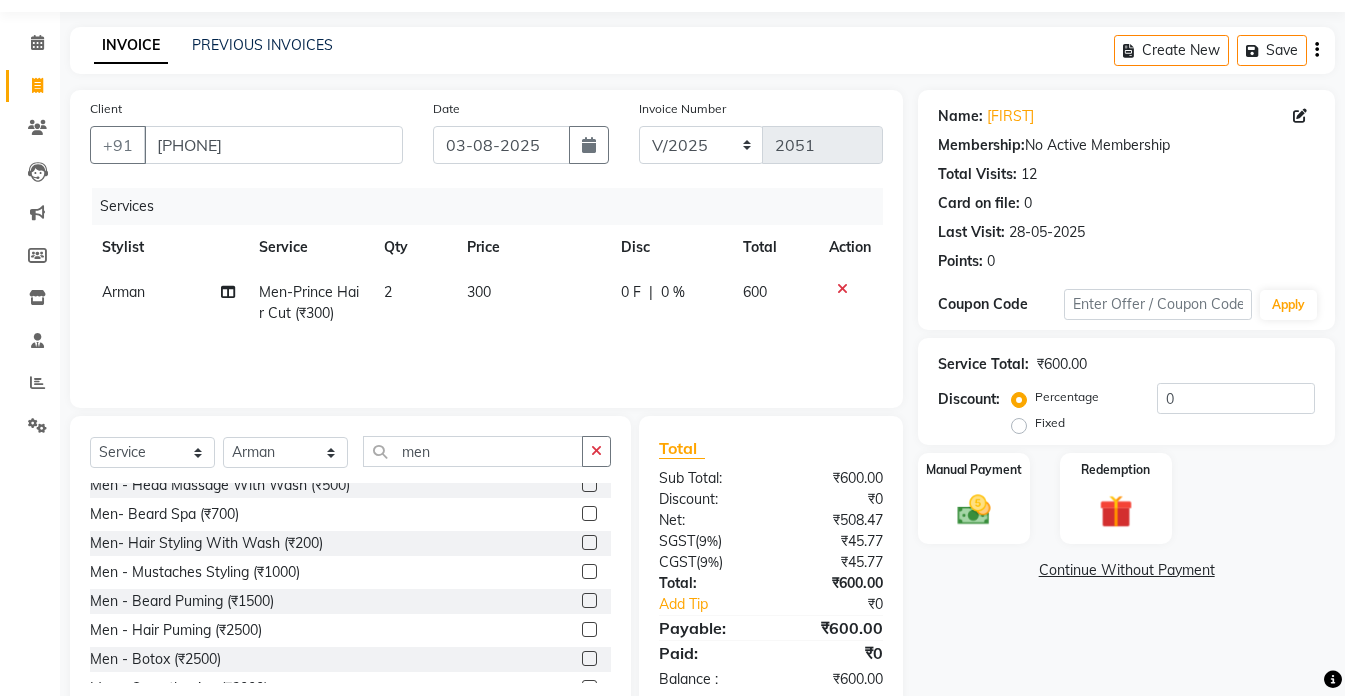 scroll, scrollTop: 105, scrollLeft: 0, axis: vertical 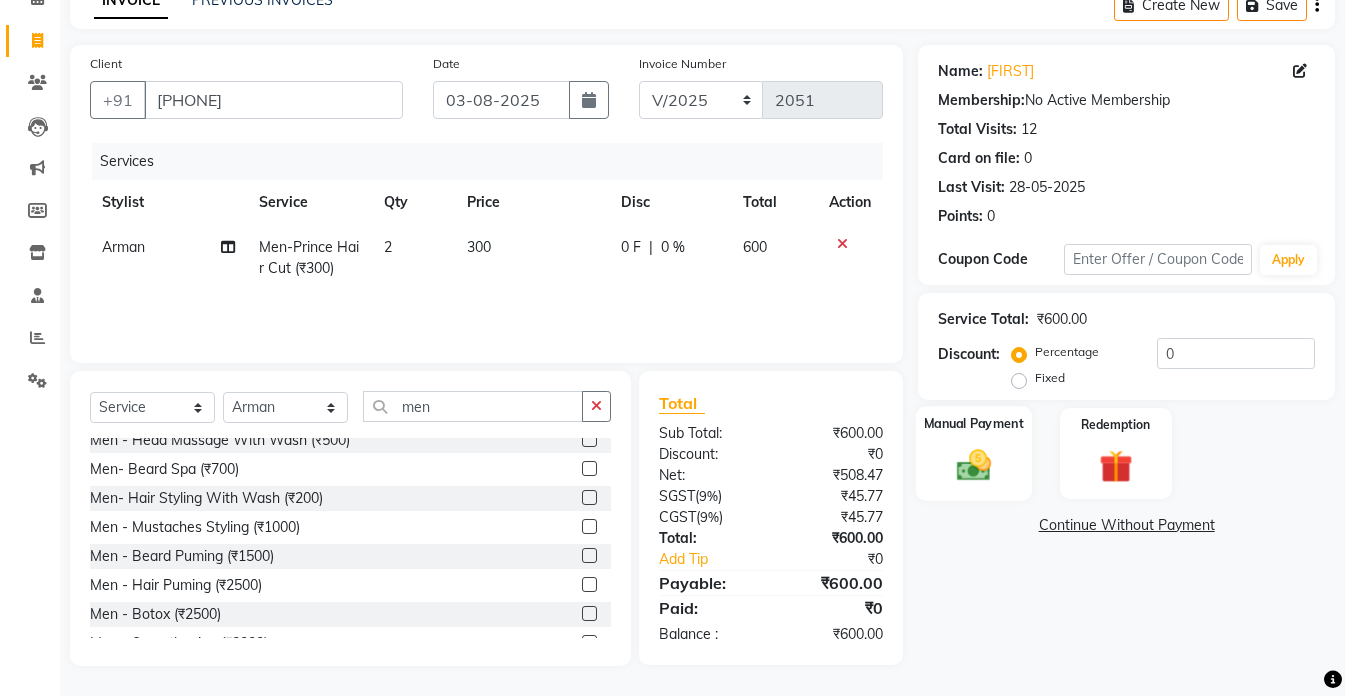 click 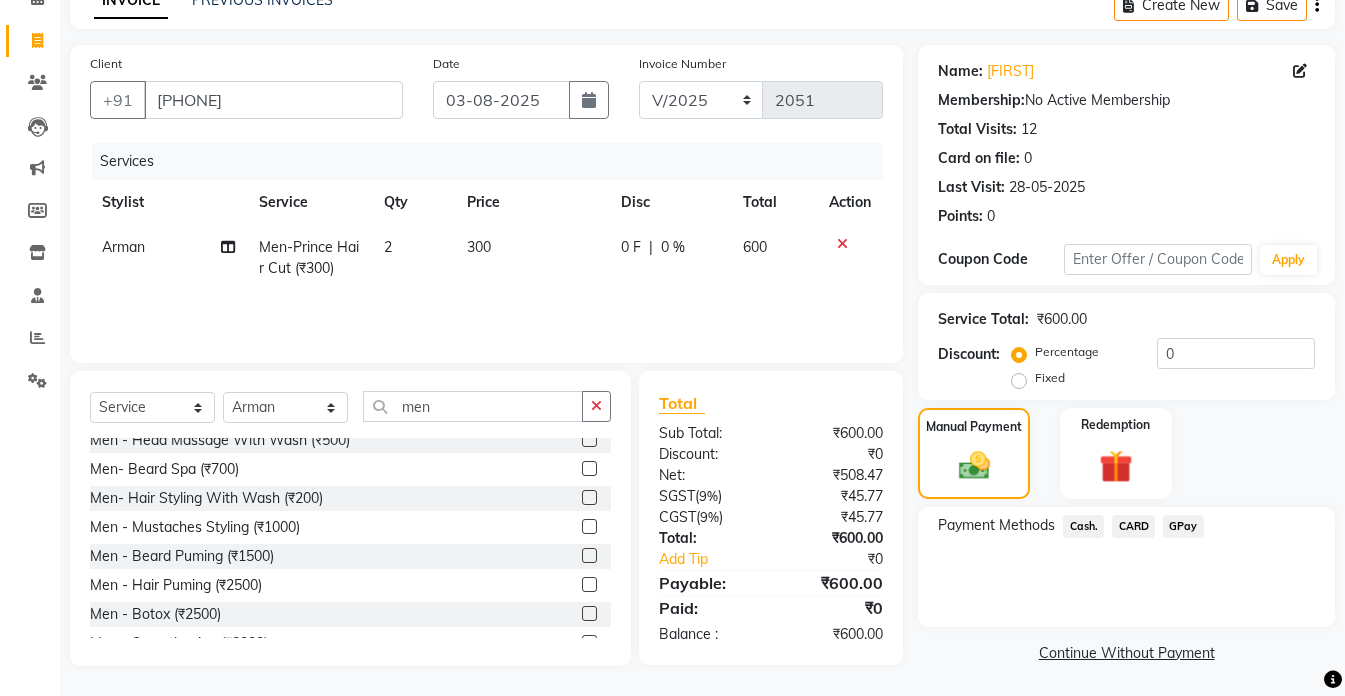 click on "GPay" 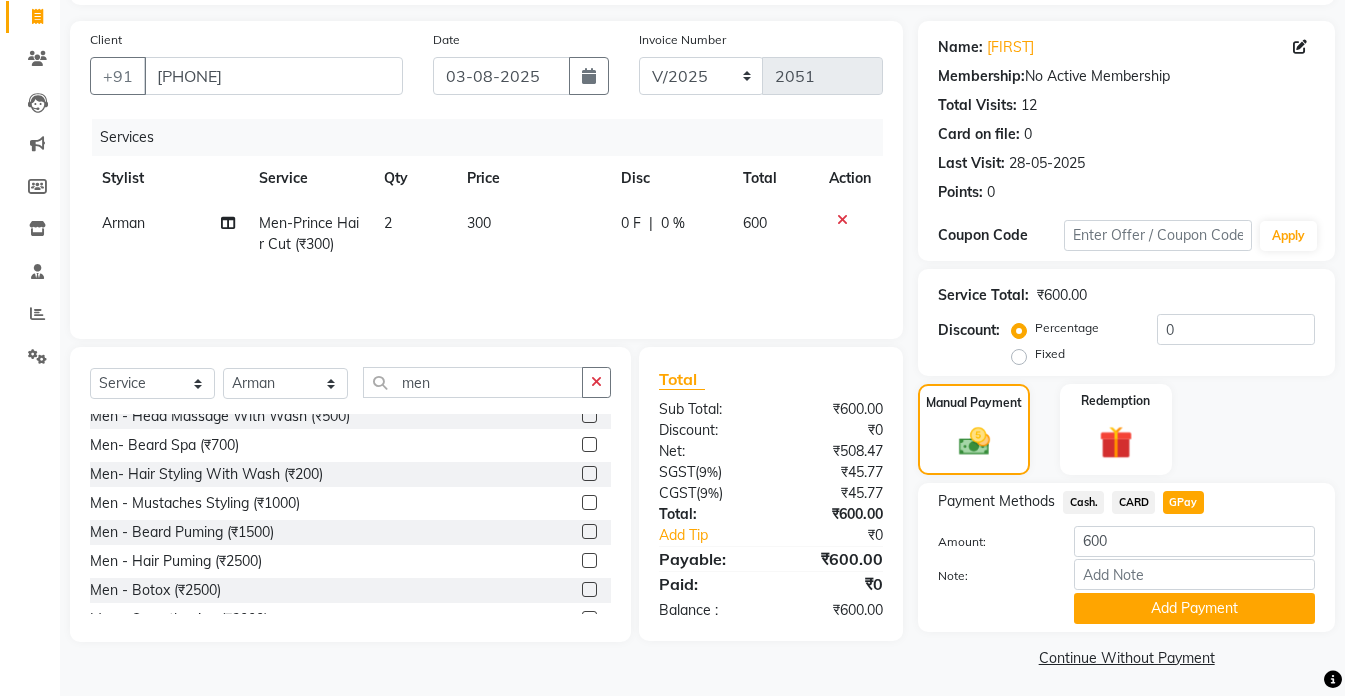 scroll, scrollTop: 136, scrollLeft: 0, axis: vertical 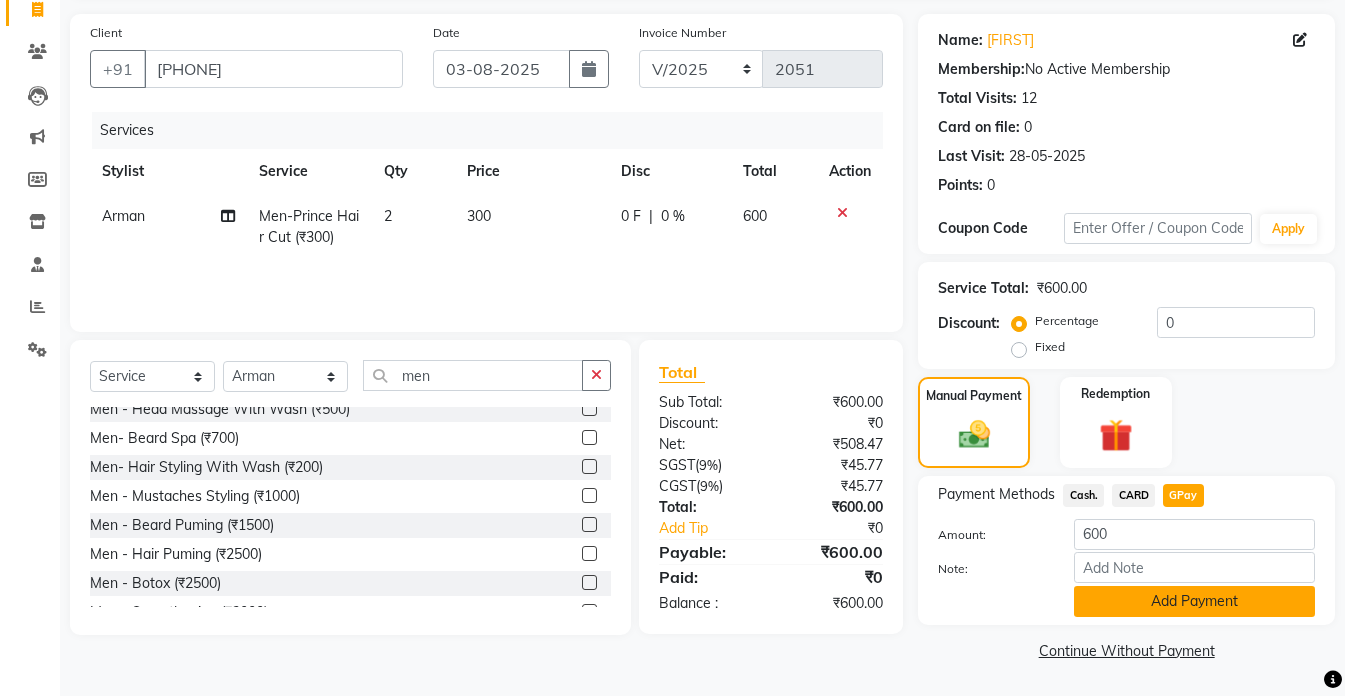 click on "Add Payment" 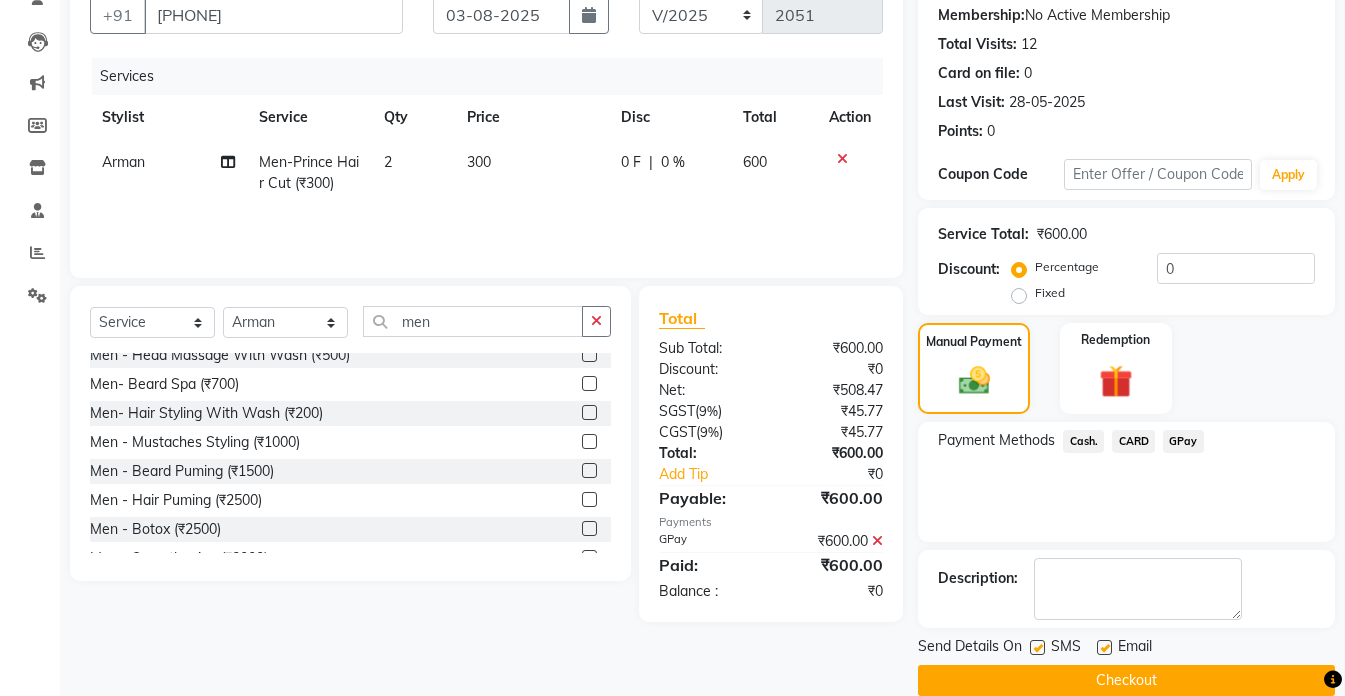 scroll, scrollTop: 220, scrollLeft: 0, axis: vertical 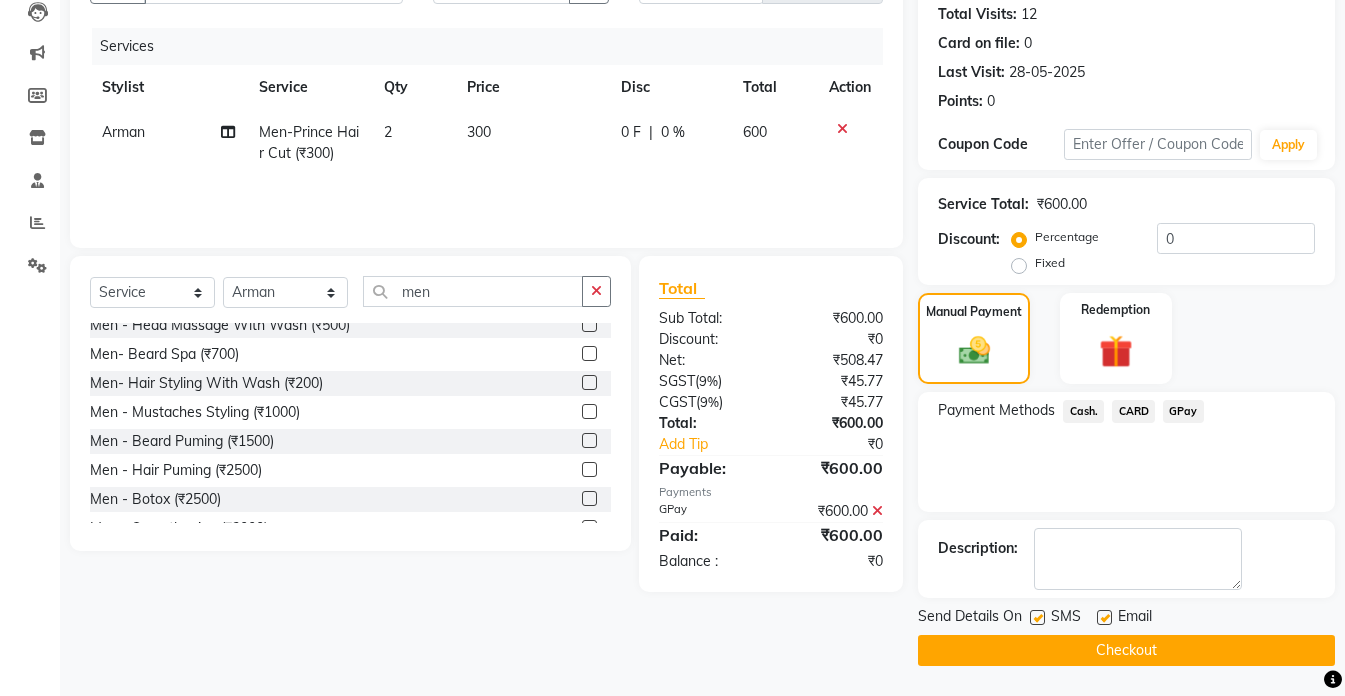 click on "Checkout" 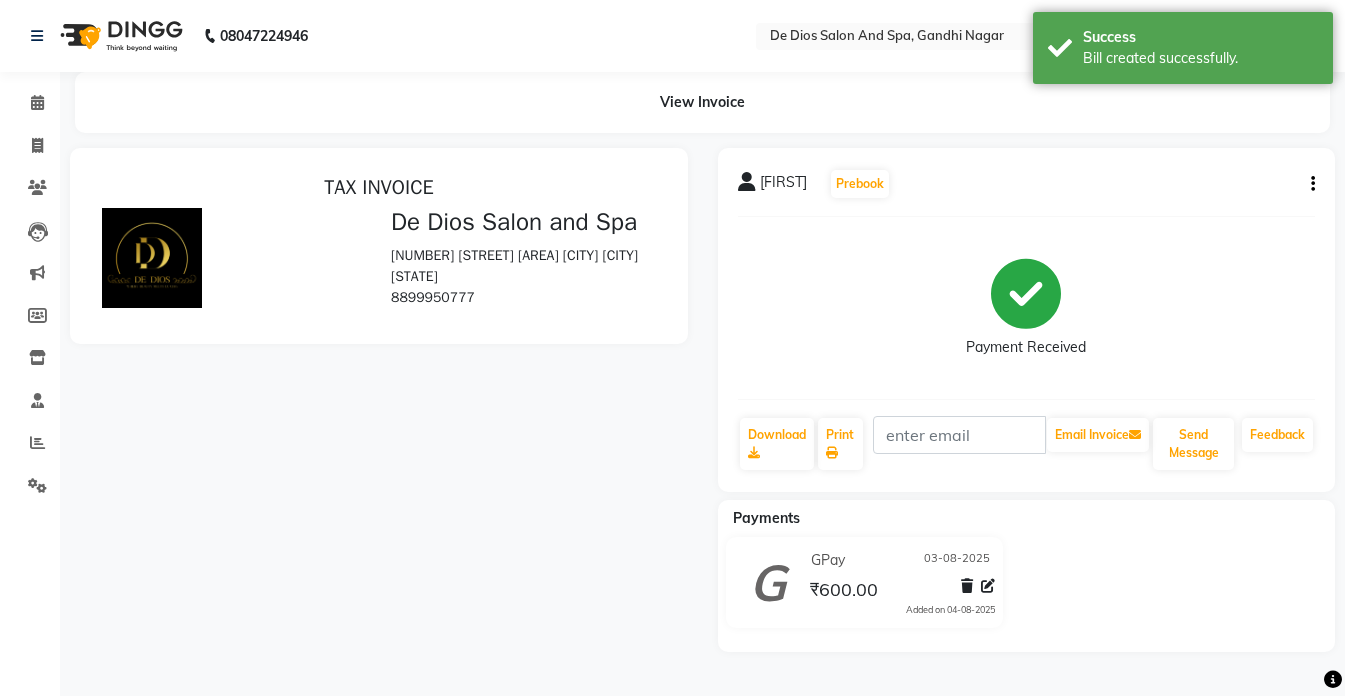 scroll, scrollTop: 0, scrollLeft: 0, axis: both 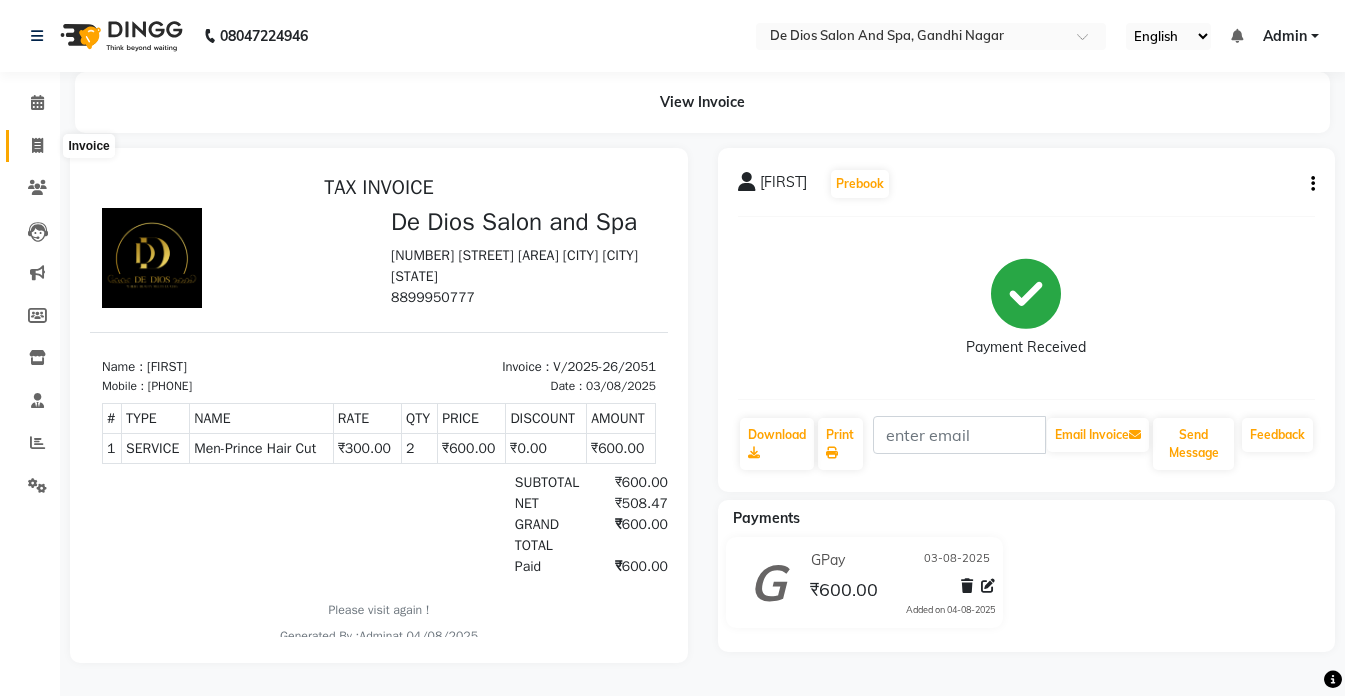 click 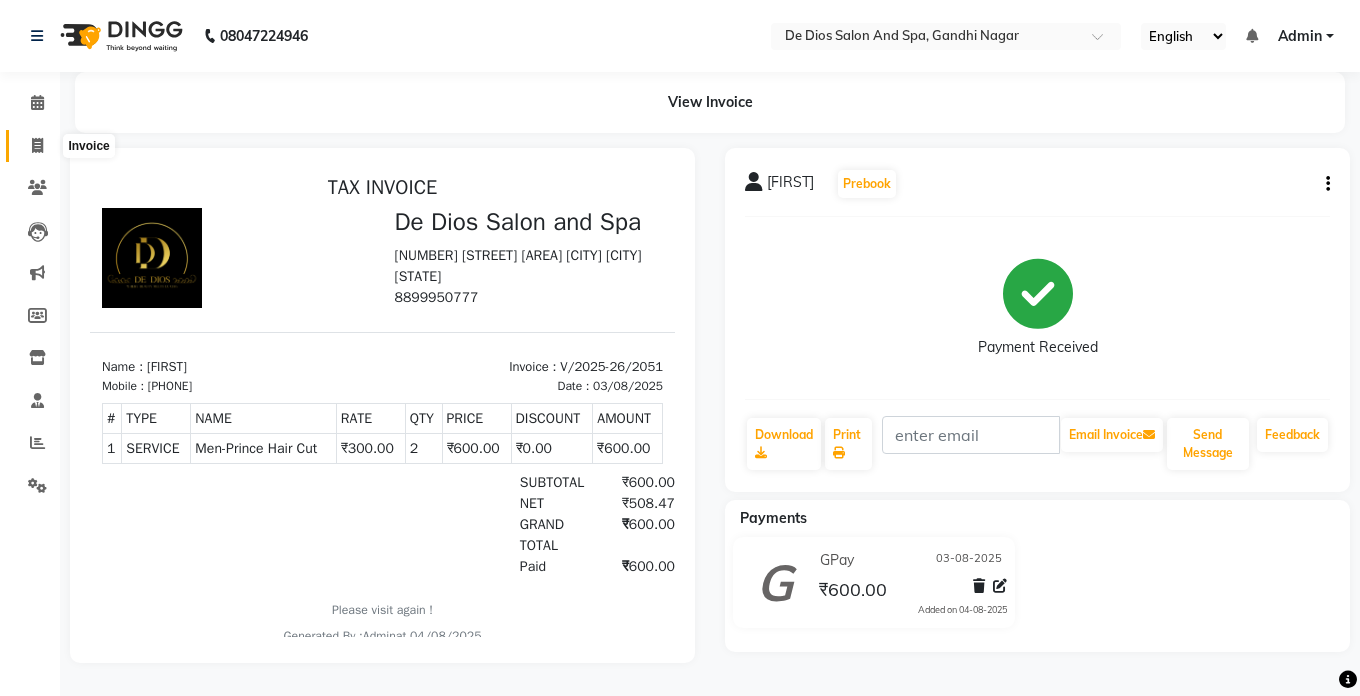 select on "service" 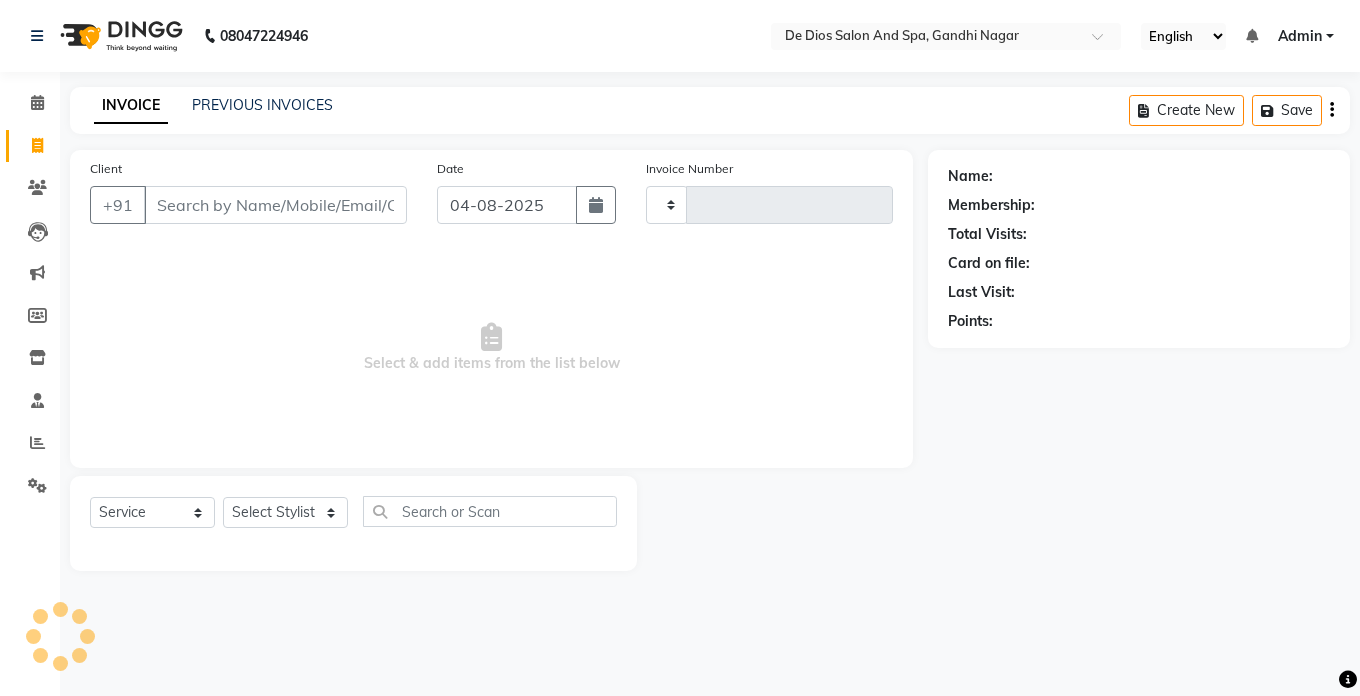type on "2052" 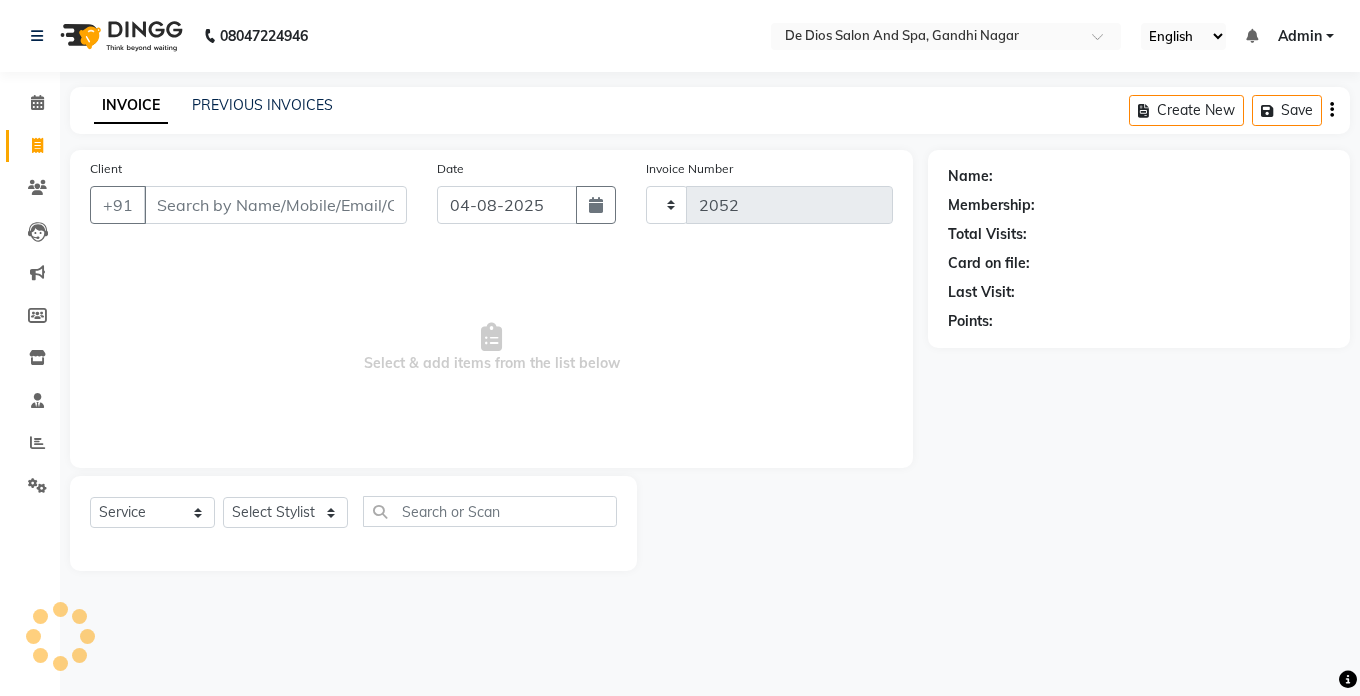 select on "6431" 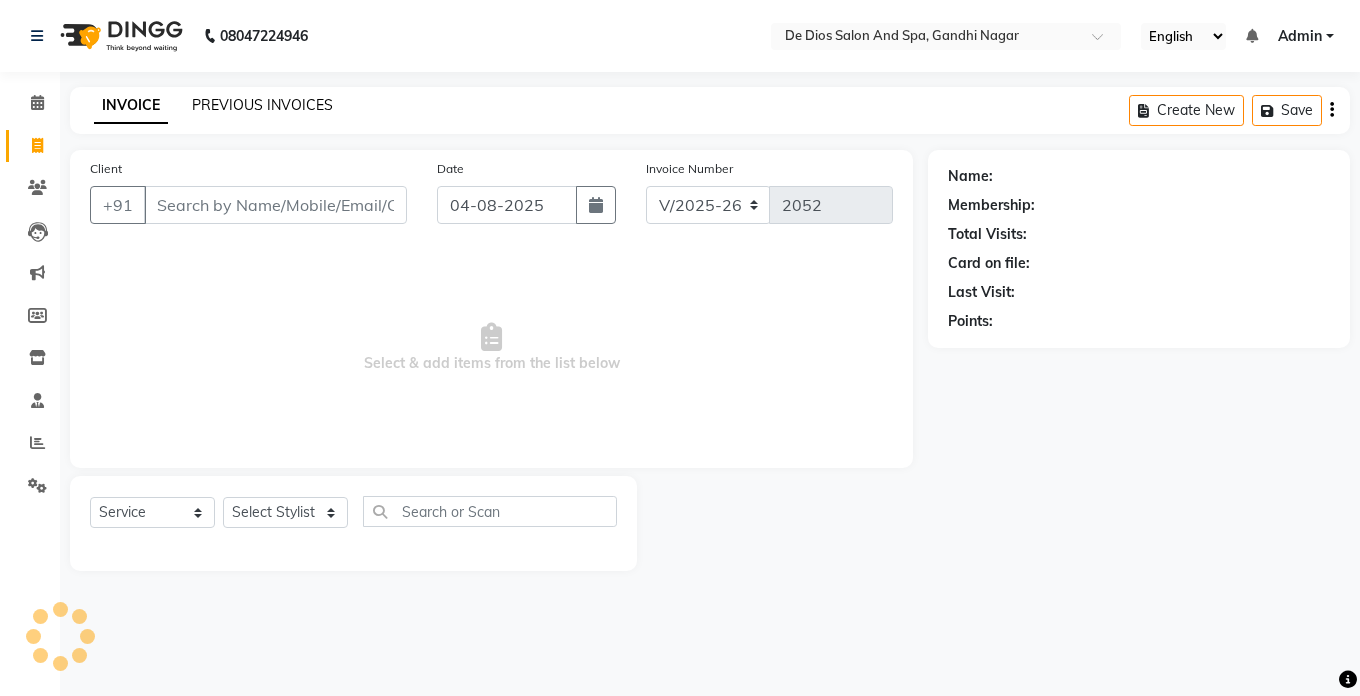 click on "PREVIOUS INVOICES" 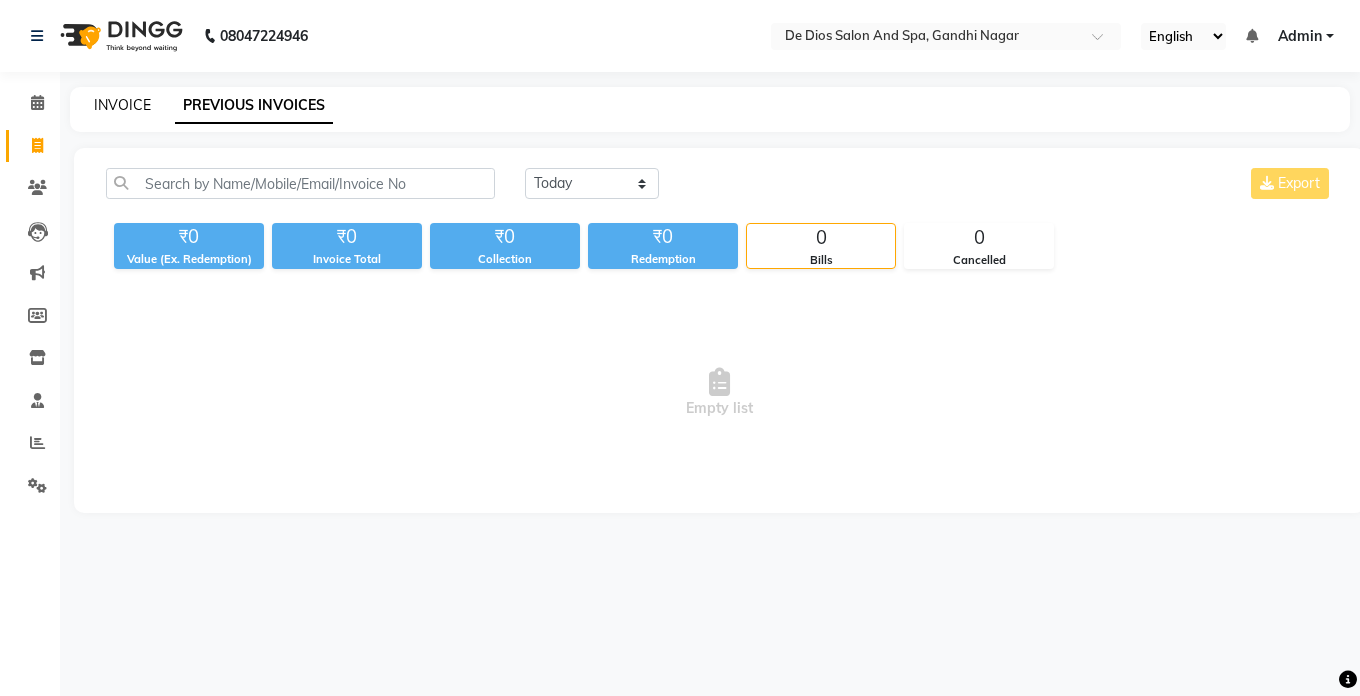 click on "INVOICE" 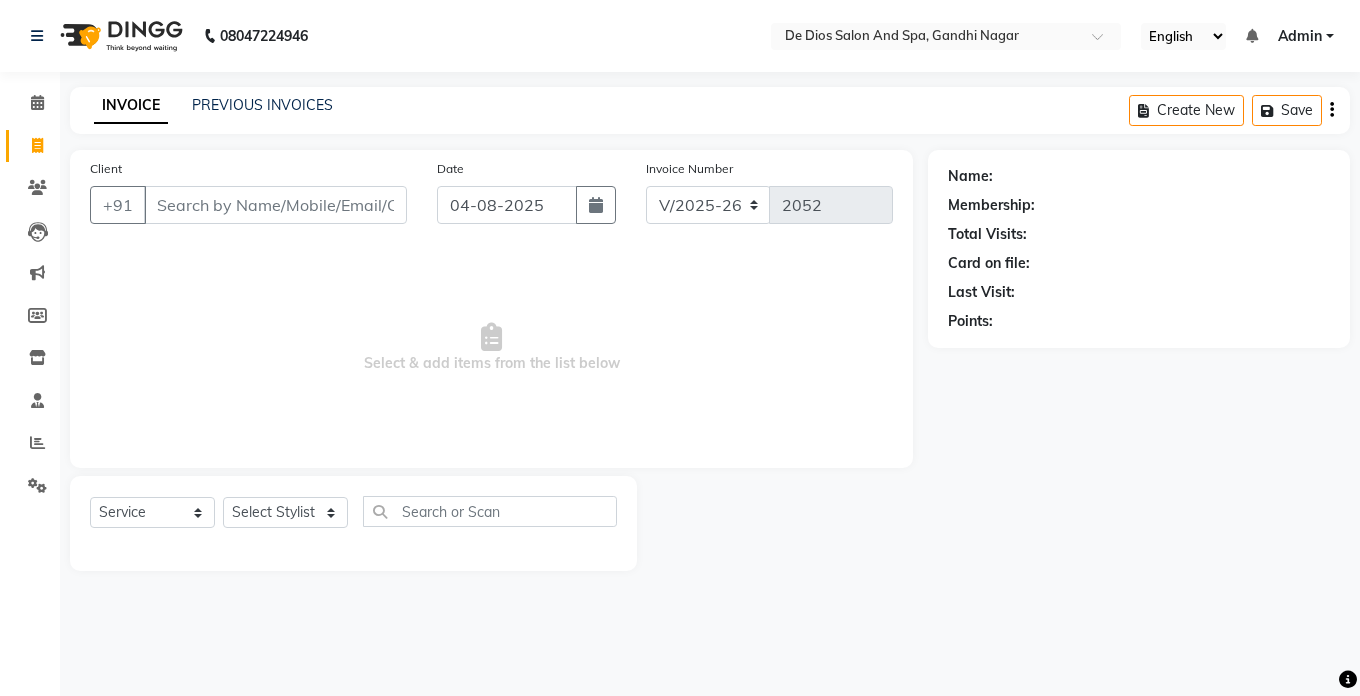 click on "Client" at bounding box center (275, 205) 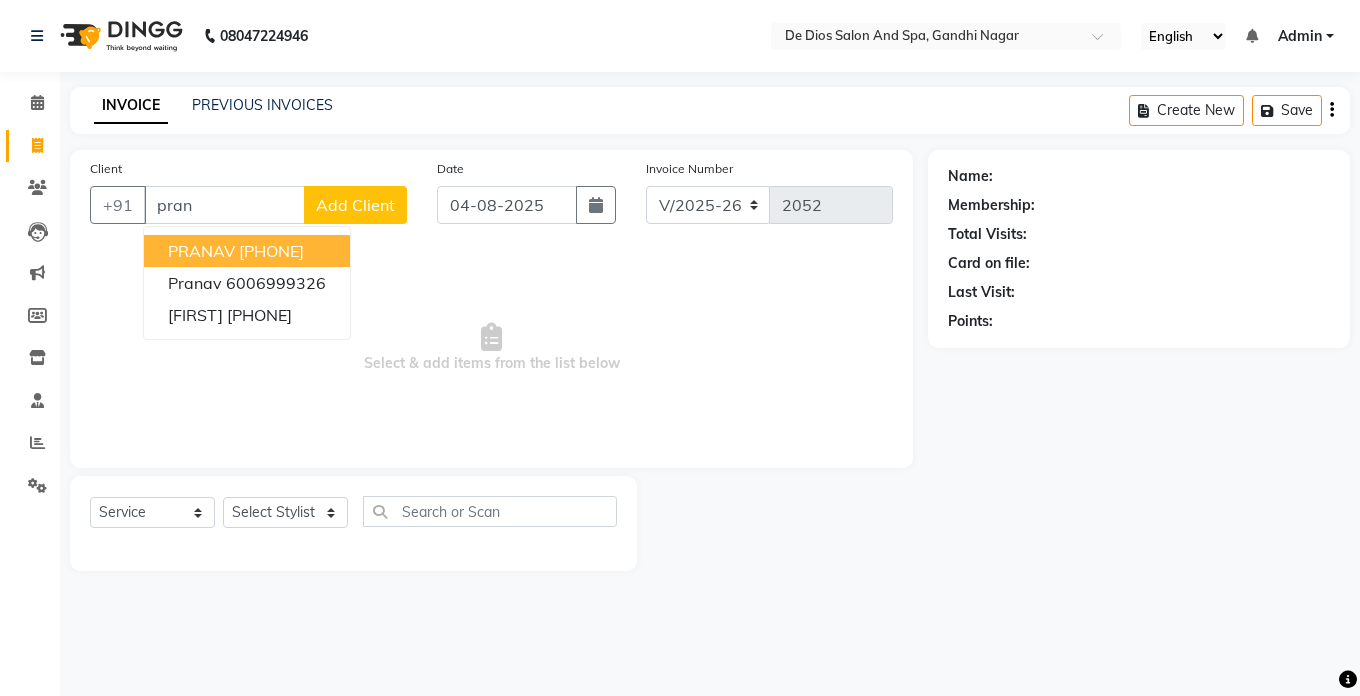 click on "8492079489" at bounding box center [271, 251] 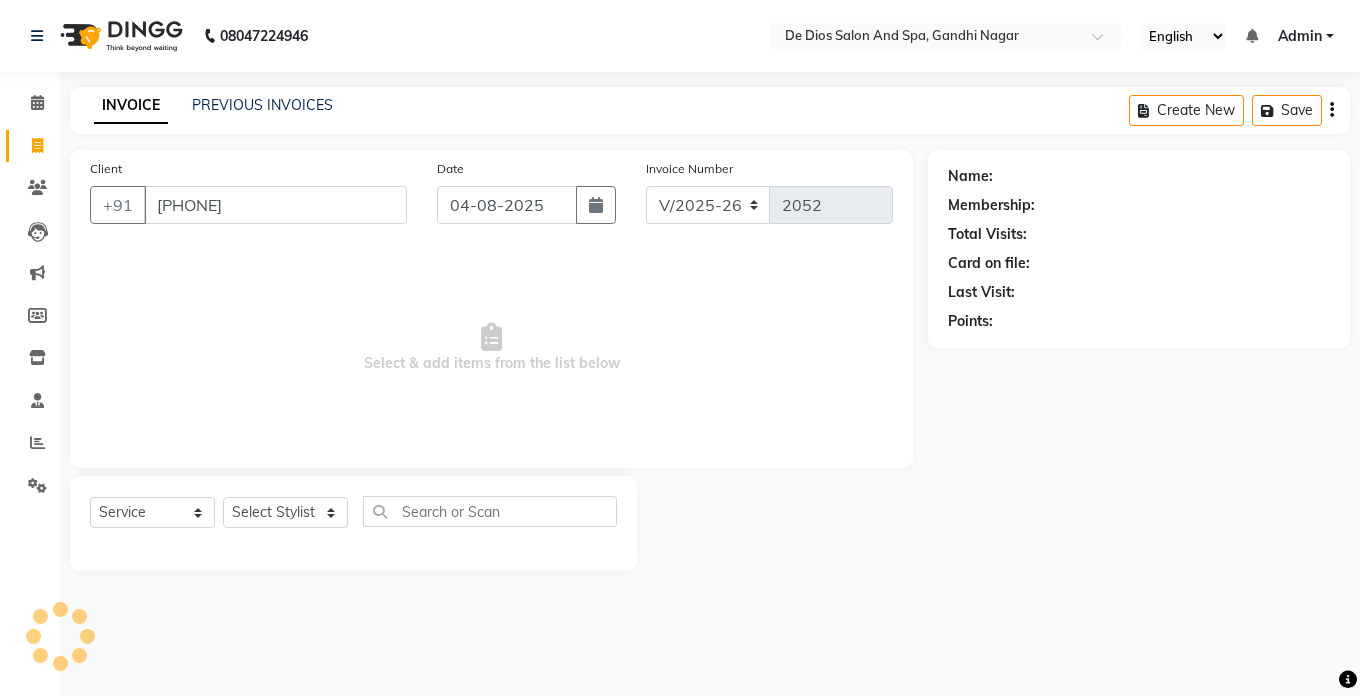 click on "Select & add items from the list below" at bounding box center (491, 348) 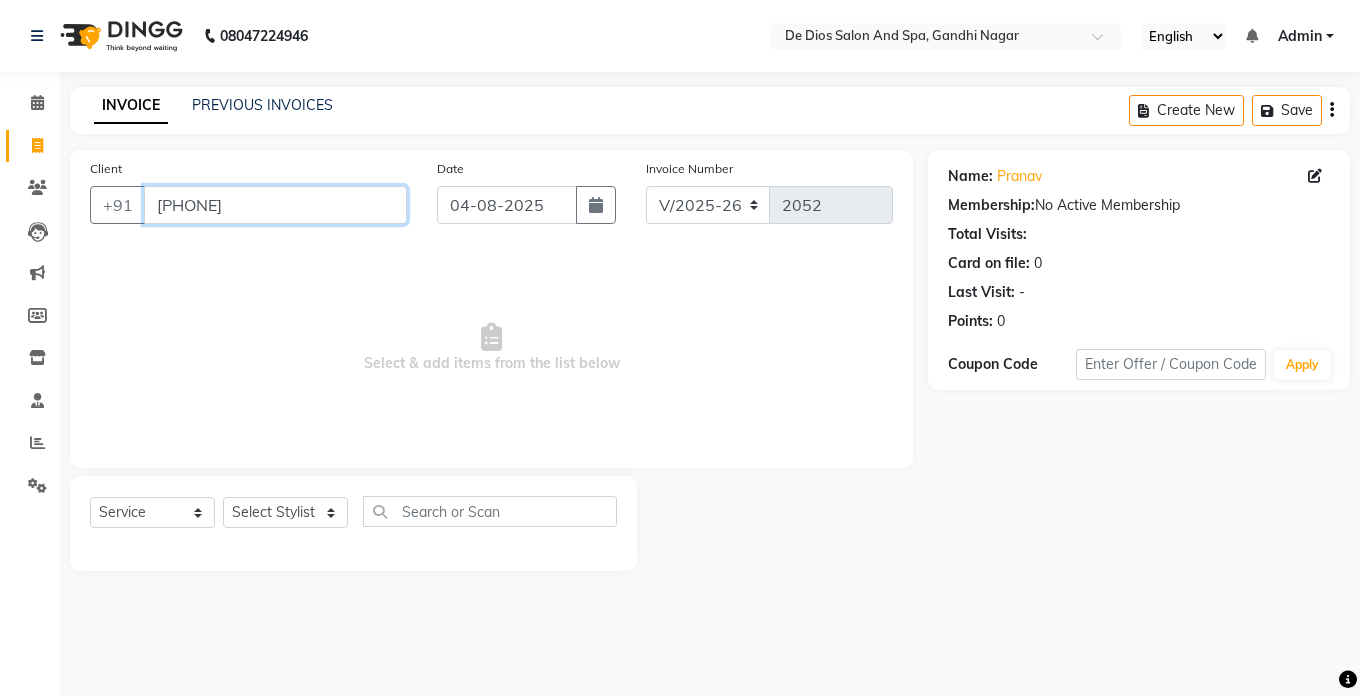 click on "8492079489" at bounding box center [275, 205] 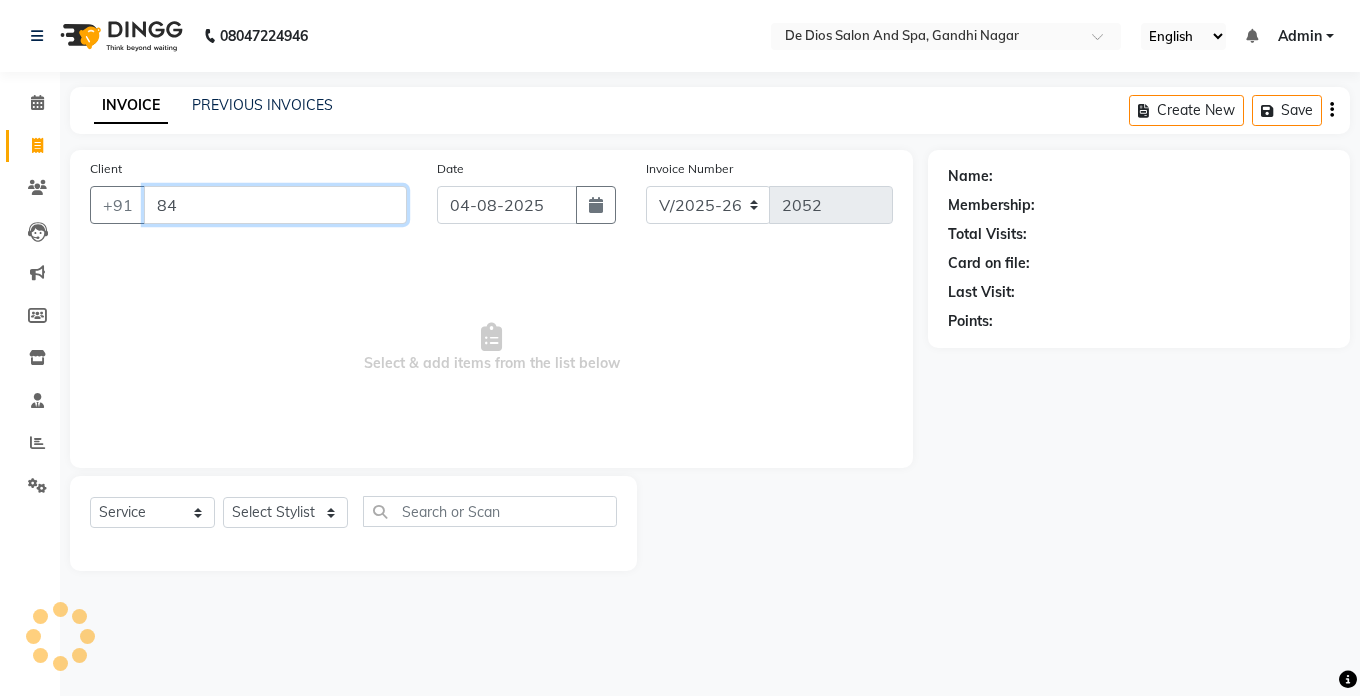 type on "8" 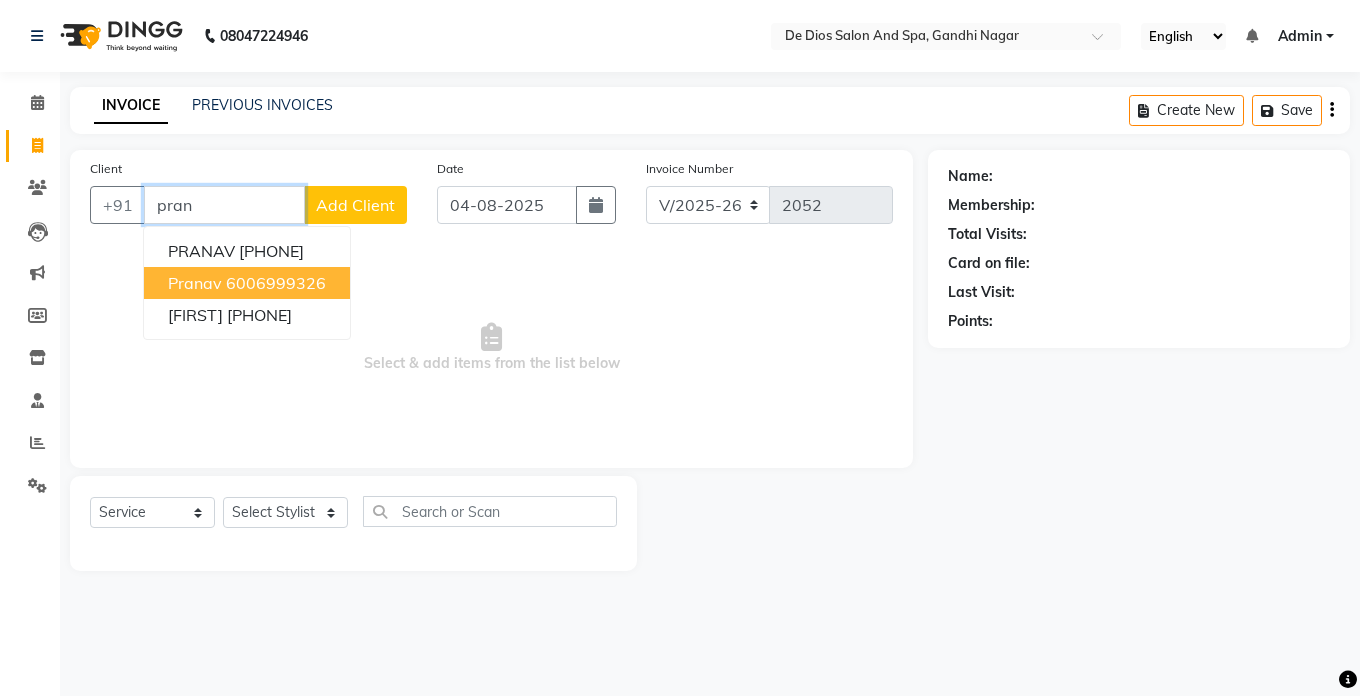 click on "6006999326" at bounding box center (276, 283) 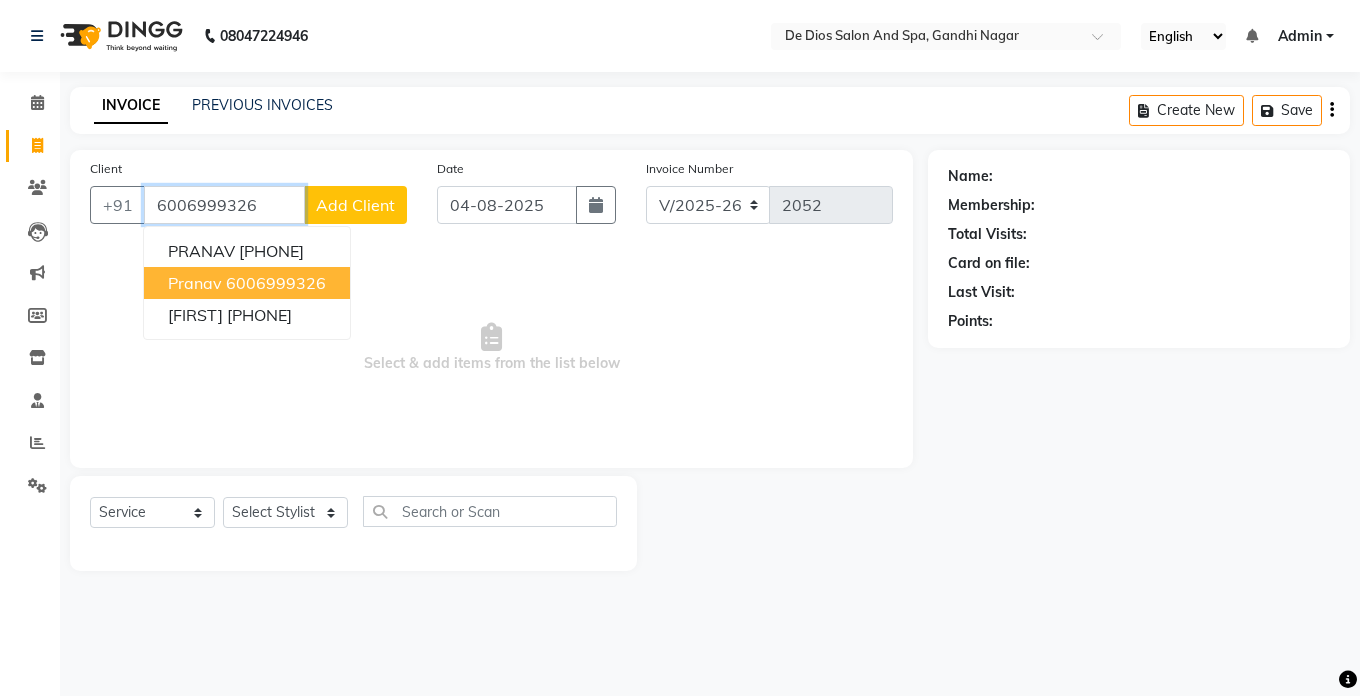 type on "6006999326" 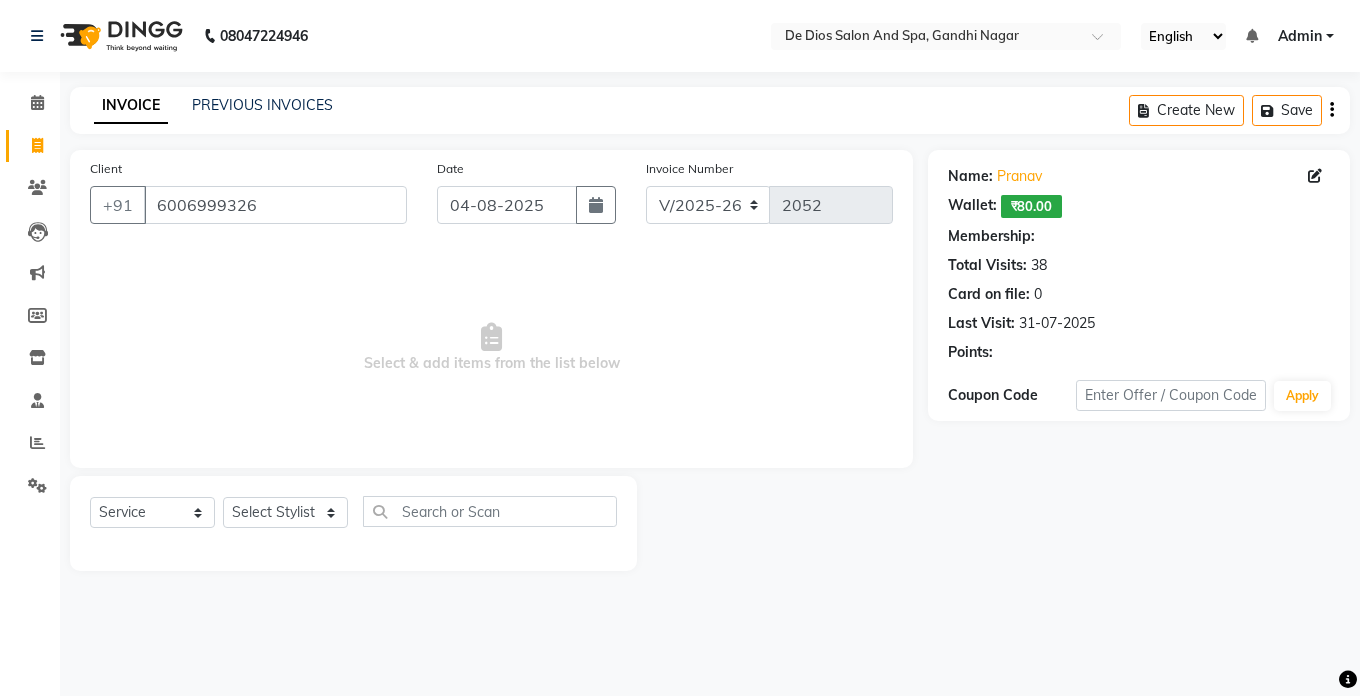 select on "1: Object" 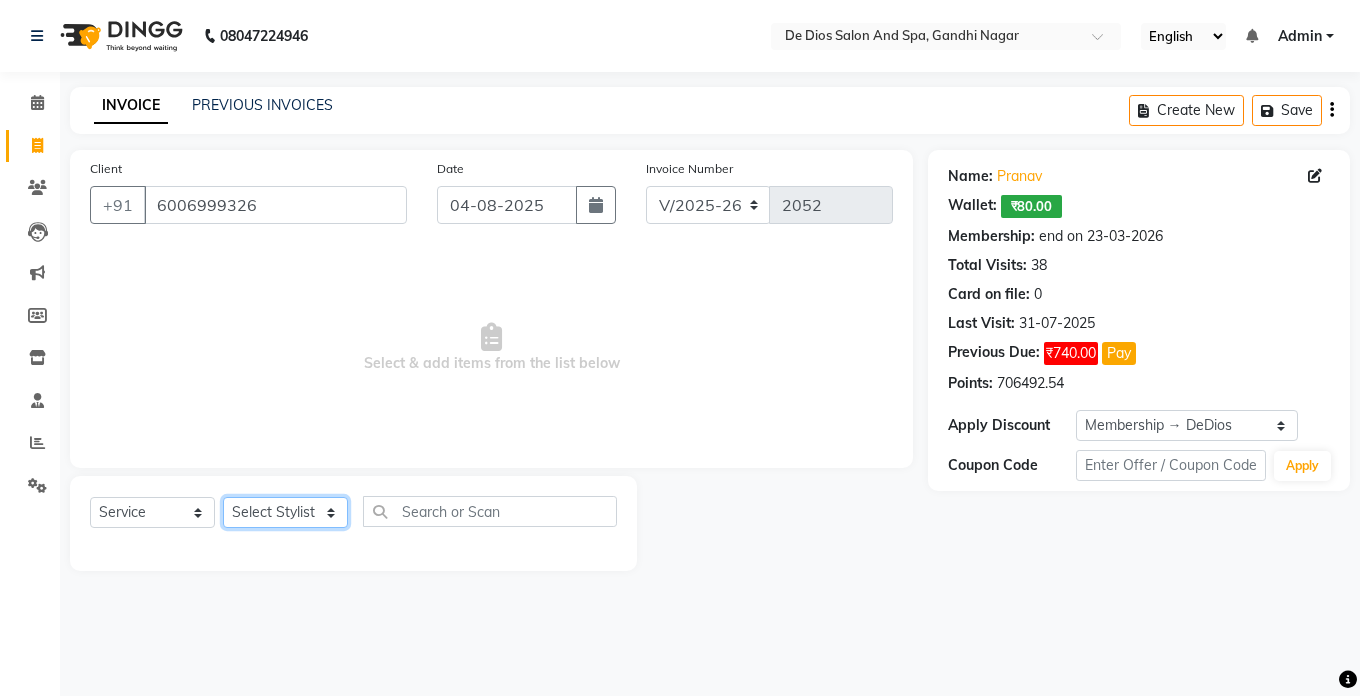 click on "Select Stylist akshay aman Arman Ashwani gunraj megha  nikita thappa nisha parveen shafali vishal vishu kumar" 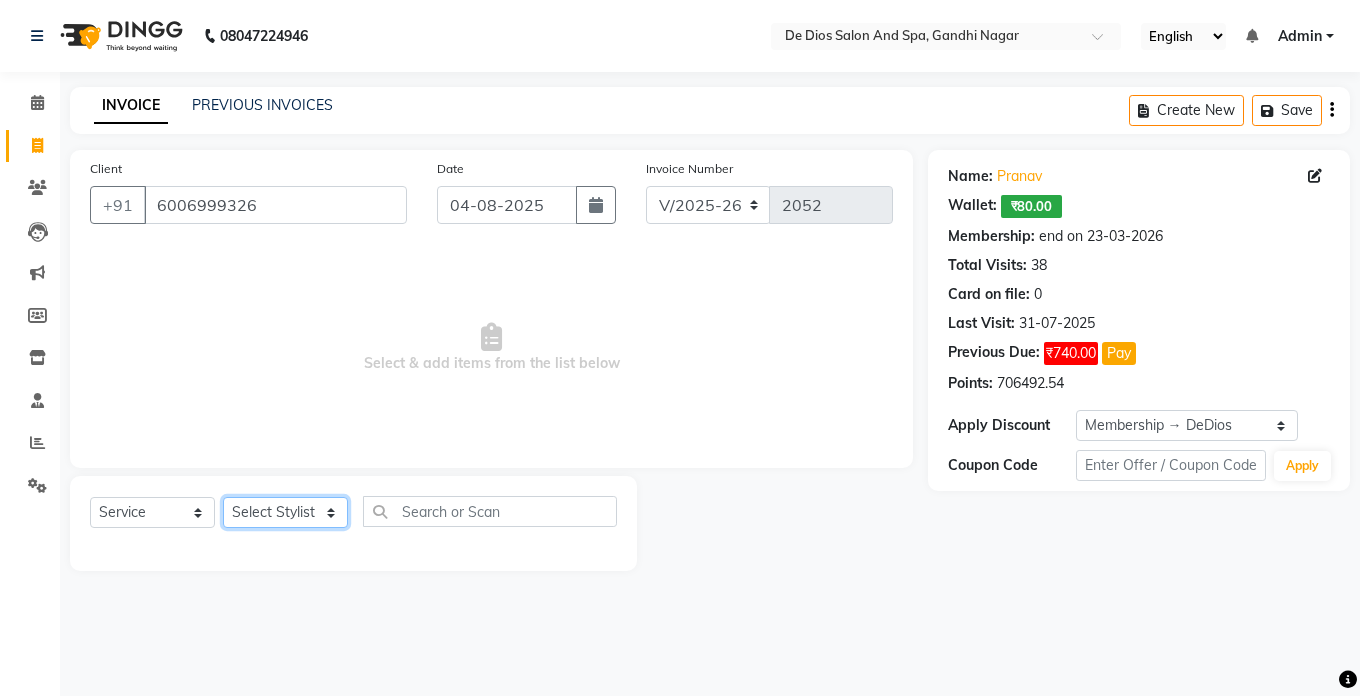 select on "49201" 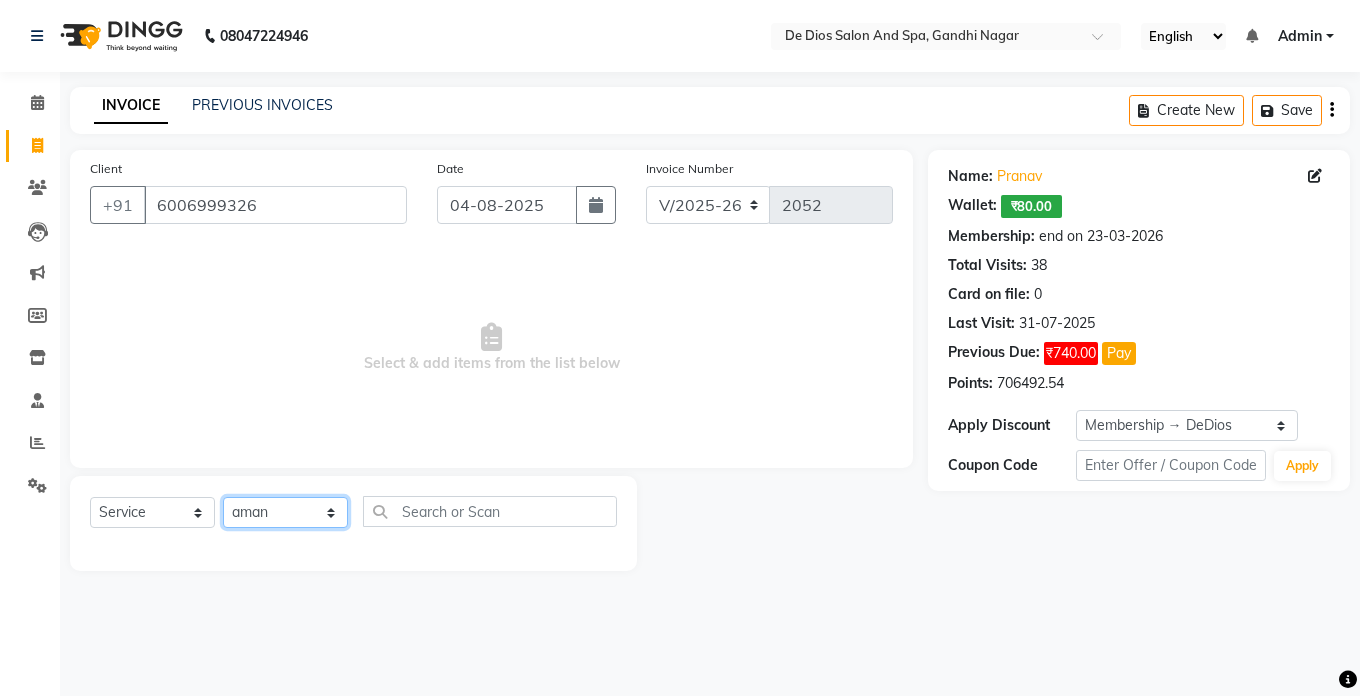 click on "Select Stylist akshay aman Arman Ashwani gunraj megha  nikita thappa nisha parveen shafali vishal vishu kumar" 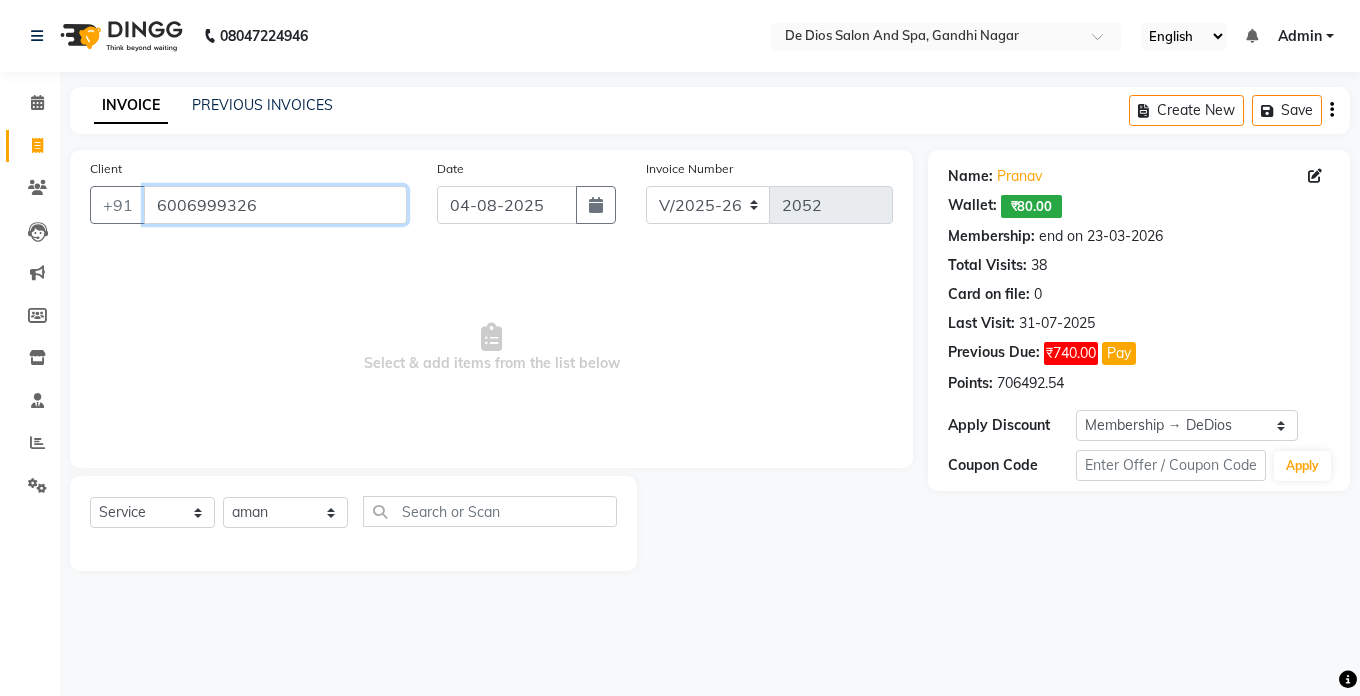 click on "6006999326" at bounding box center (275, 205) 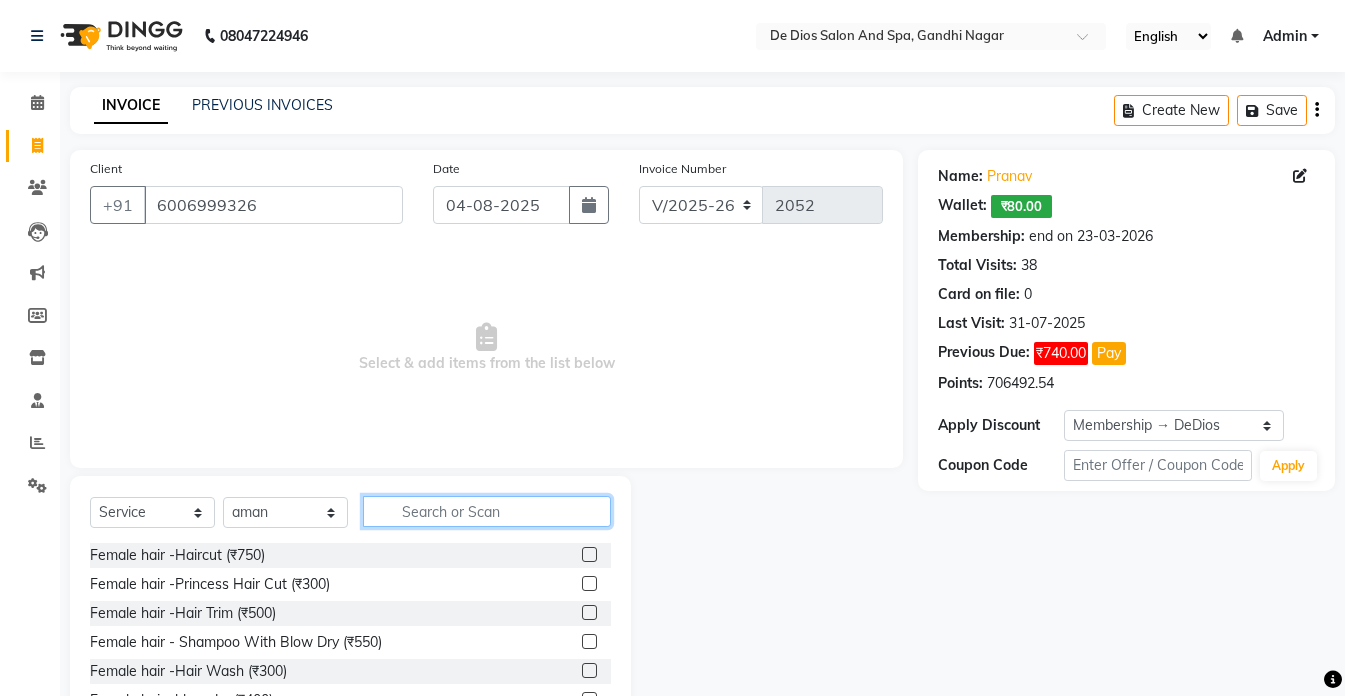 click 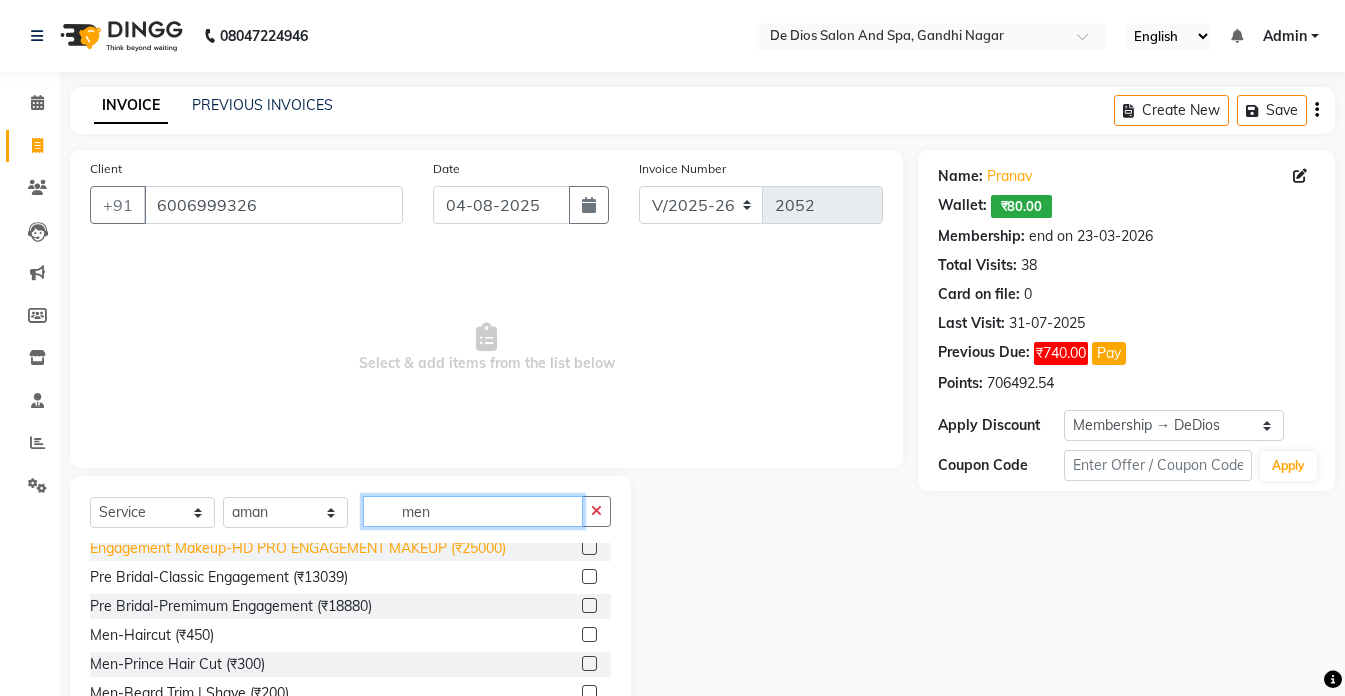 scroll, scrollTop: 100, scrollLeft: 0, axis: vertical 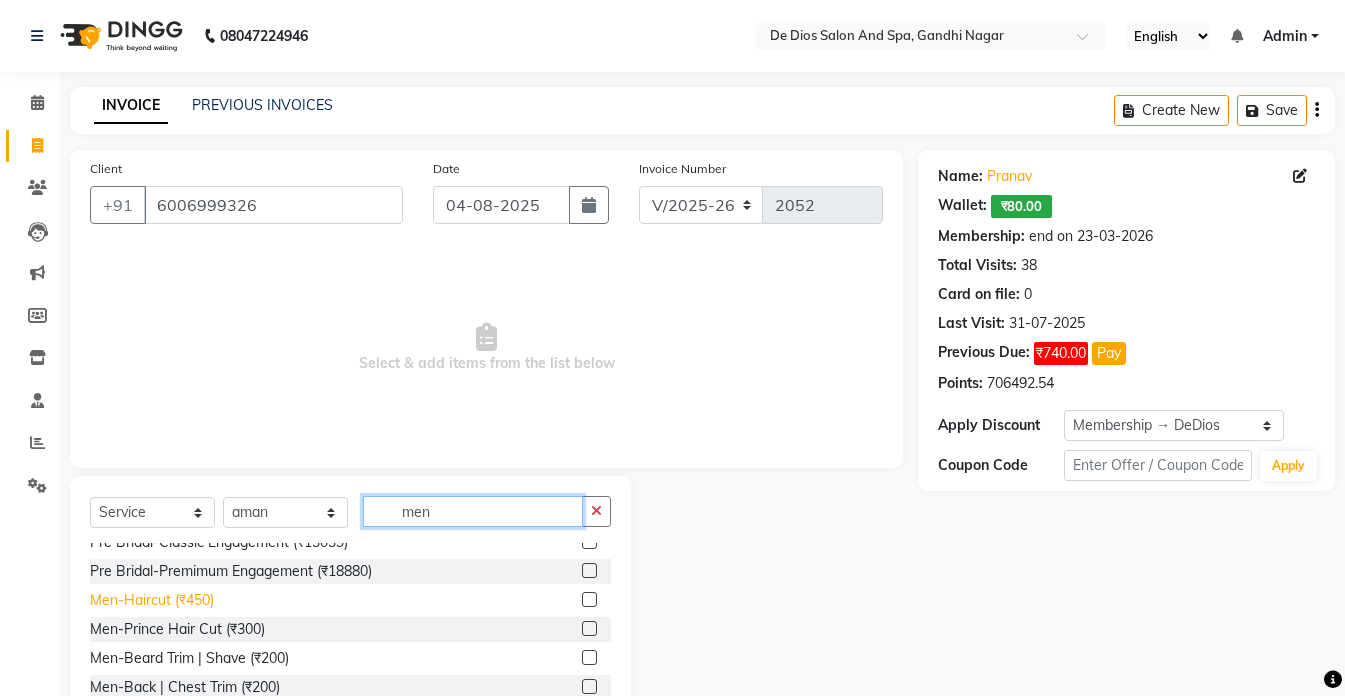 type on "men" 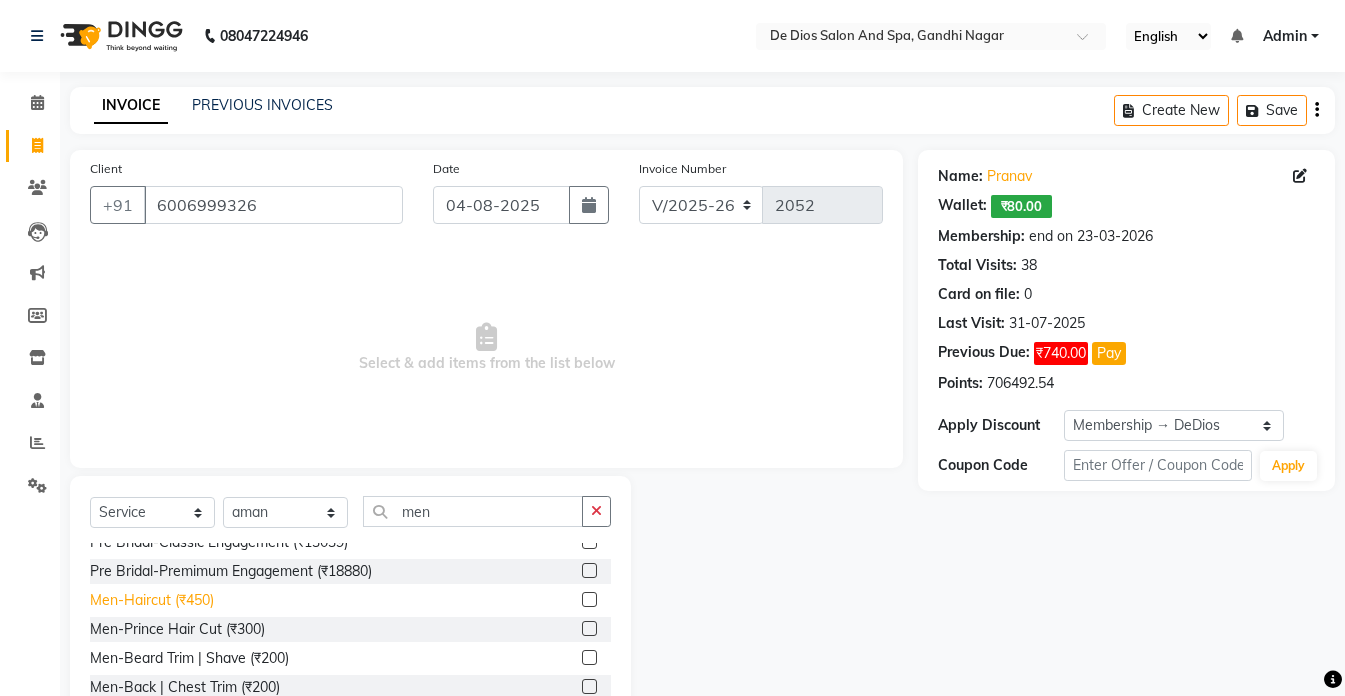 click on "Men-Haircut (₹450)" 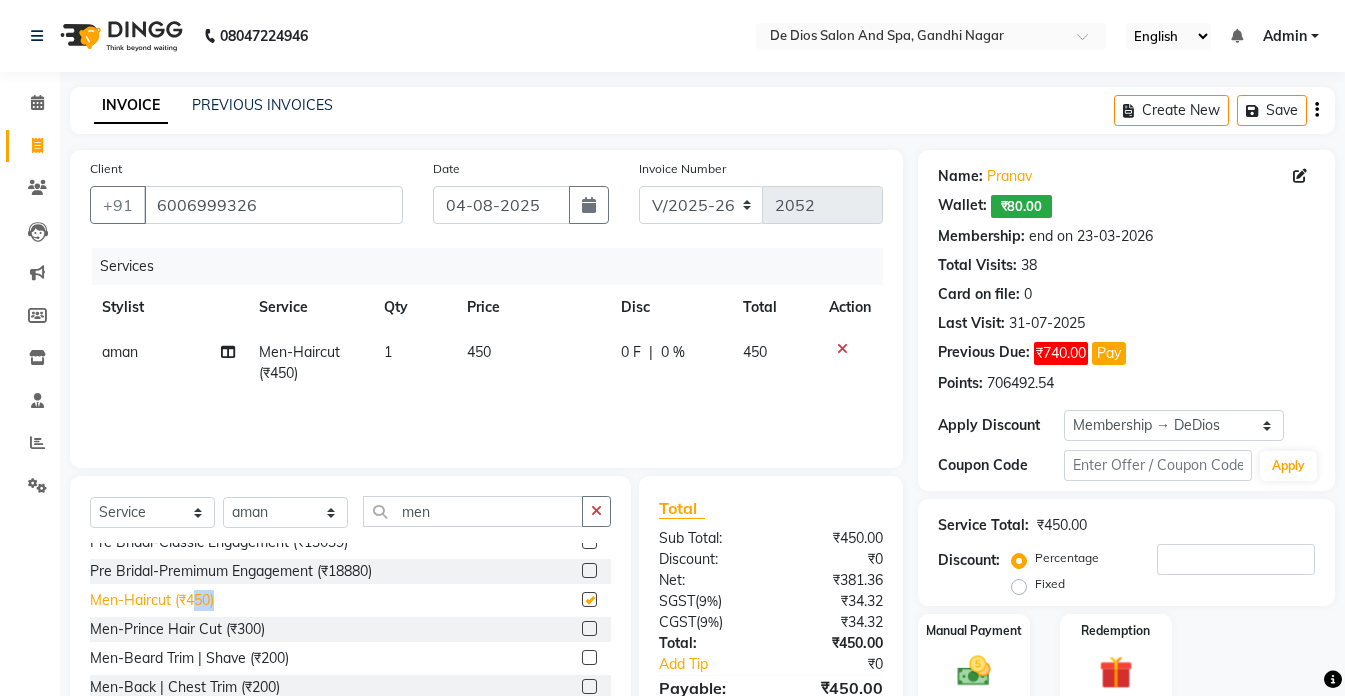 click on "Men-Haircut (₹450)" 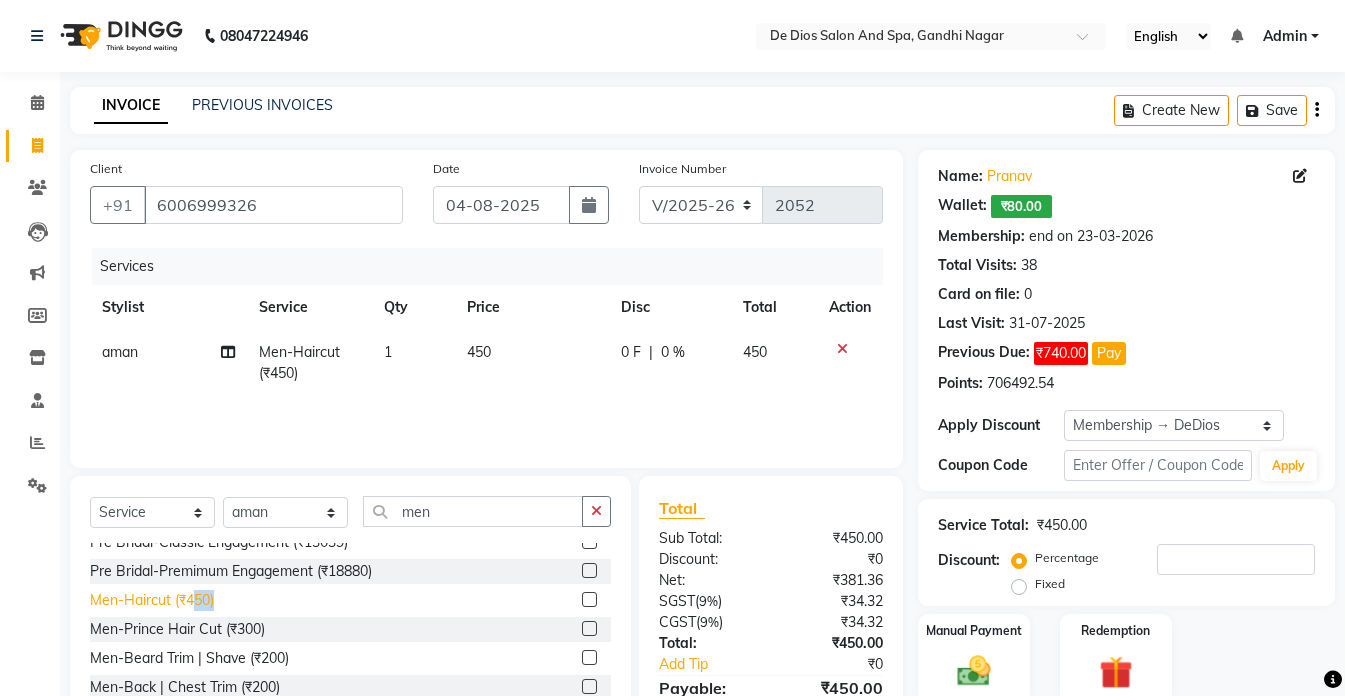 checkbox on "false" 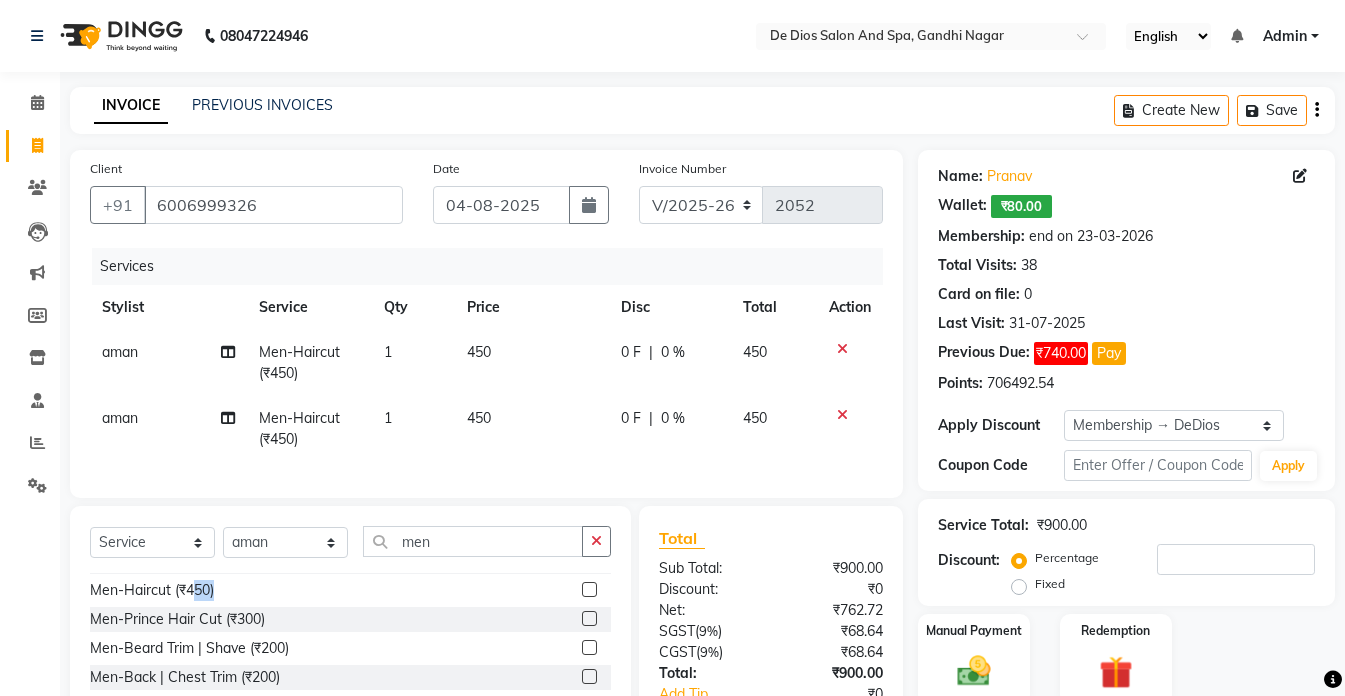 scroll, scrollTop: 200, scrollLeft: 0, axis: vertical 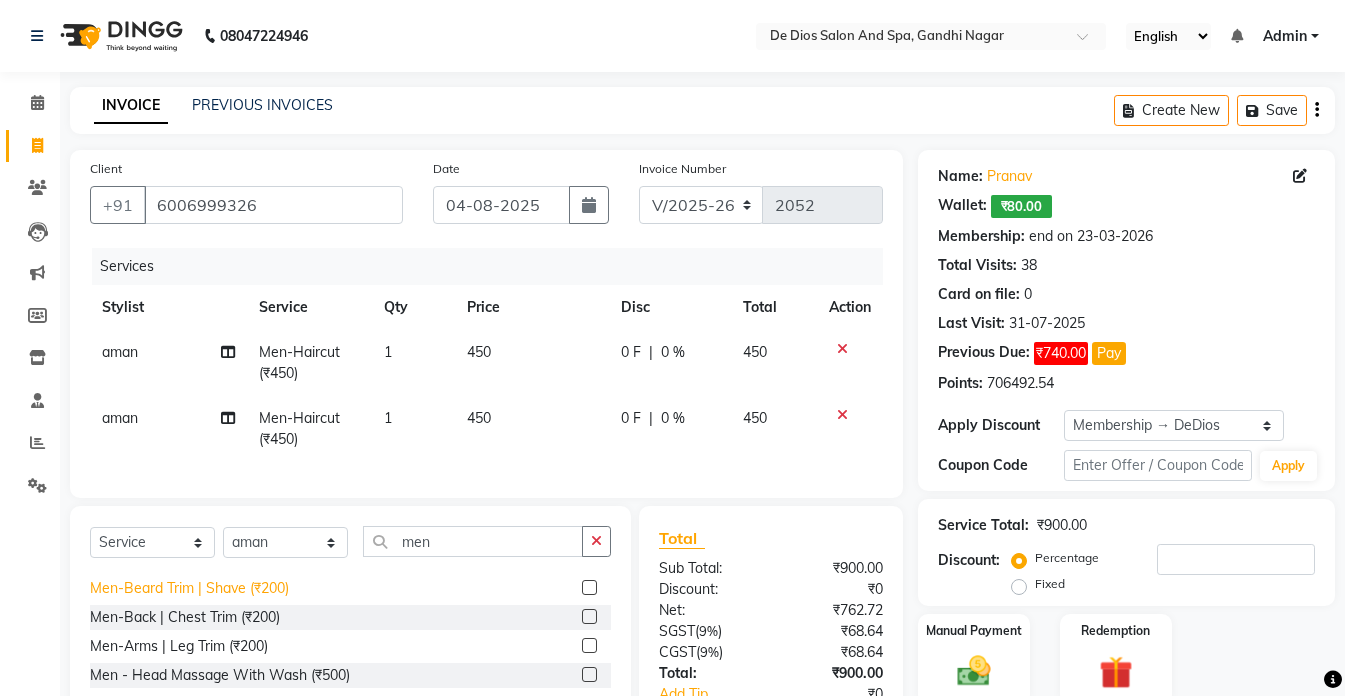 click on "Men-Beard Trim | Shave (₹200)" 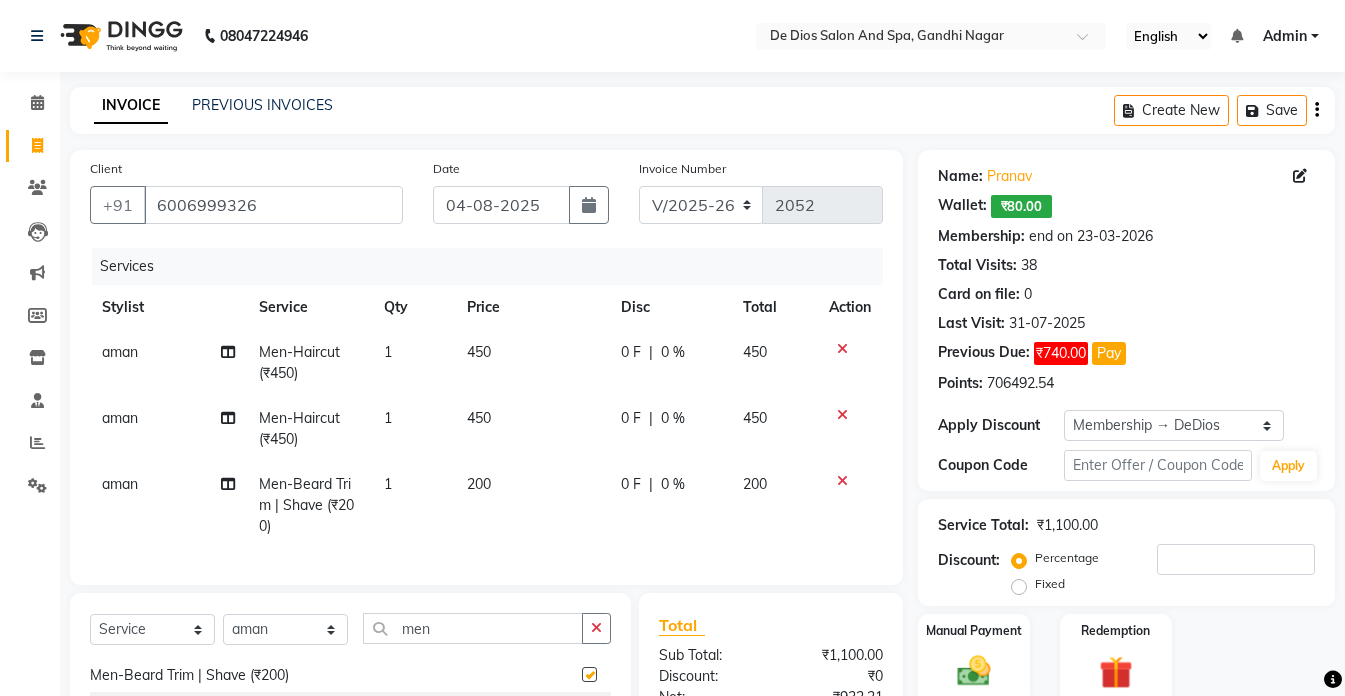 checkbox on "false" 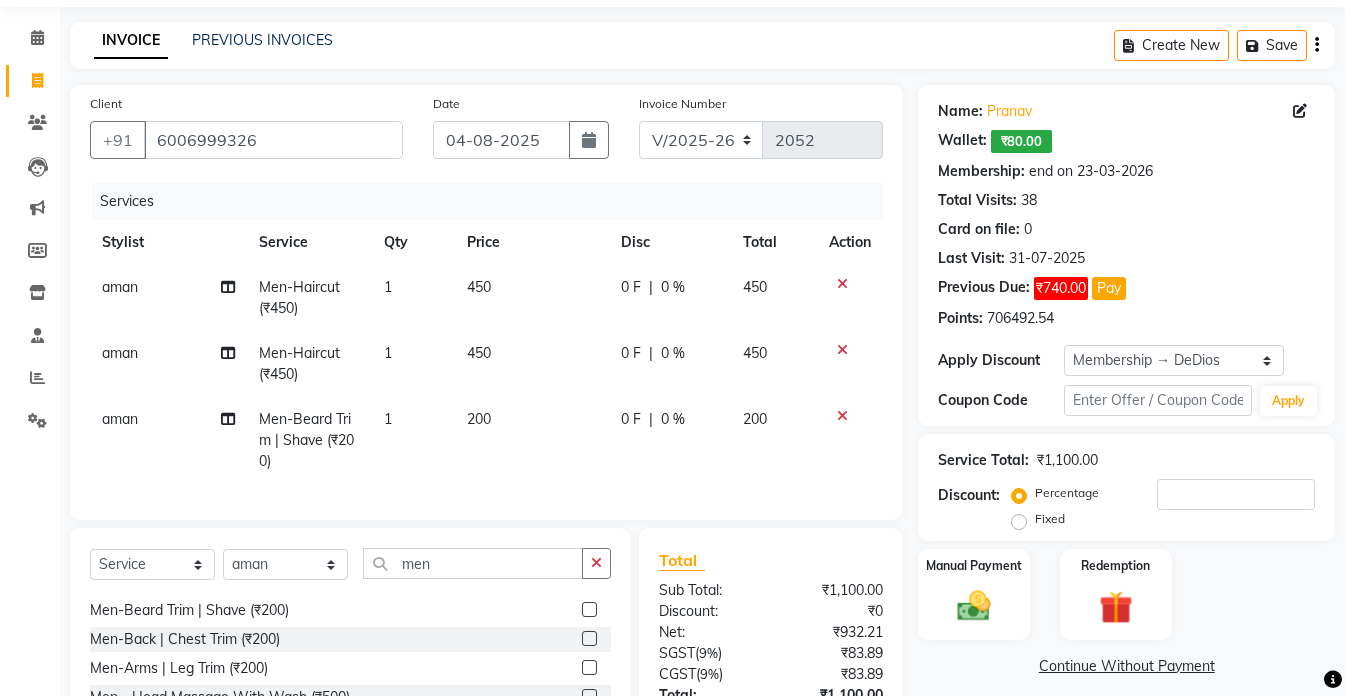 scroll, scrollTop: 100, scrollLeft: 0, axis: vertical 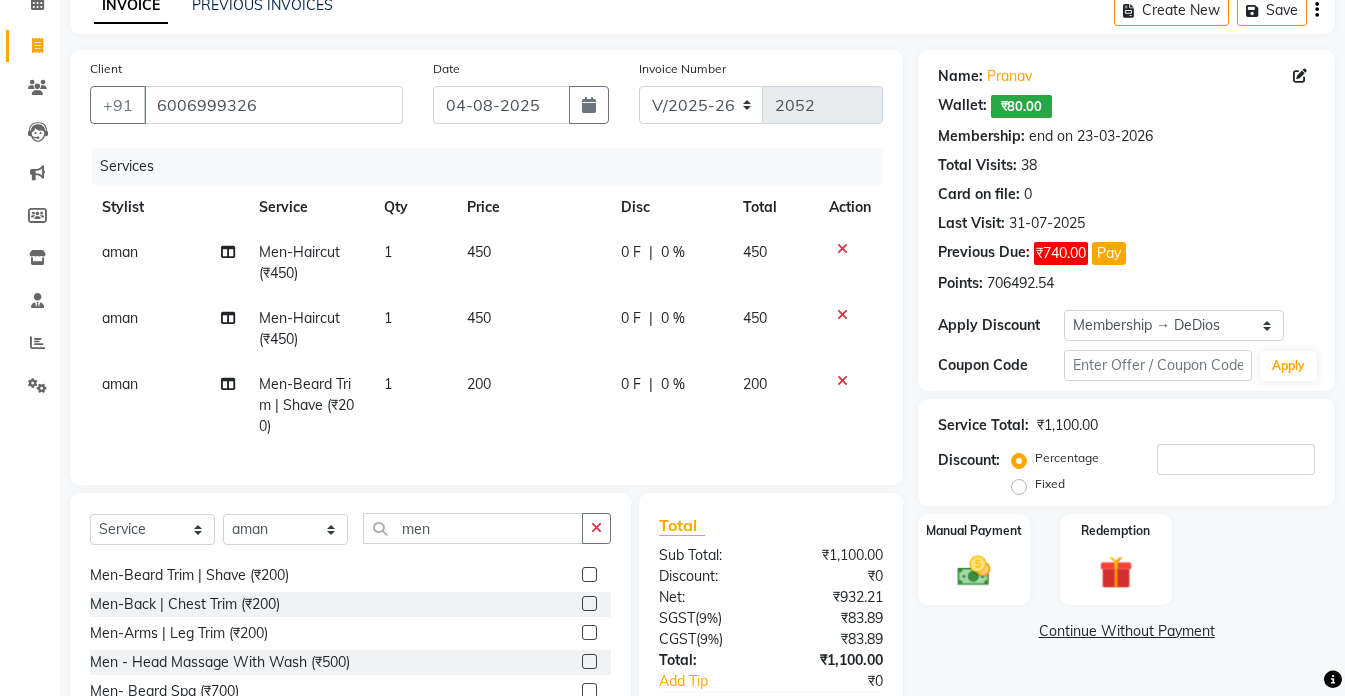 click 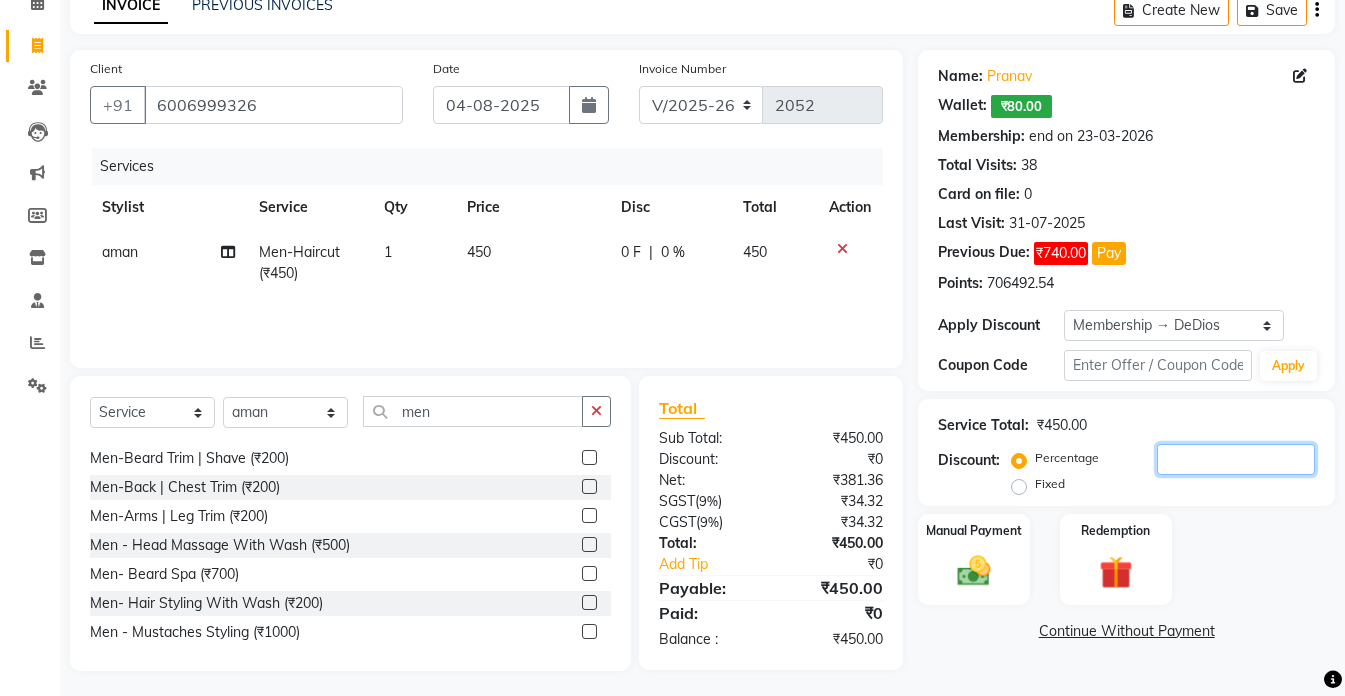 click 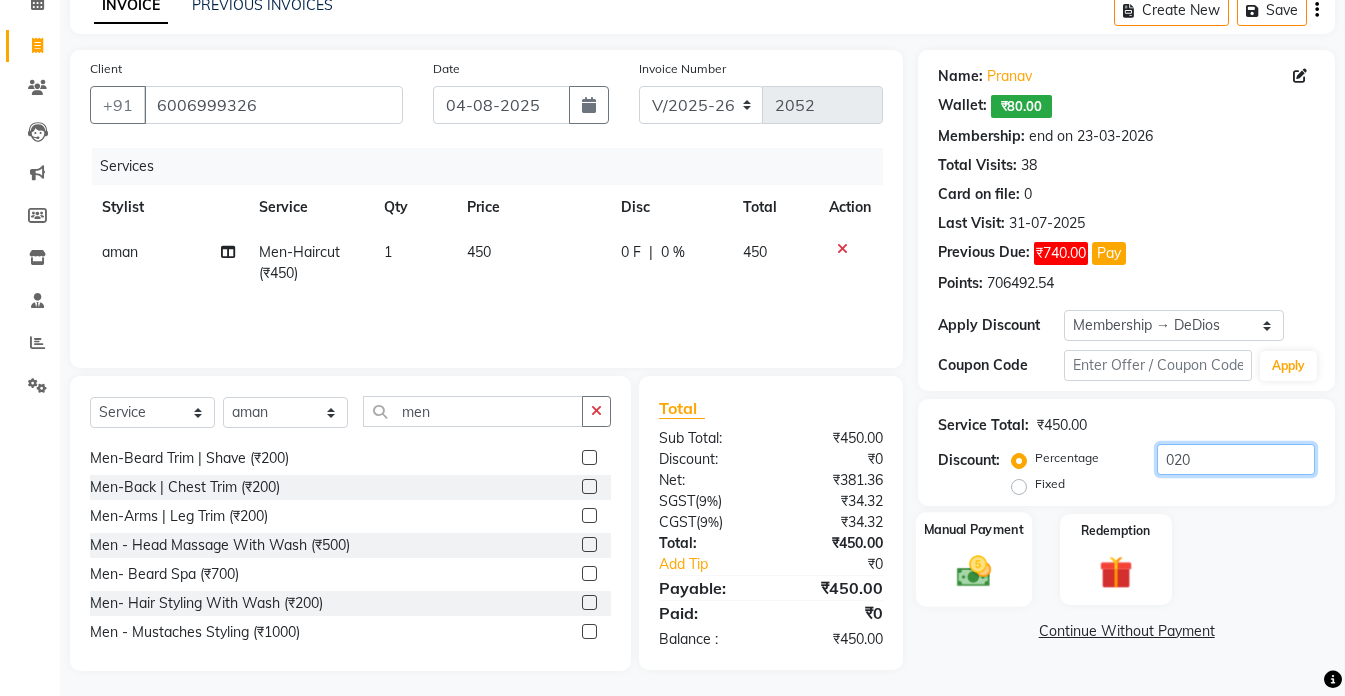type on "020" 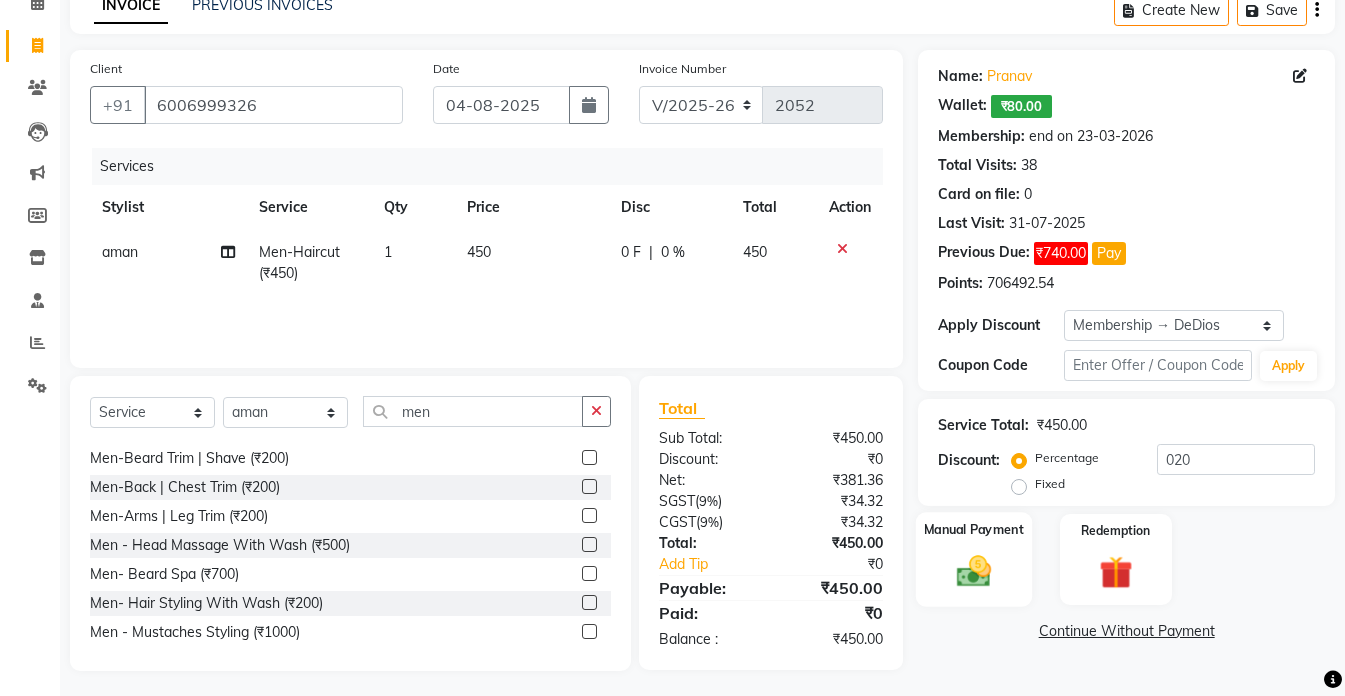 click 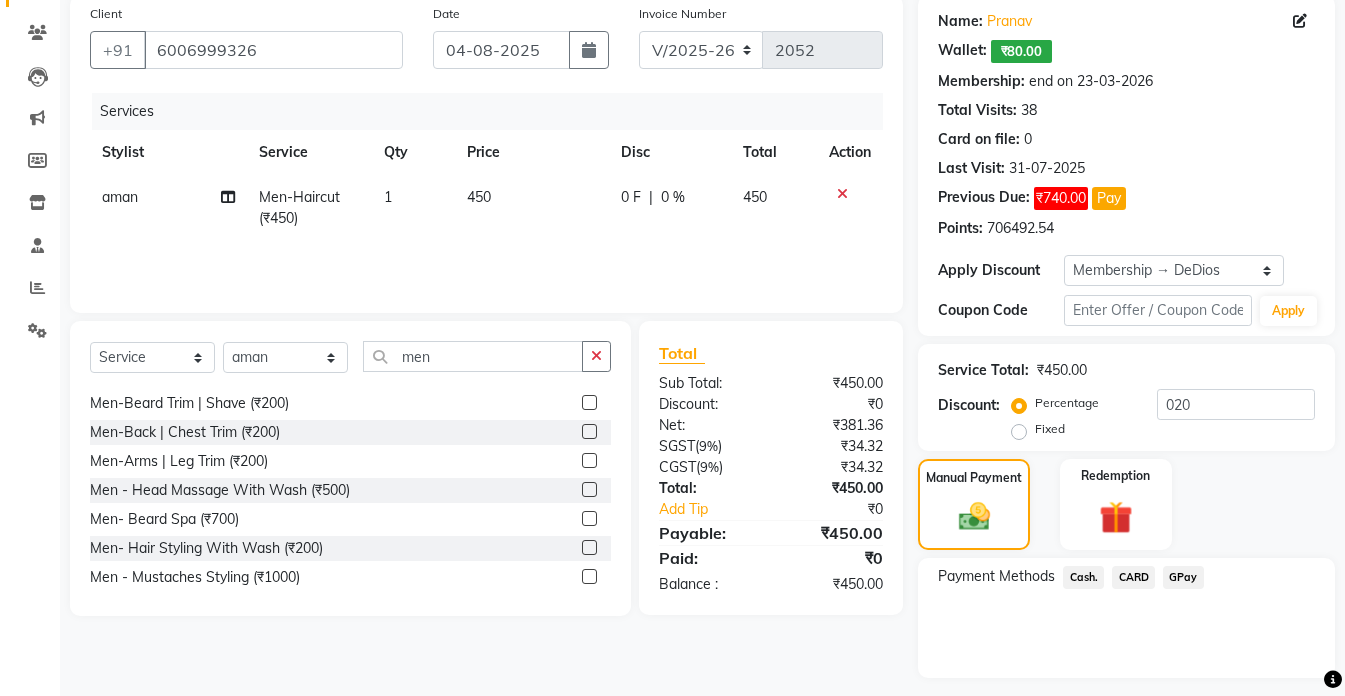 scroll, scrollTop: 208, scrollLeft: 0, axis: vertical 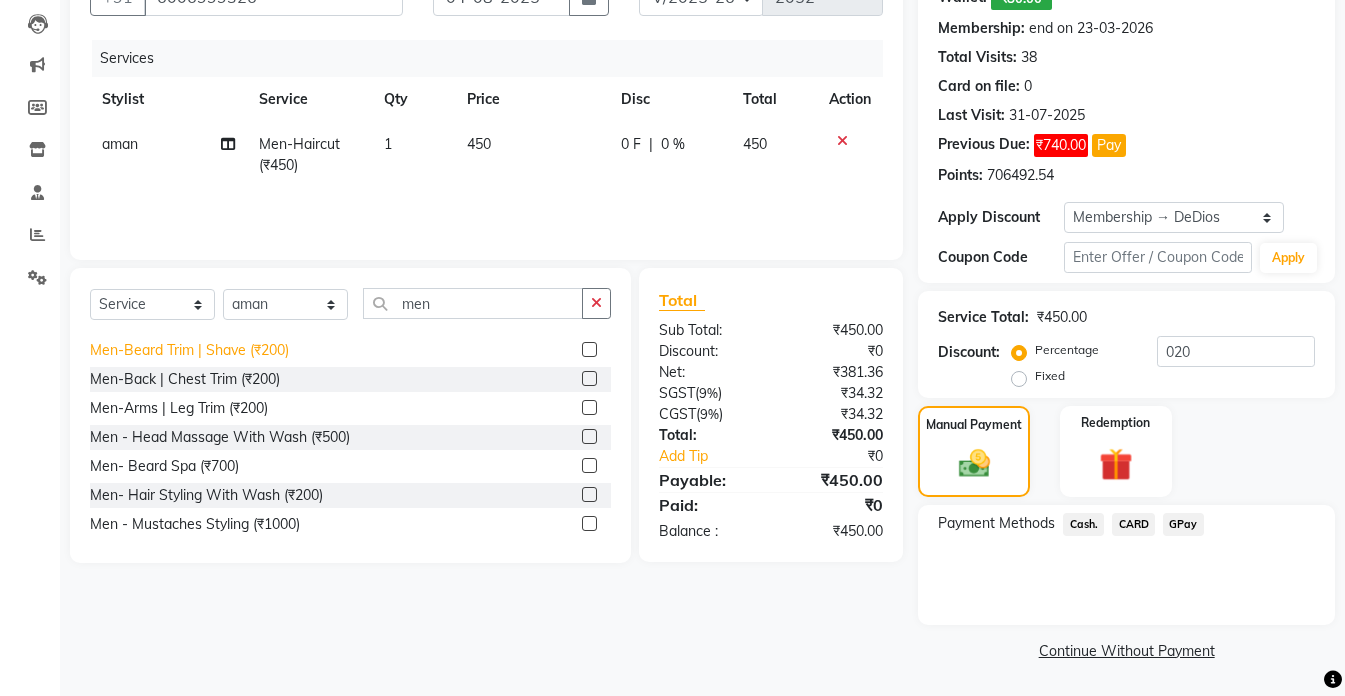 click on "Men-Beard Trim | Shave (₹200)" 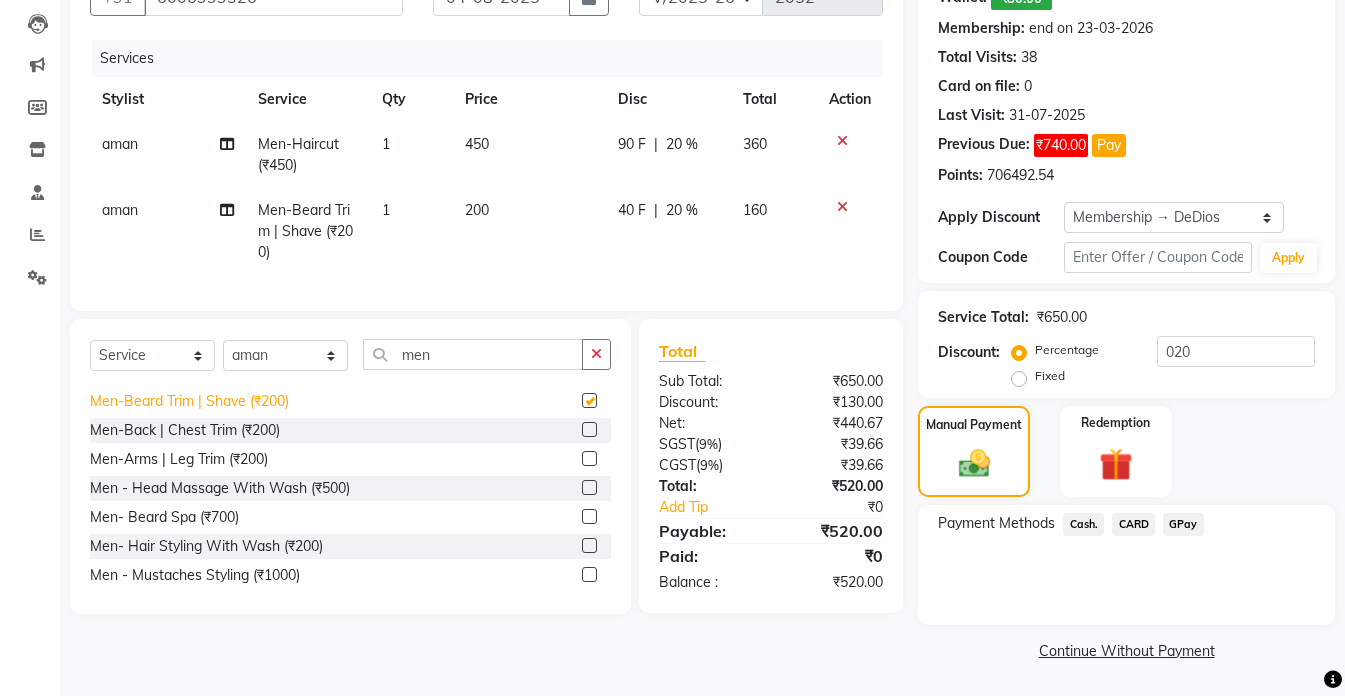 checkbox on "false" 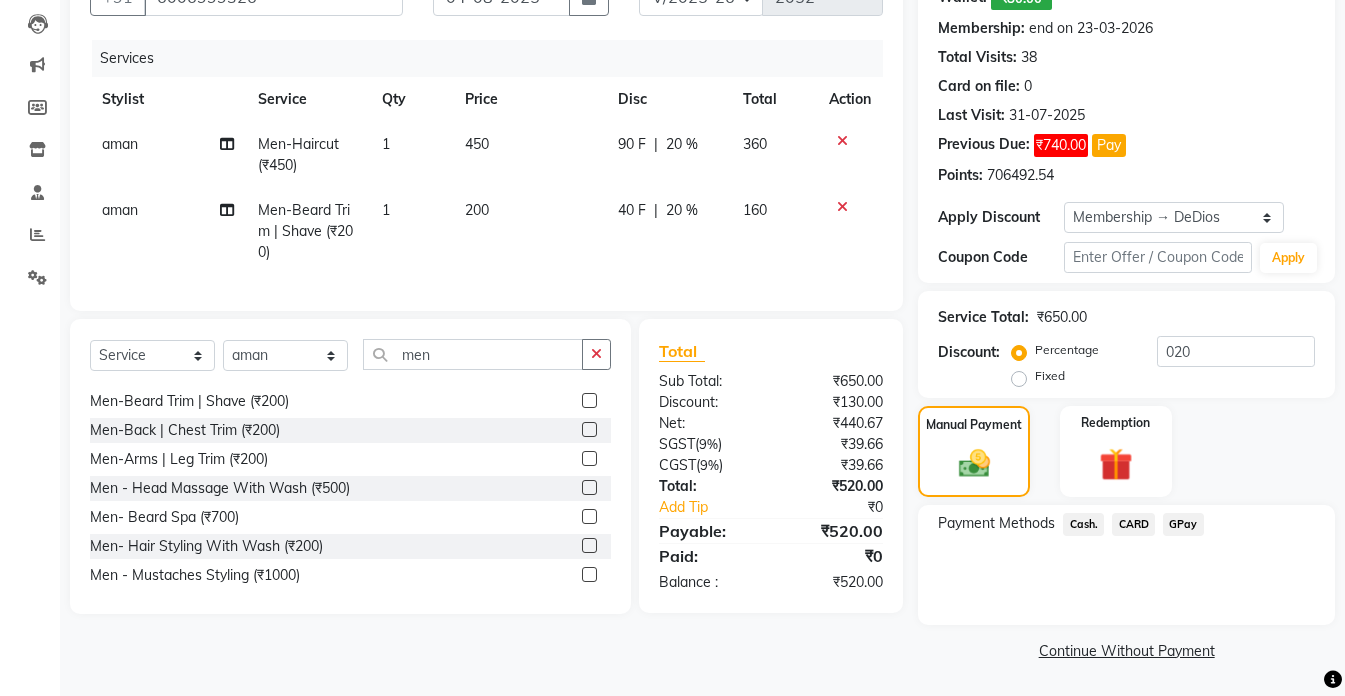 click on "GPay" 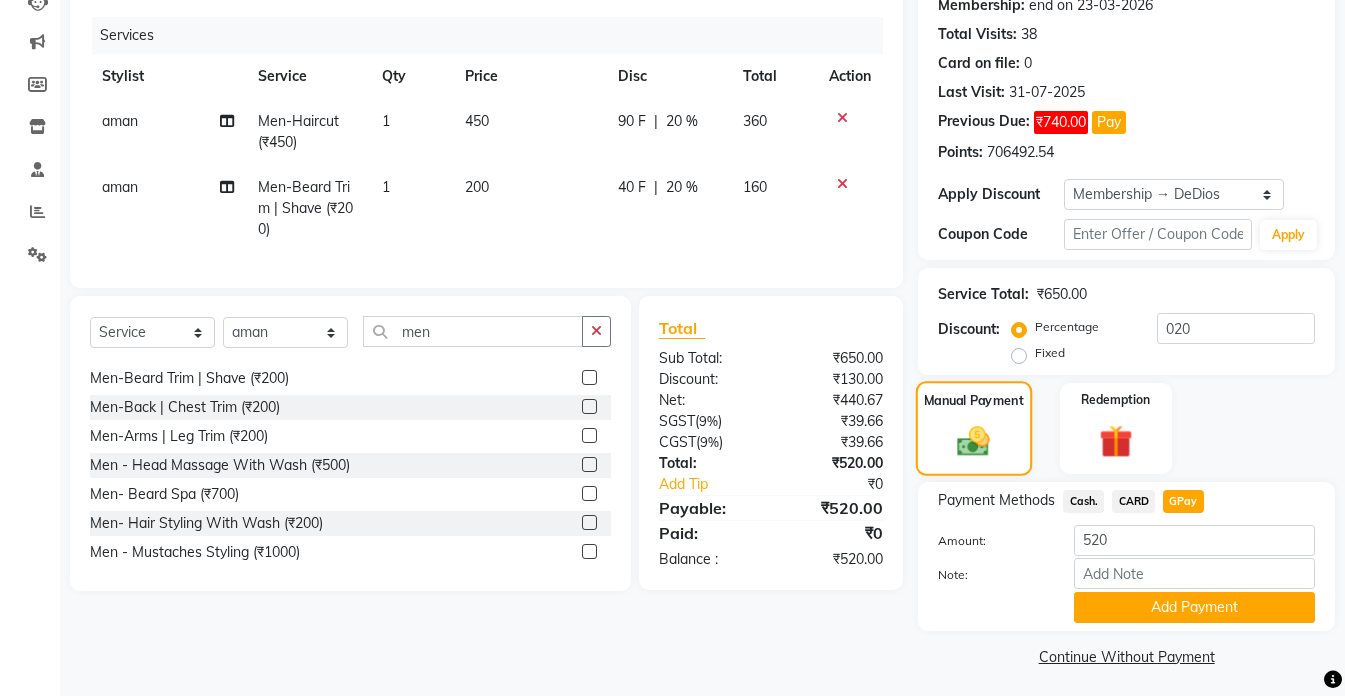 scroll, scrollTop: 237, scrollLeft: 0, axis: vertical 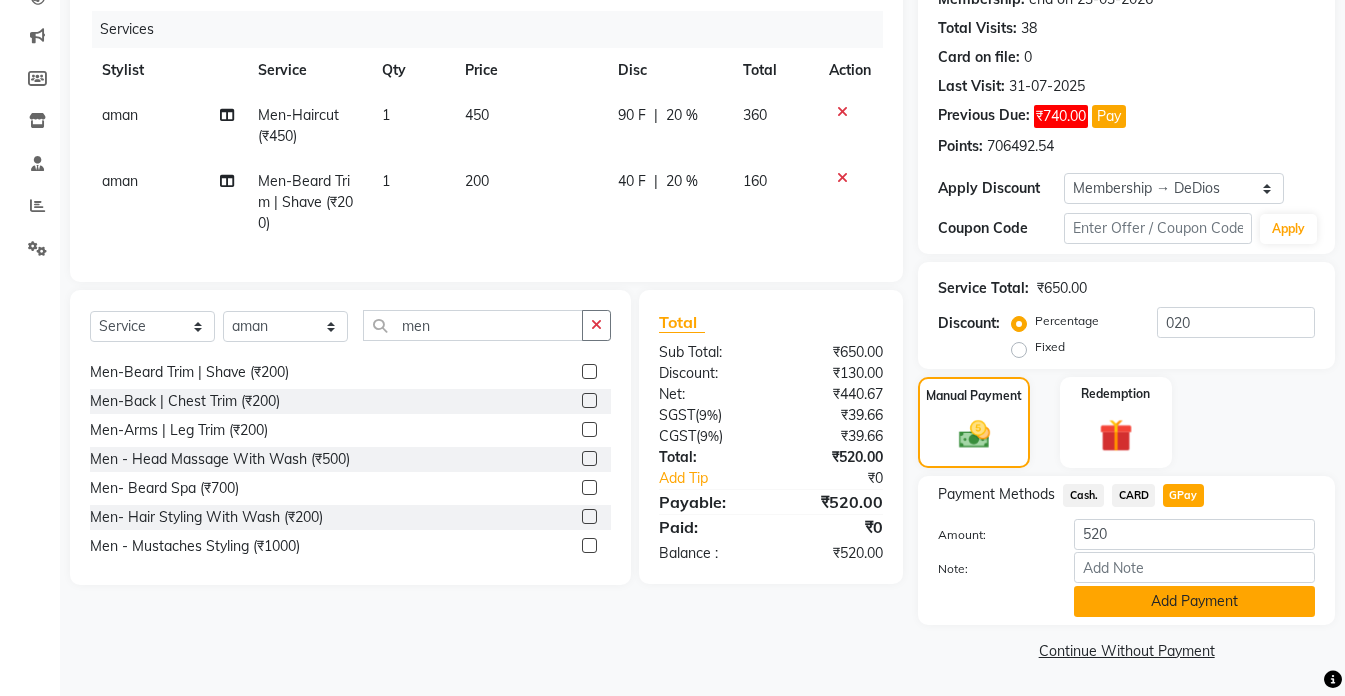 click on "Add Payment" 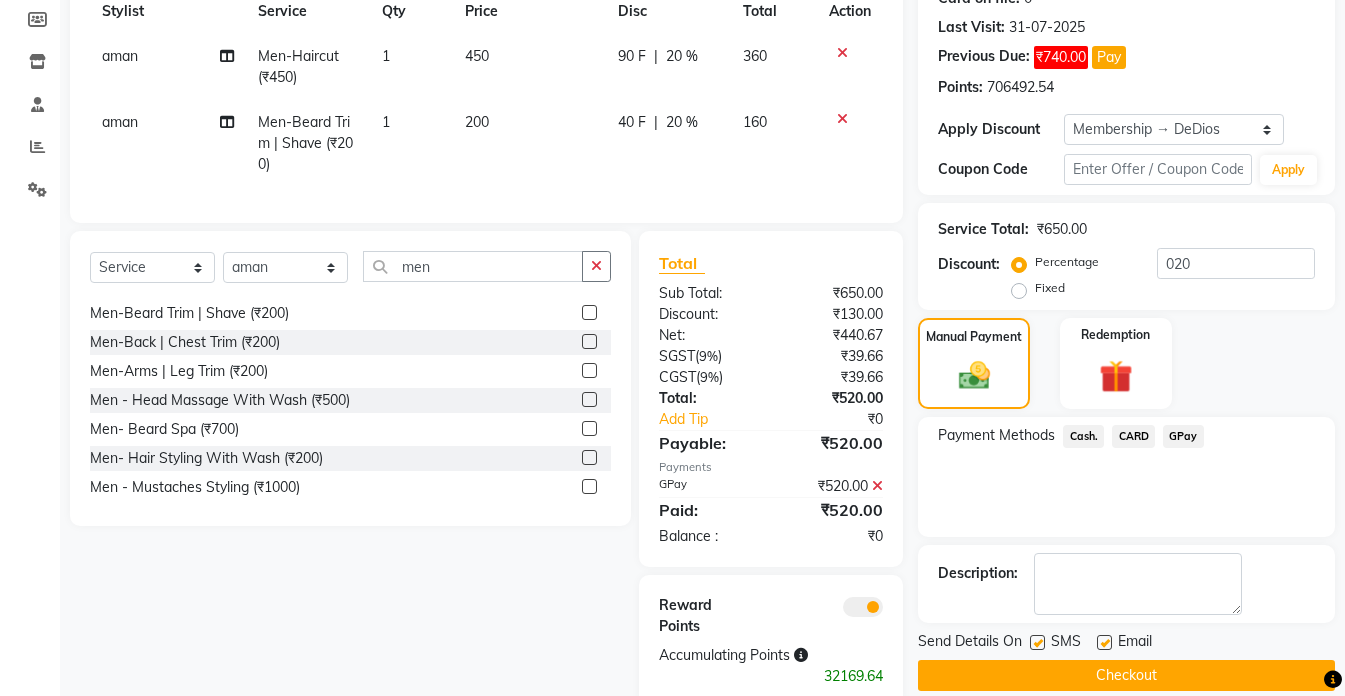scroll, scrollTop: 352, scrollLeft: 0, axis: vertical 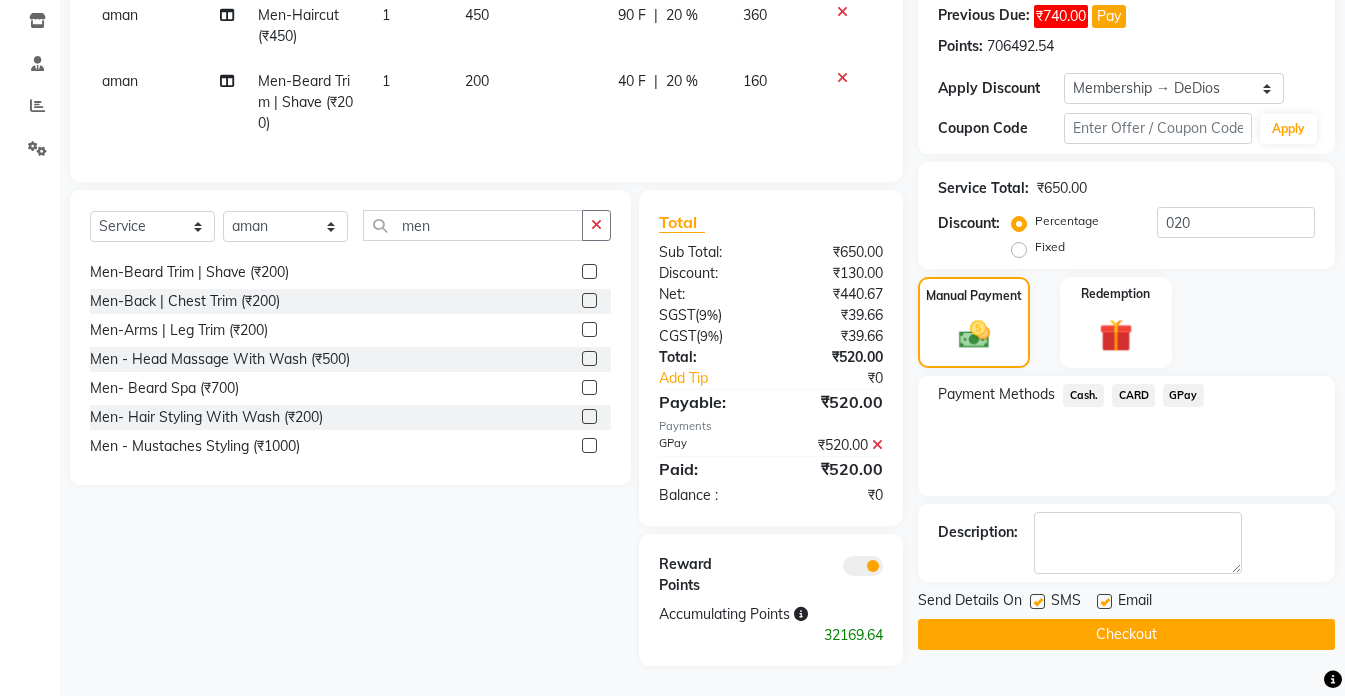 click on "Checkout" 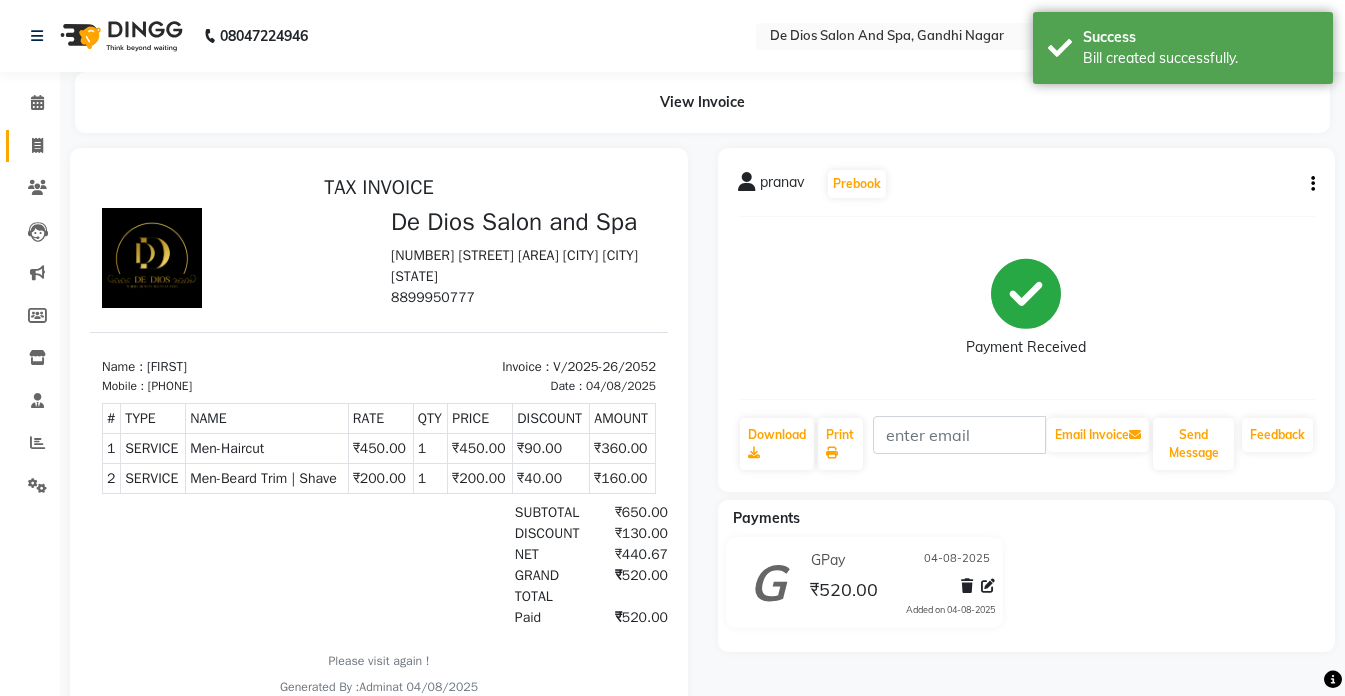 scroll, scrollTop: 0, scrollLeft: 0, axis: both 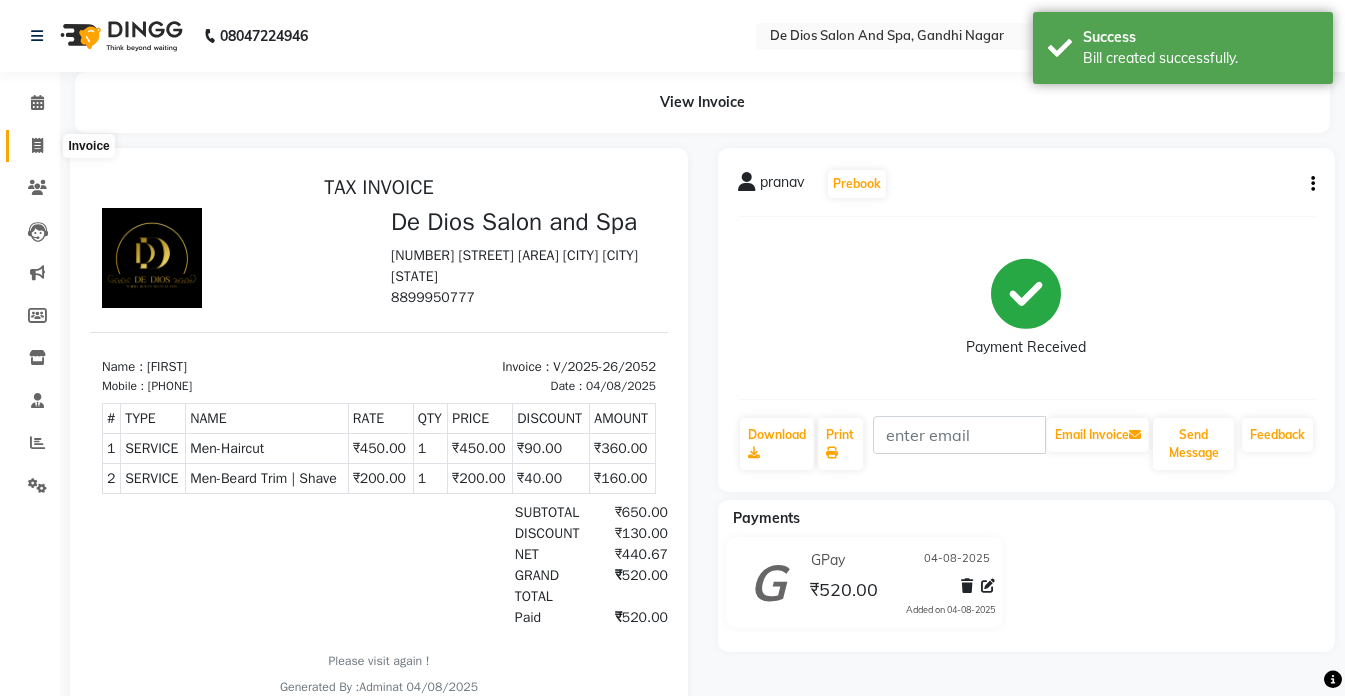 click 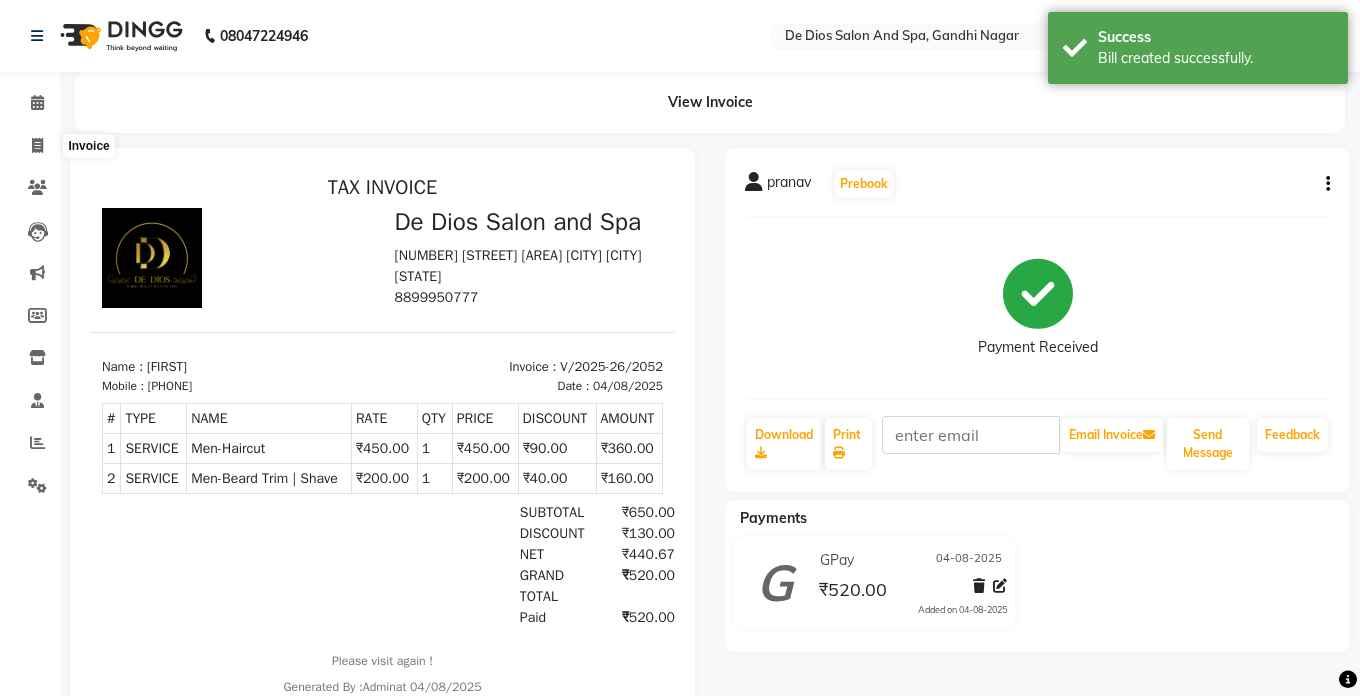 select on "6431" 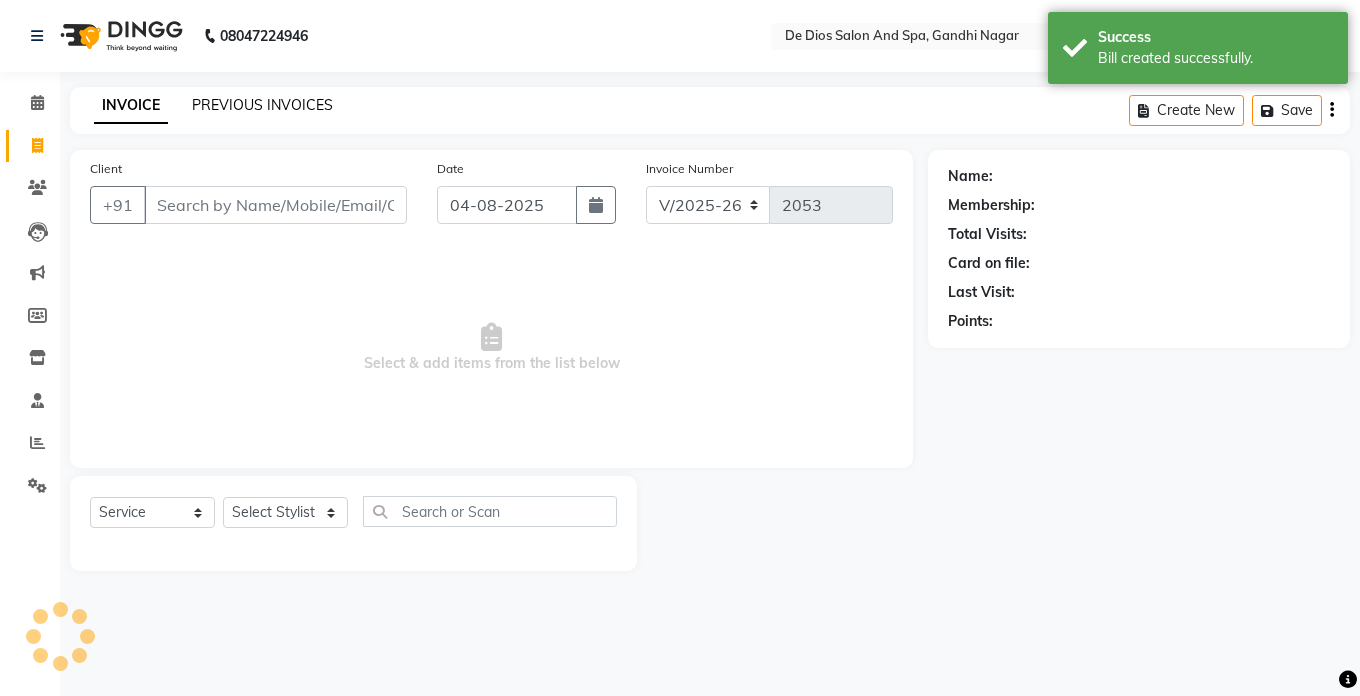 click on "PREVIOUS INVOICES" 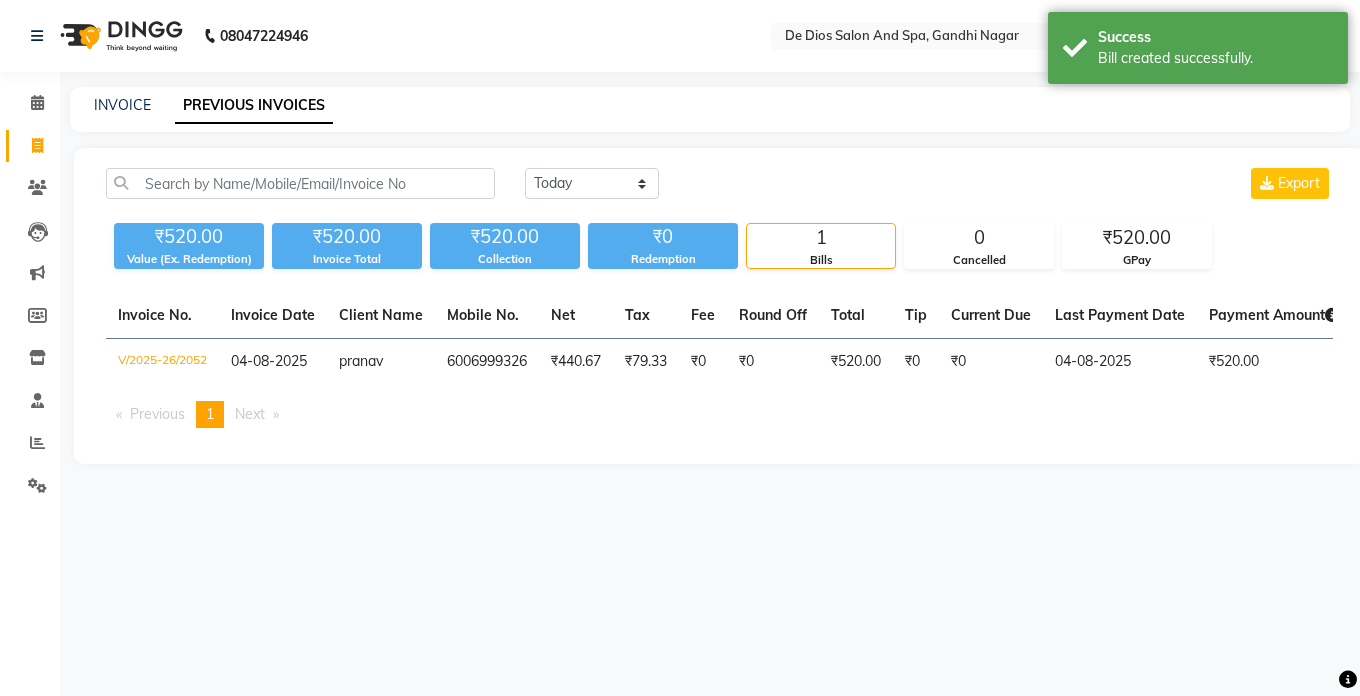 click on "INVOICE" 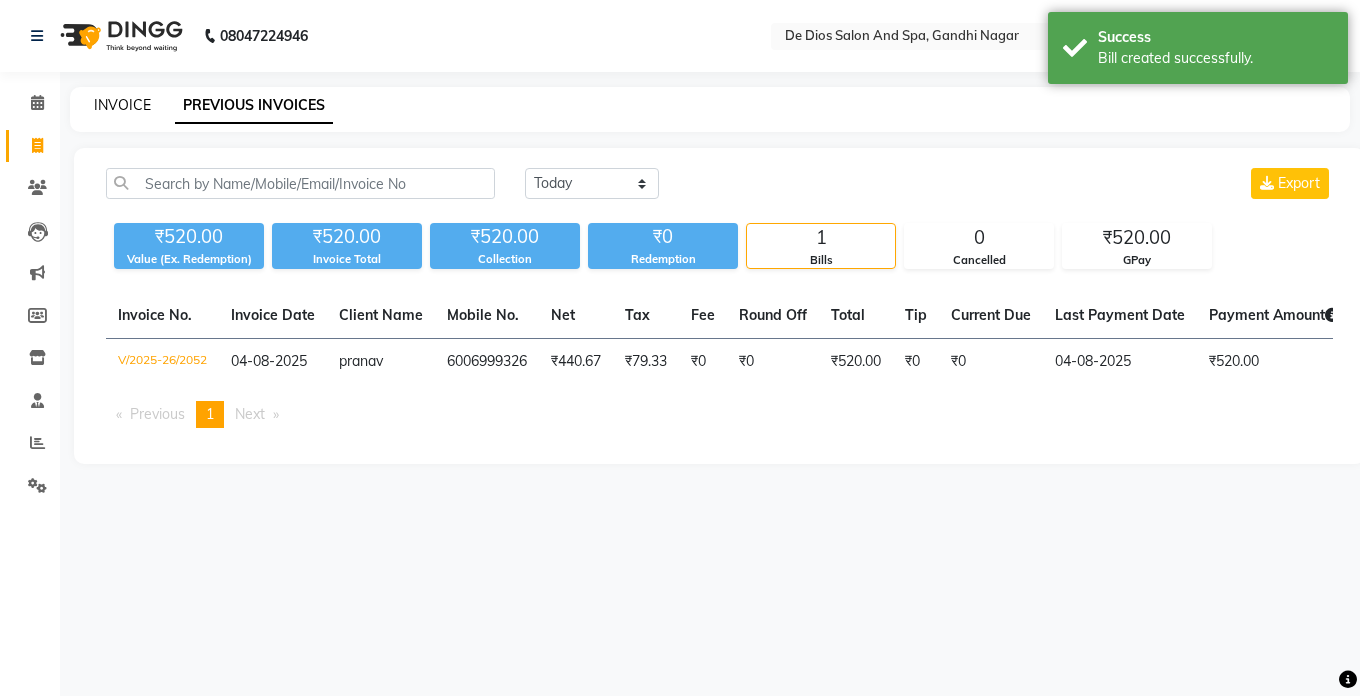 click on "INVOICE" 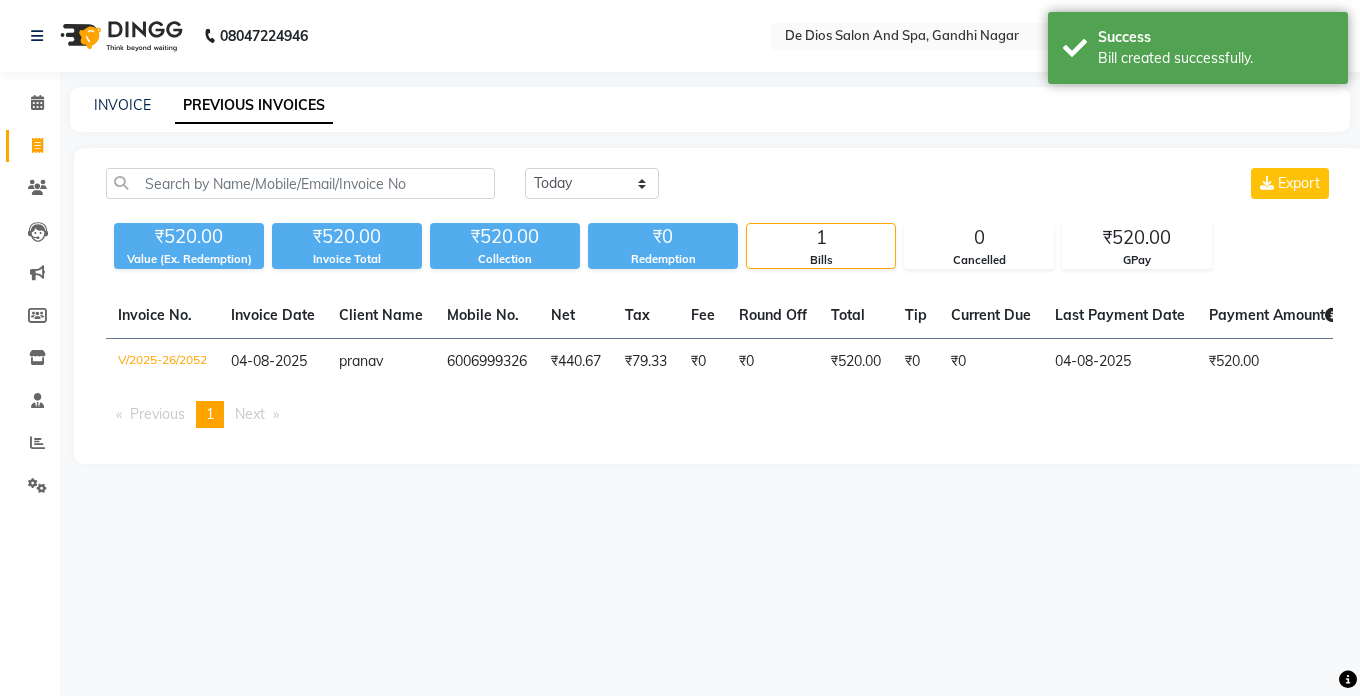 select on "6431" 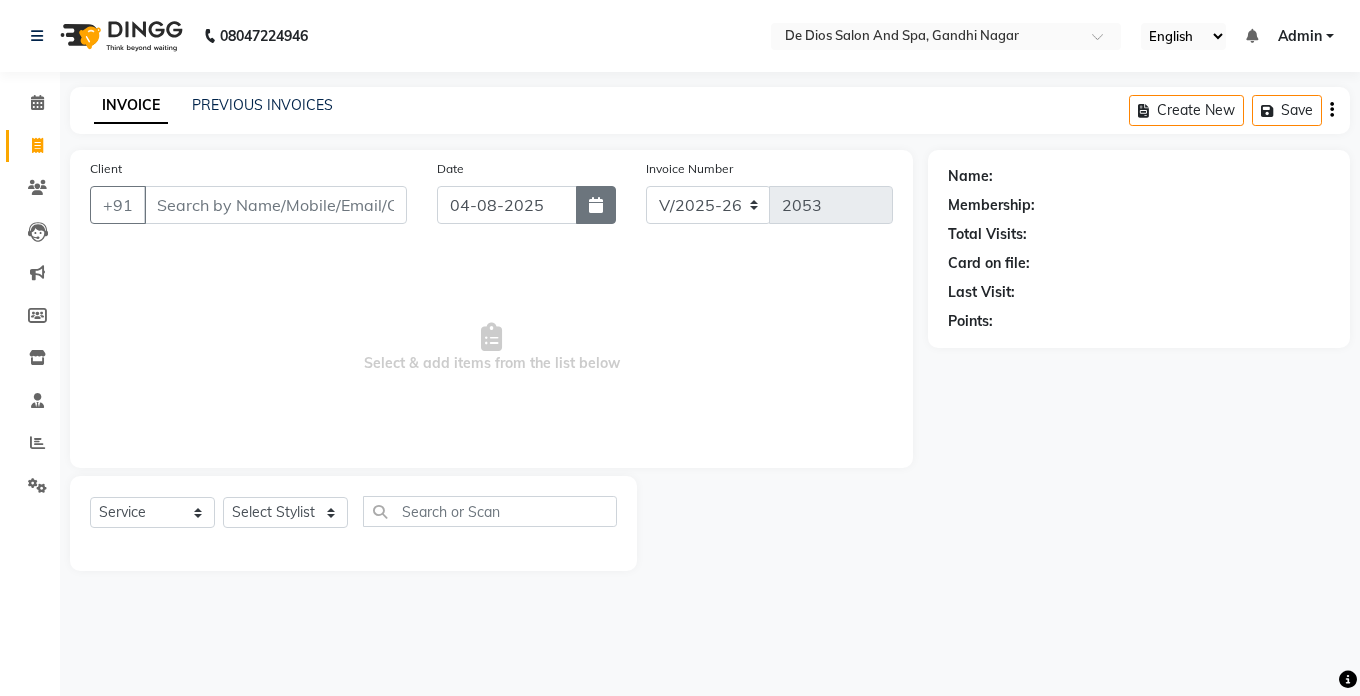 click 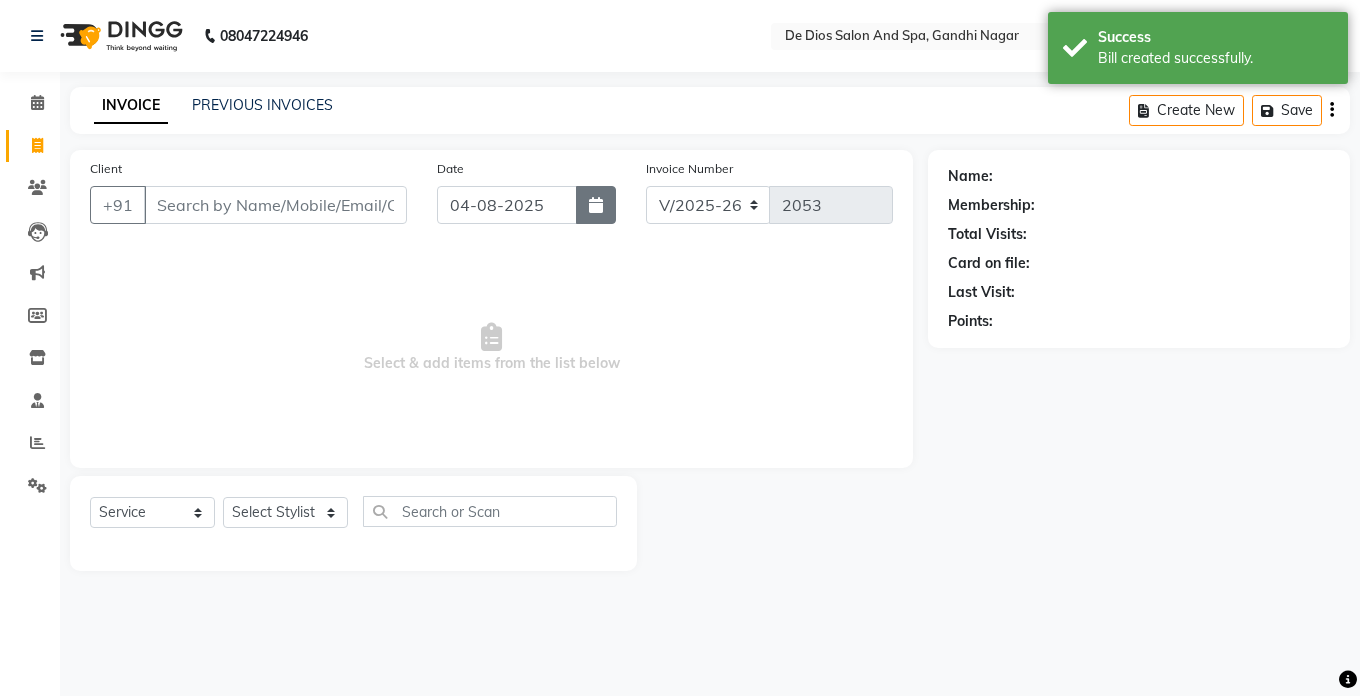 select on "8" 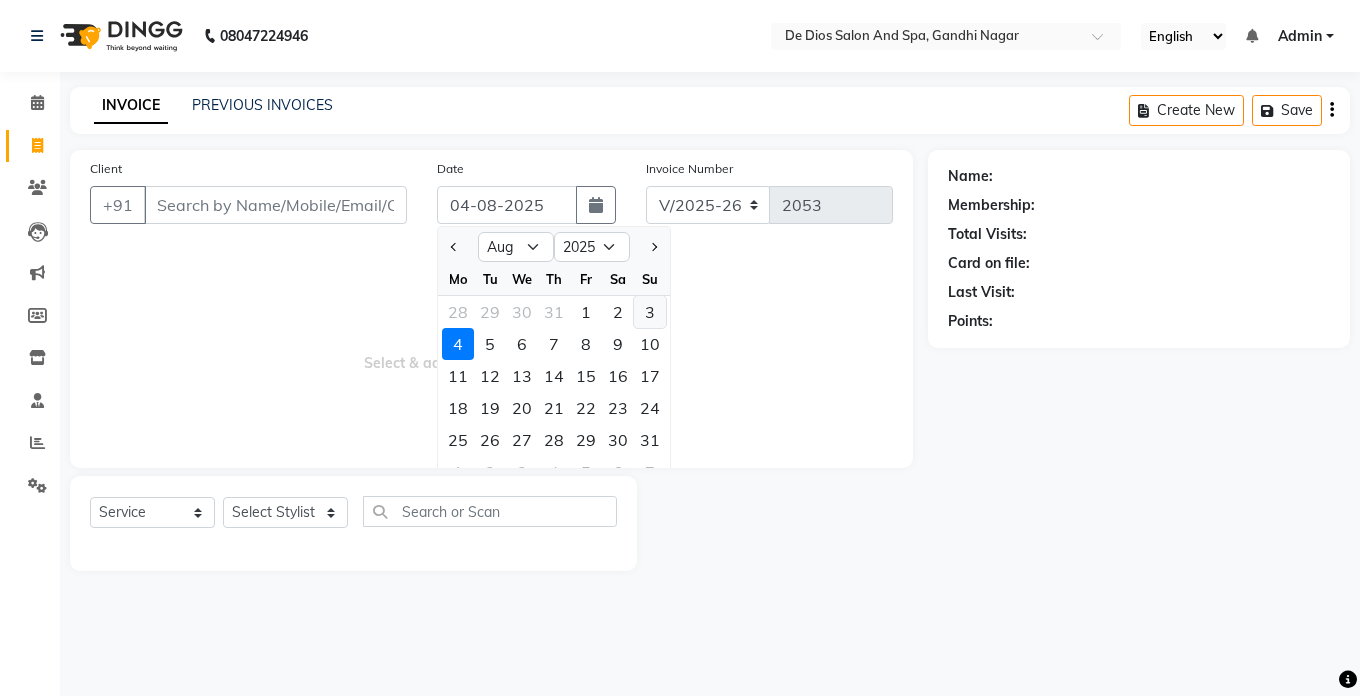 click on "3" 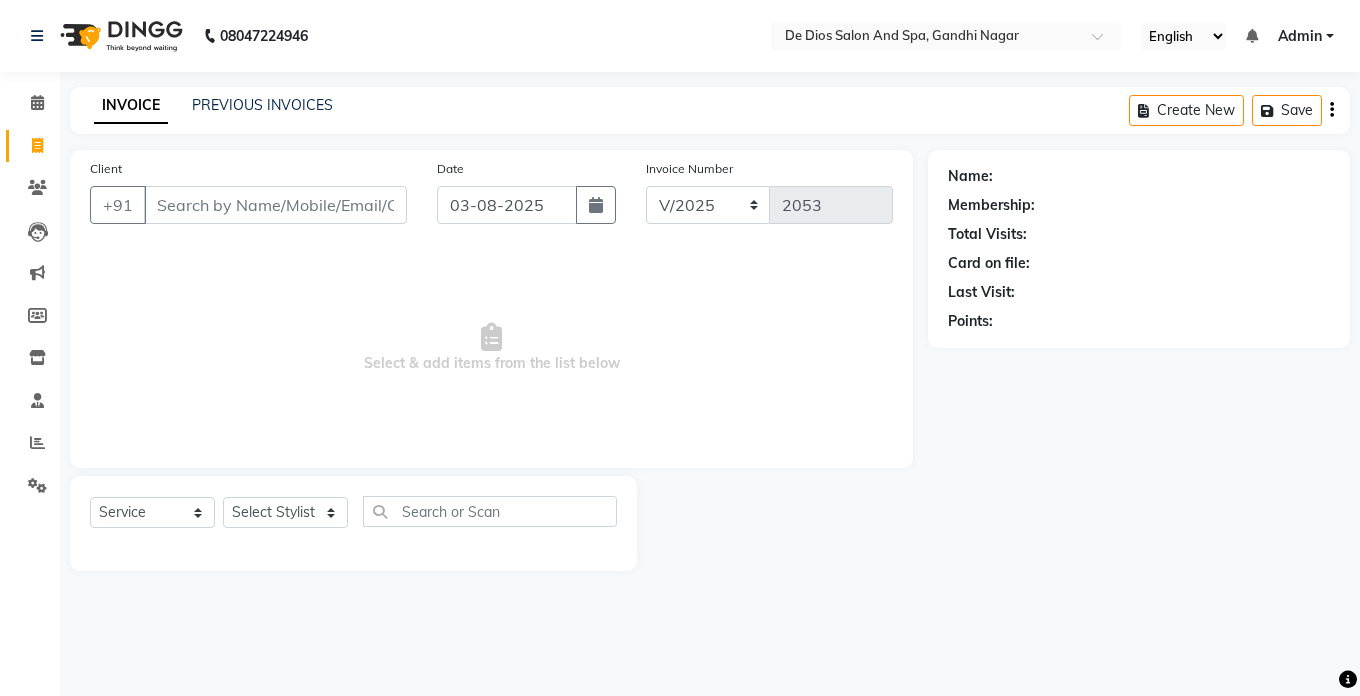 type 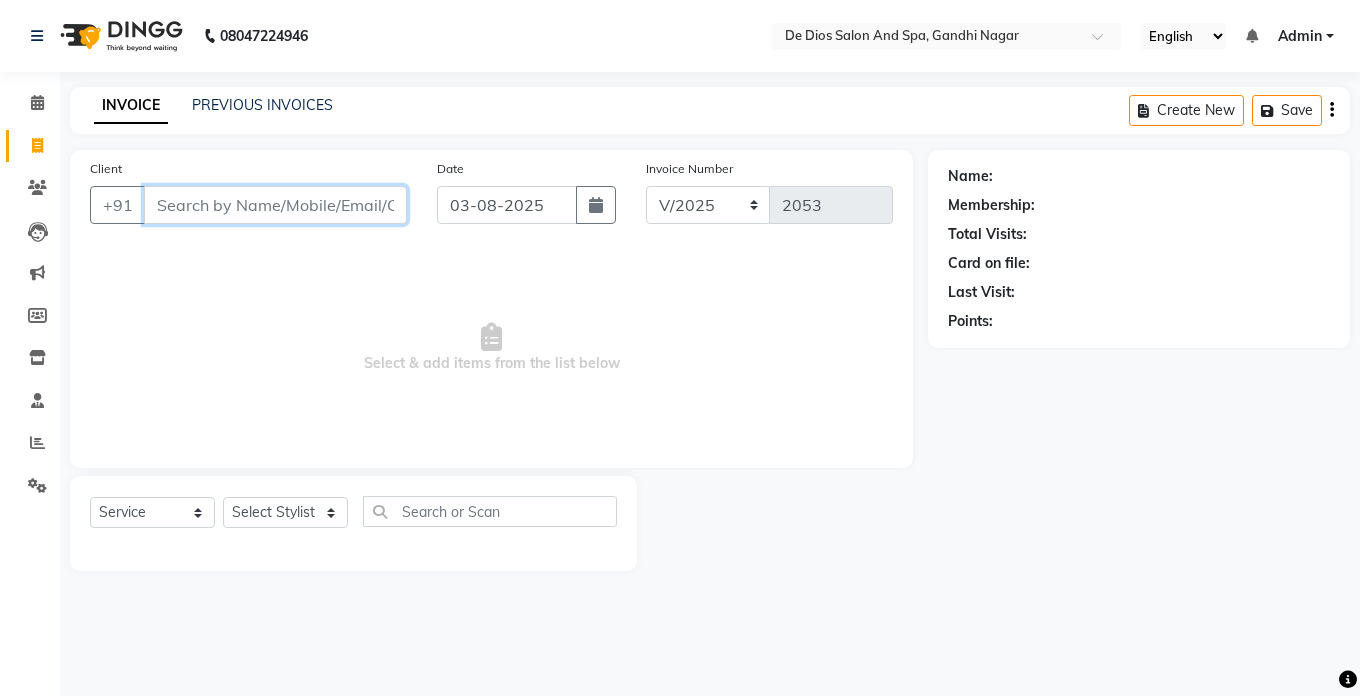 click on "Client" at bounding box center (275, 205) 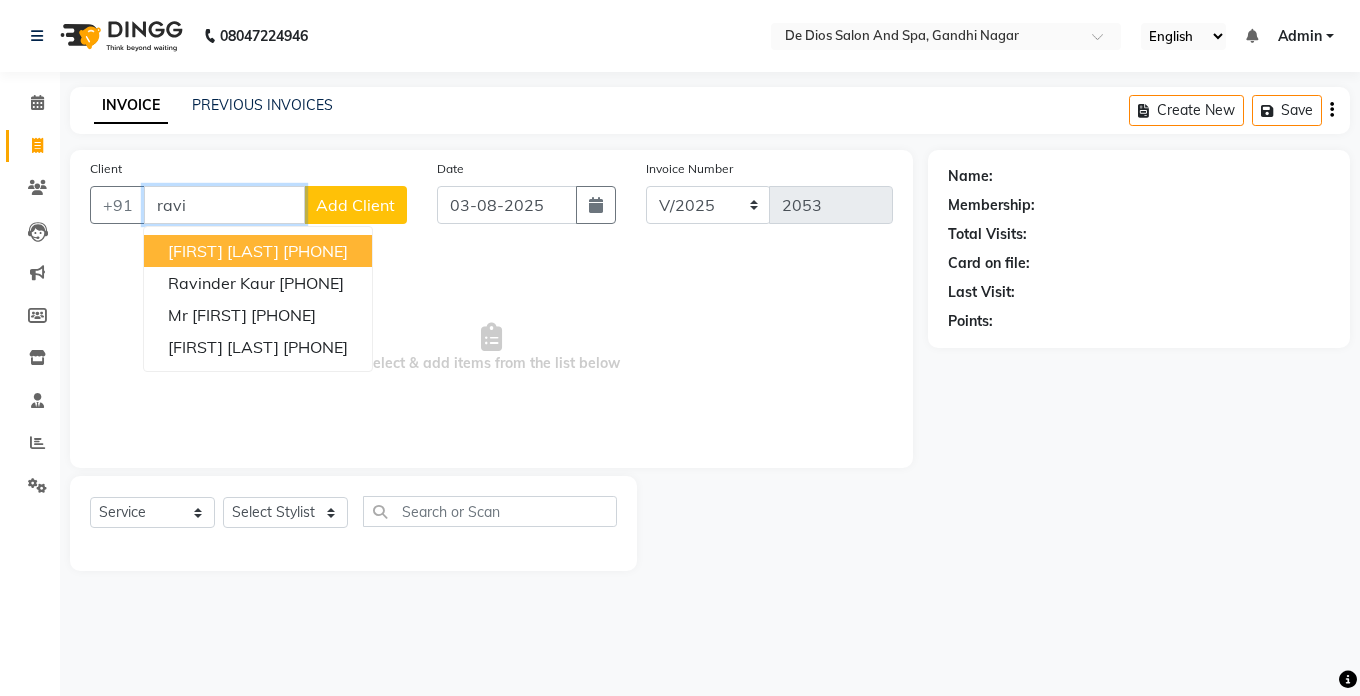 click on "9419187183" at bounding box center [315, 251] 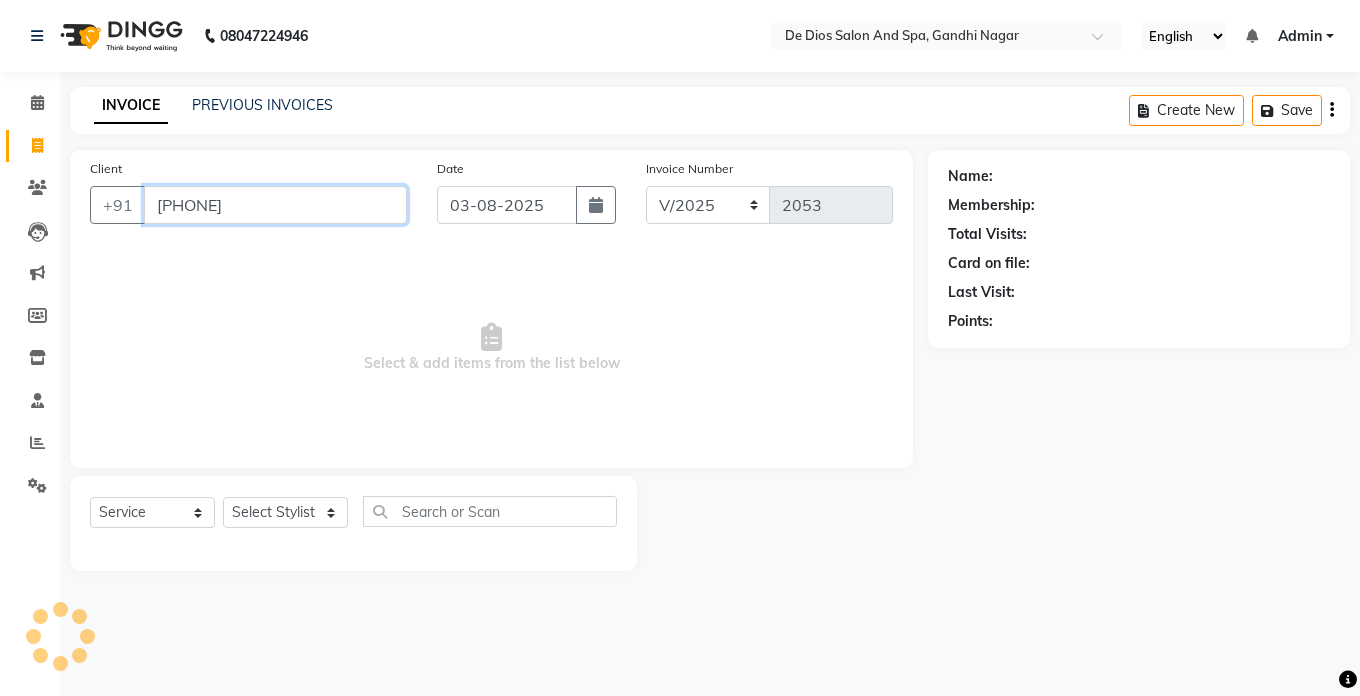 type on "9419187183" 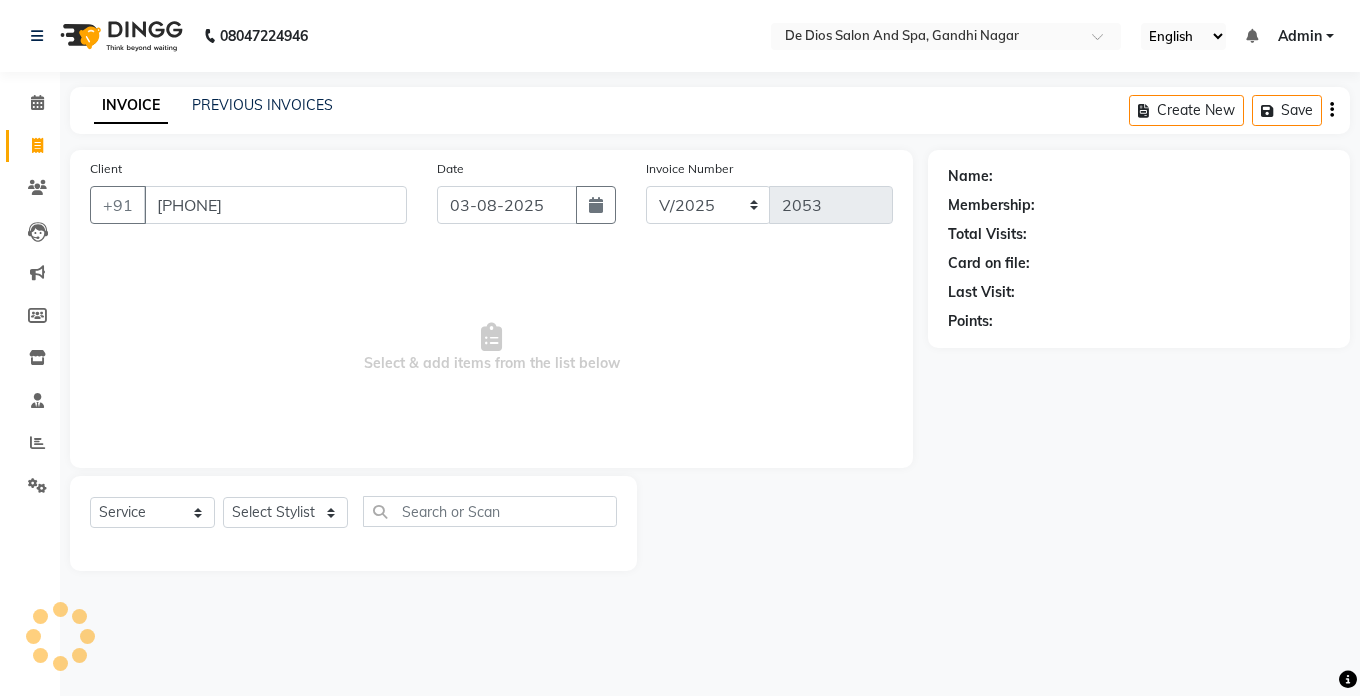 select on "1: Object" 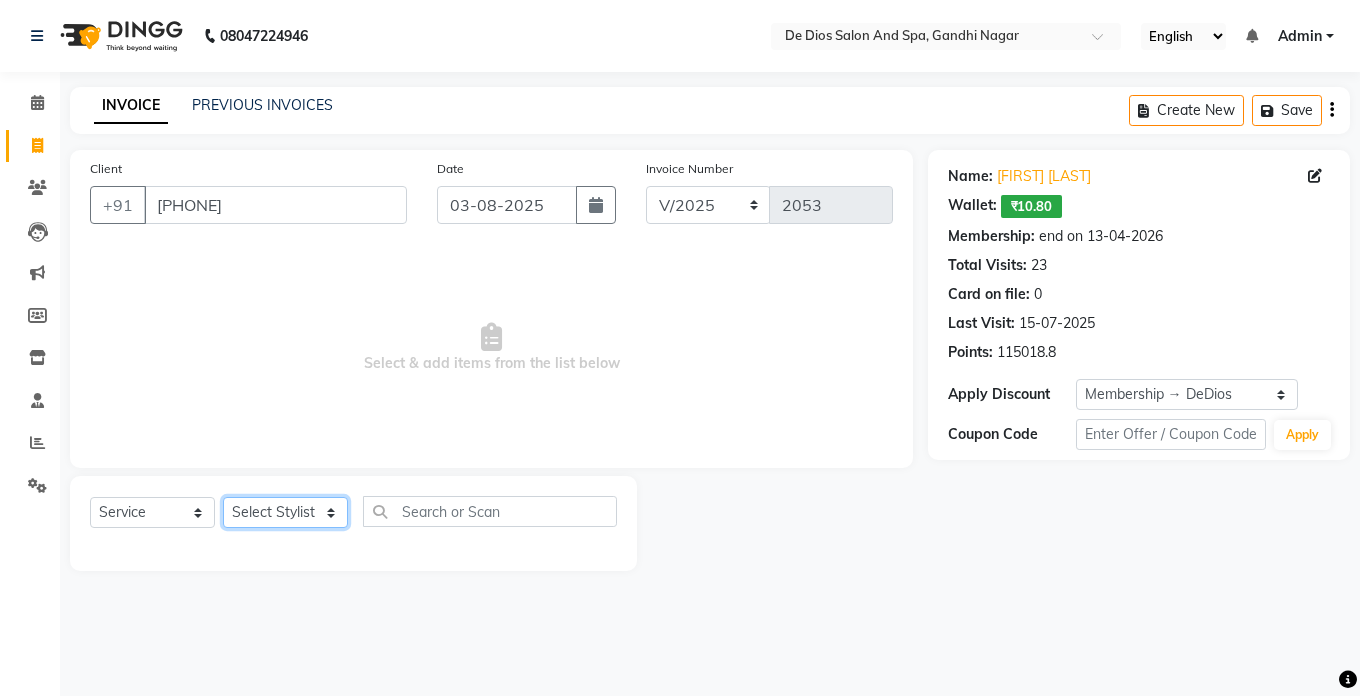 click on "Select Stylist akshay aman Arman Ashwani gunraj megha  nikita thappa nisha parveen shafali vishal vishu kumar" 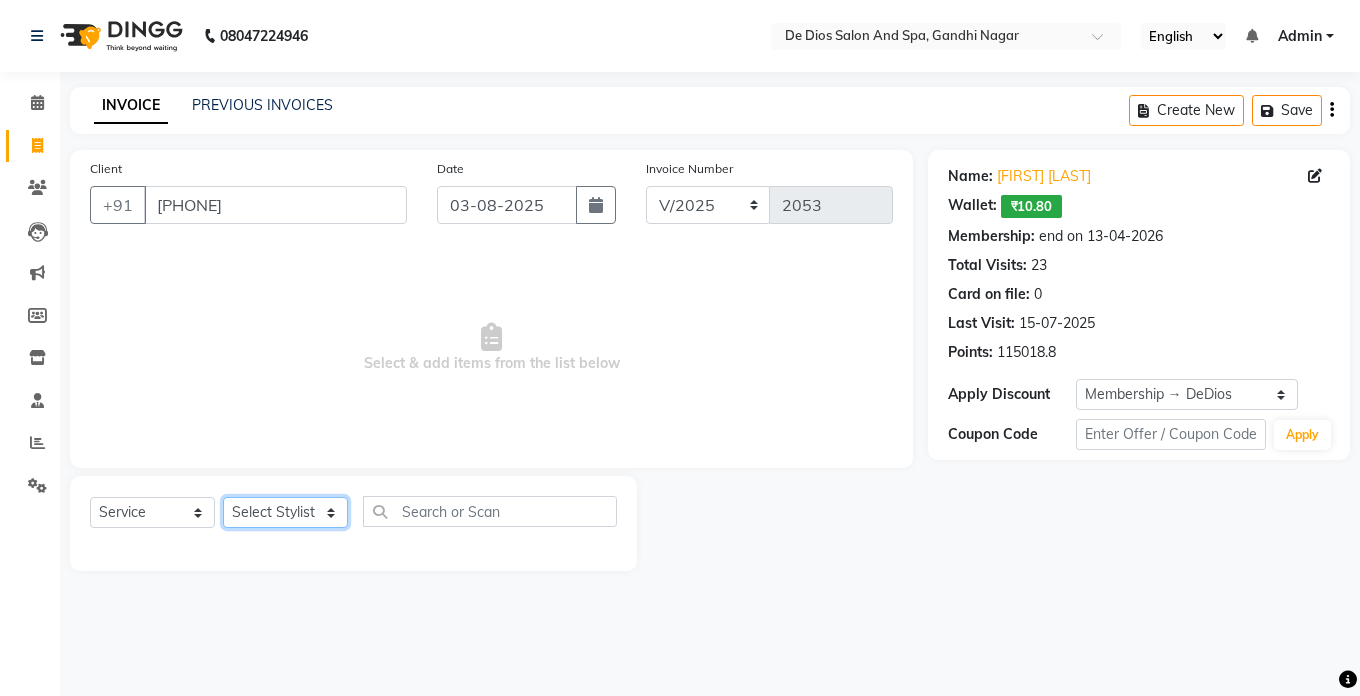 select on "49201" 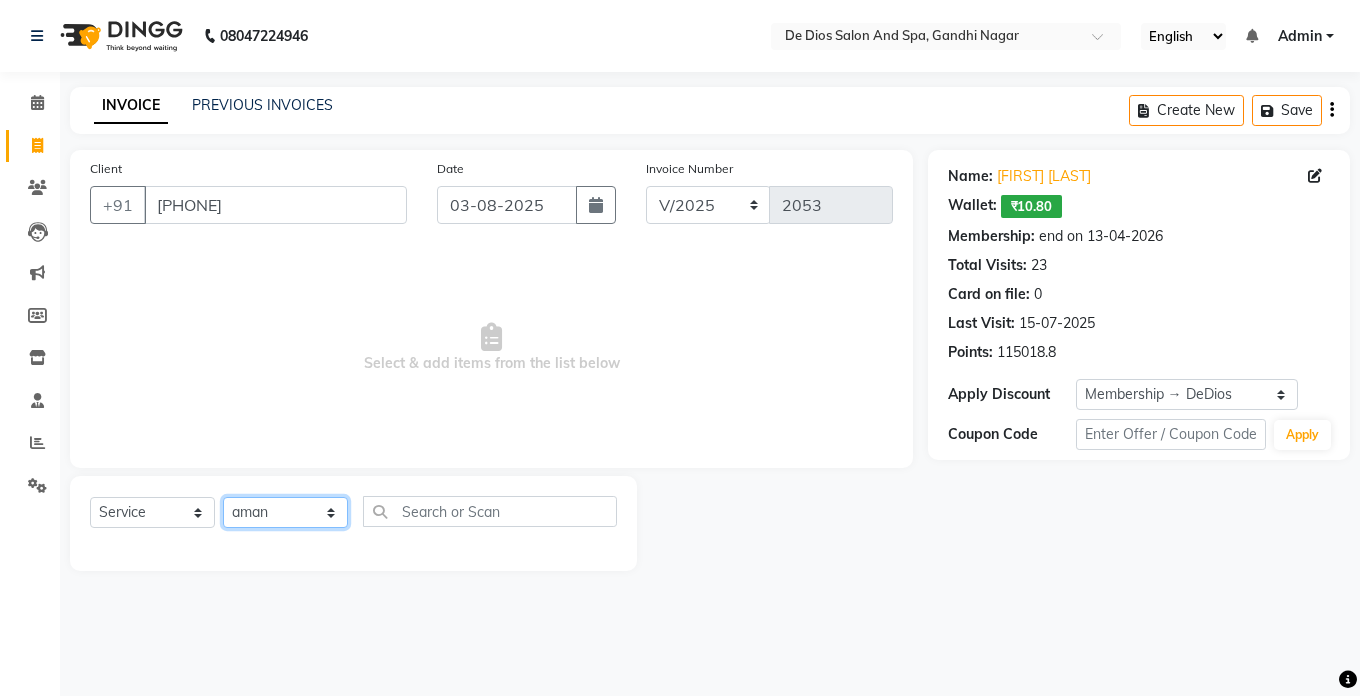click on "Select Stylist akshay aman Arman Ashwani gunraj megha  nikita thappa nisha parveen shafali vishal vishu kumar" 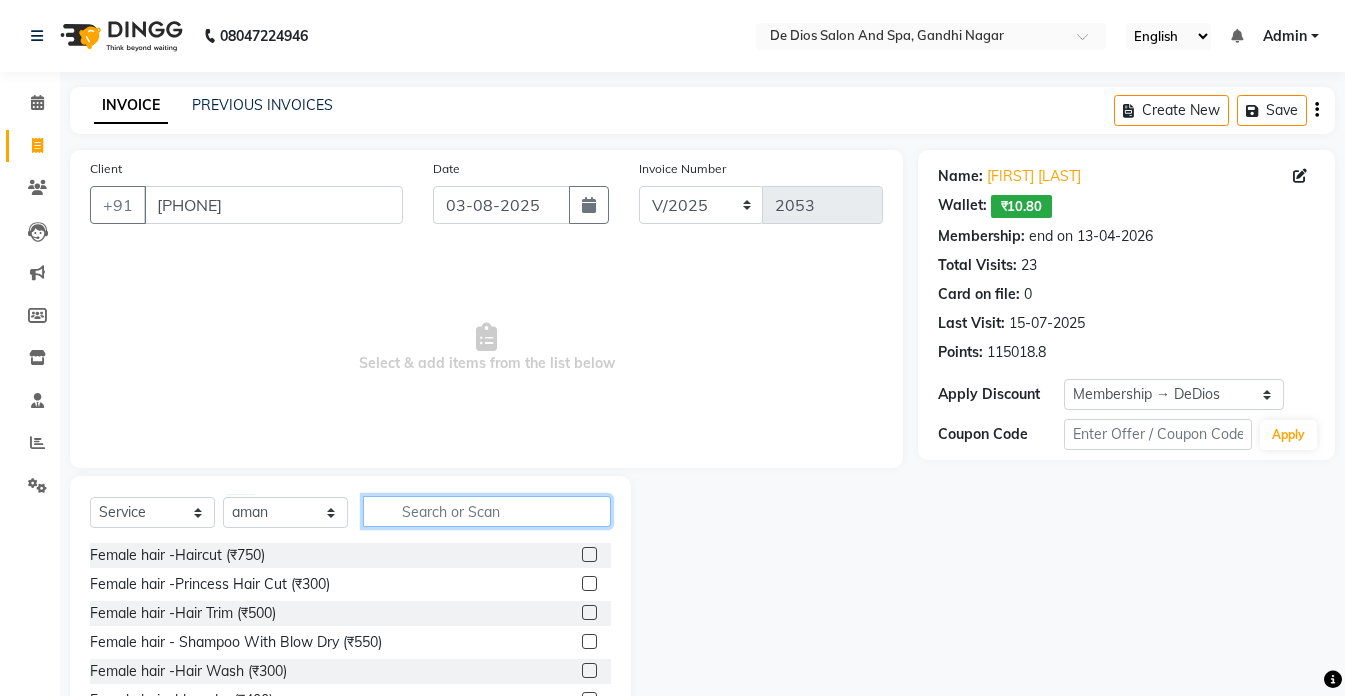click 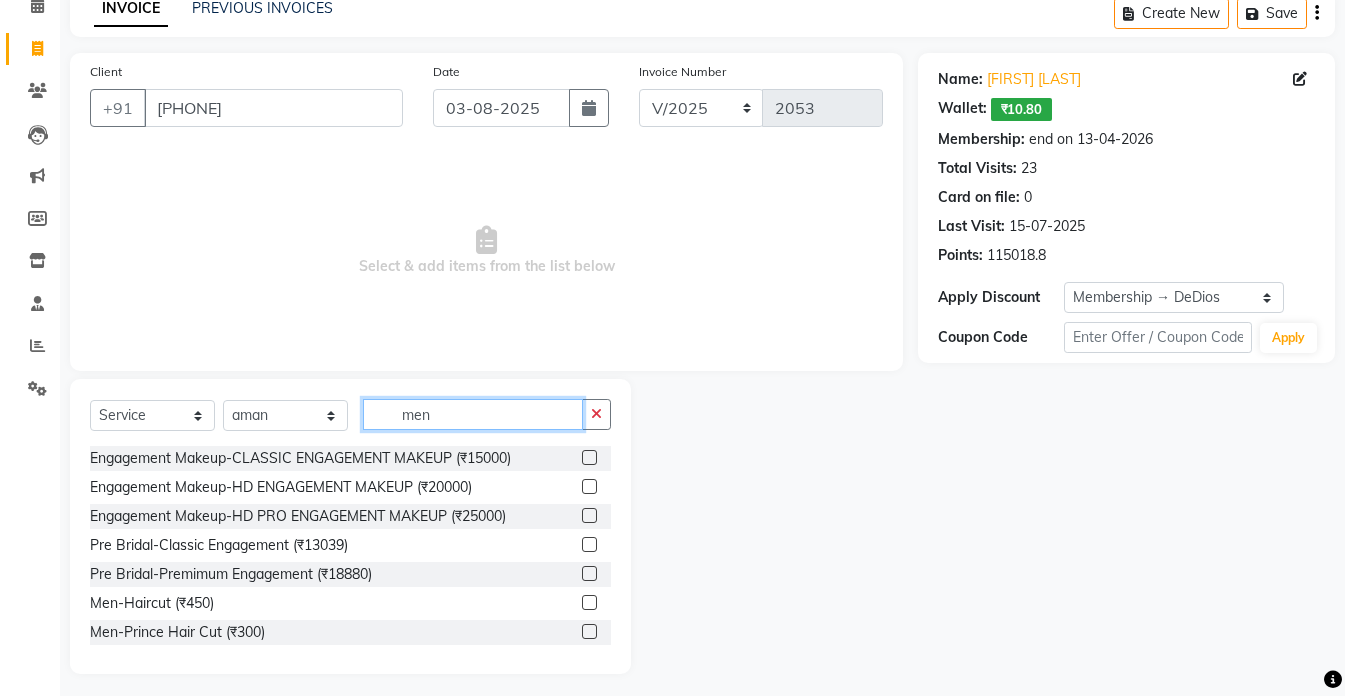 scroll, scrollTop: 100, scrollLeft: 0, axis: vertical 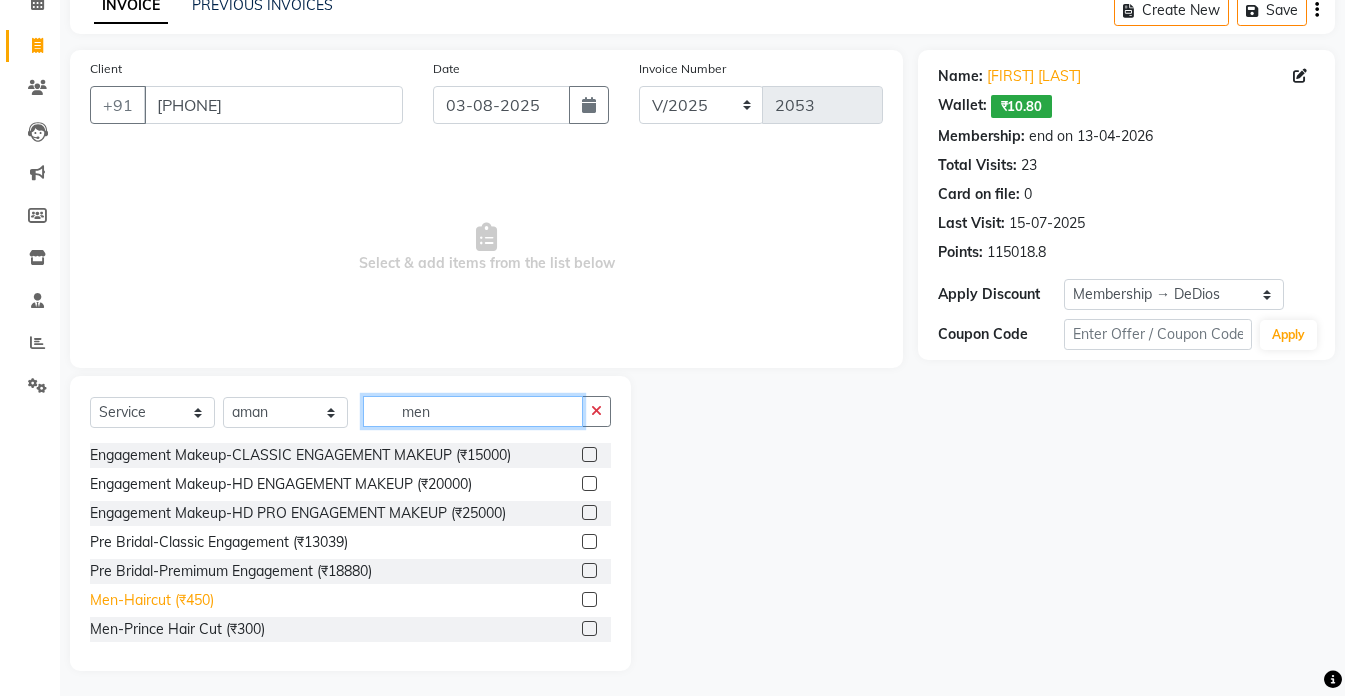 type on "men" 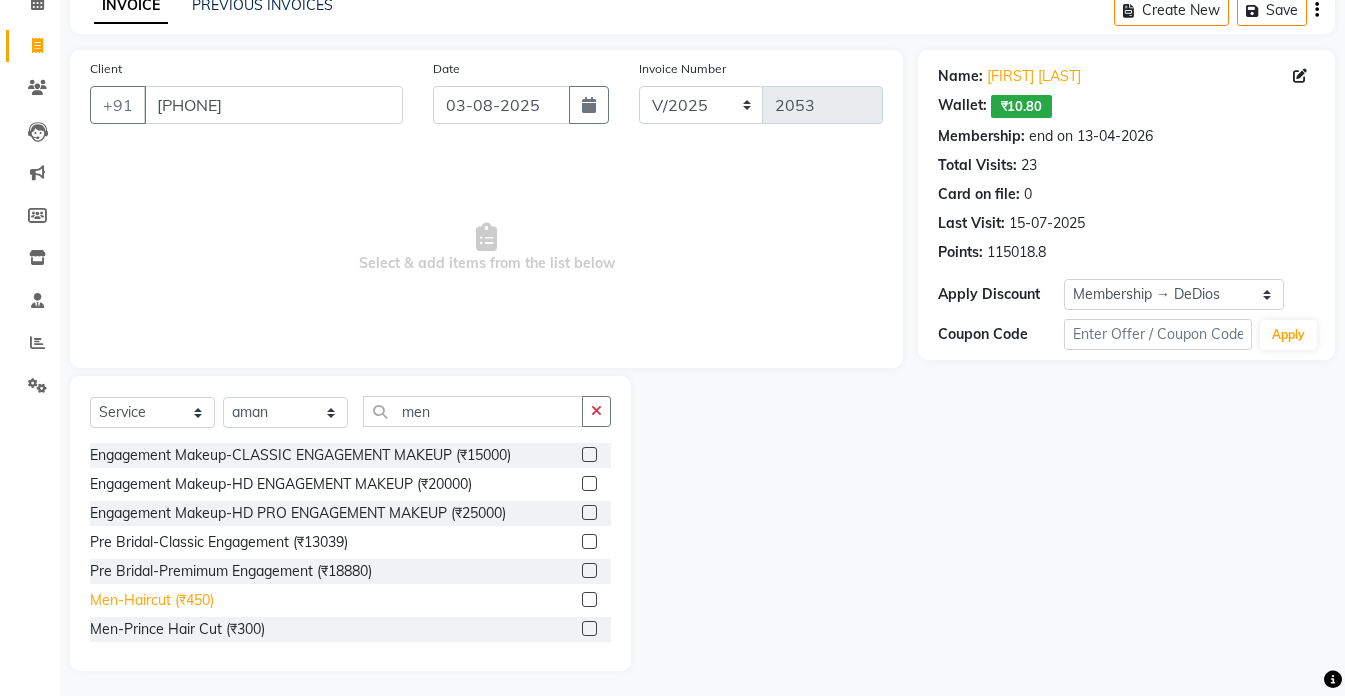 click on "Men-Haircut (₹450)" 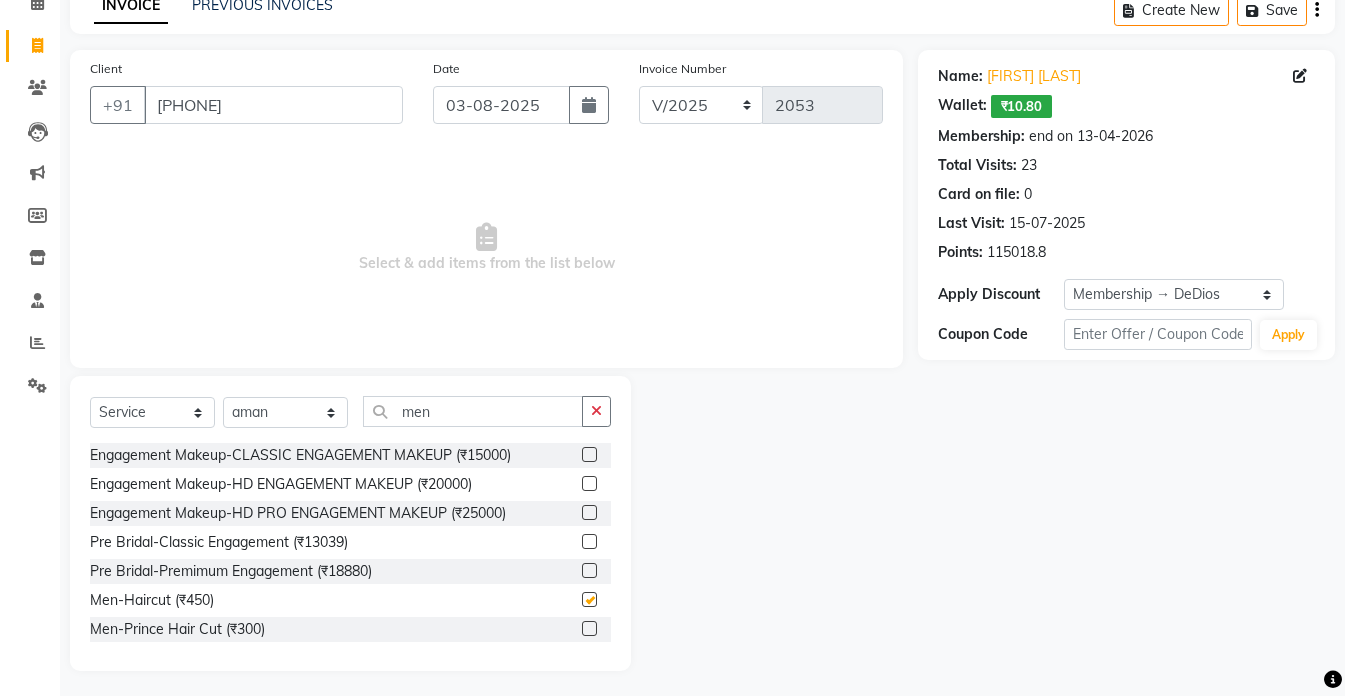 checkbox on "false" 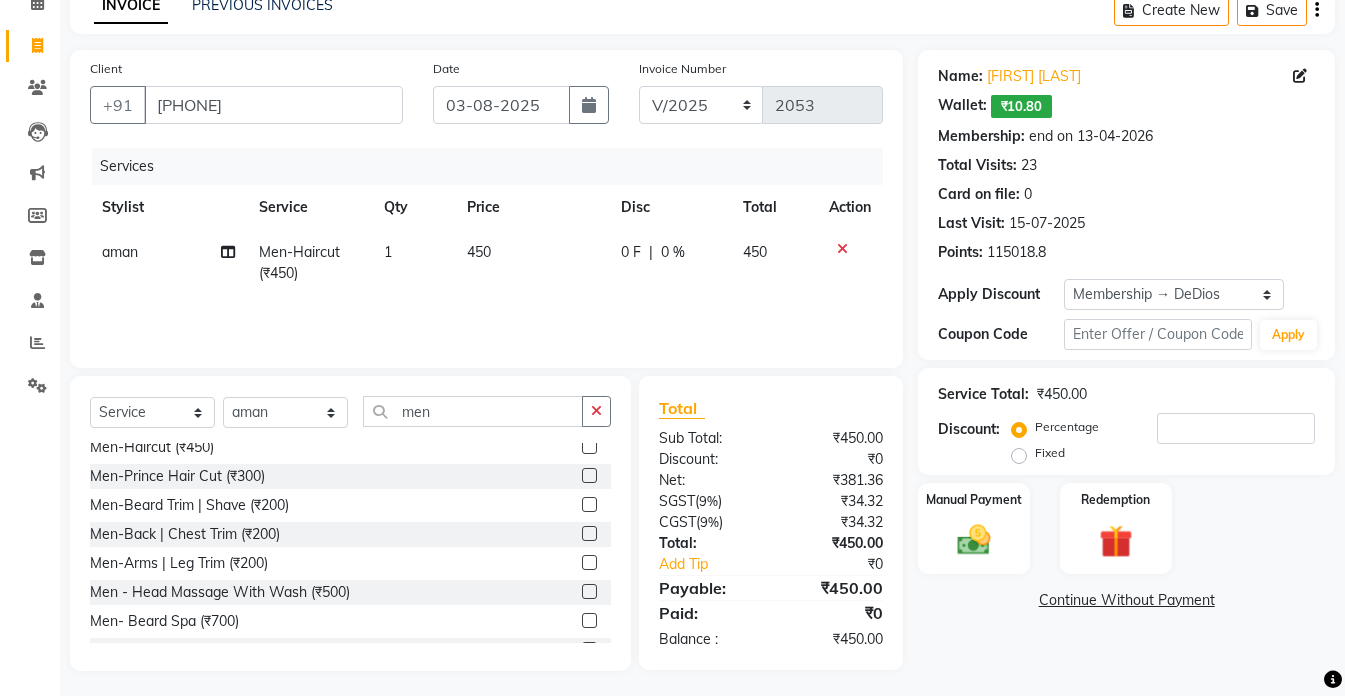 scroll, scrollTop: 200, scrollLeft: 0, axis: vertical 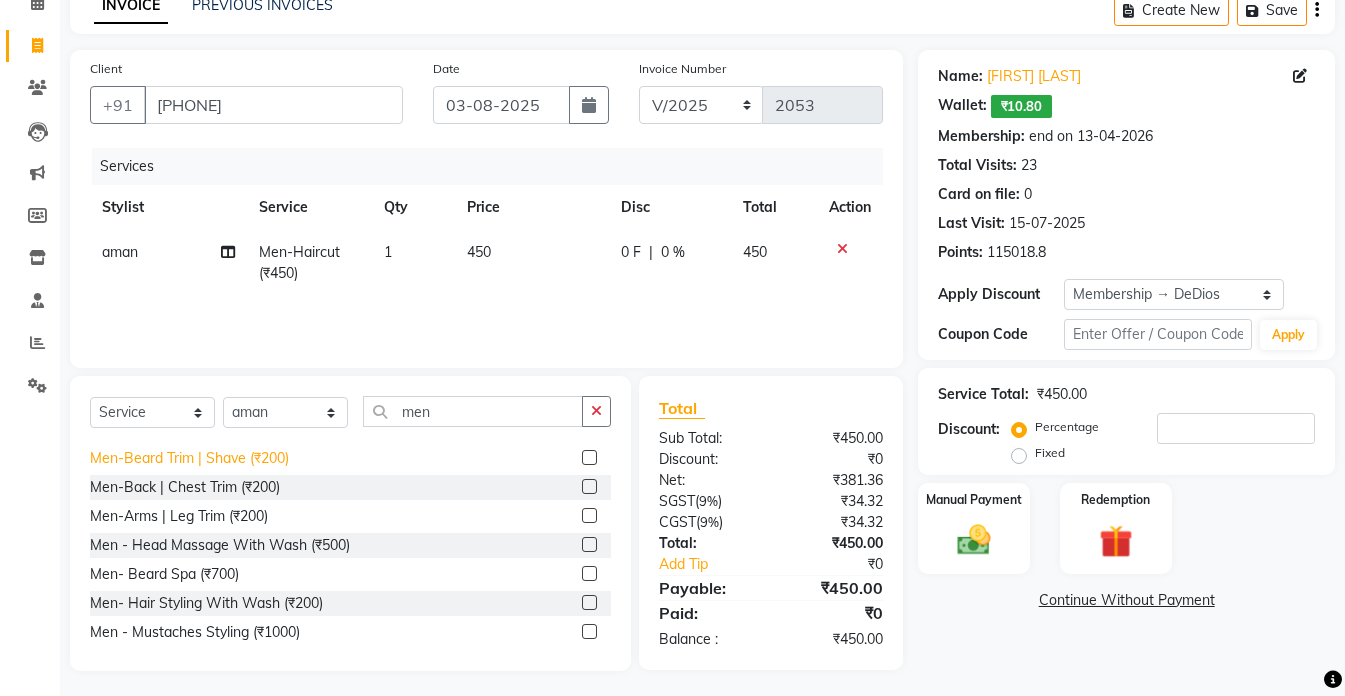 click on "Men-Beard Trim | Shave (₹200)" 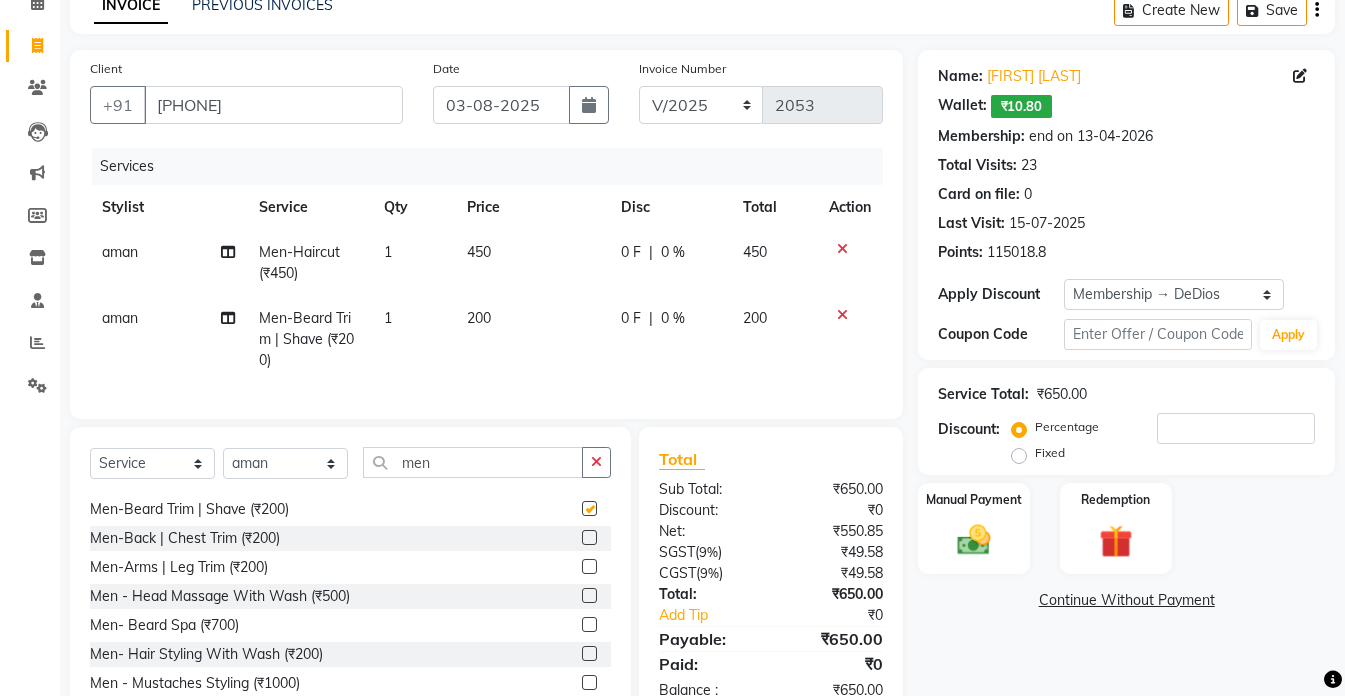 checkbox on "false" 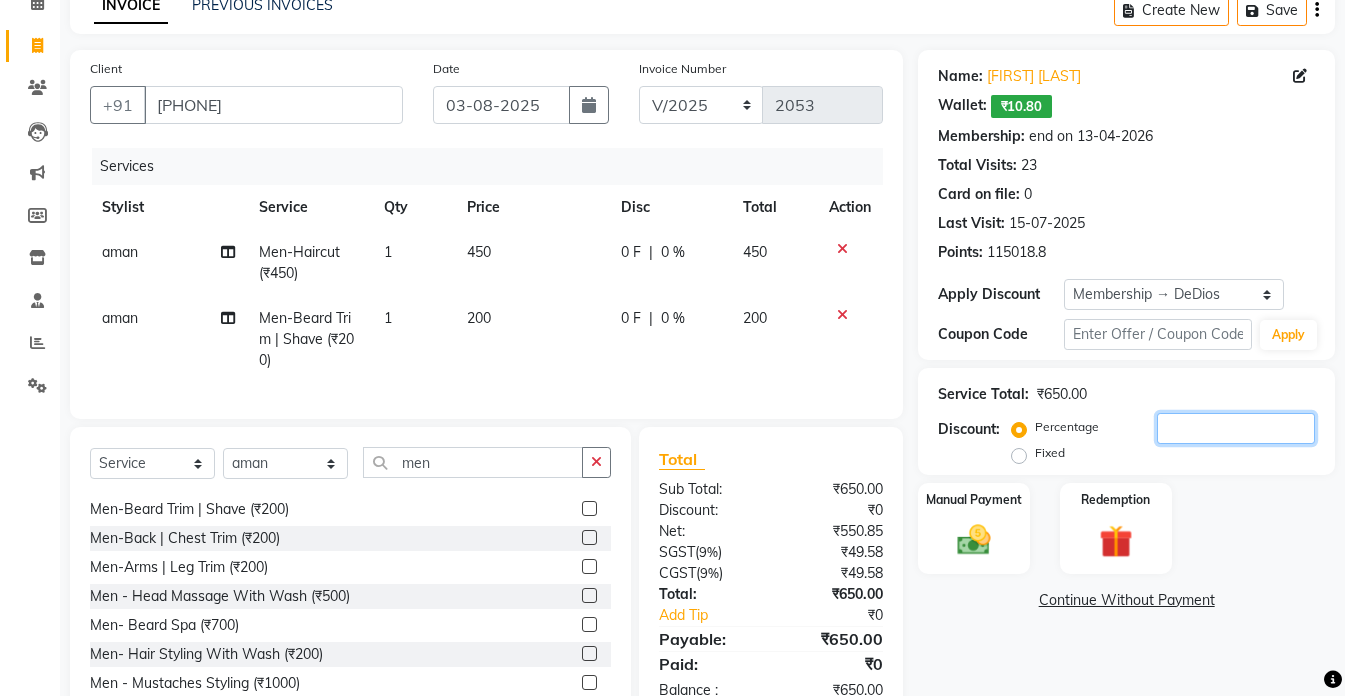 click 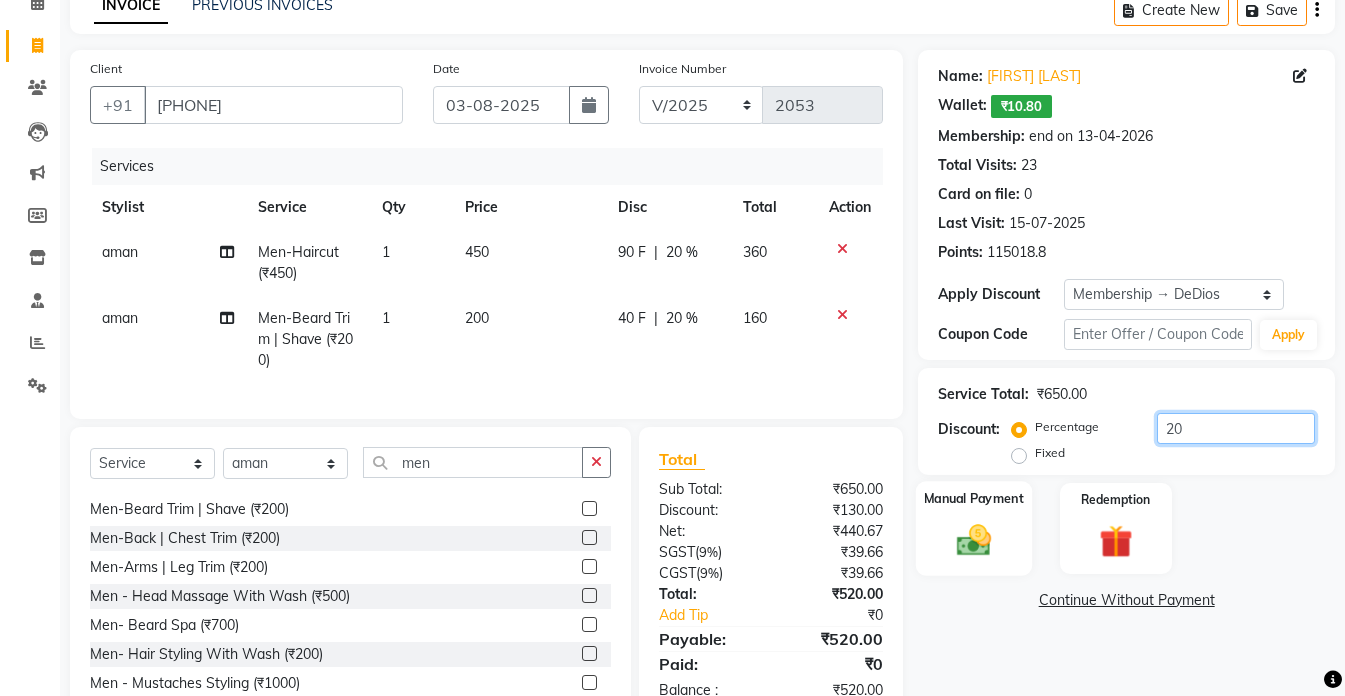 type on "20" 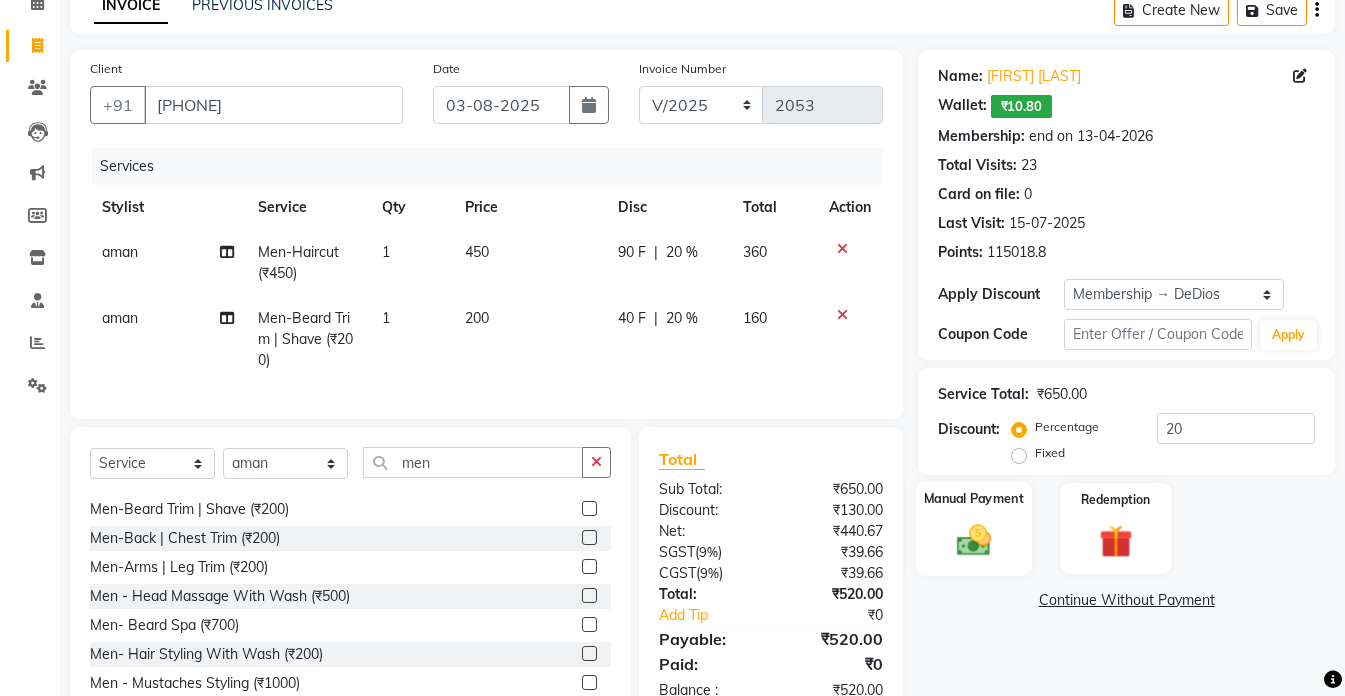 click 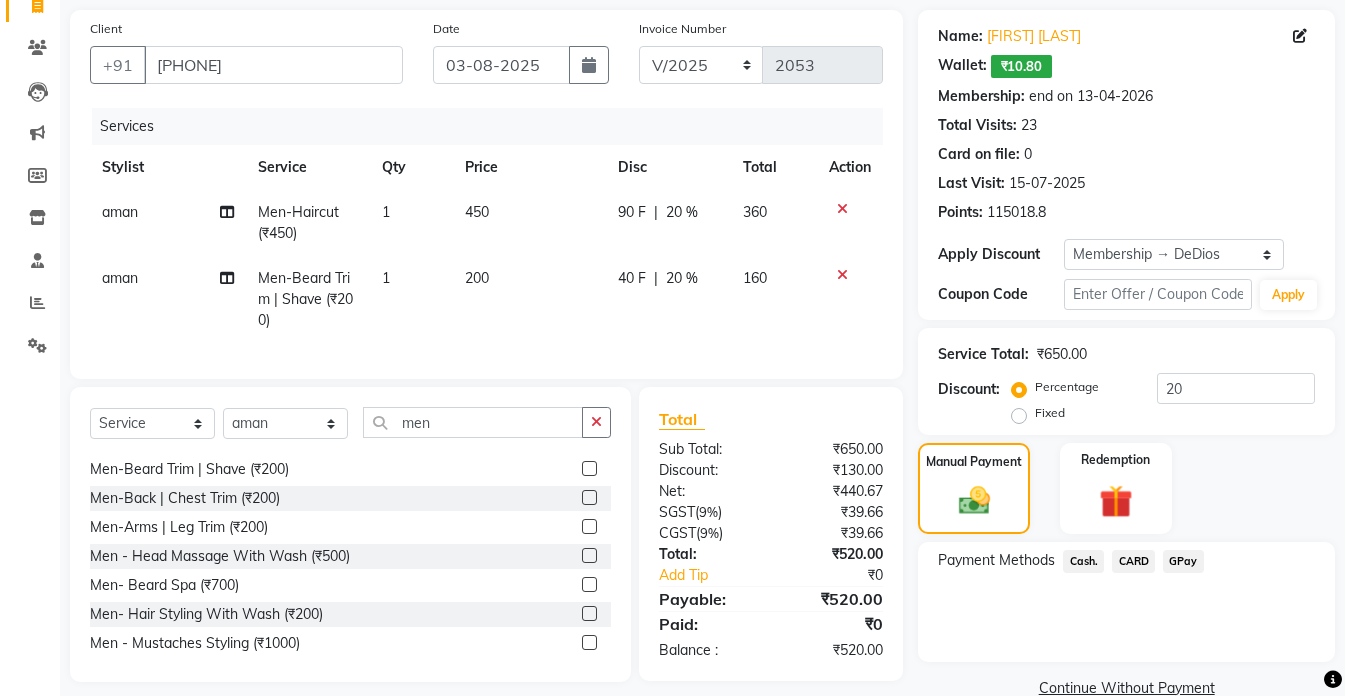 scroll, scrollTop: 177, scrollLeft: 0, axis: vertical 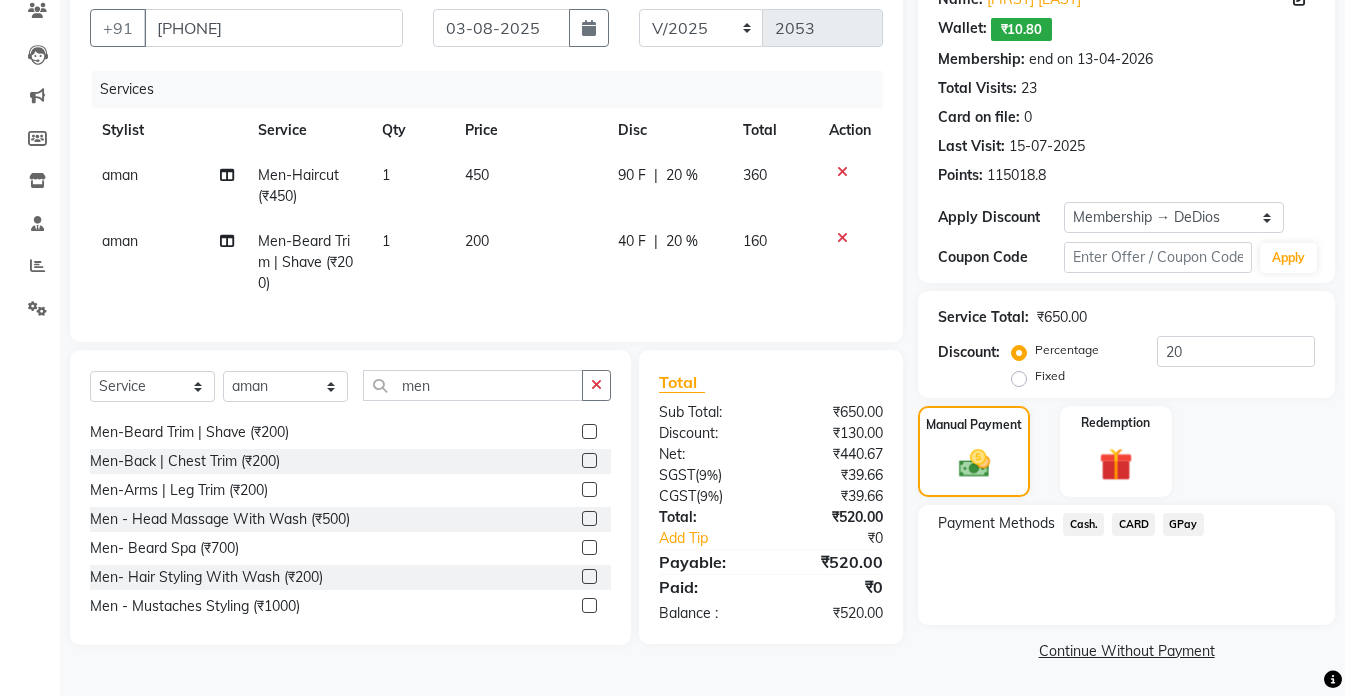click on "GPay" 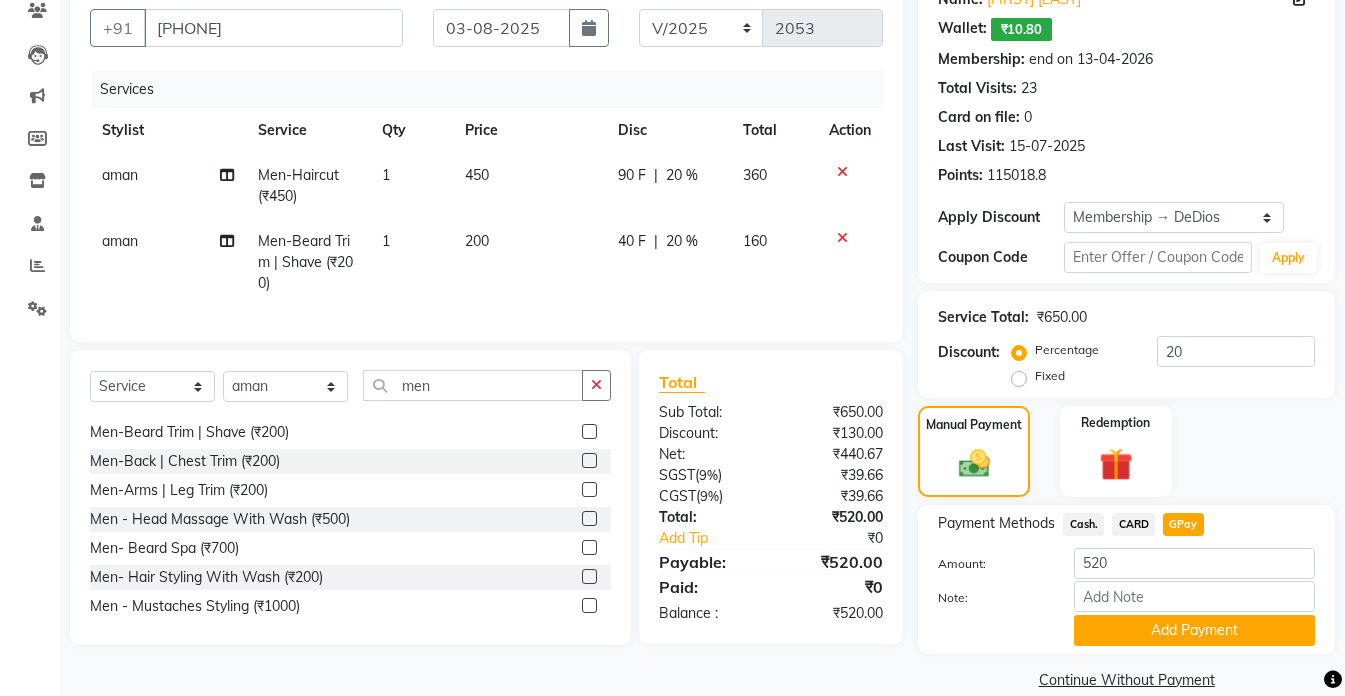click on "Cash." 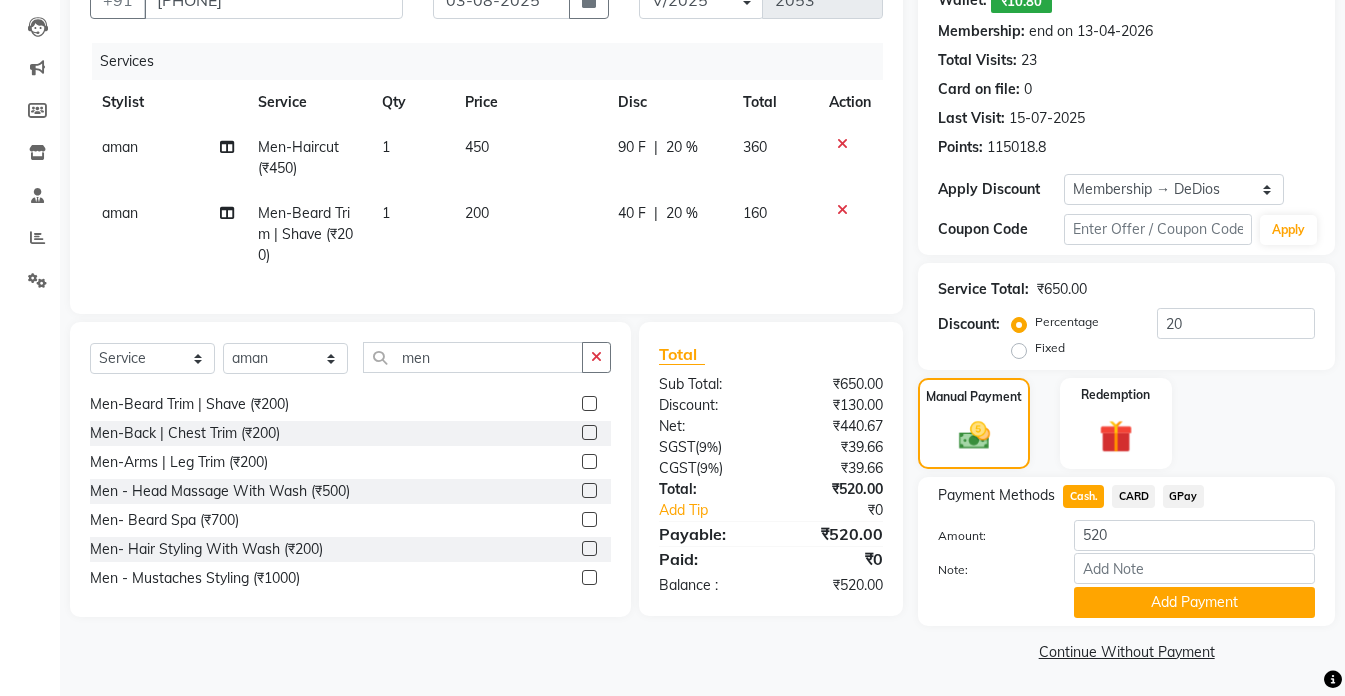 scroll, scrollTop: 206, scrollLeft: 0, axis: vertical 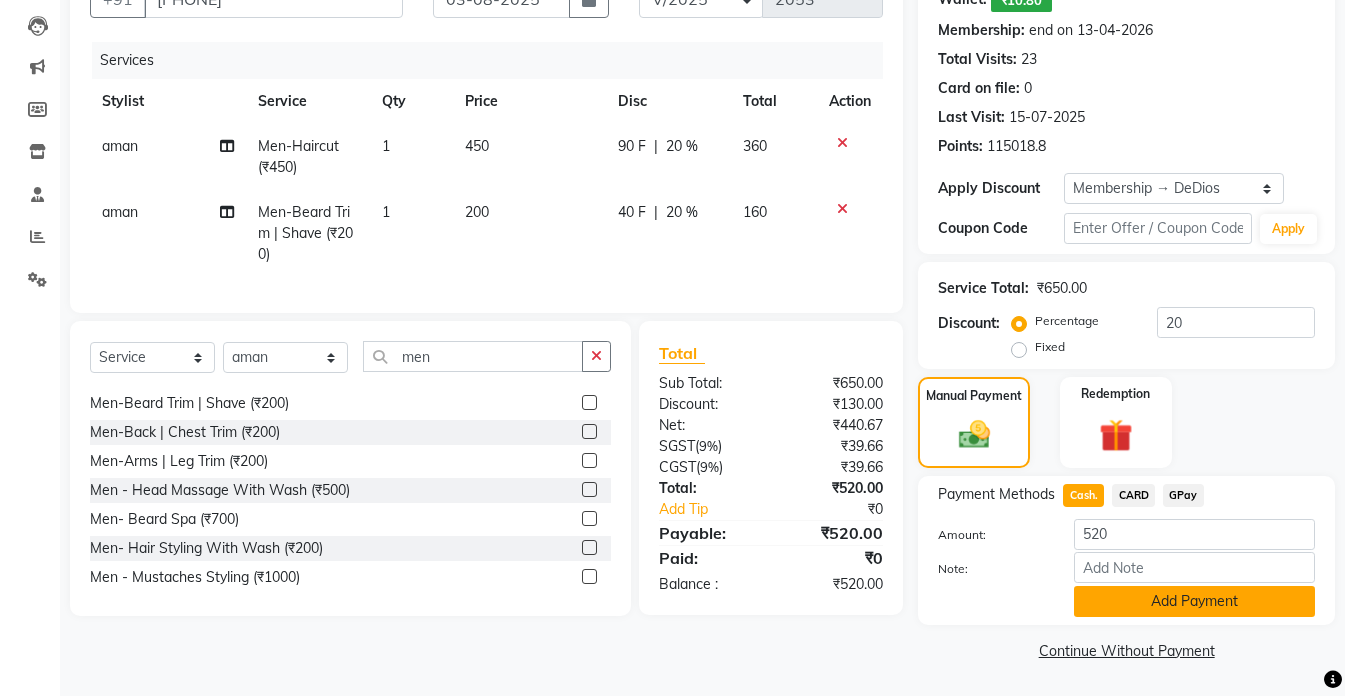 click on "Add Payment" 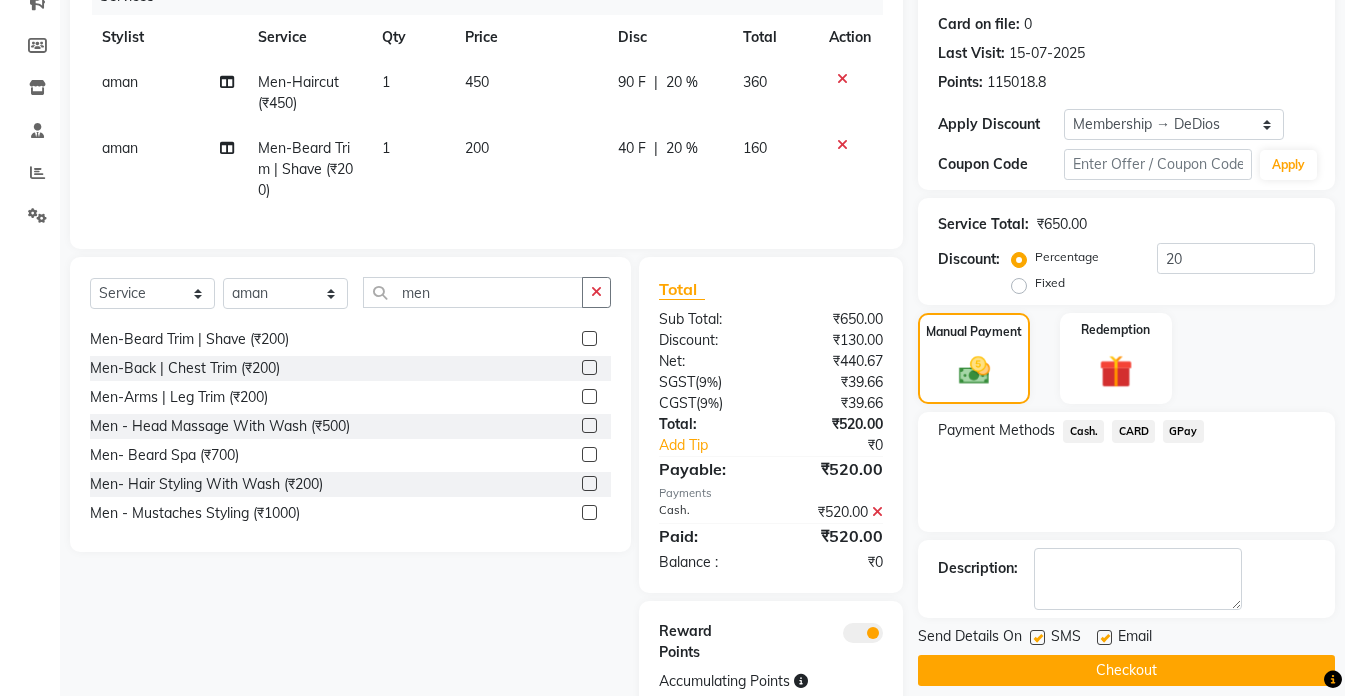 scroll, scrollTop: 352, scrollLeft: 0, axis: vertical 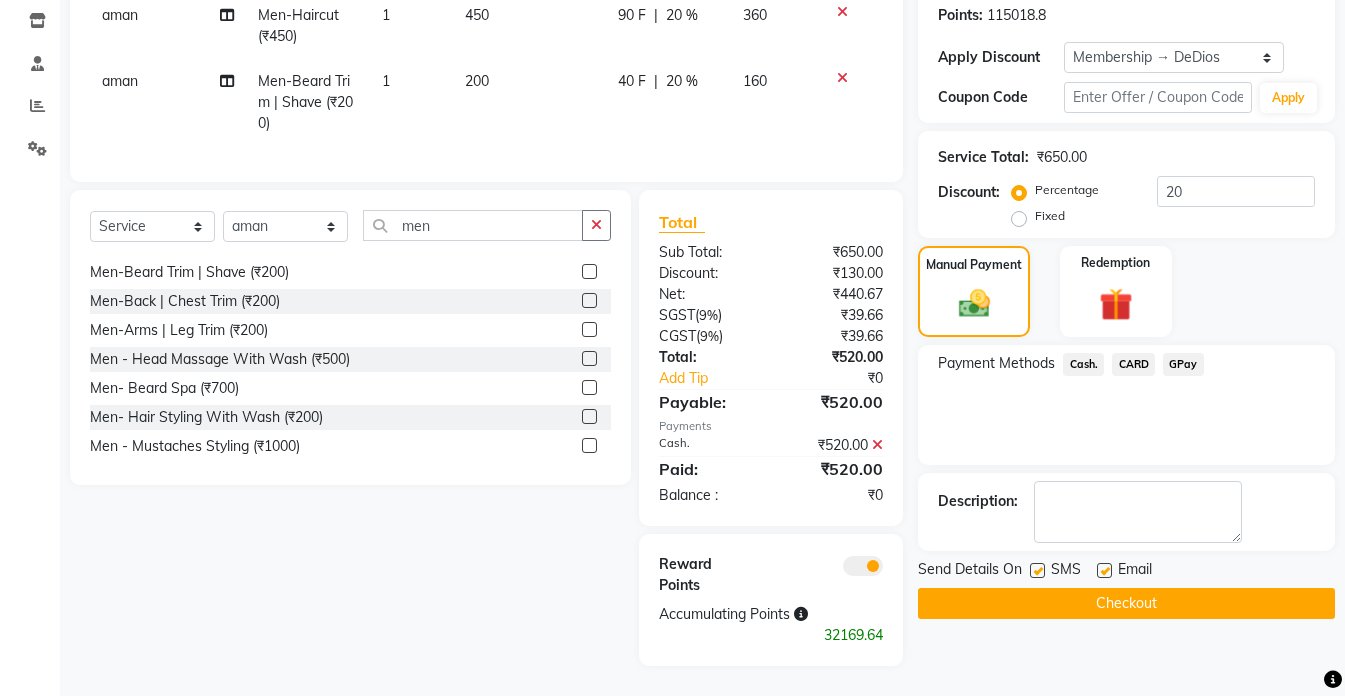 click on "Checkout" 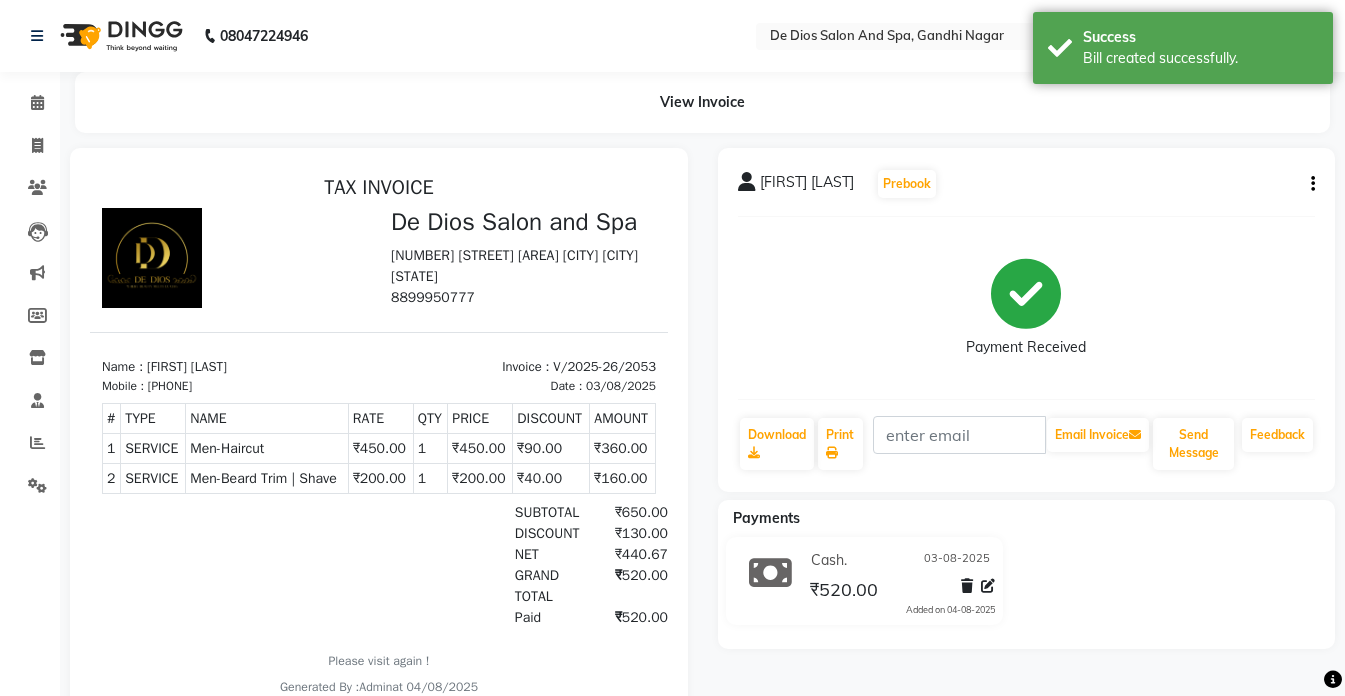 scroll, scrollTop: 0, scrollLeft: 0, axis: both 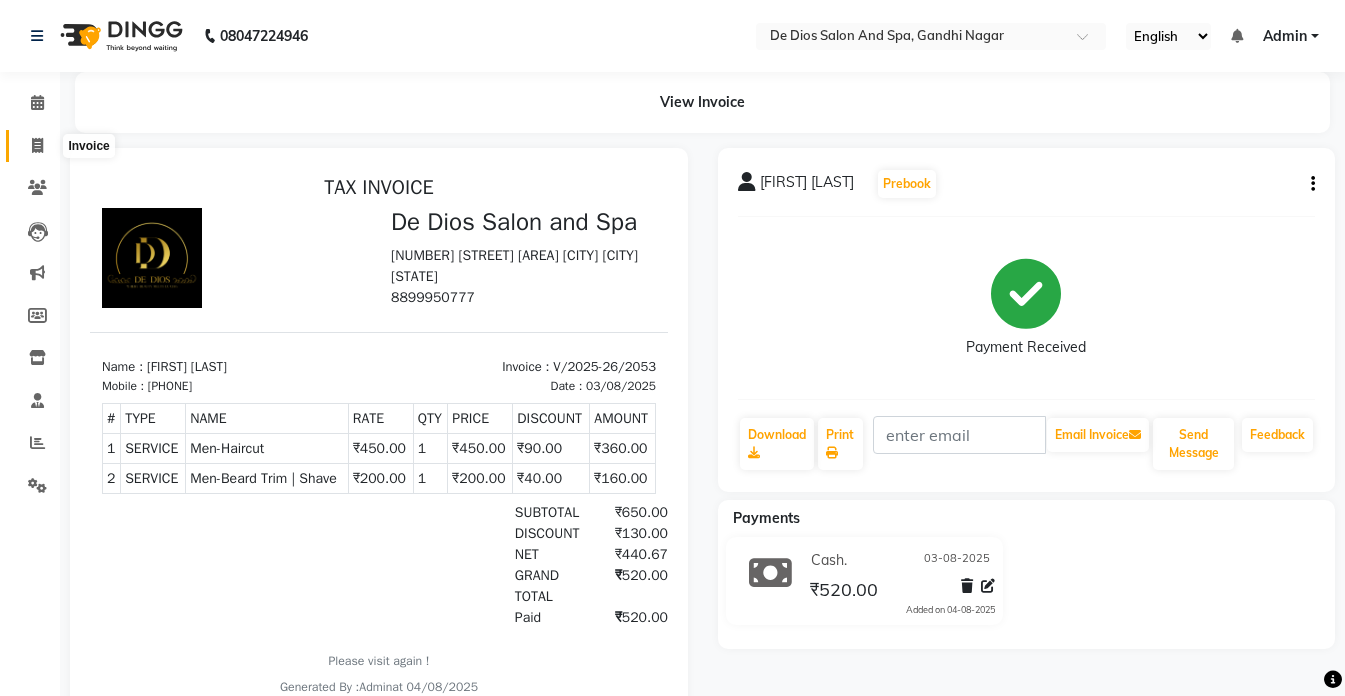 click 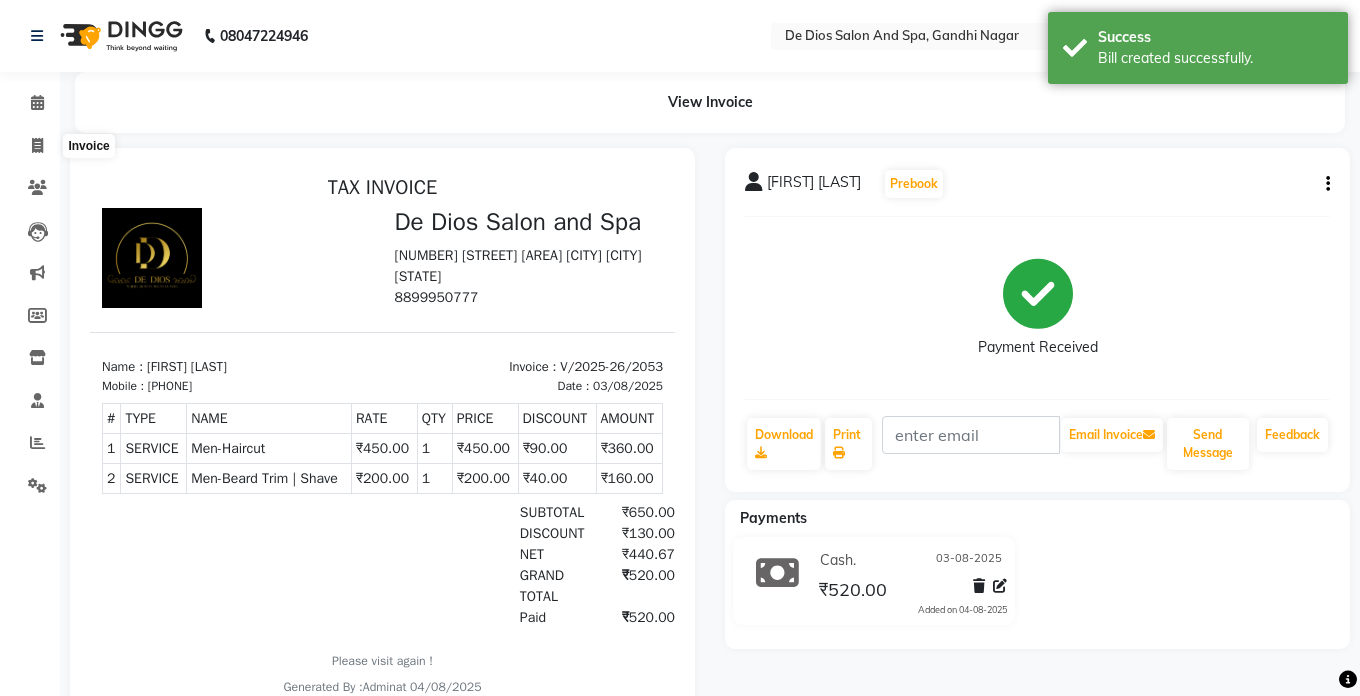 select on "6431" 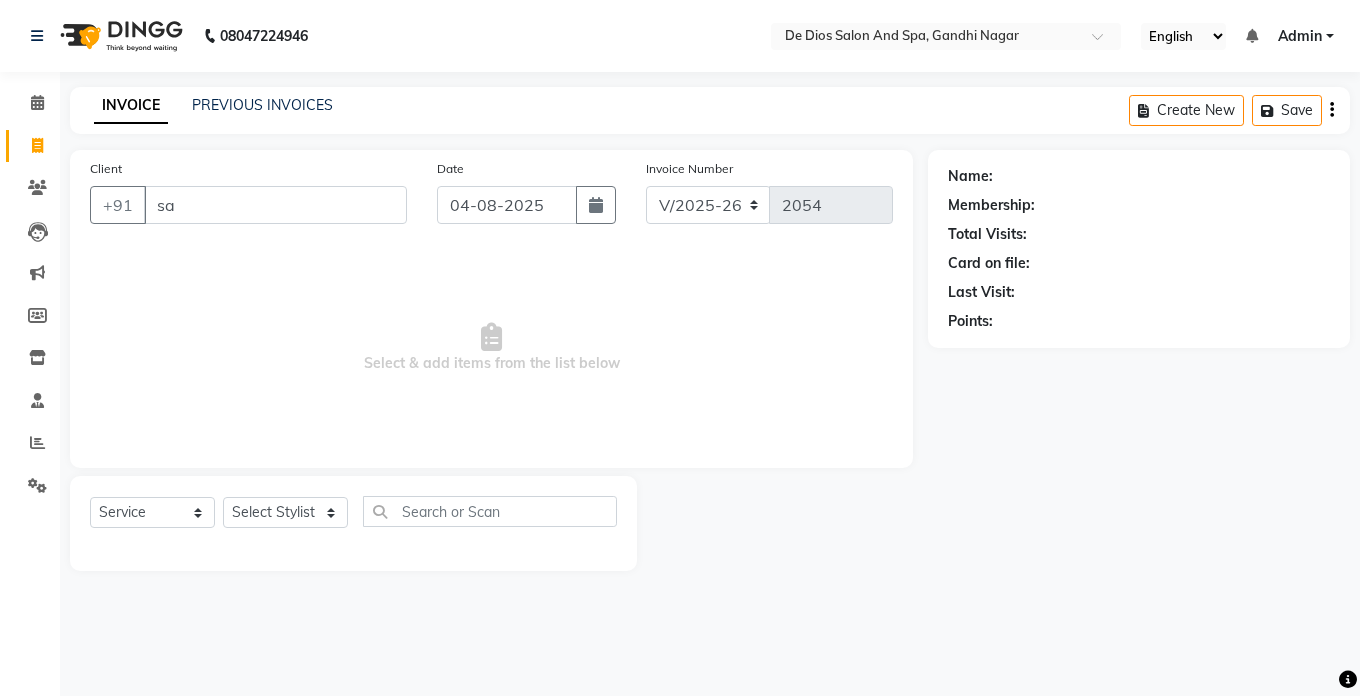 type on "s" 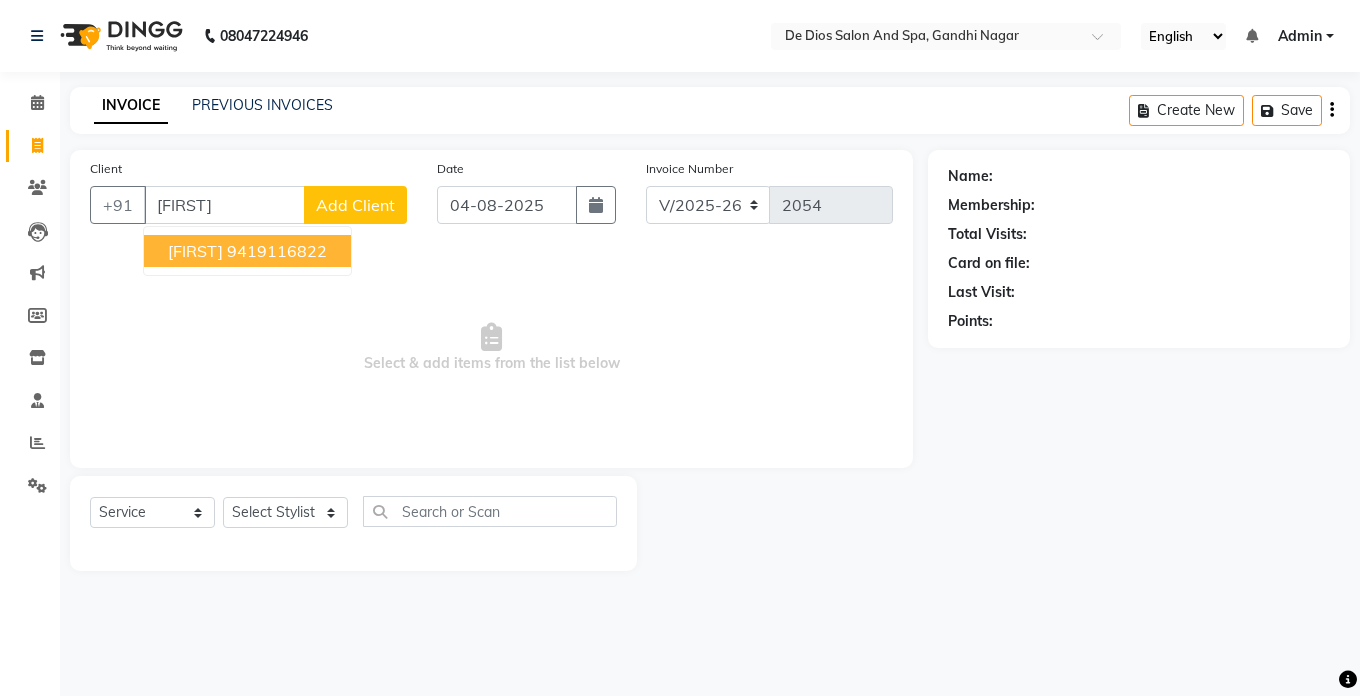 click on "9419116822" at bounding box center [277, 251] 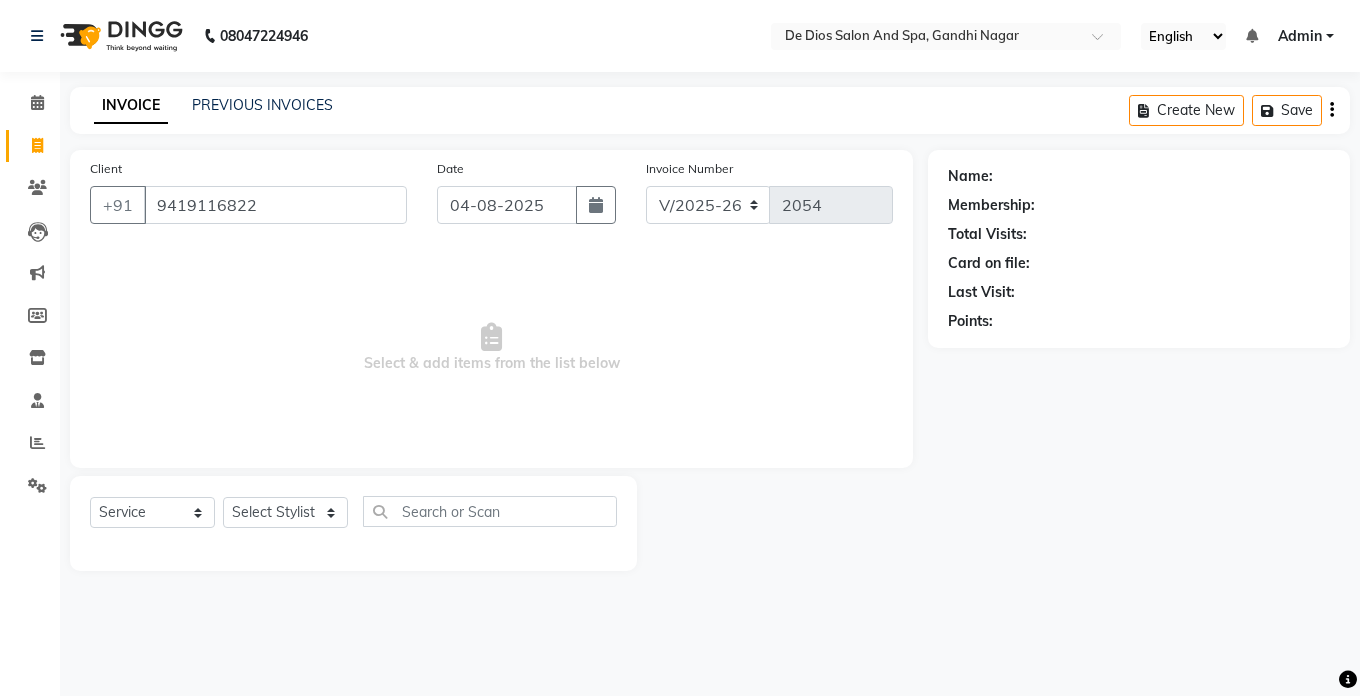 type on "9419116822" 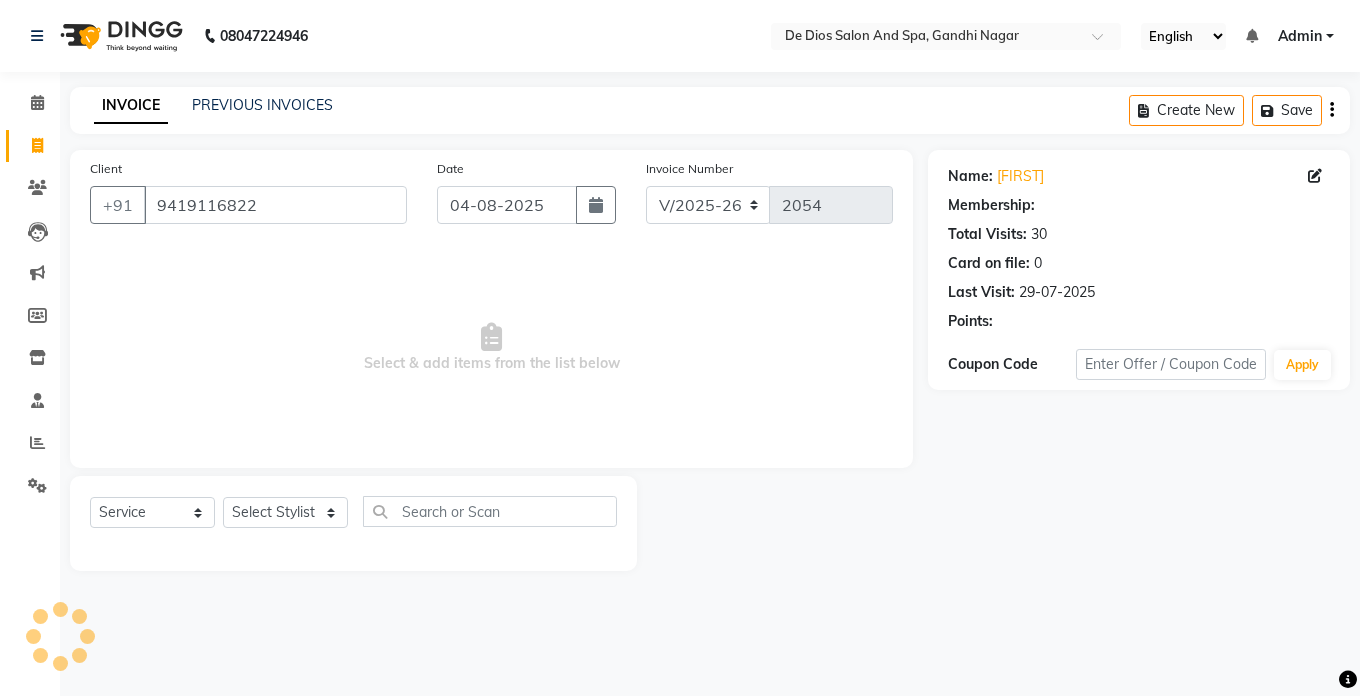 select on "1: Object" 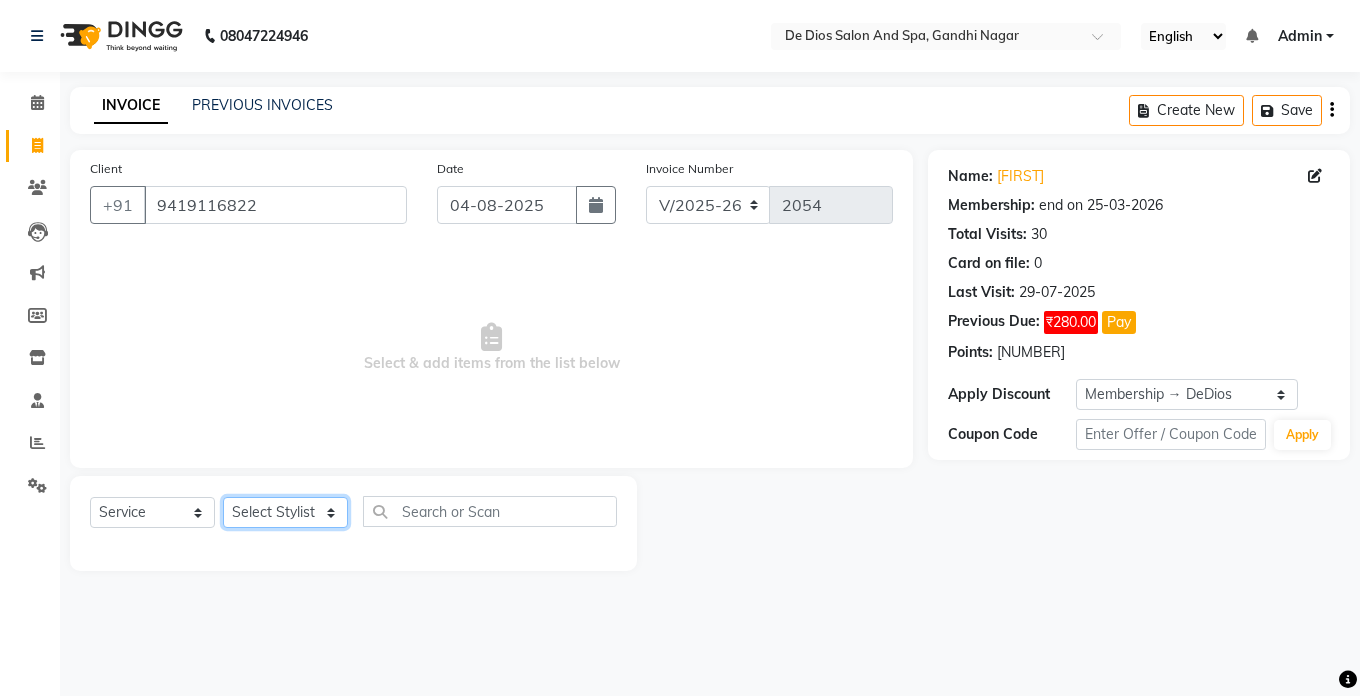 click on "Select Stylist akshay aman Arman Ashwani gunraj megha  nikita thappa nisha parveen shafali vishal vishu kumar" 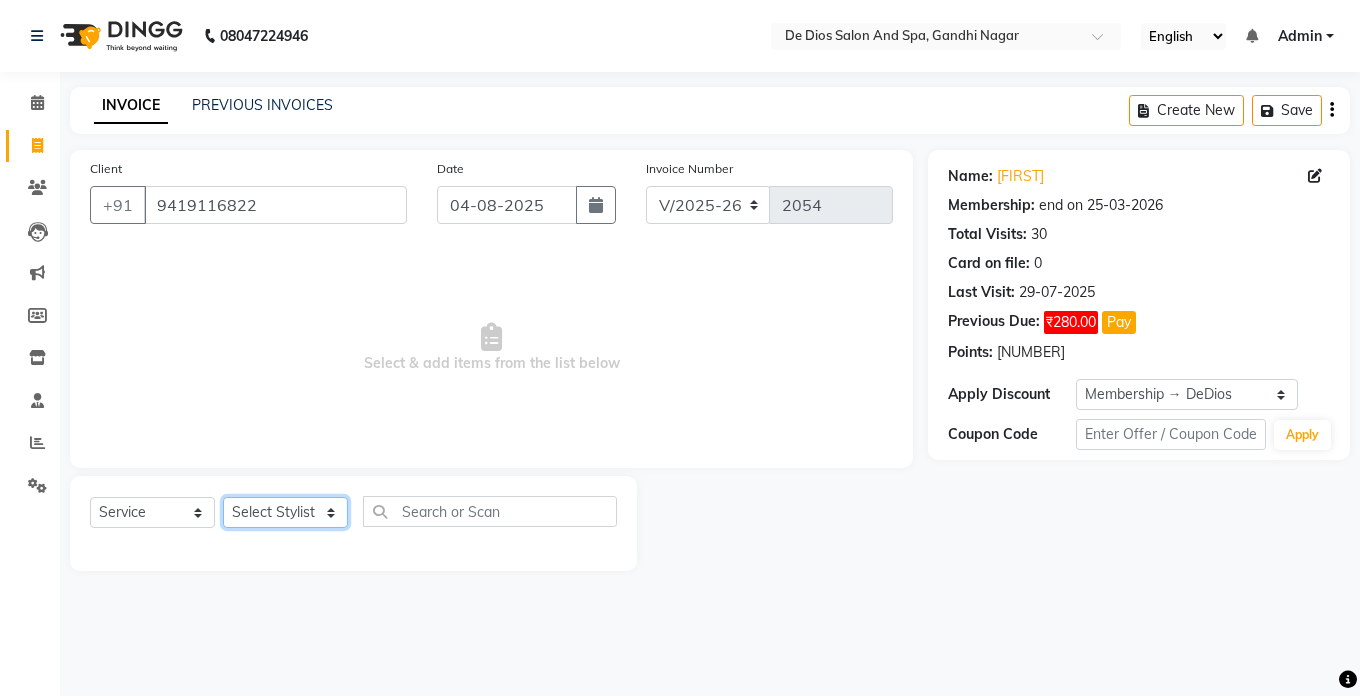 select on "49201" 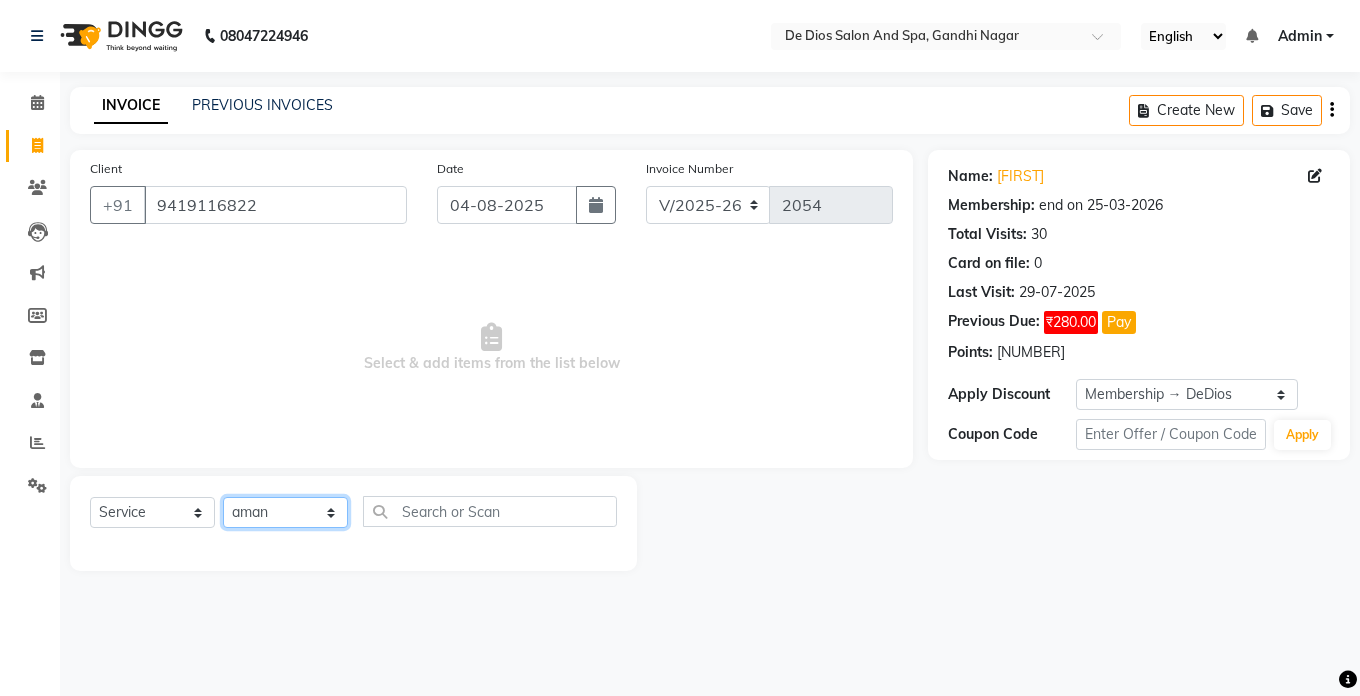 click on "Select Stylist akshay aman Arman Ashwani gunraj megha  nikita thappa nisha parveen shafali vishal vishu kumar" 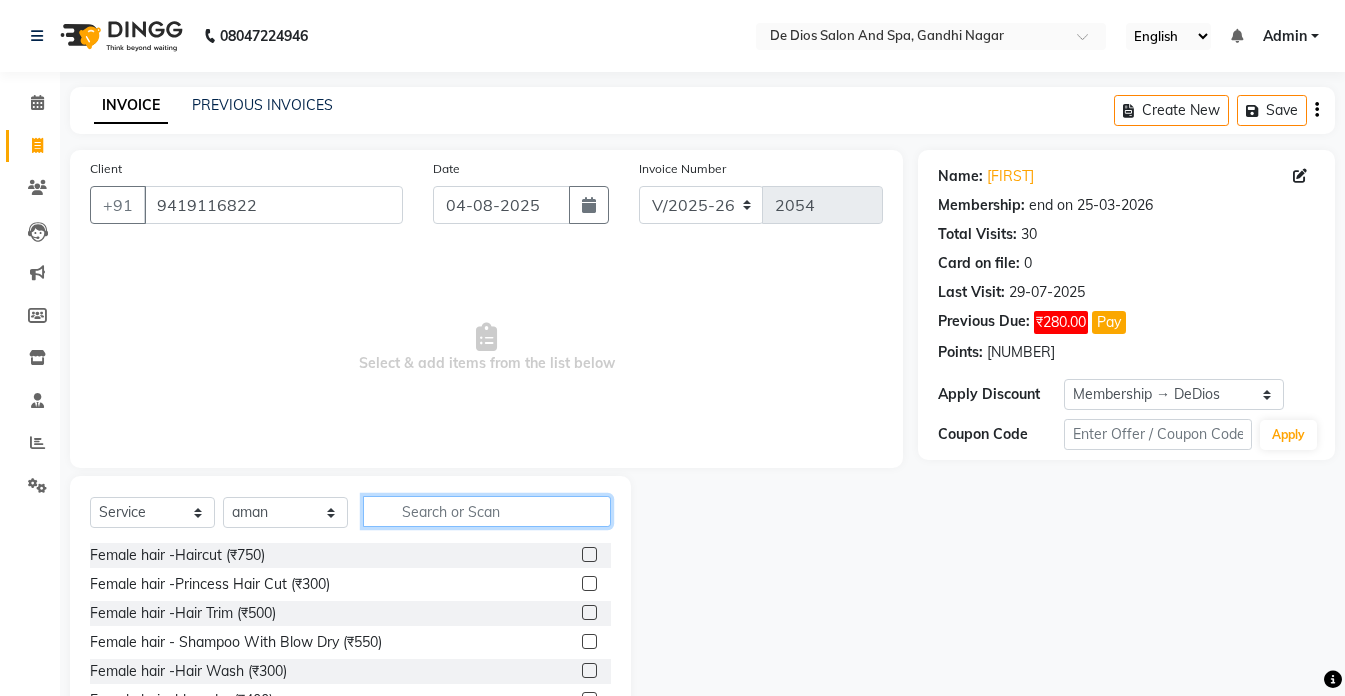 click 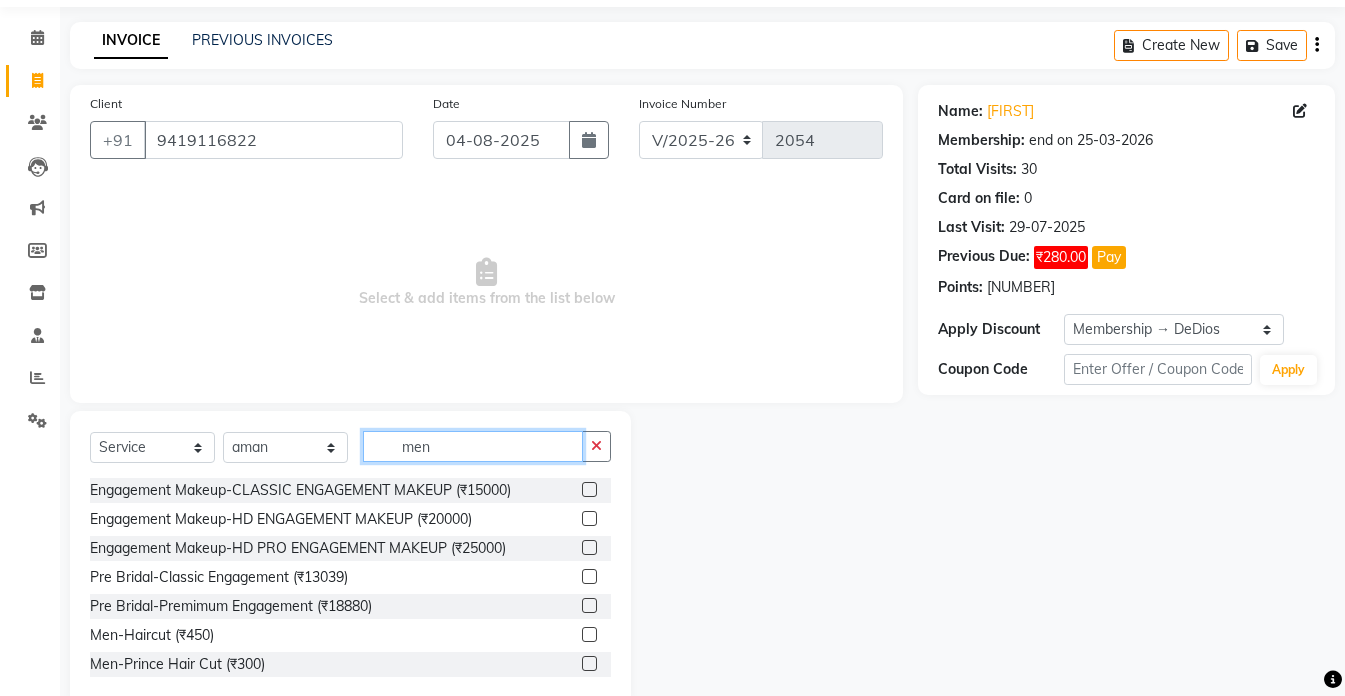 scroll, scrollTop: 100, scrollLeft: 0, axis: vertical 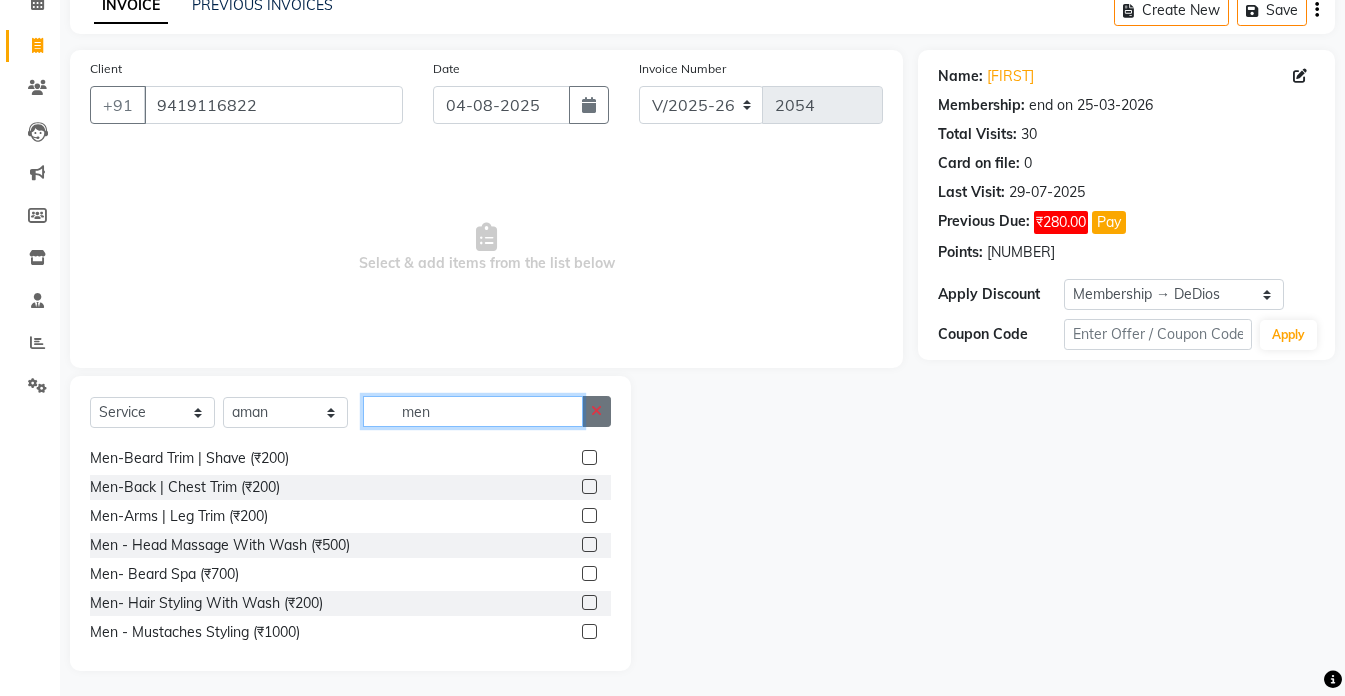 type on "men" 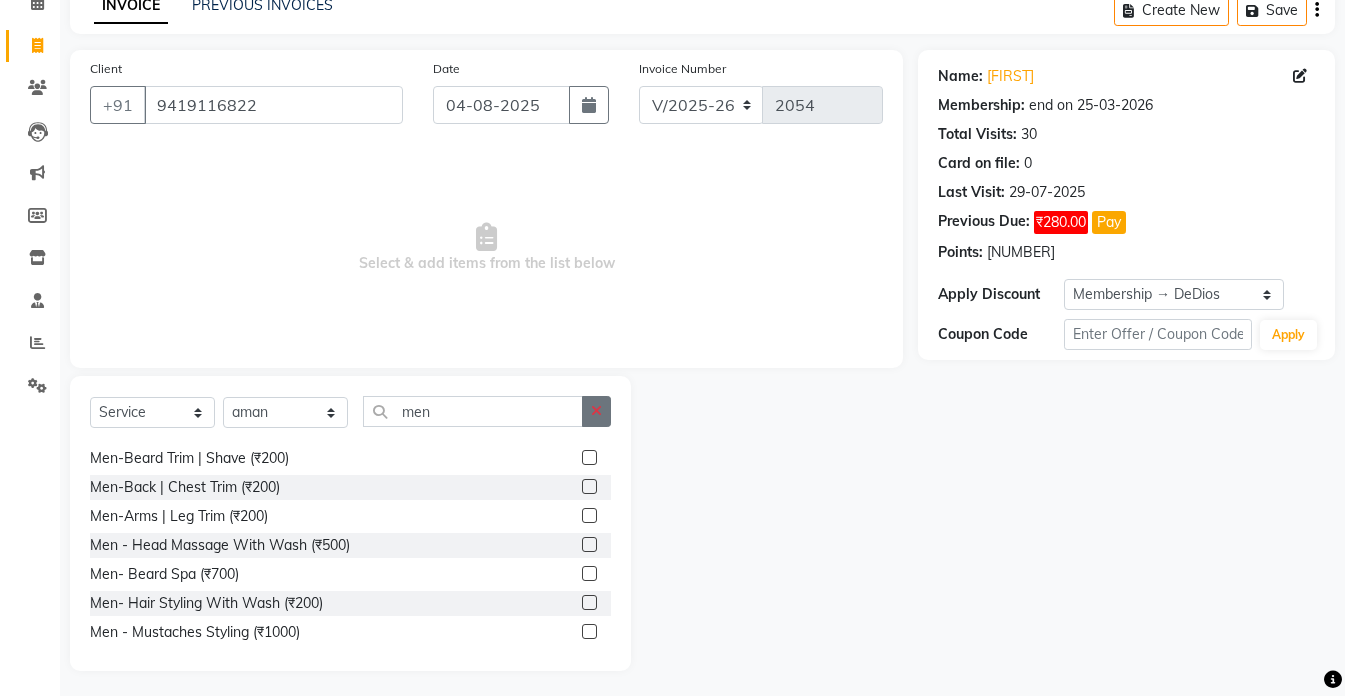 click 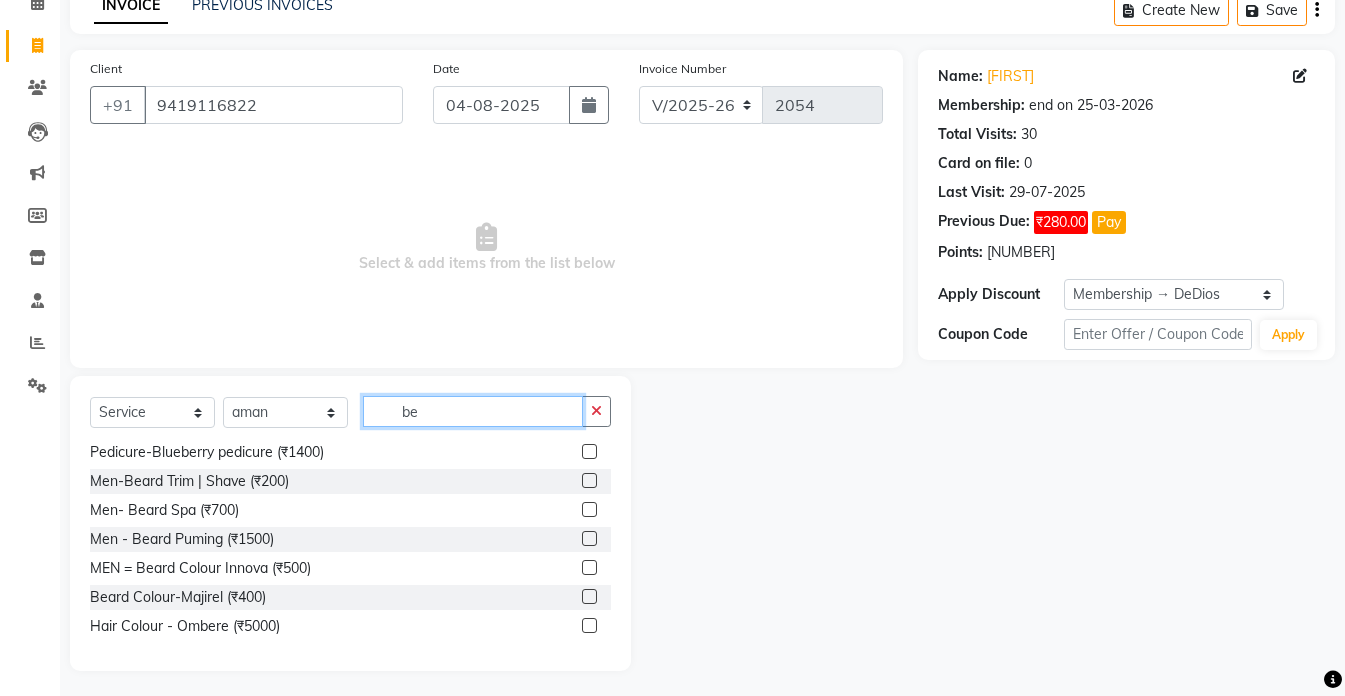 scroll, scrollTop: 0, scrollLeft: 0, axis: both 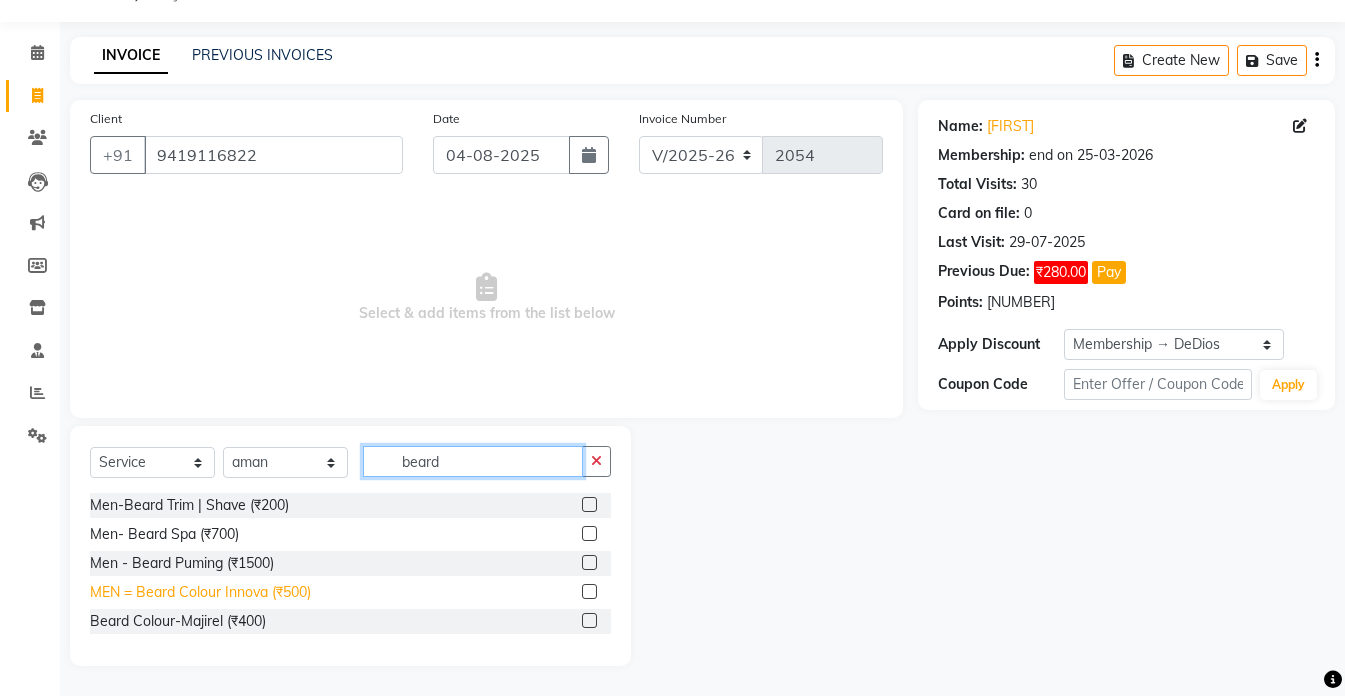 type on "beard" 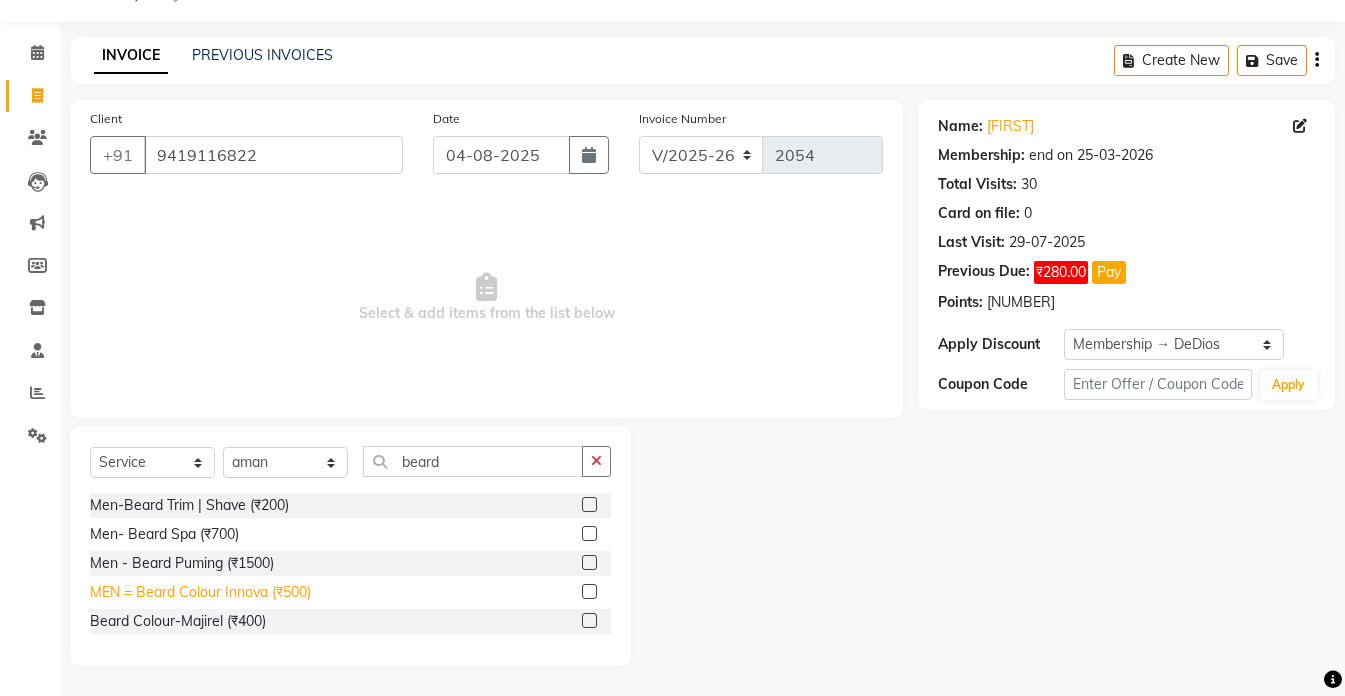 click on "MEN = Beard Colour Innova (₹500)" 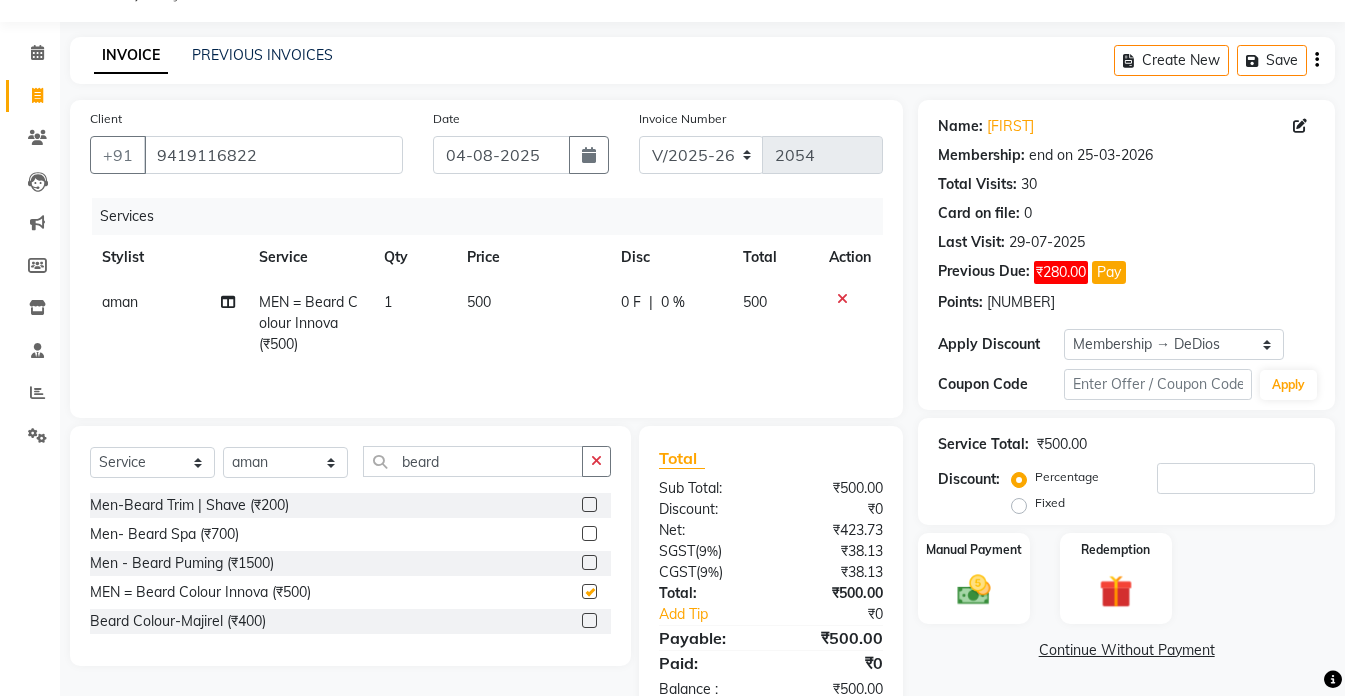 checkbox on "false" 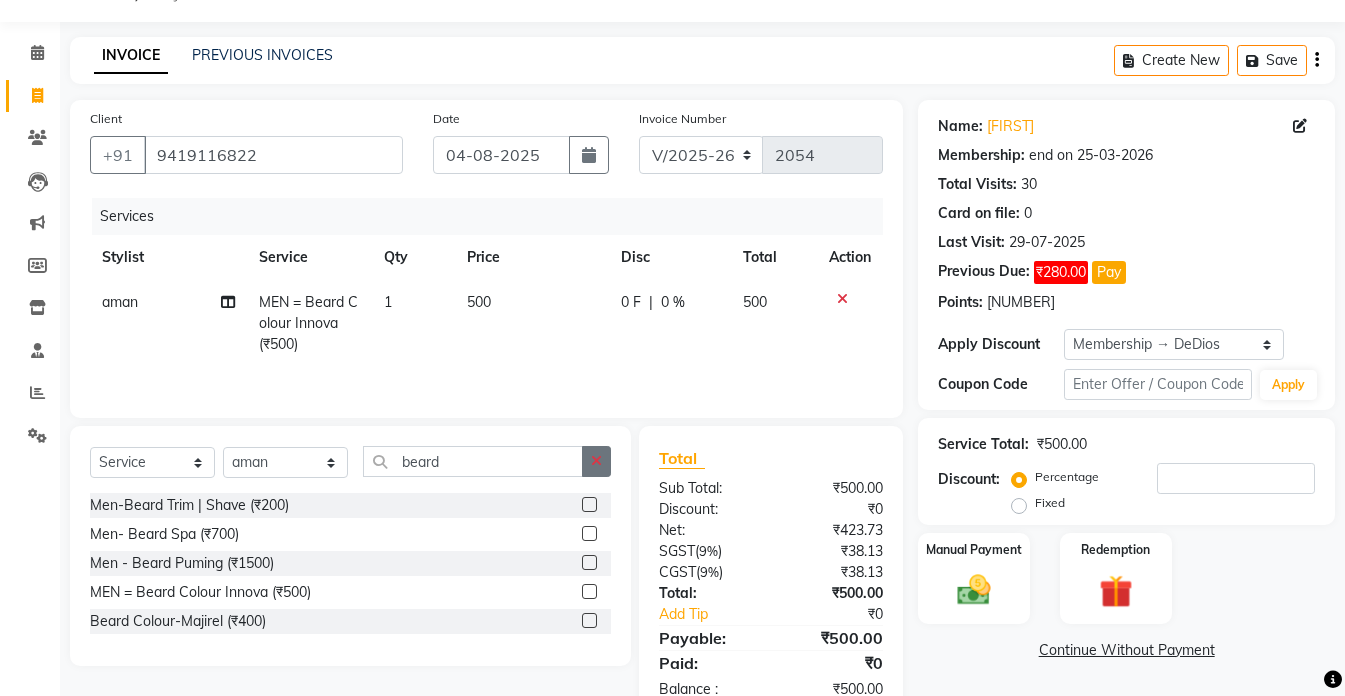 click 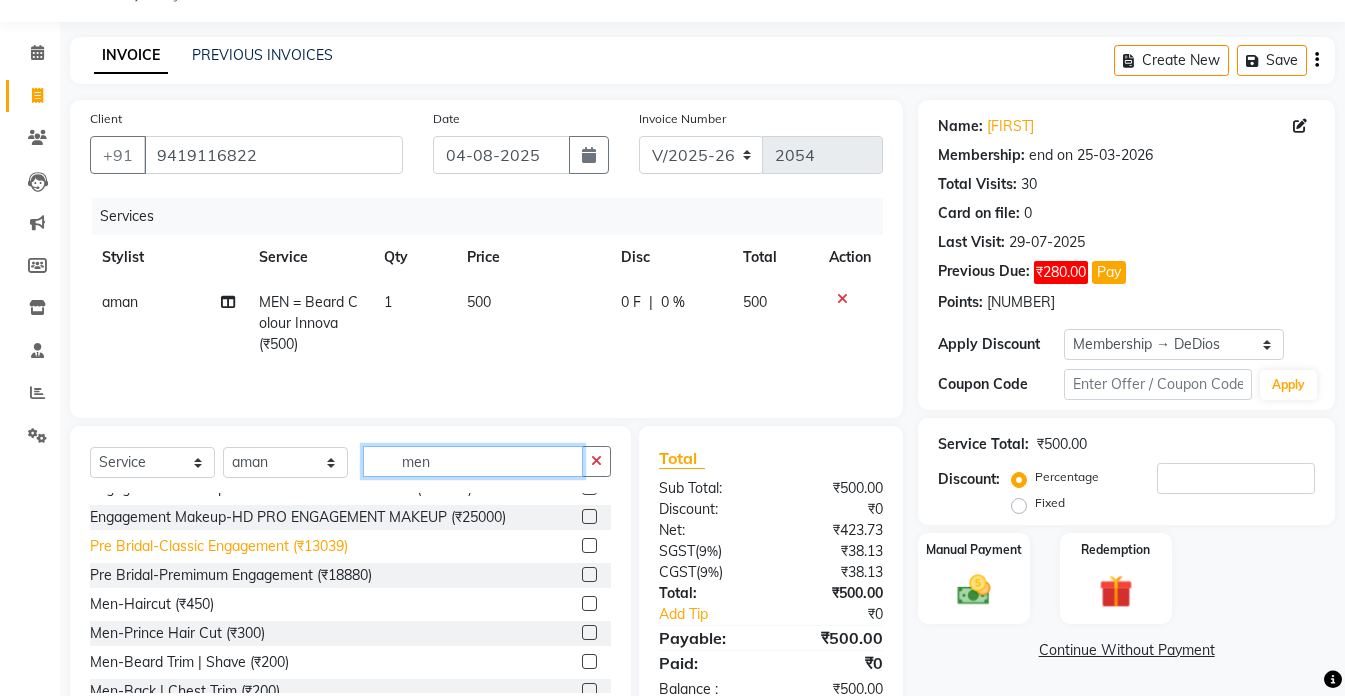 scroll, scrollTop: 0, scrollLeft: 0, axis: both 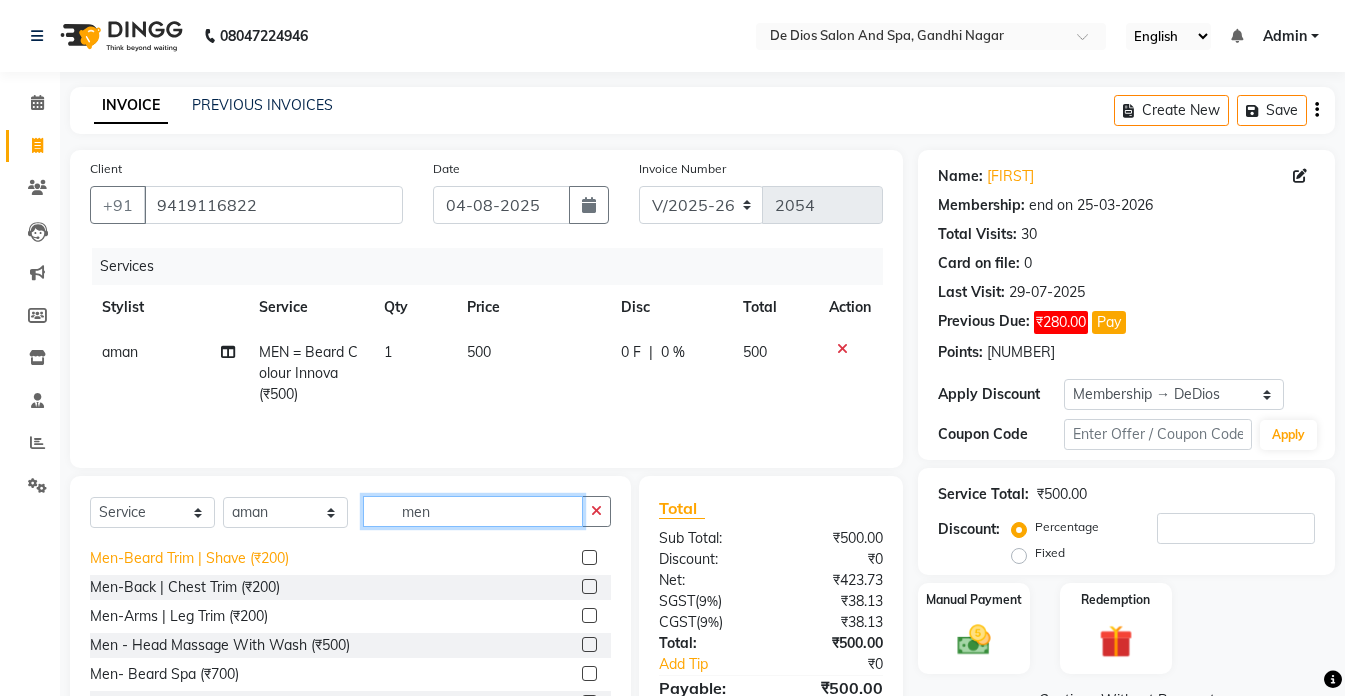 type on "men" 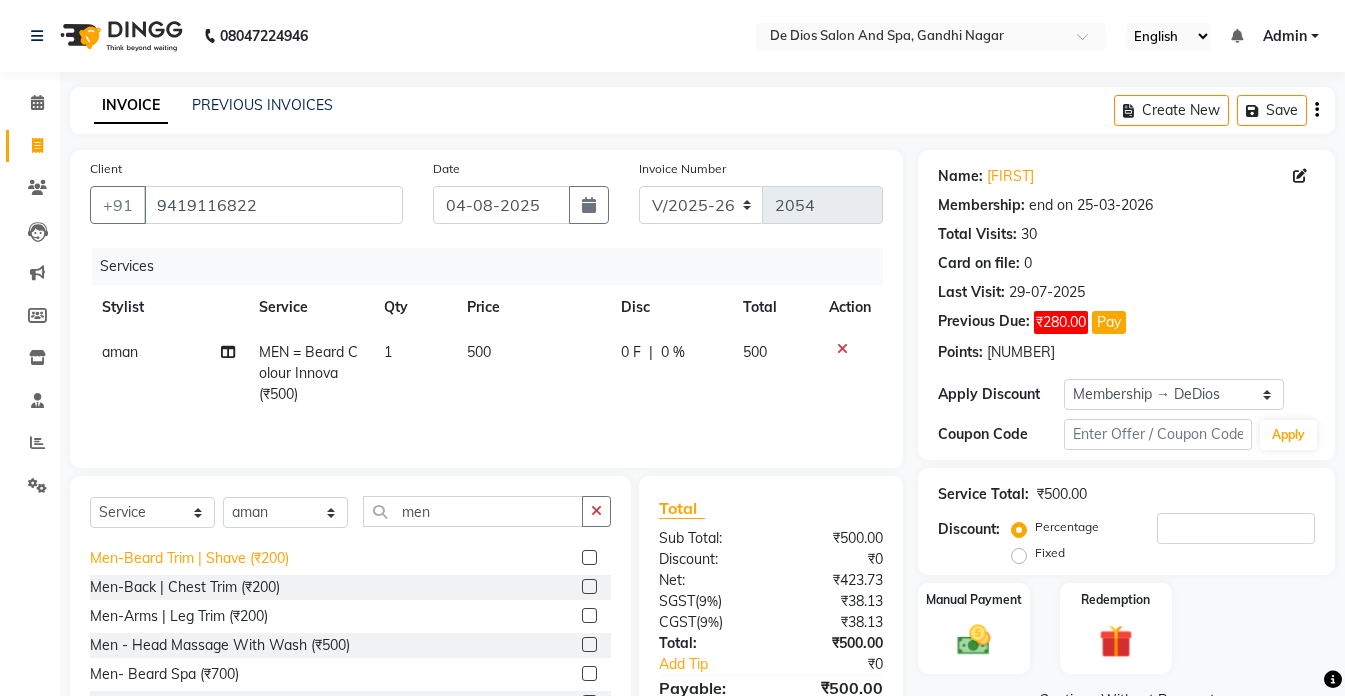 click on "Men-Beard Trim | Shave (₹200)" 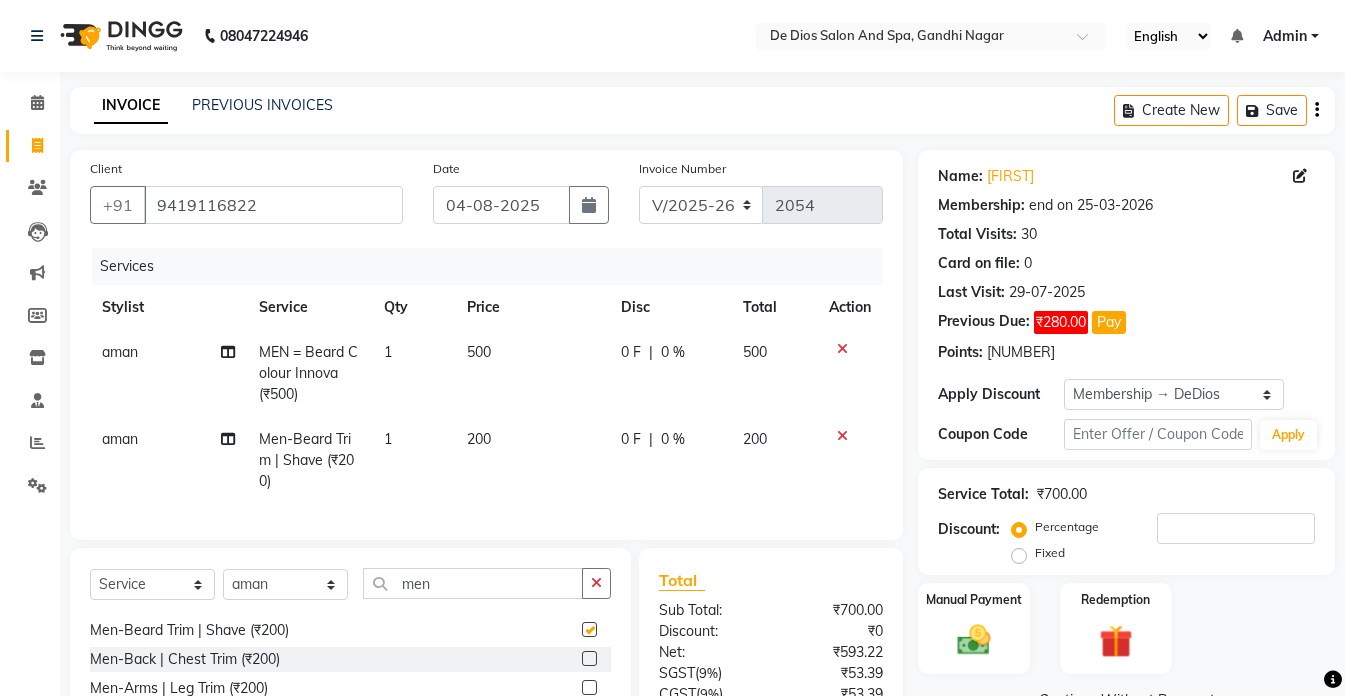 checkbox on "false" 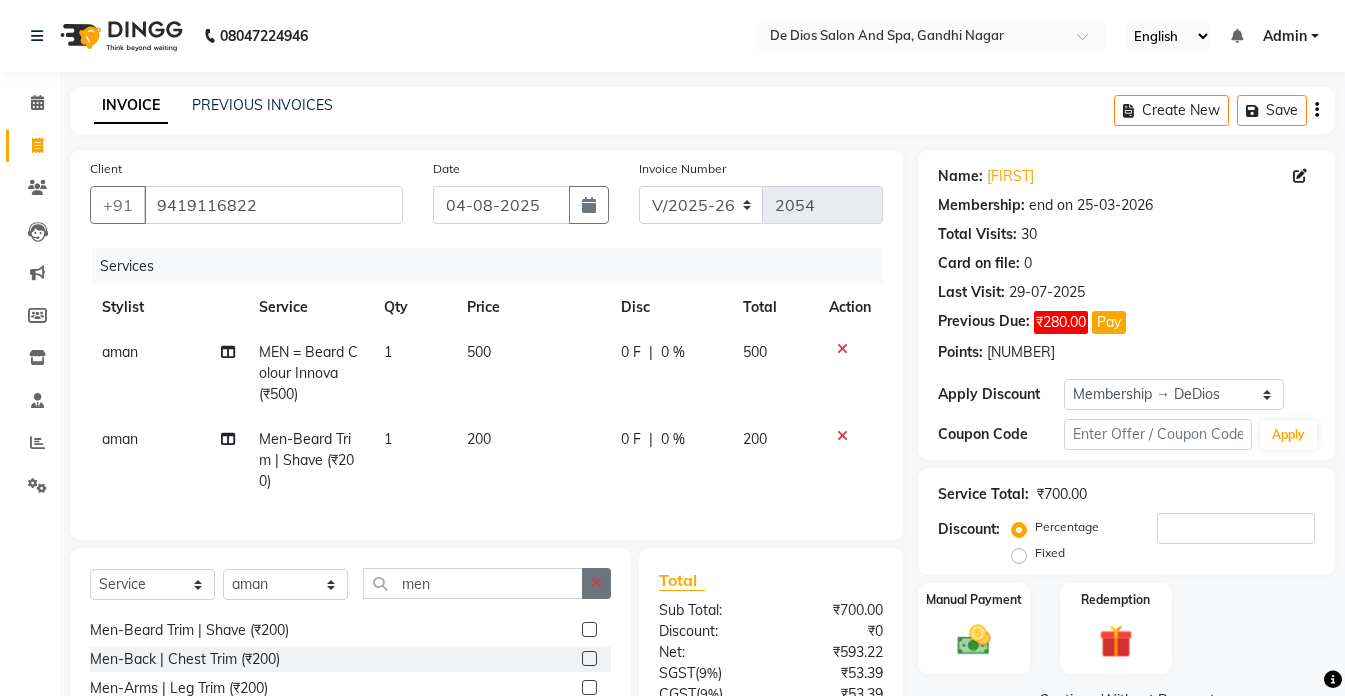 click 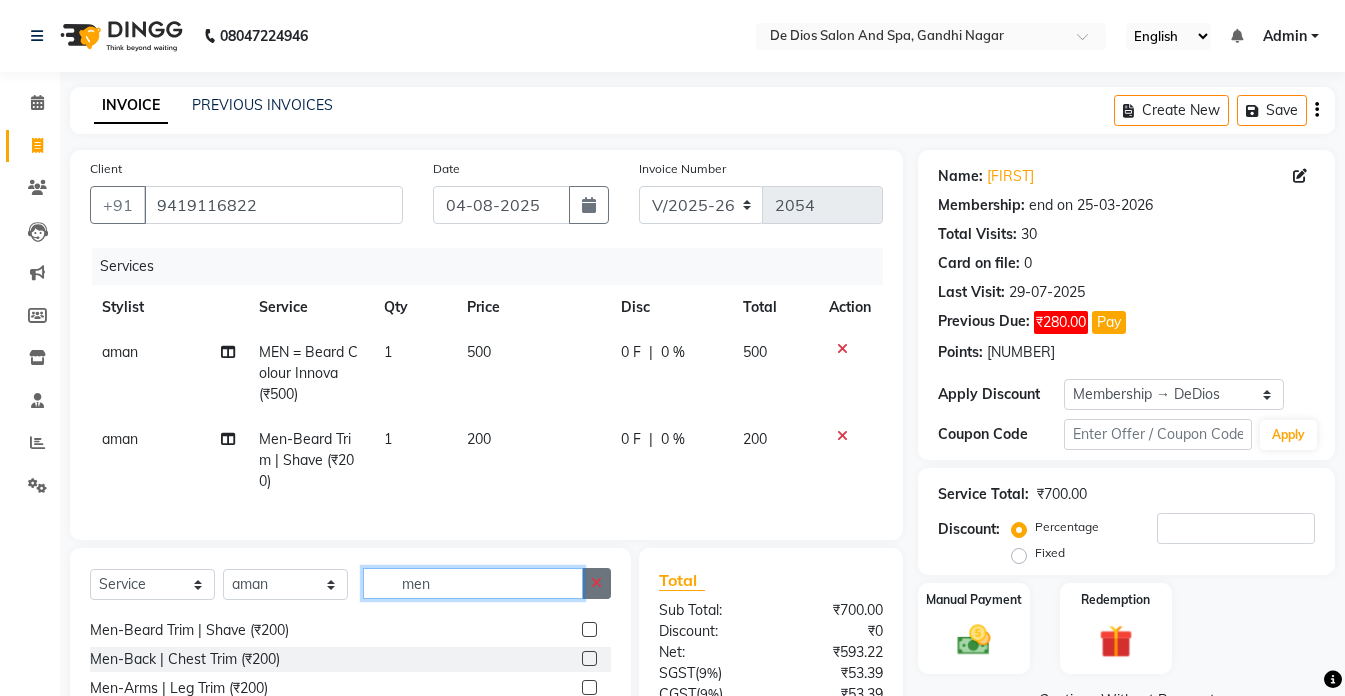 type 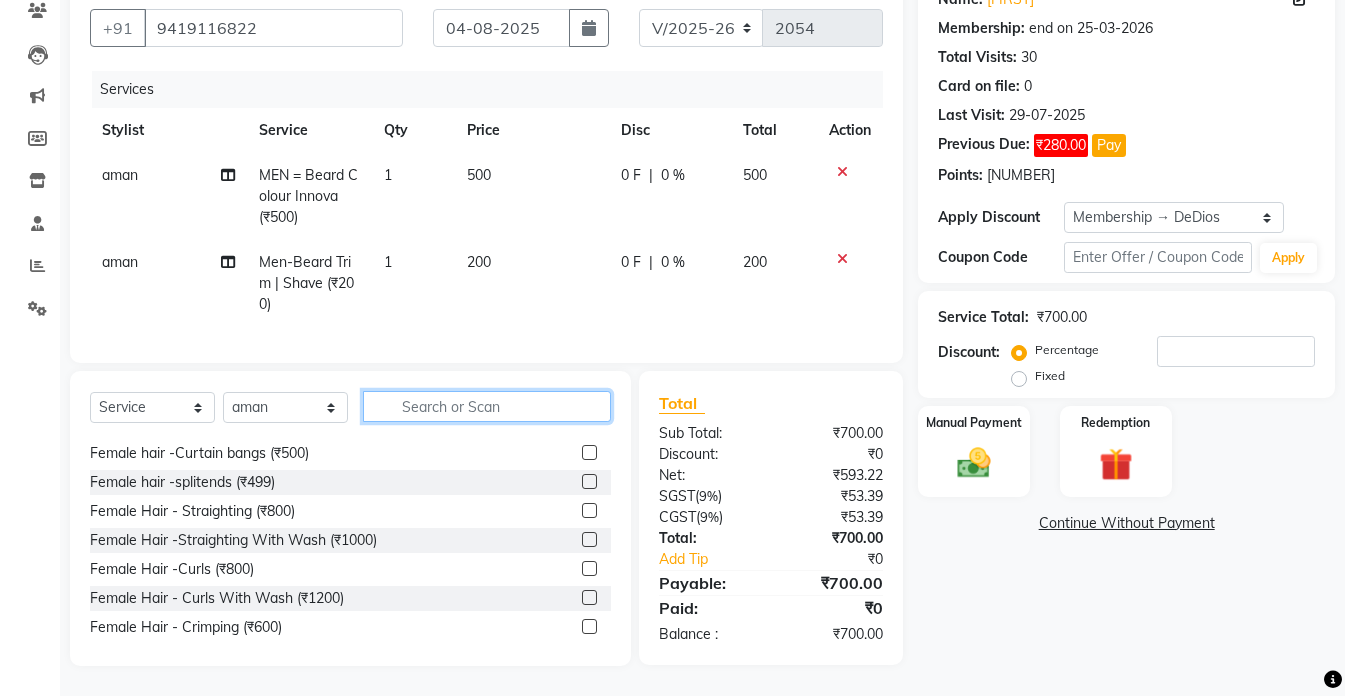 scroll, scrollTop: 192, scrollLeft: 0, axis: vertical 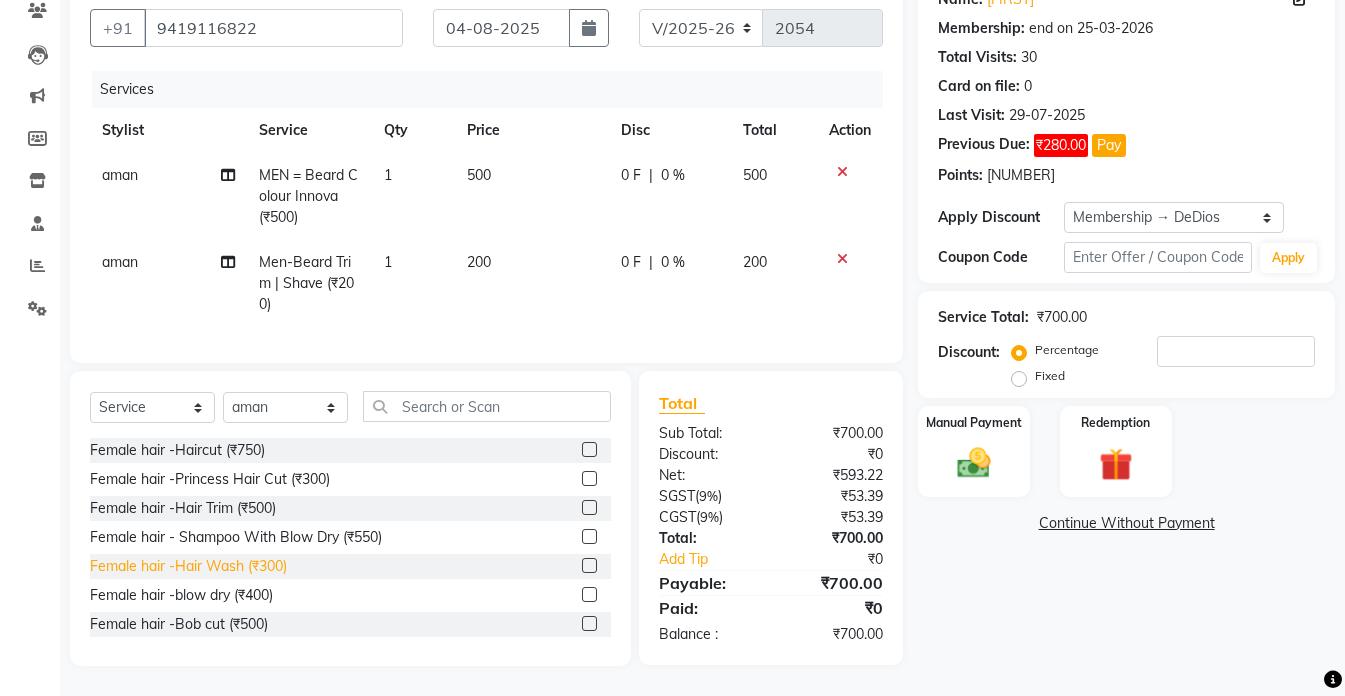 click on "Female hair -Hair Wash (₹300)" 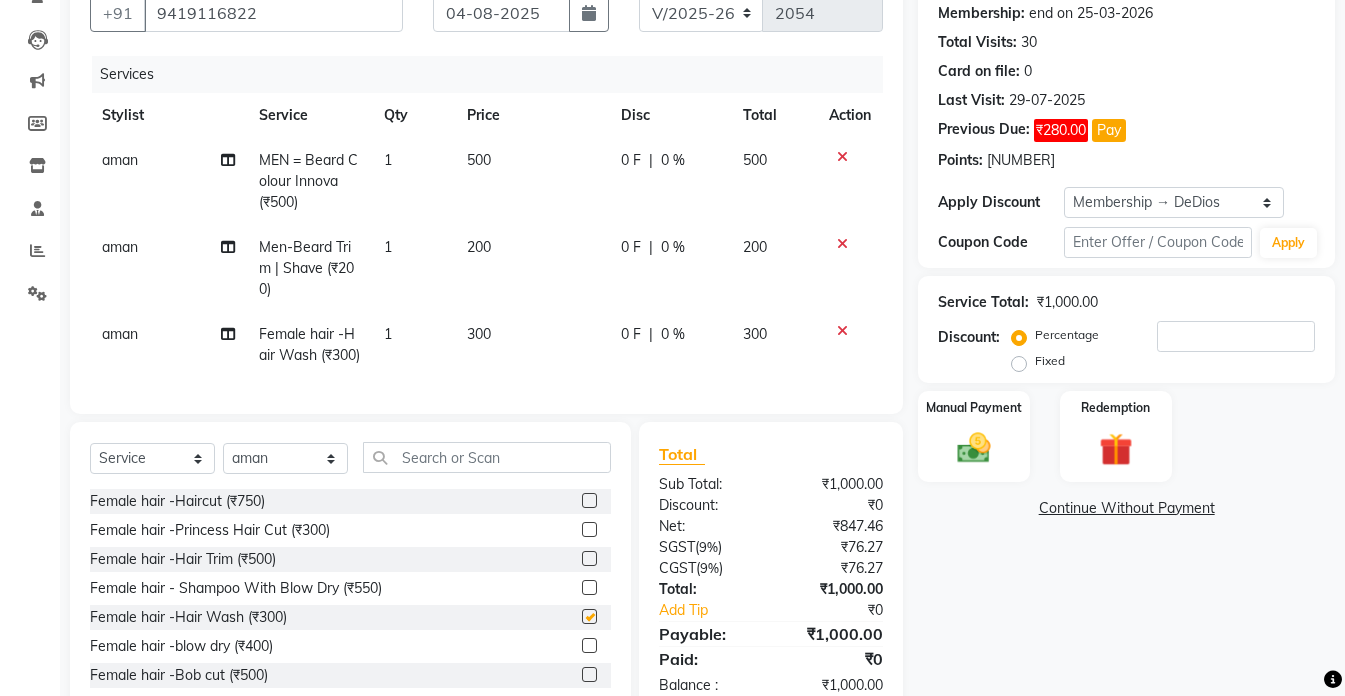 checkbox on "false" 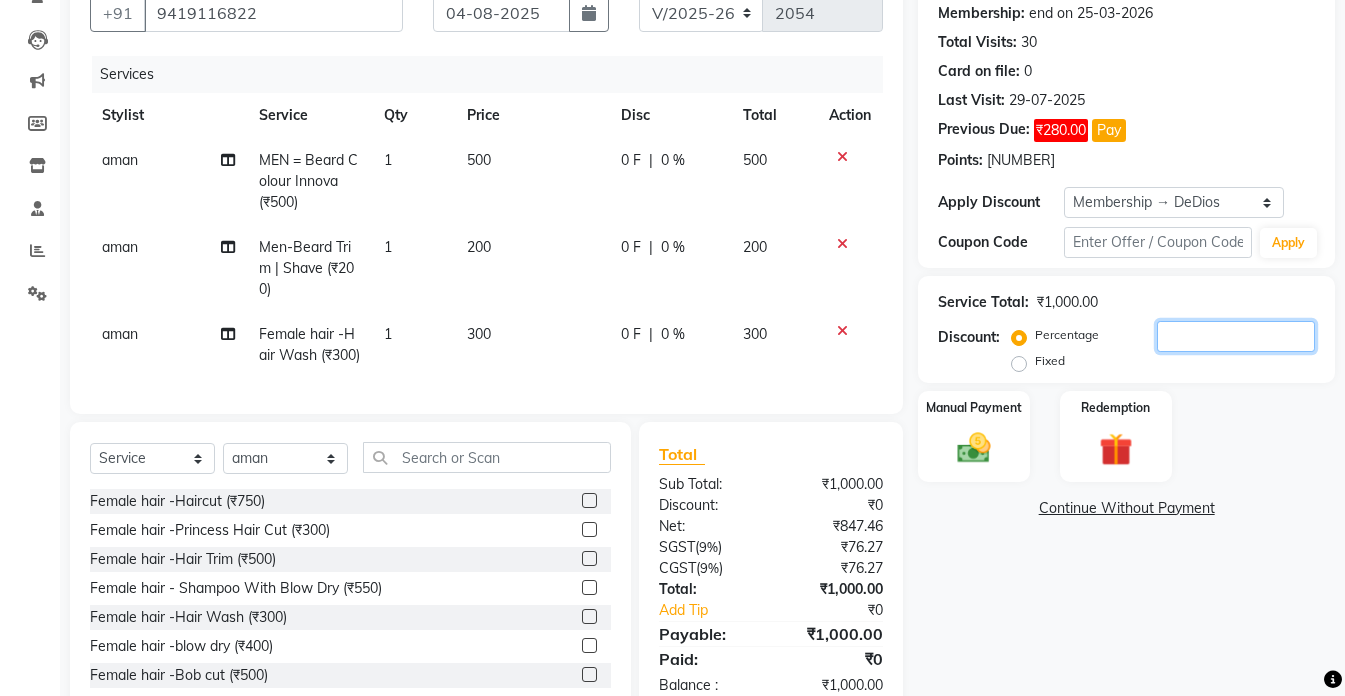 click 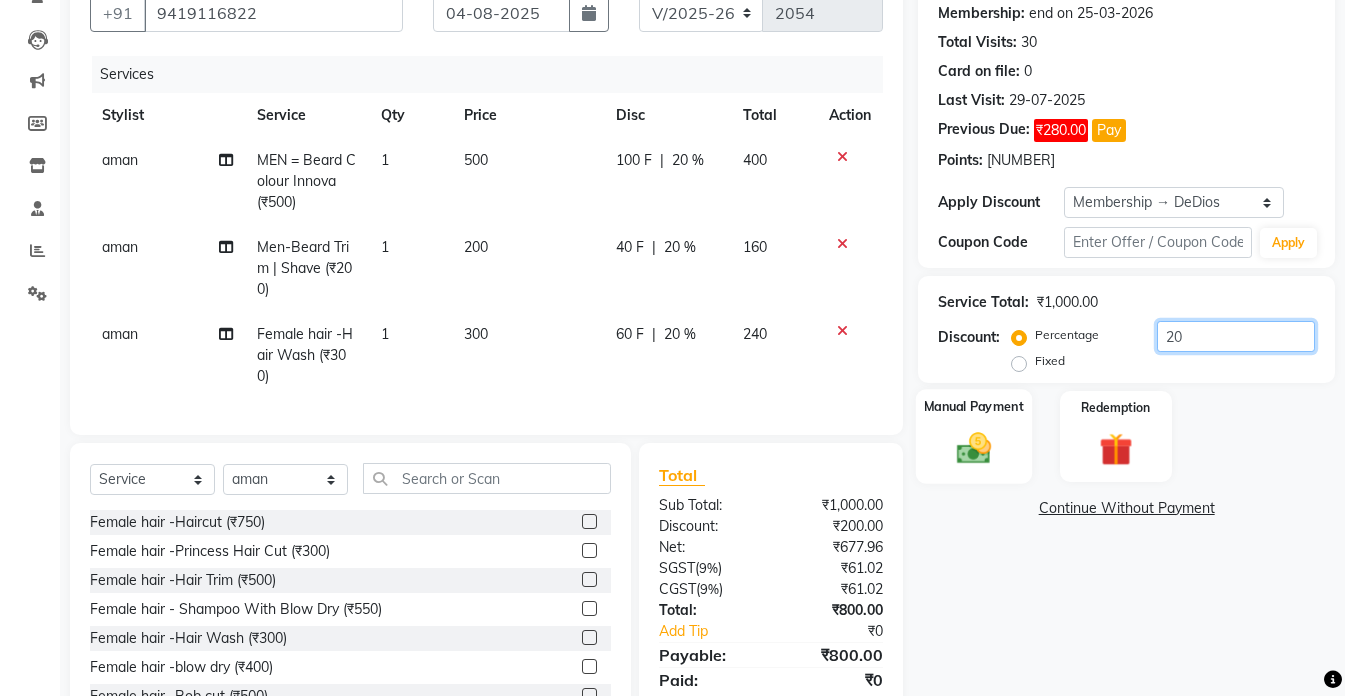 type on "20" 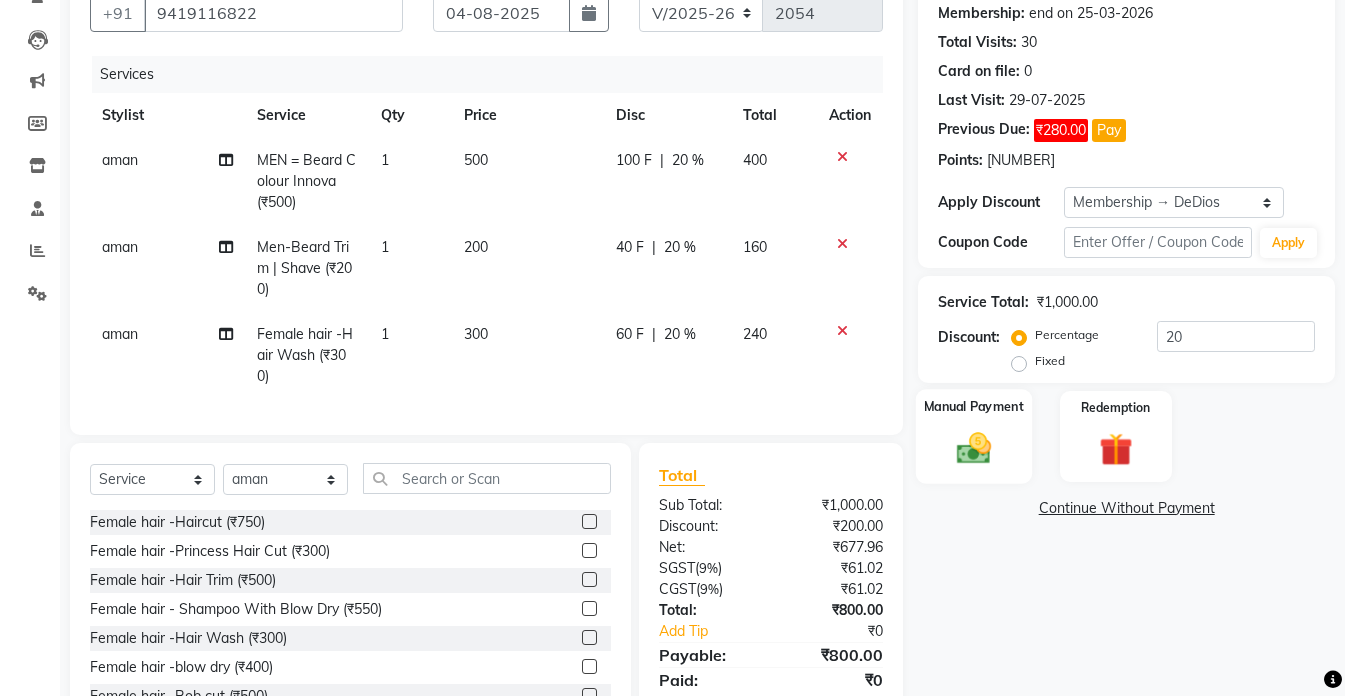 click 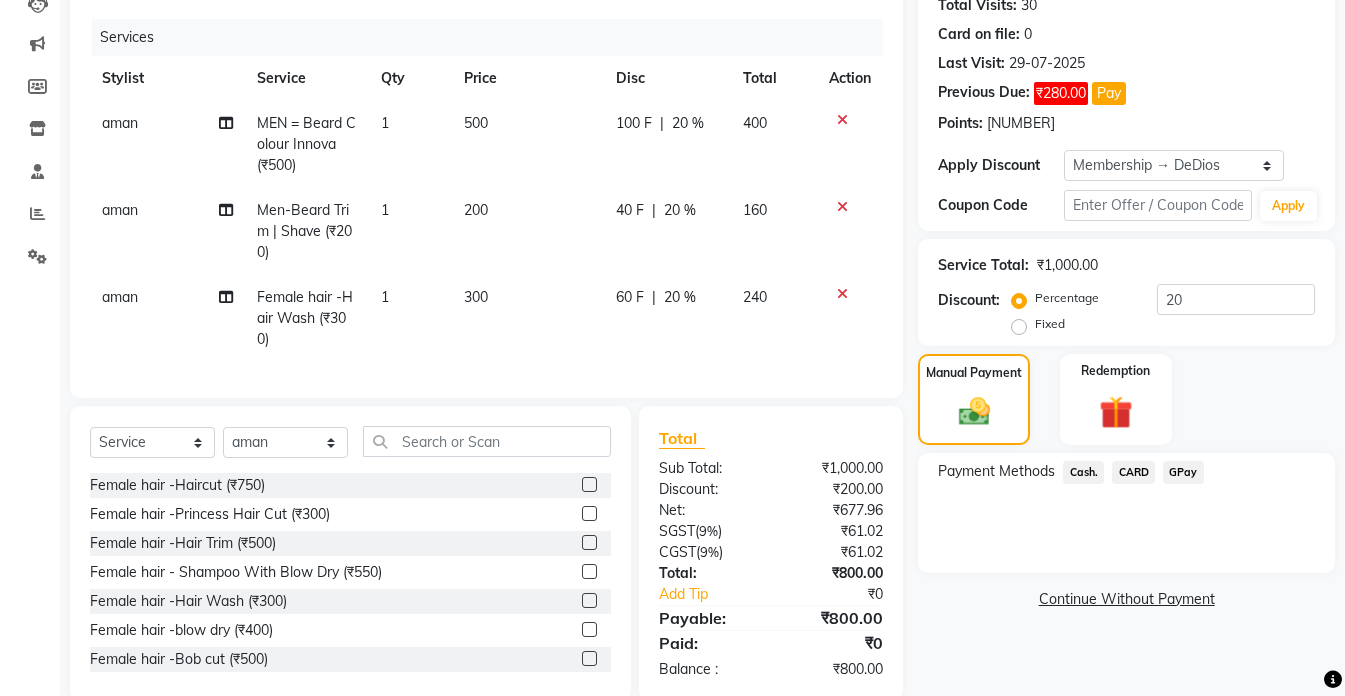 scroll, scrollTop: 279, scrollLeft: 0, axis: vertical 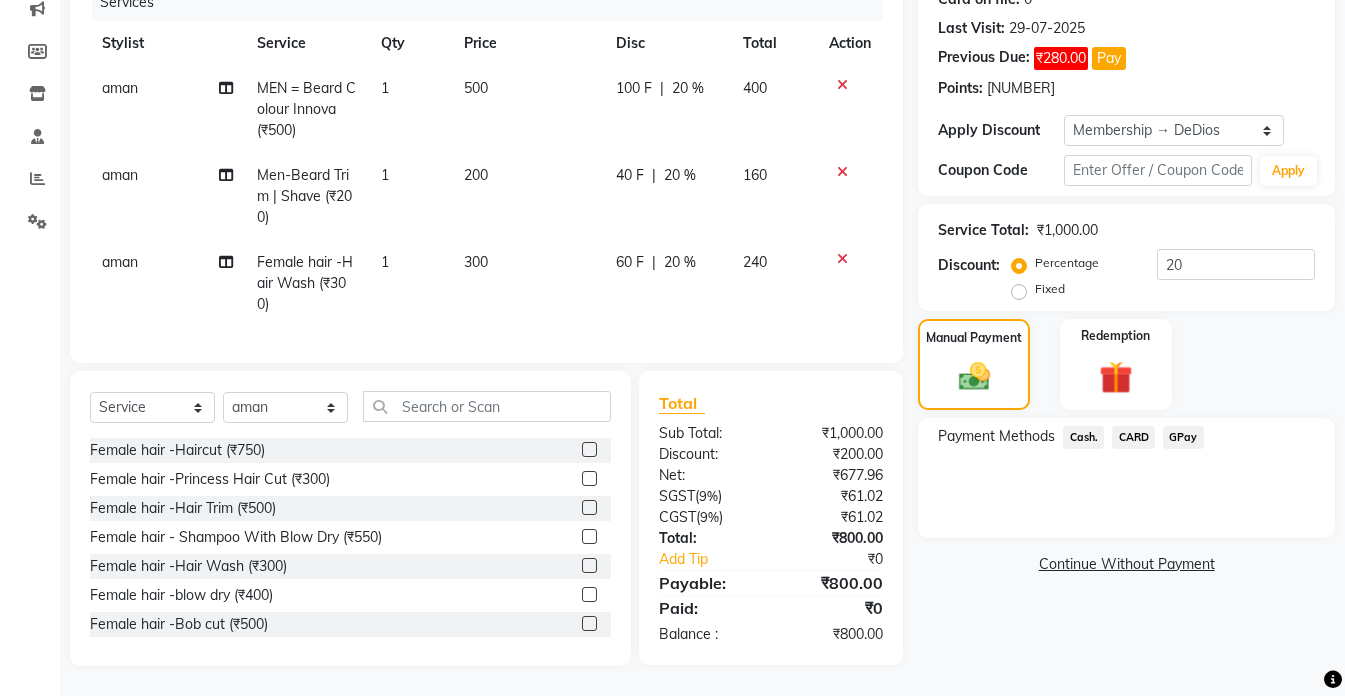 click on "Cash." 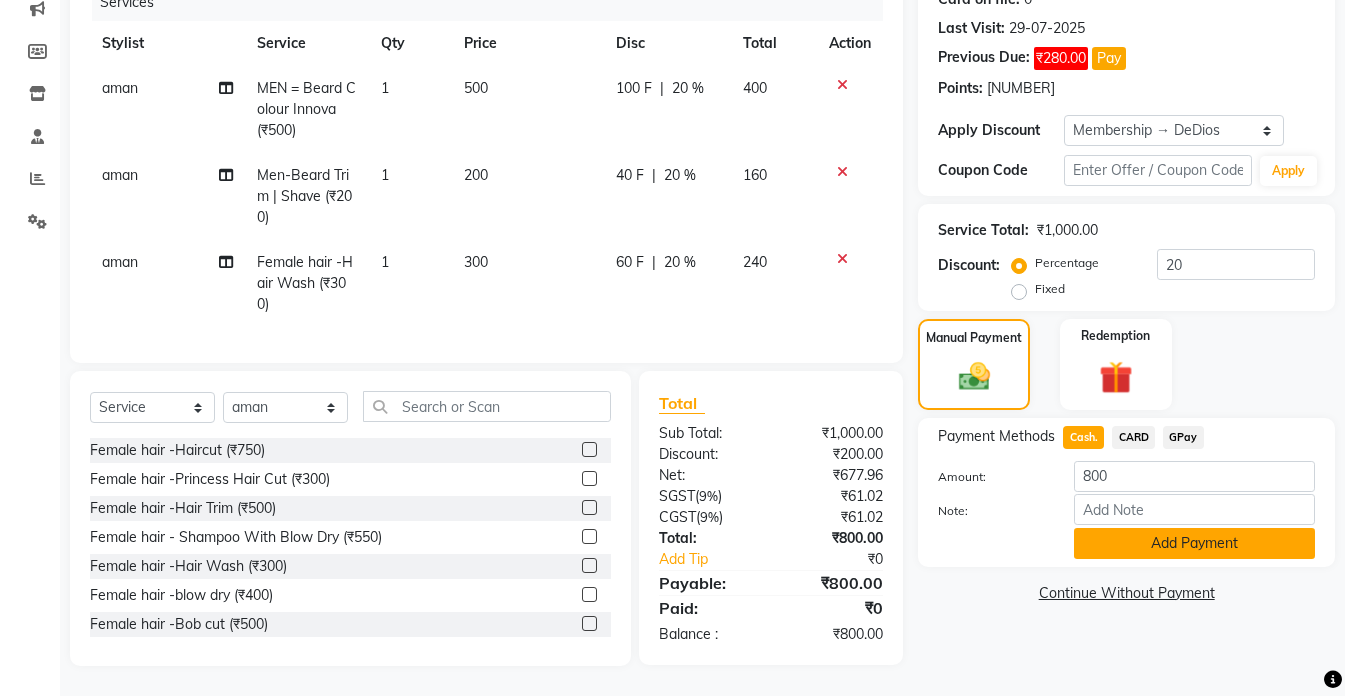 click on "Add Payment" 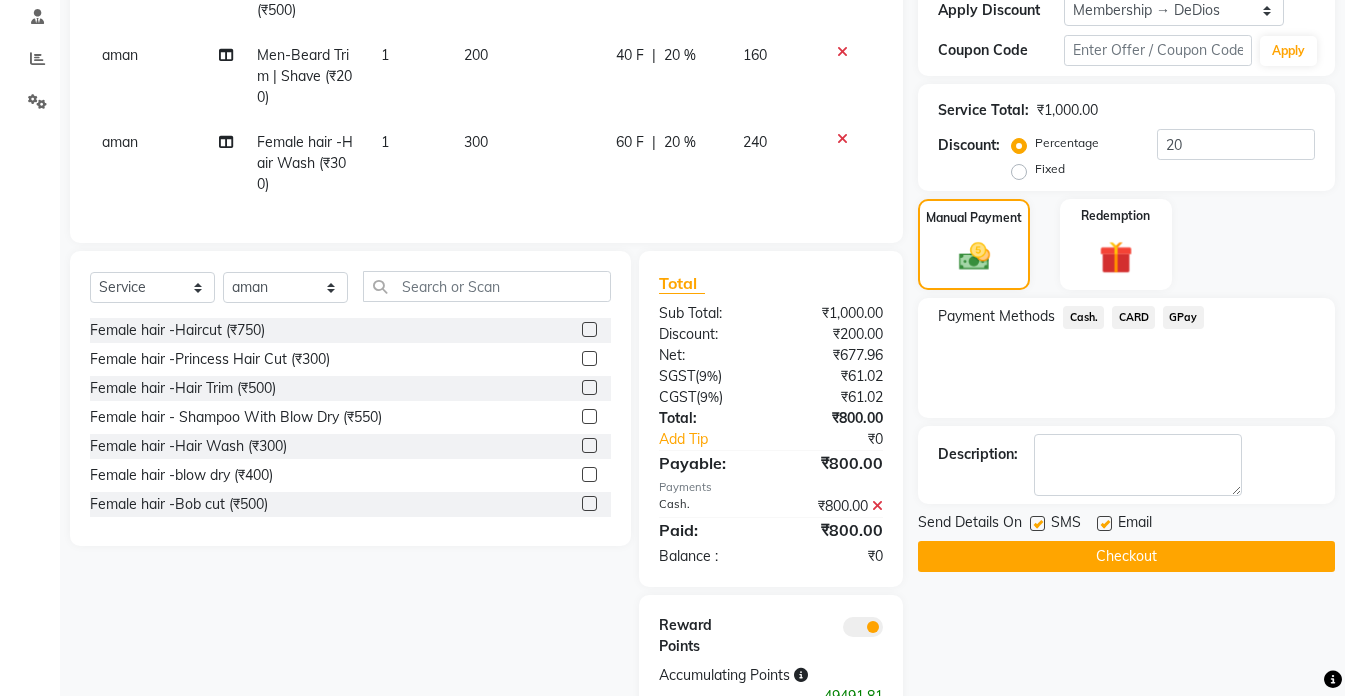 scroll, scrollTop: 160, scrollLeft: 0, axis: vertical 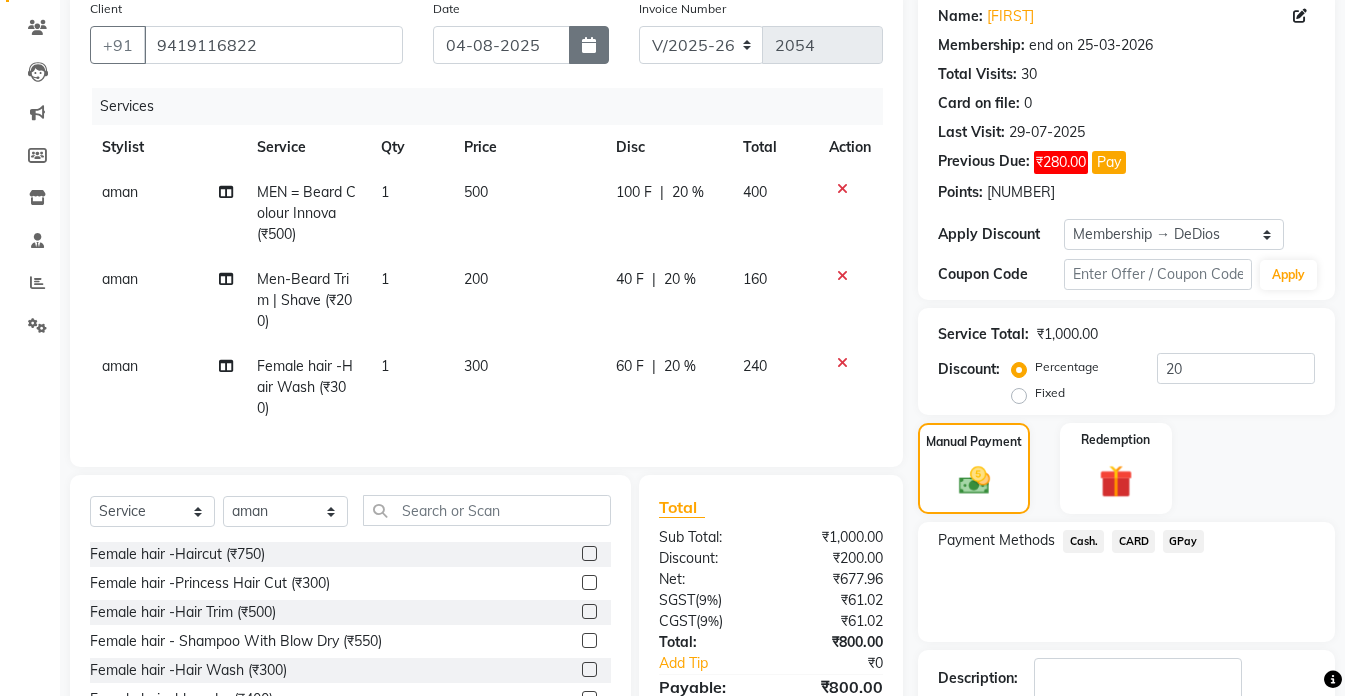 click 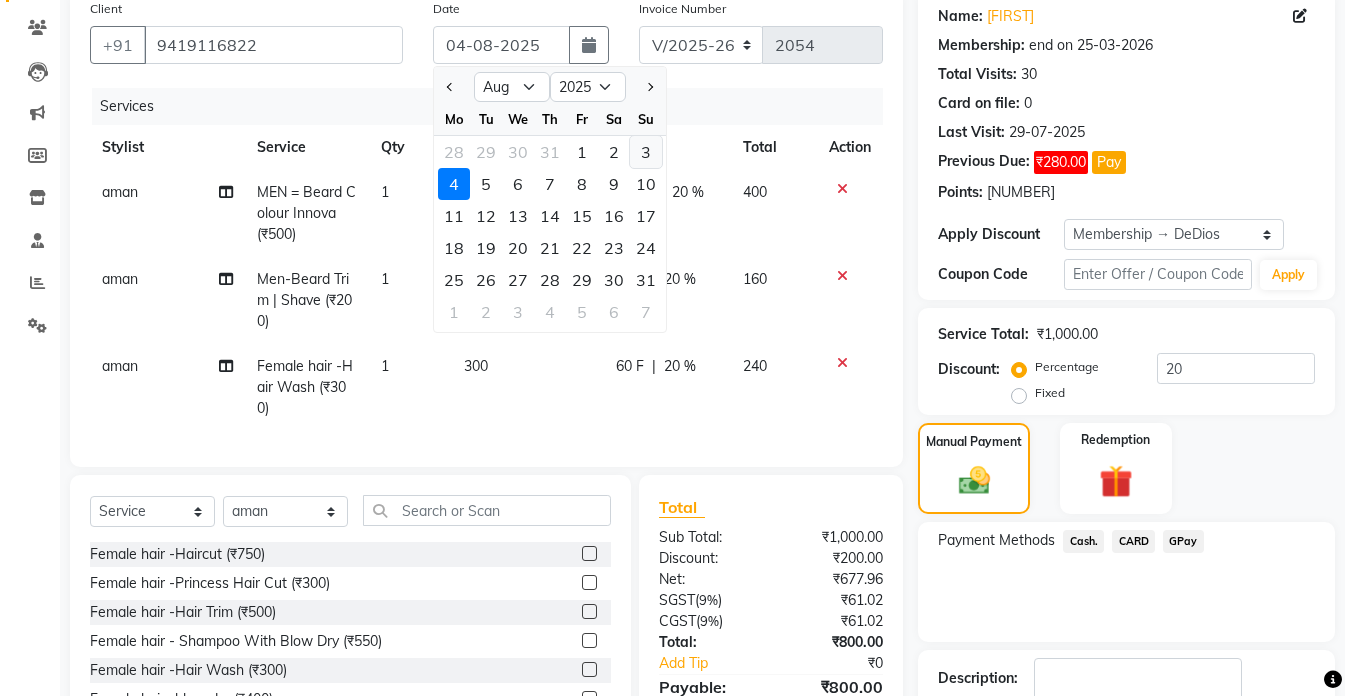 click on "3" 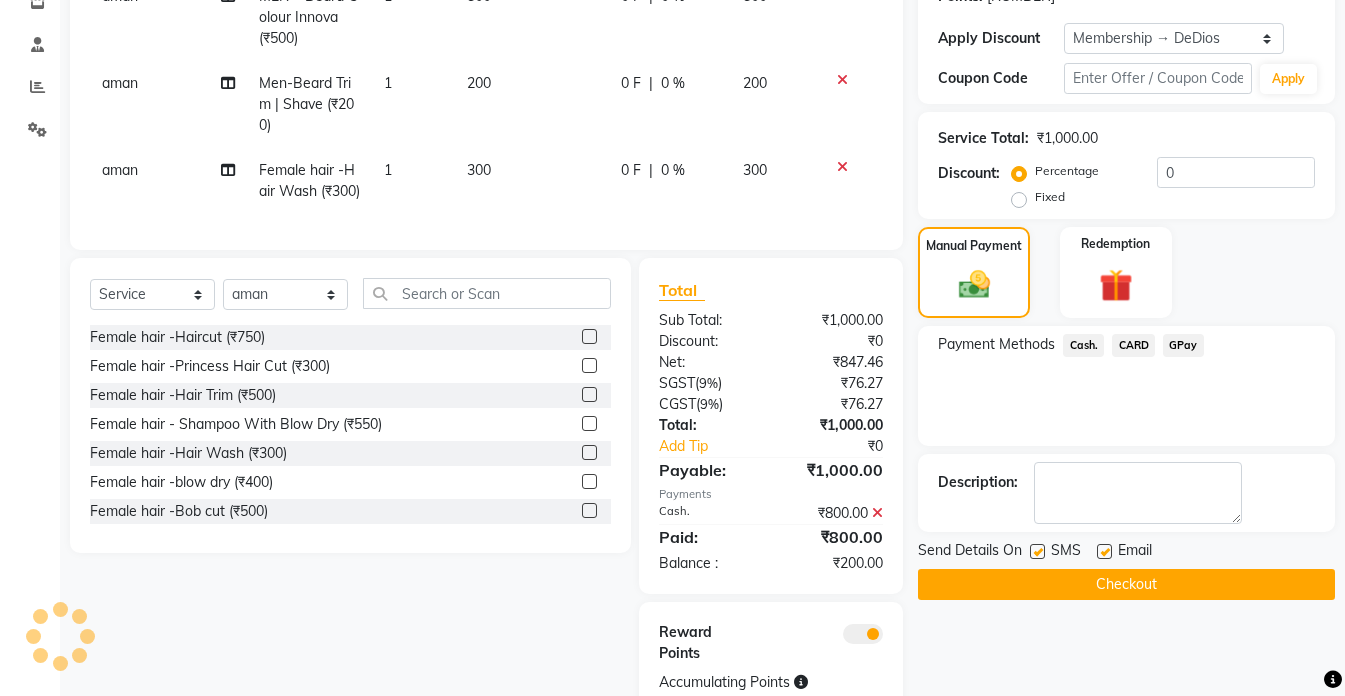 scroll, scrollTop: 360, scrollLeft: 0, axis: vertical 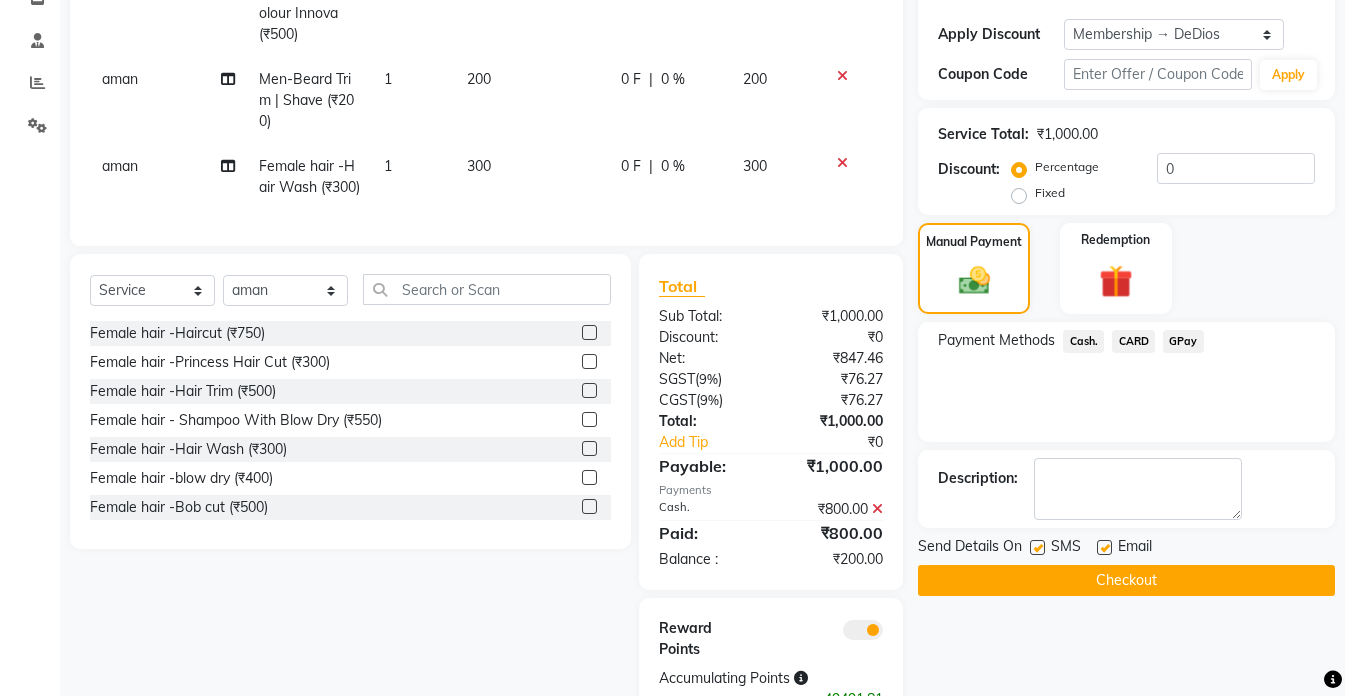 click 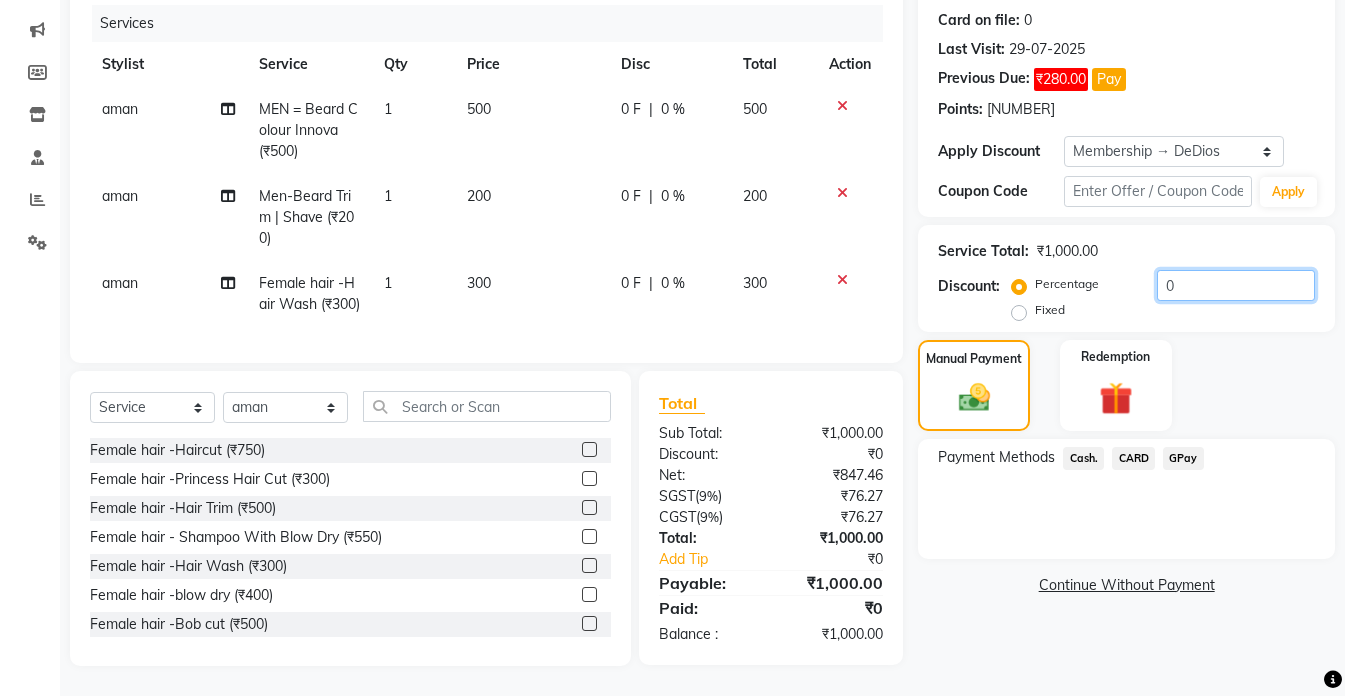 click on "0" 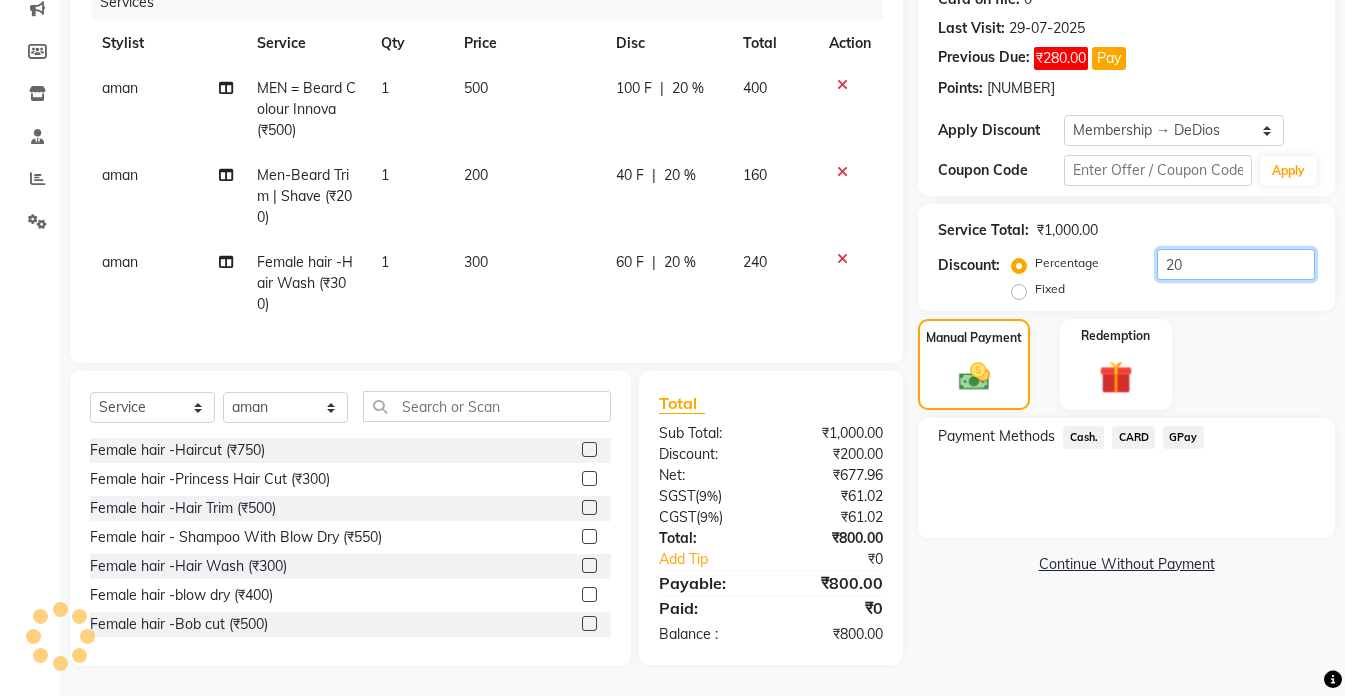 type on "20" 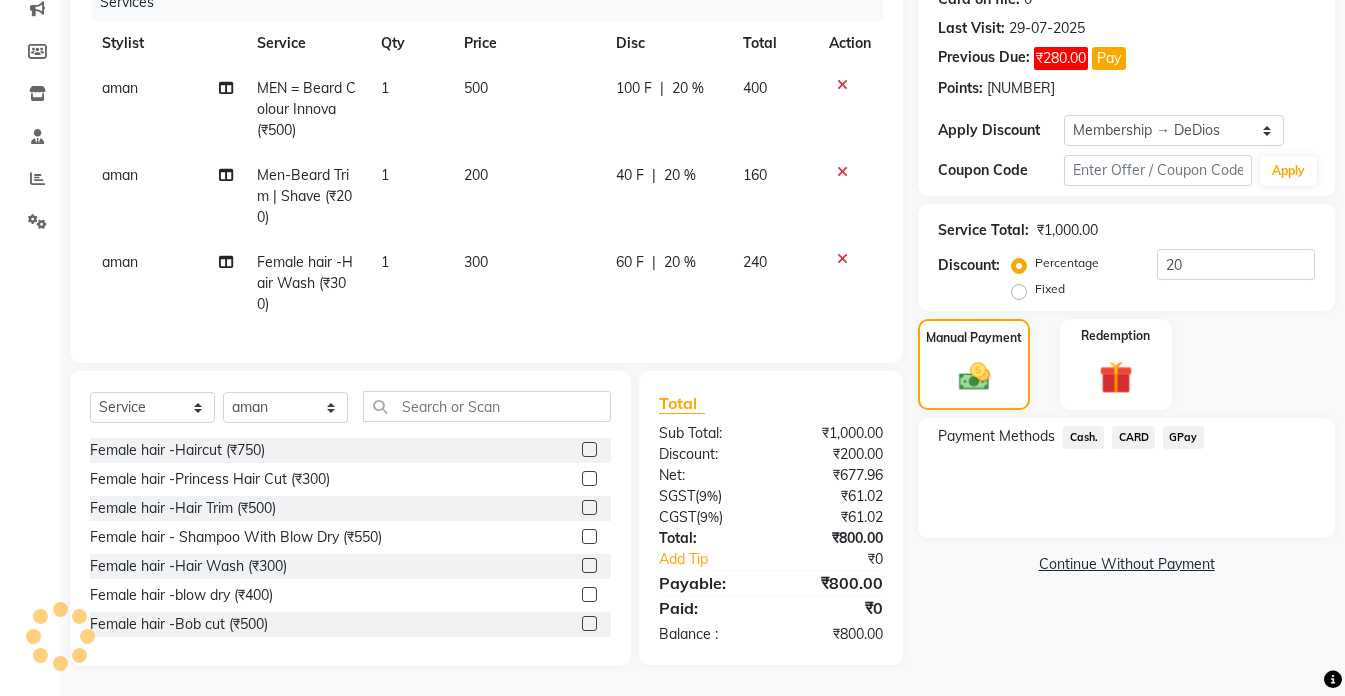 click on "Cash." 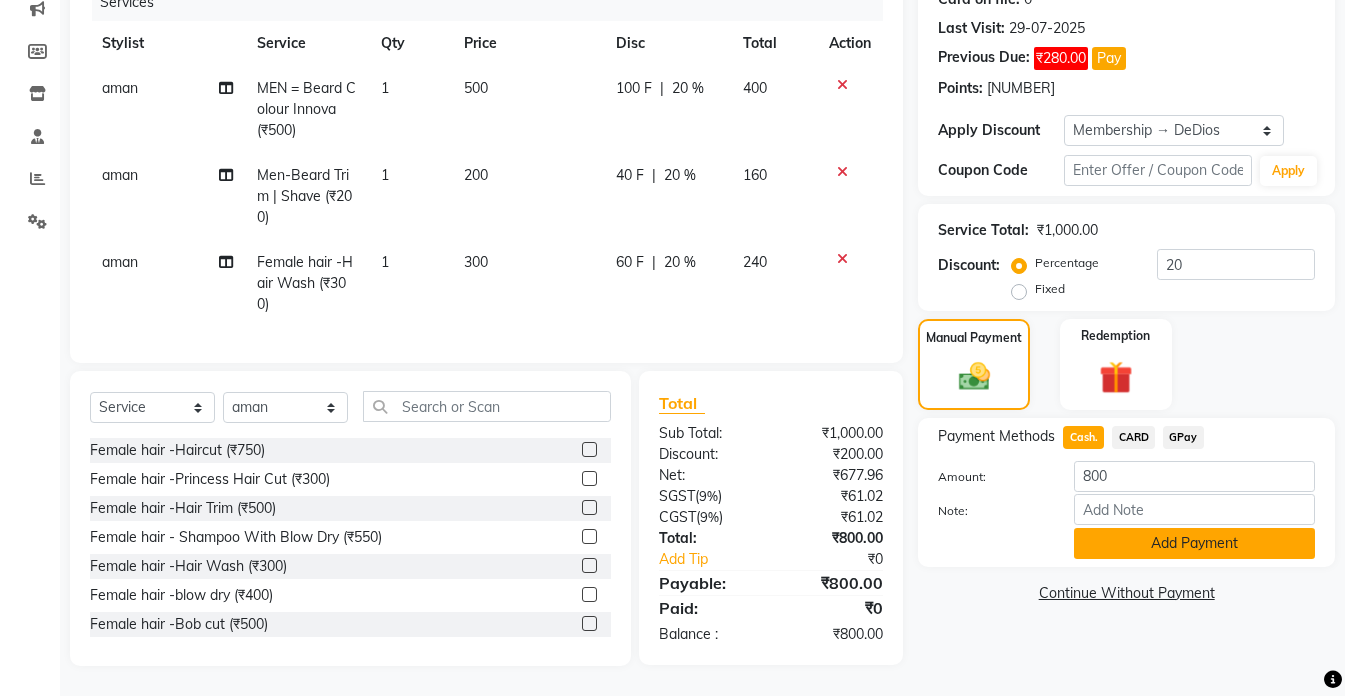 click on "Add Payment" 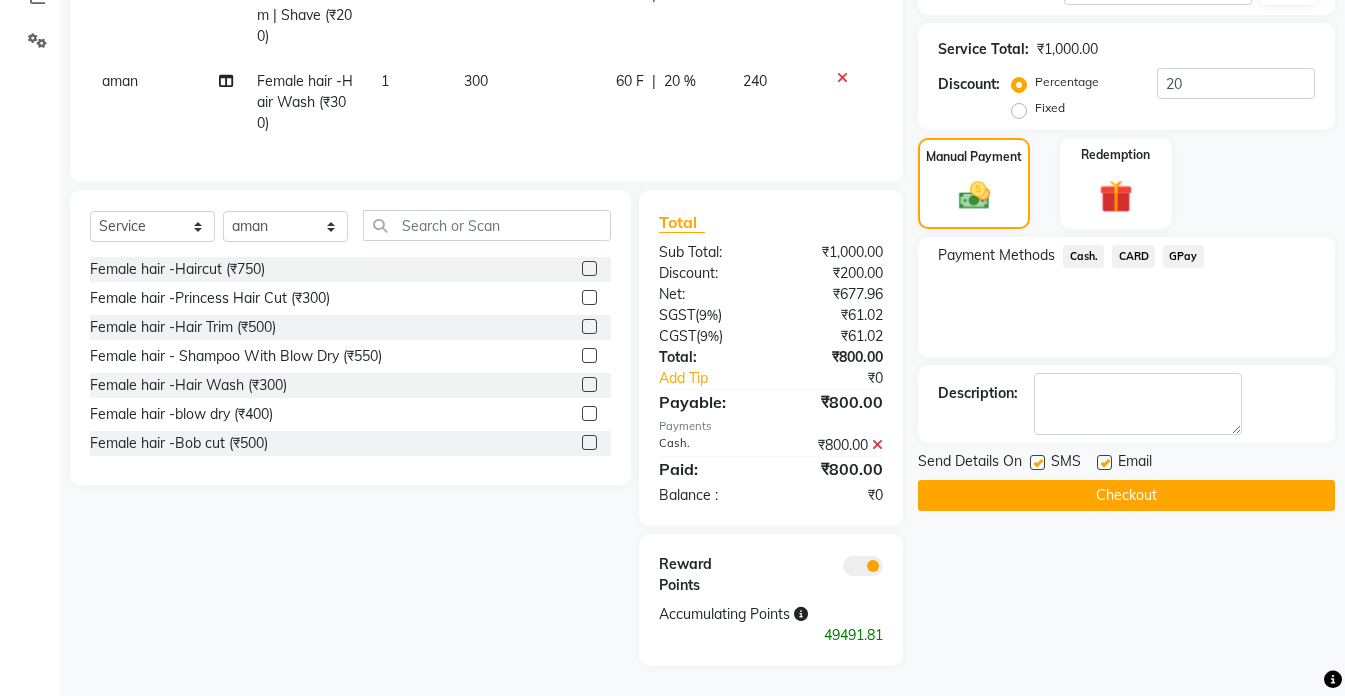 scroll, scrollTop: 460, scrollLeft: 0, axis: vertical 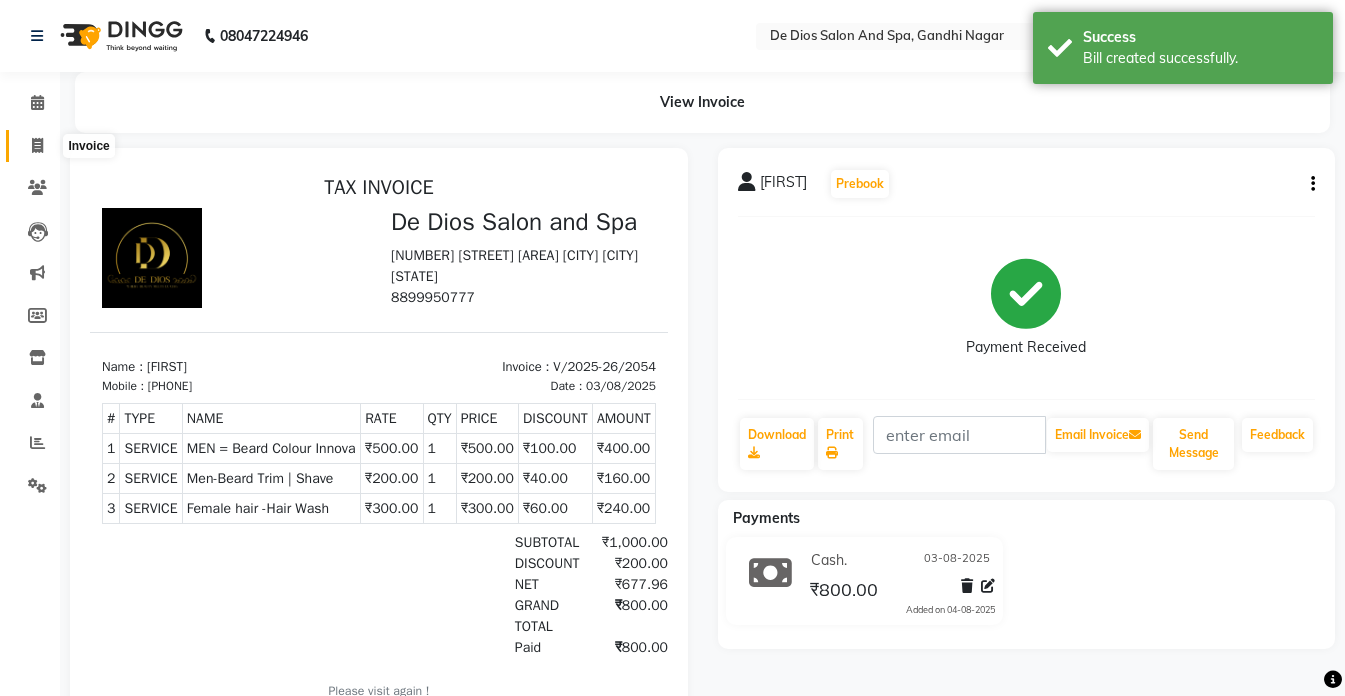 click 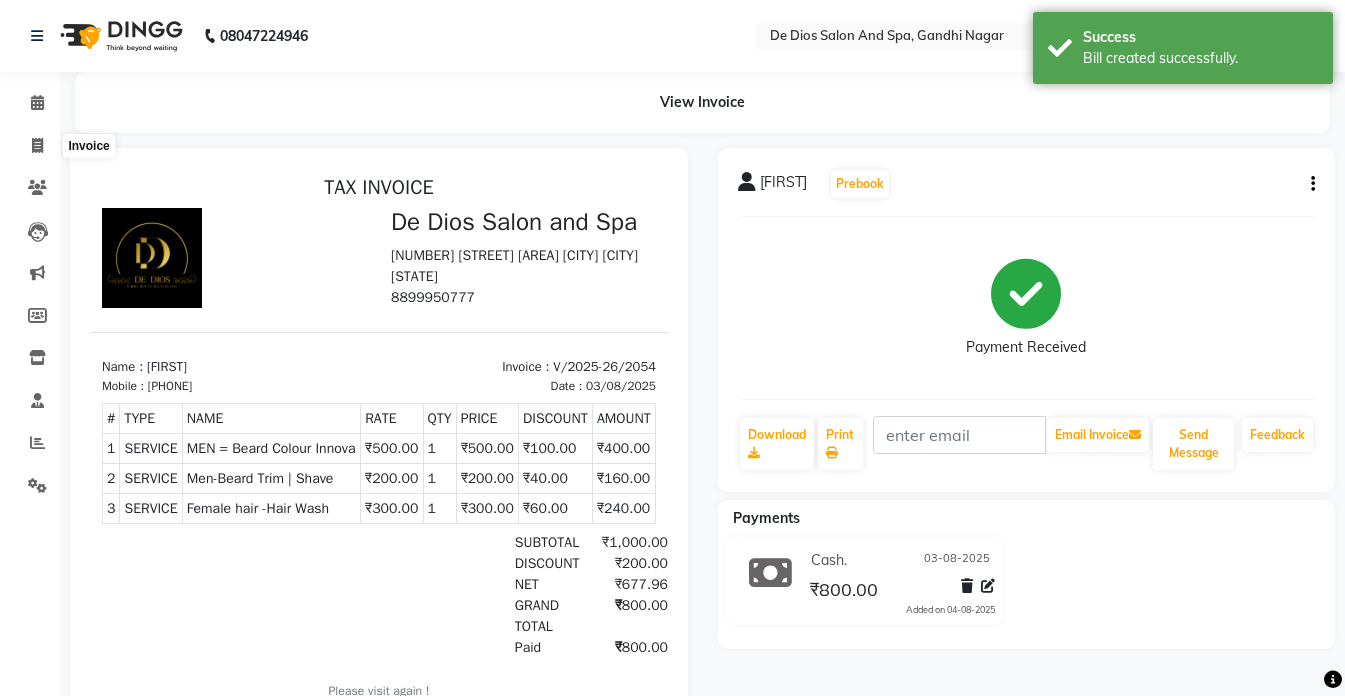 select on "service" 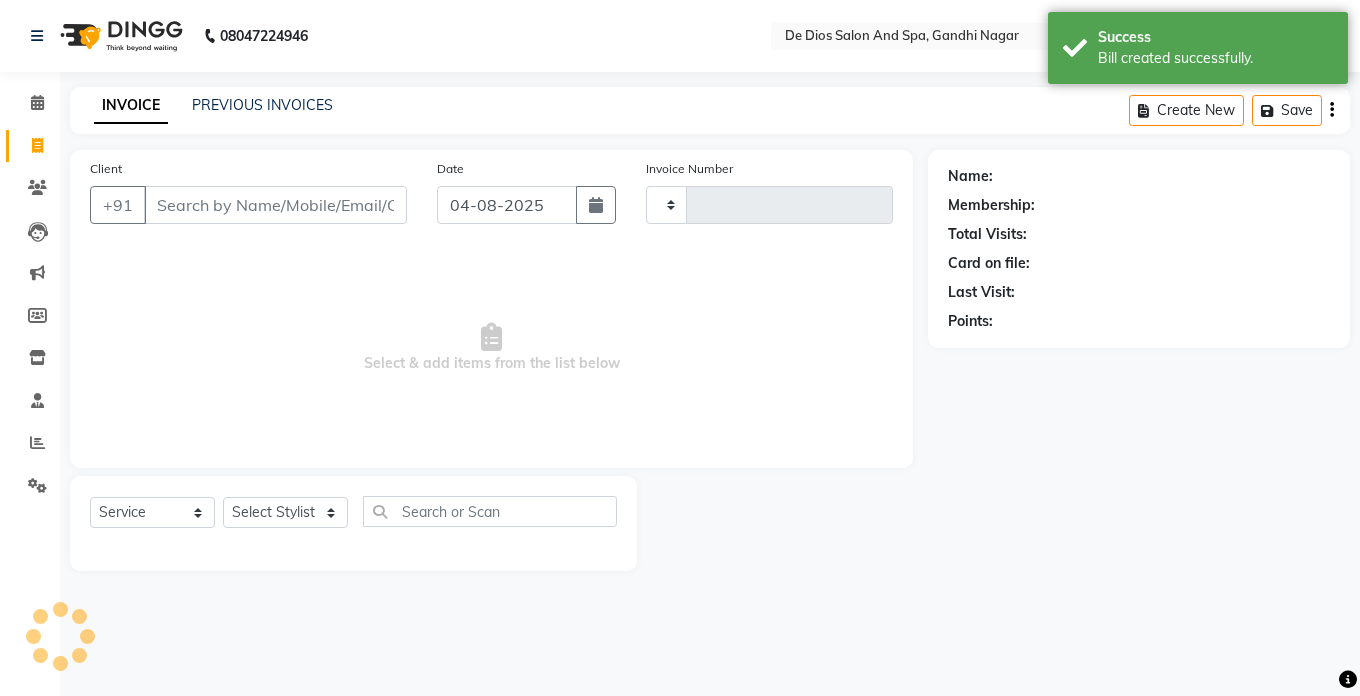 type on "2055" 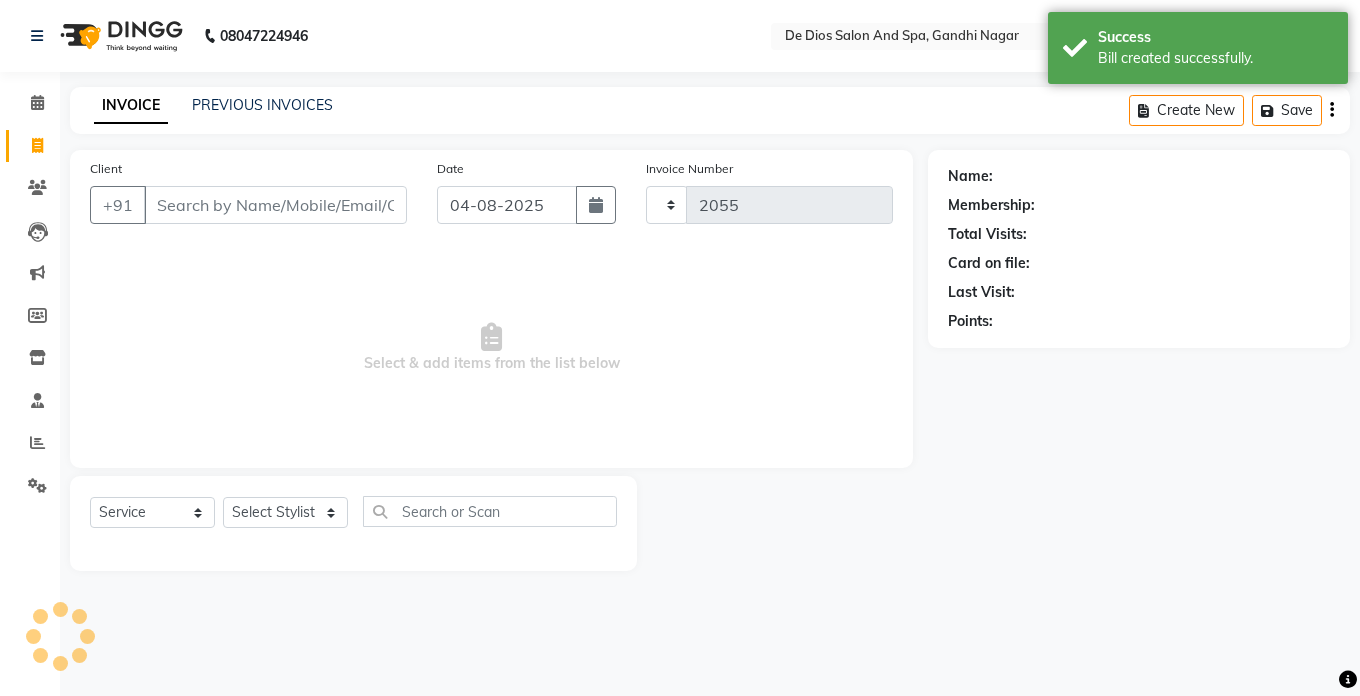 select on "6431" 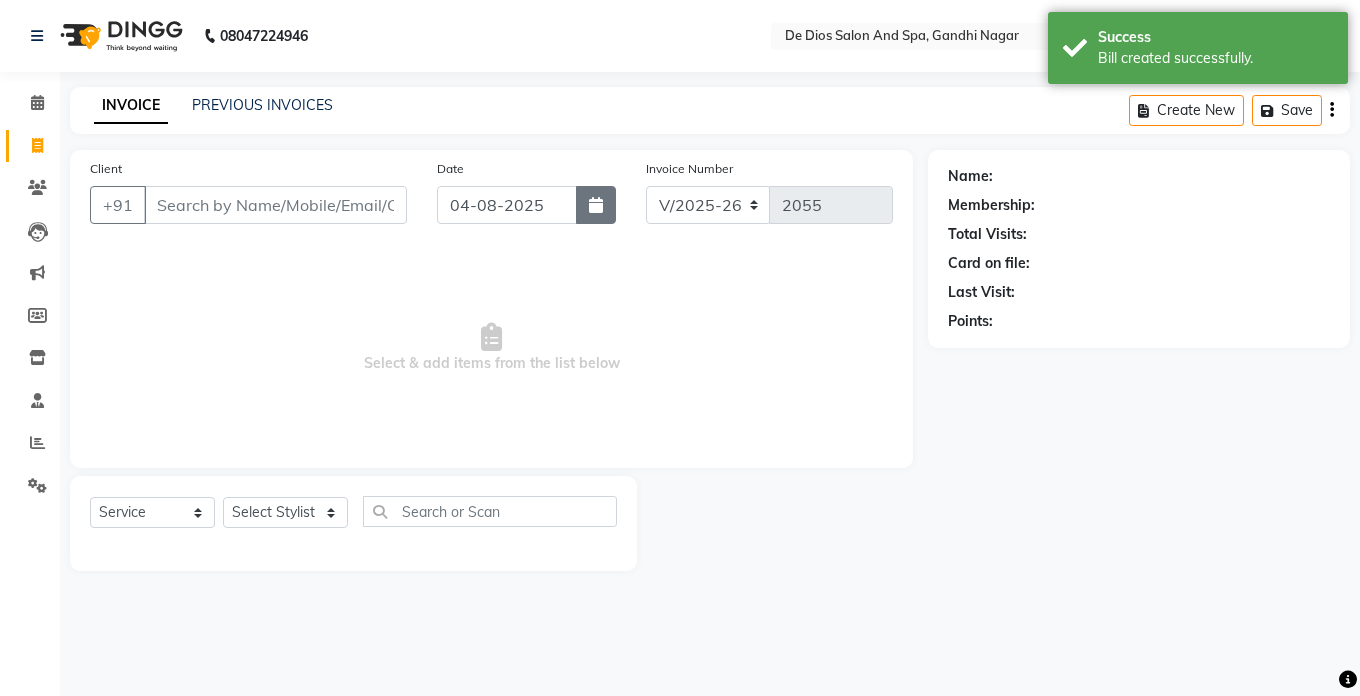 click 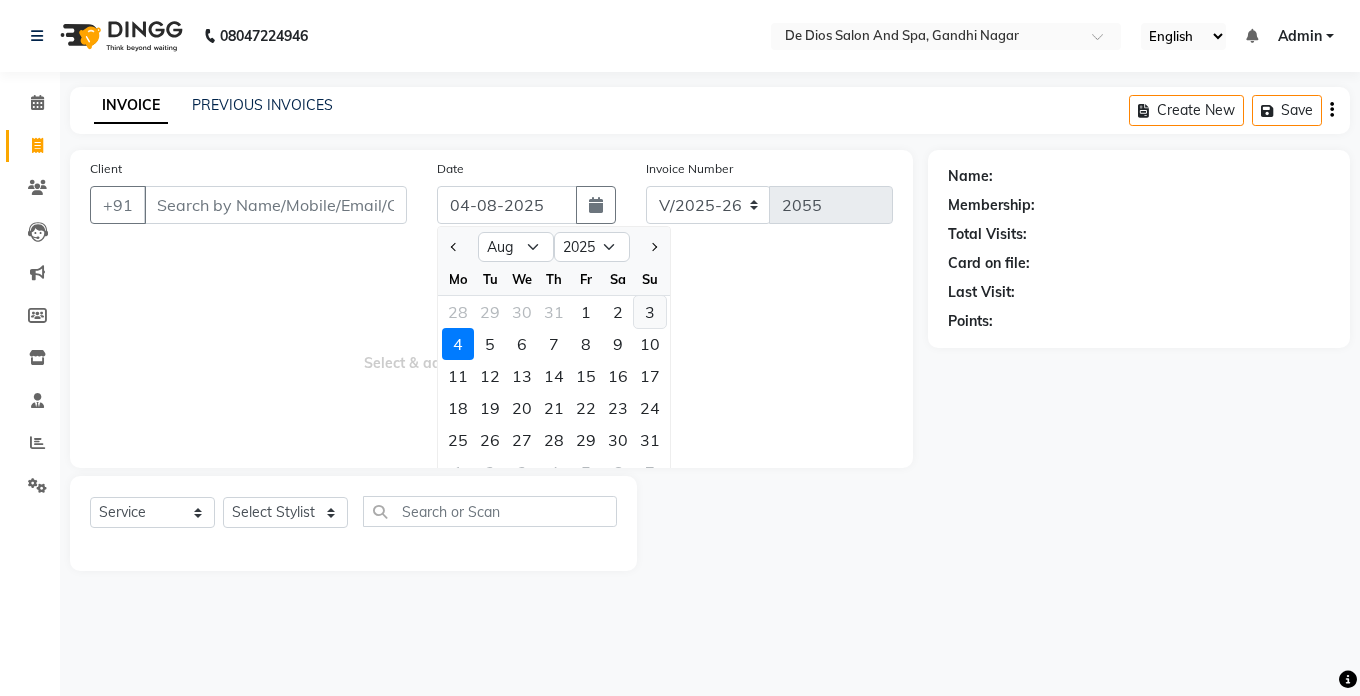 click on "3" 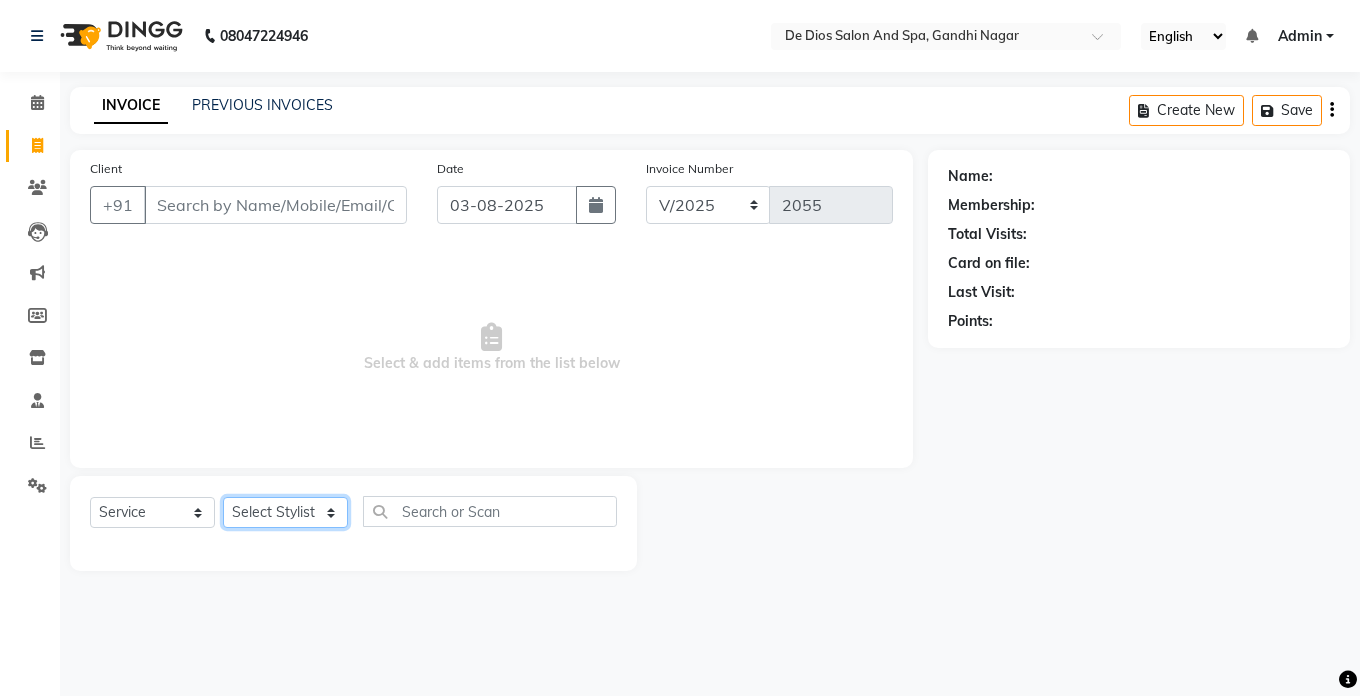 click on "Select Stylist akshay aman Arman Ashwani gunraj megha  nikita thappa nisha parveen shafali vishal vishu kumar" 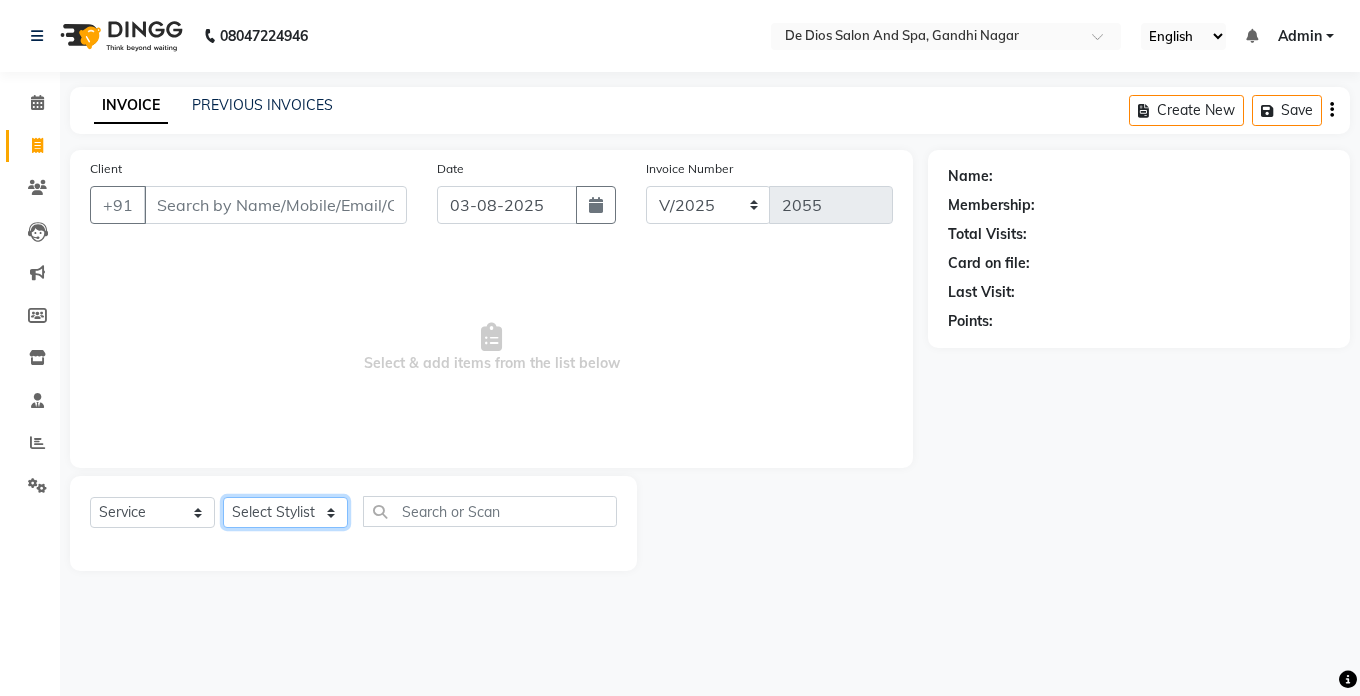 select on "49201" 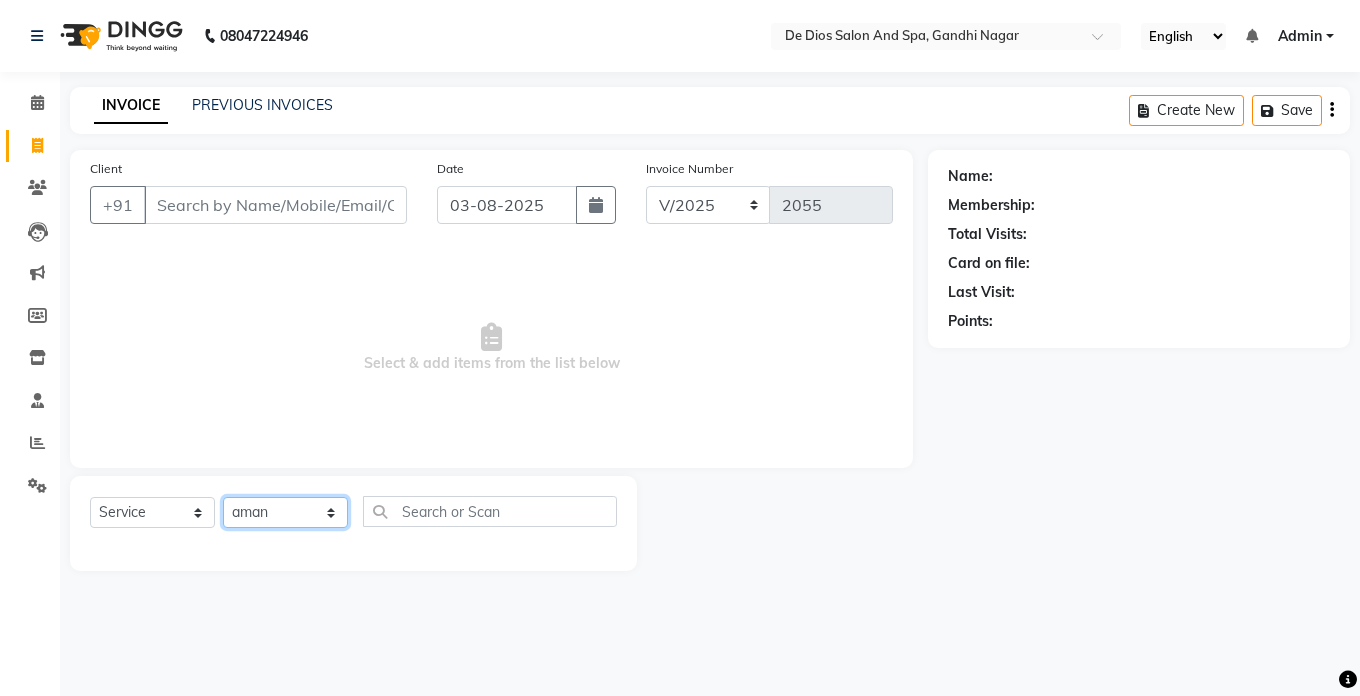 click on "Select Stylist akshay aman Arman Ashwani gunraj megha  nikita thappa nisha parveen shafali vishal vishu kumar" 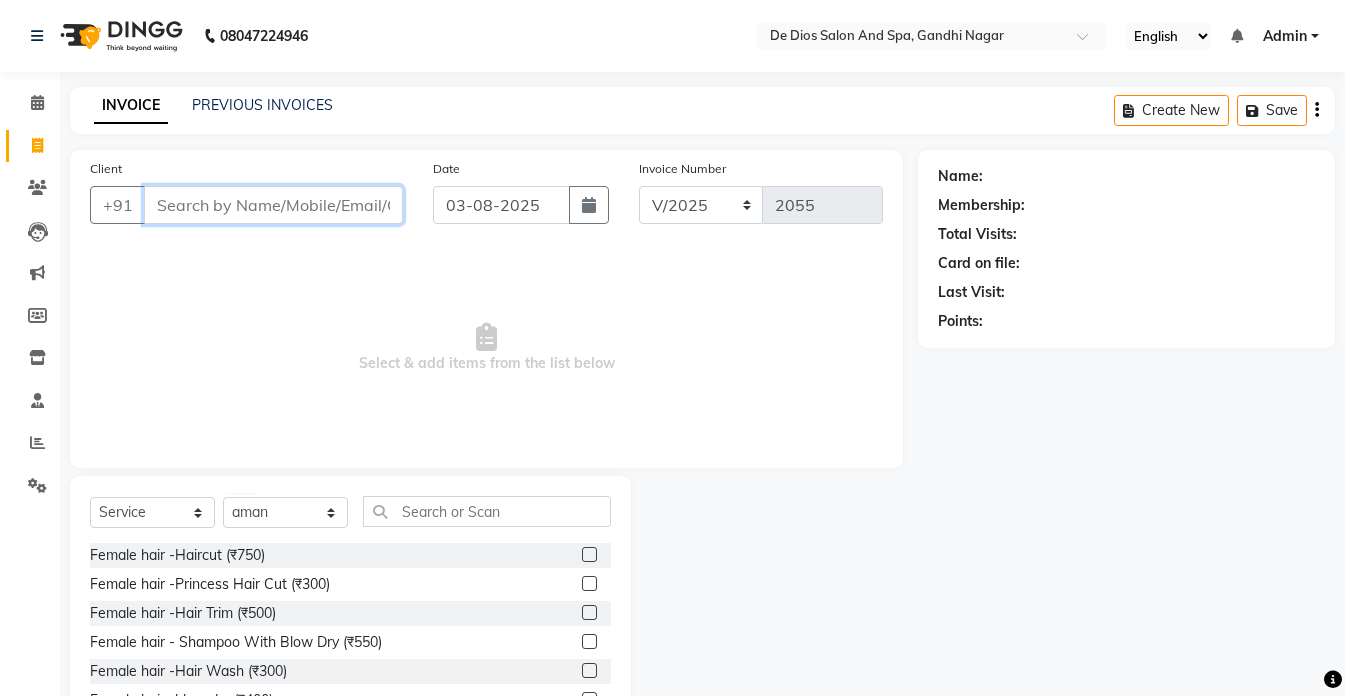 click on "Client" at bounding box center [273, 205] 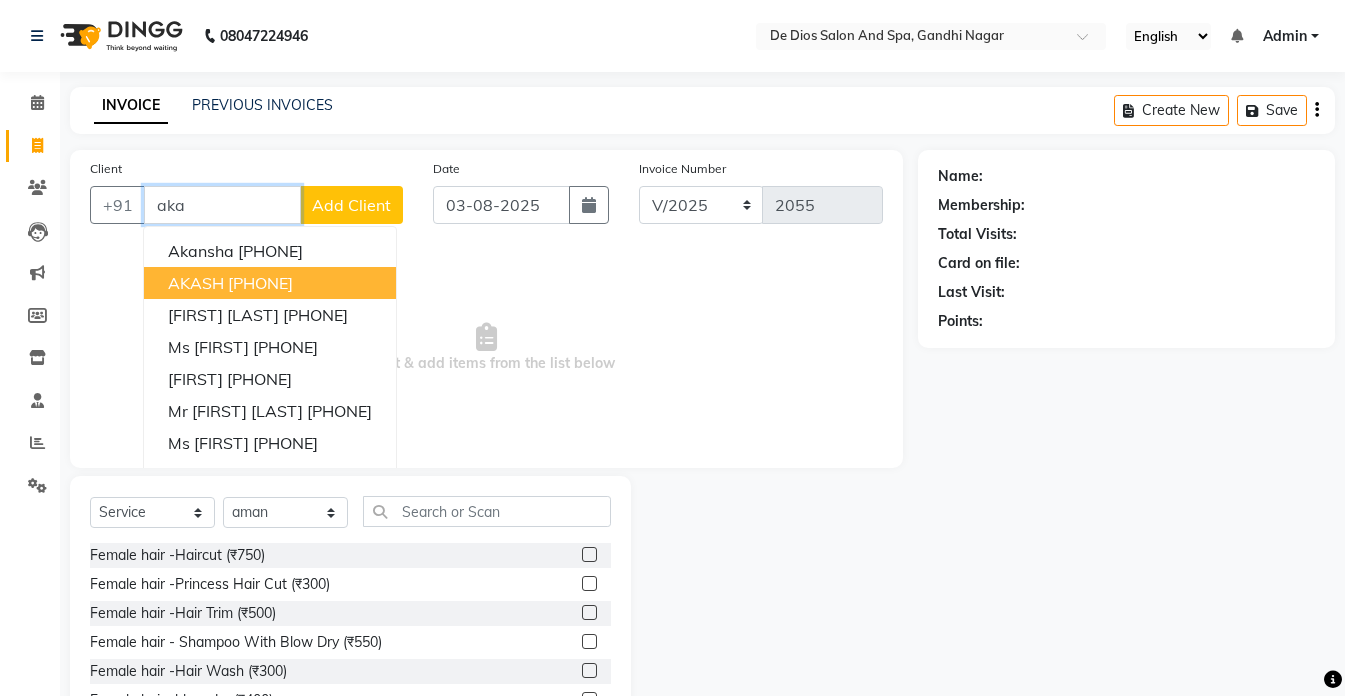 click on "9596720218" at bounding box center (260, 283) 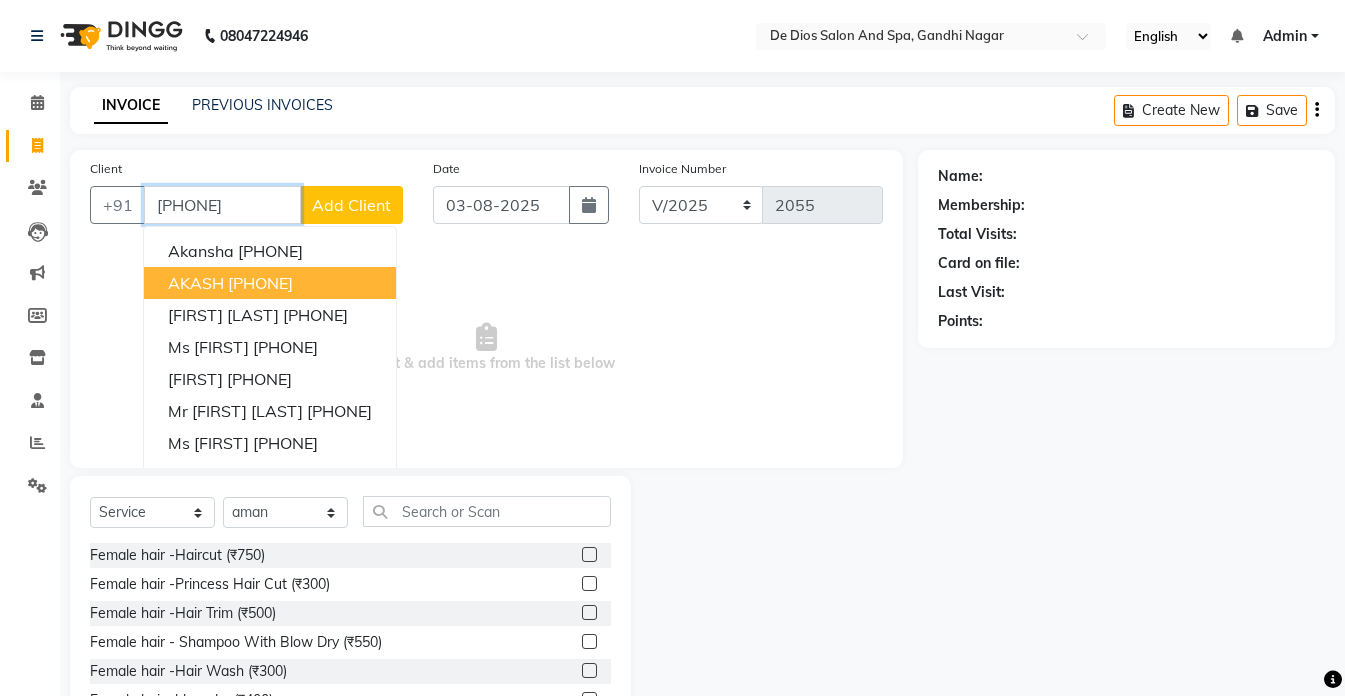 type on "9596720218" 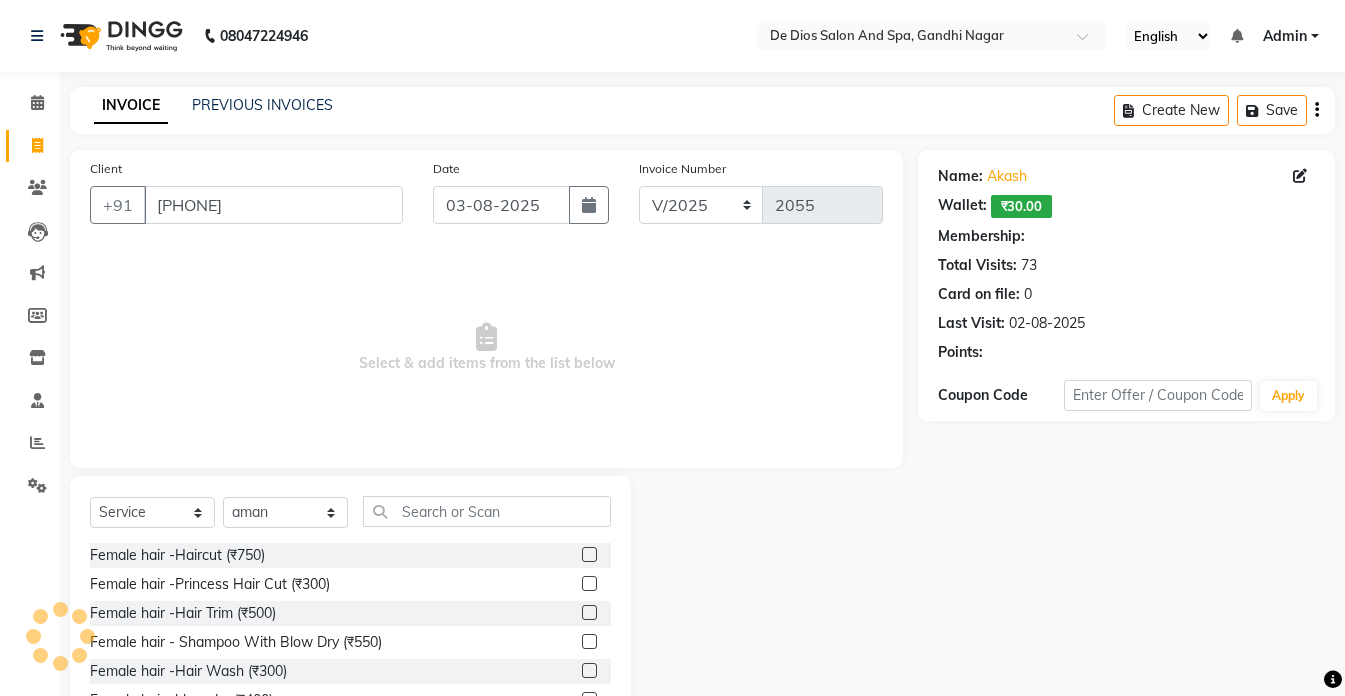 select on "1: Object" 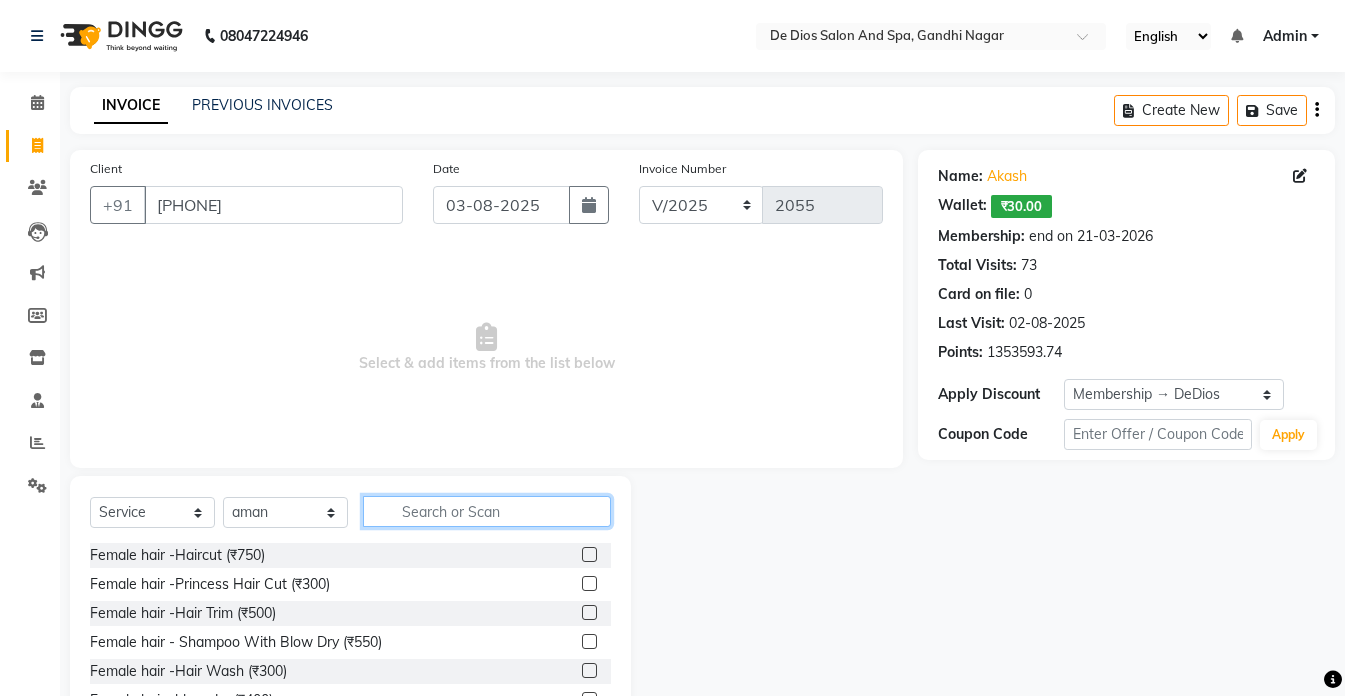 click 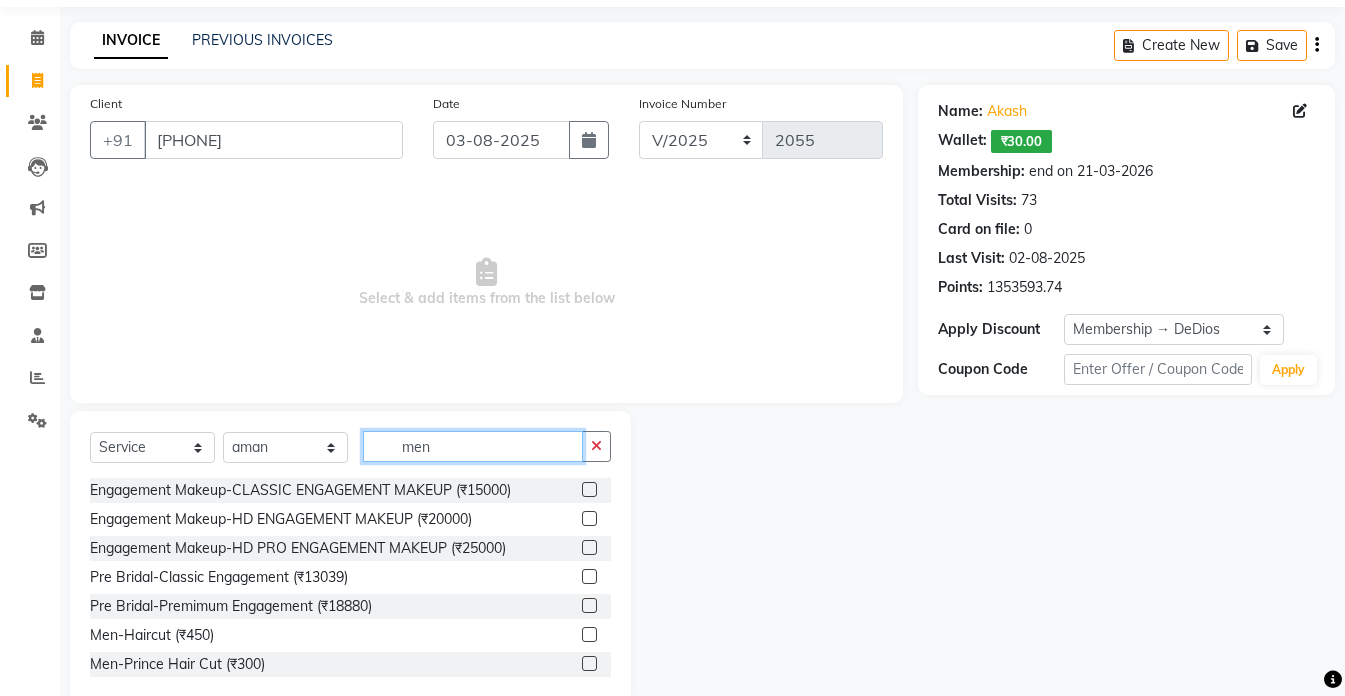 scroll, scrollTop: 100, scrollLeft: 0, axis: vertical 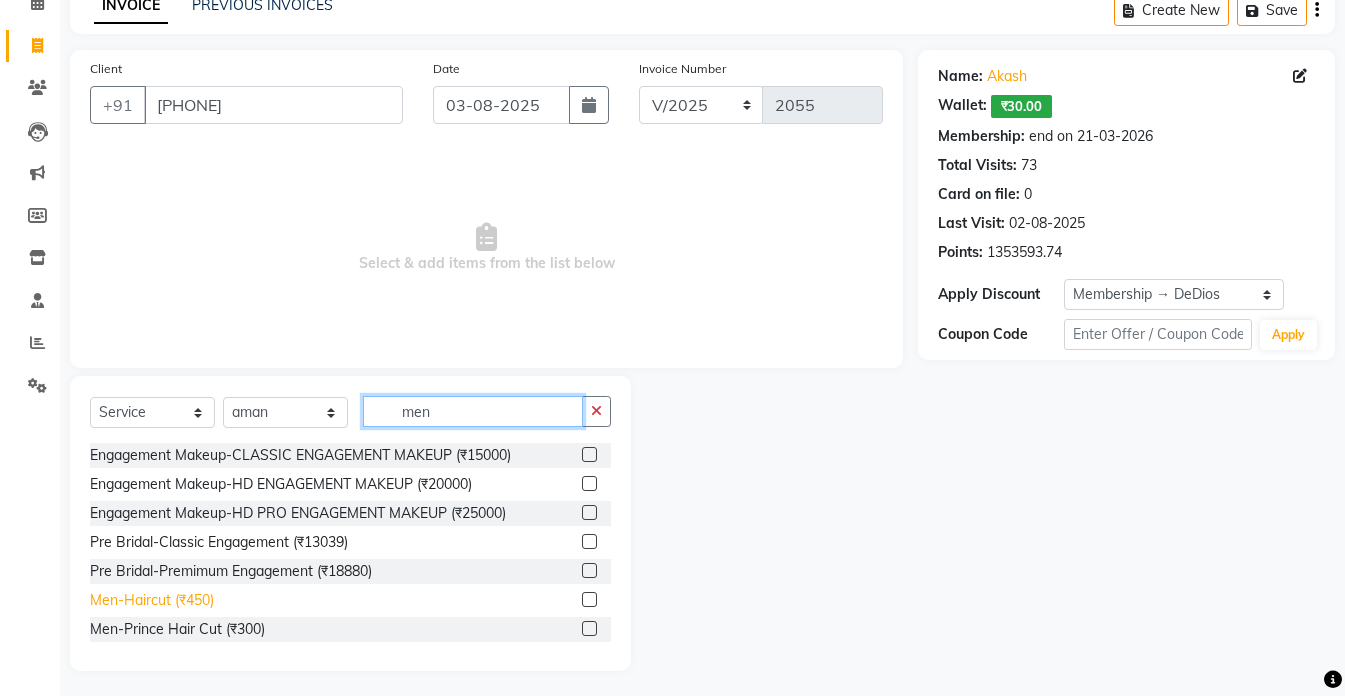 type on "men" 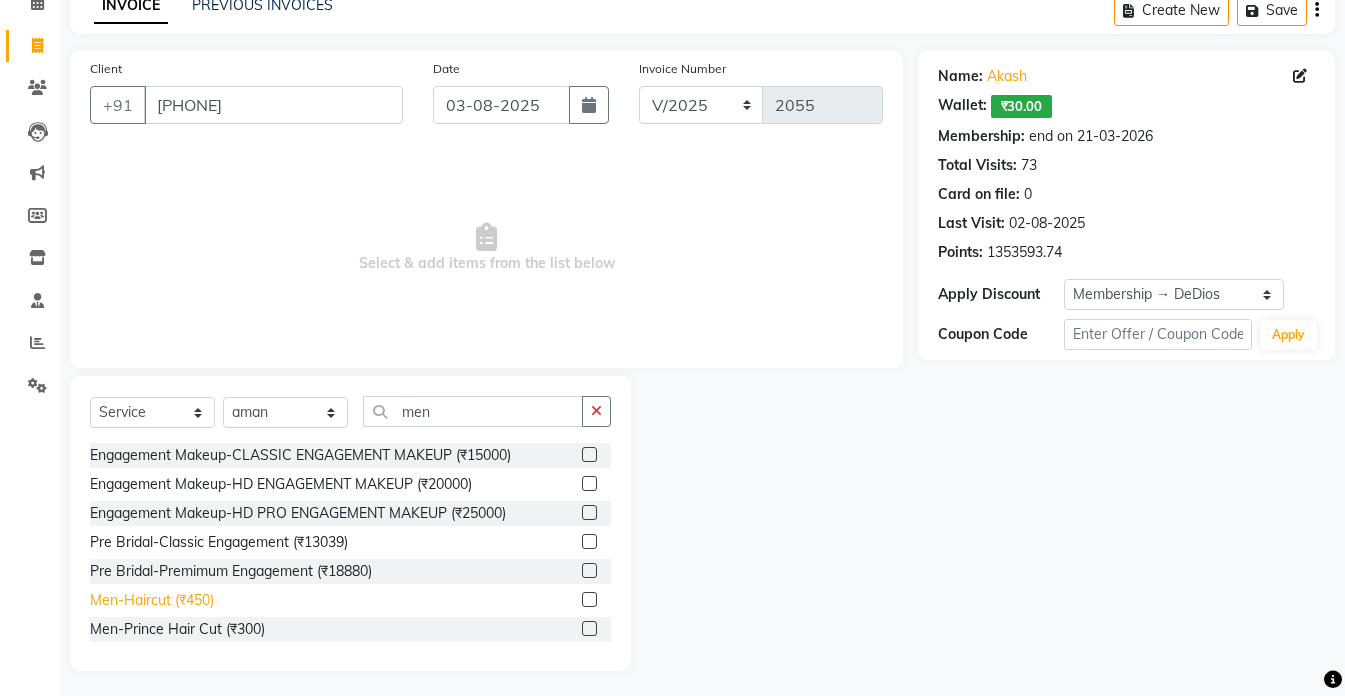 click on "Men-Haircut (₹450)" 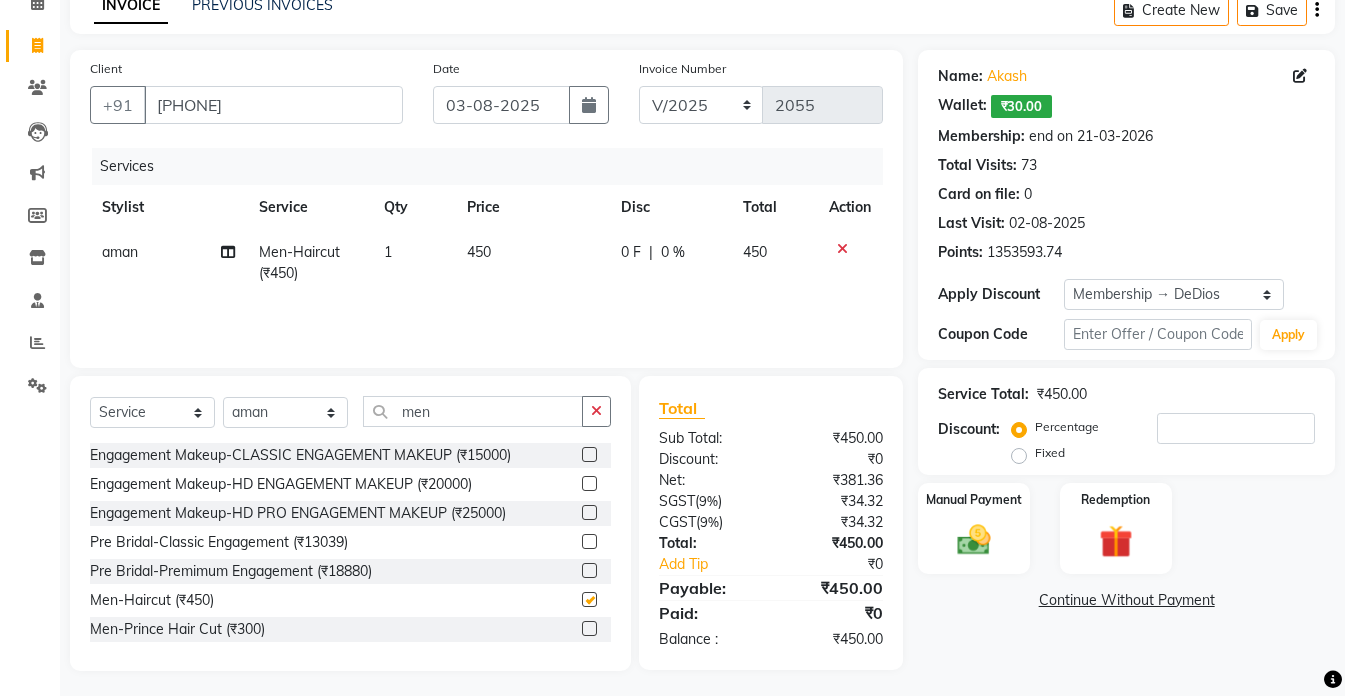 checkbox on "false" 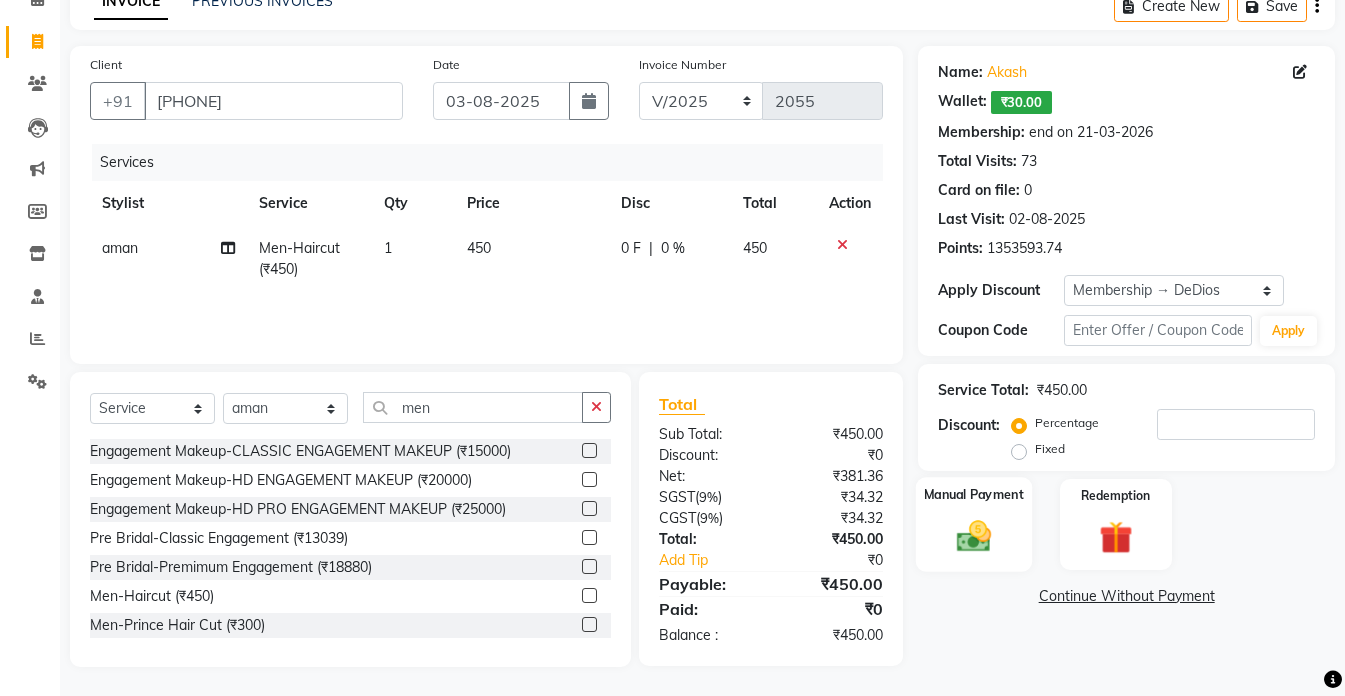scroll, scrollTop: 105, scrollLeft: 0, axis: vertical 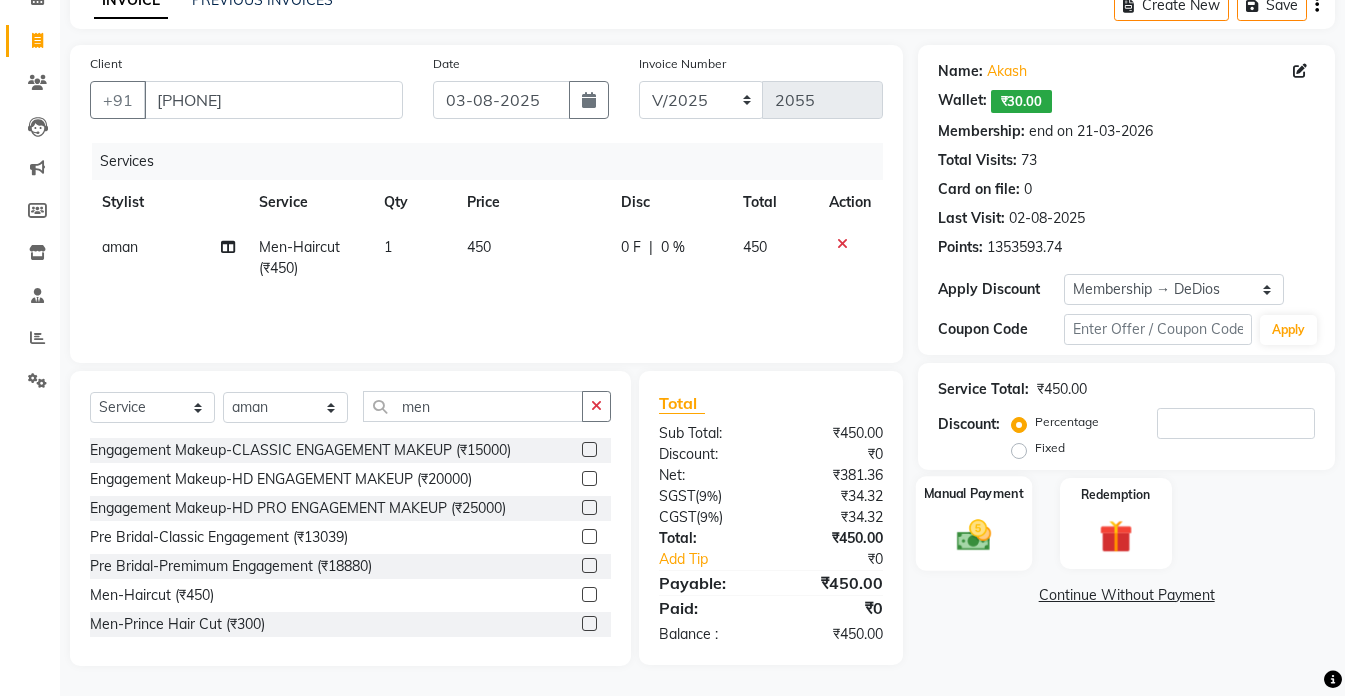 click 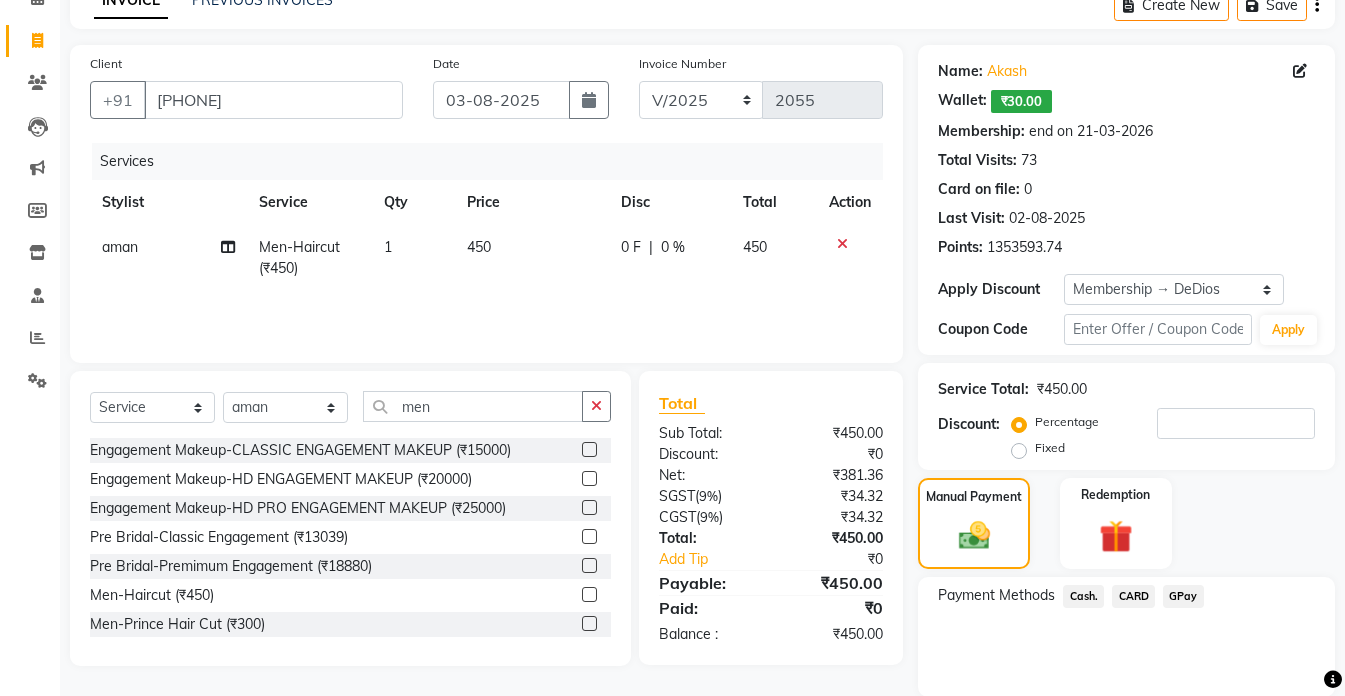 click on "Cash." 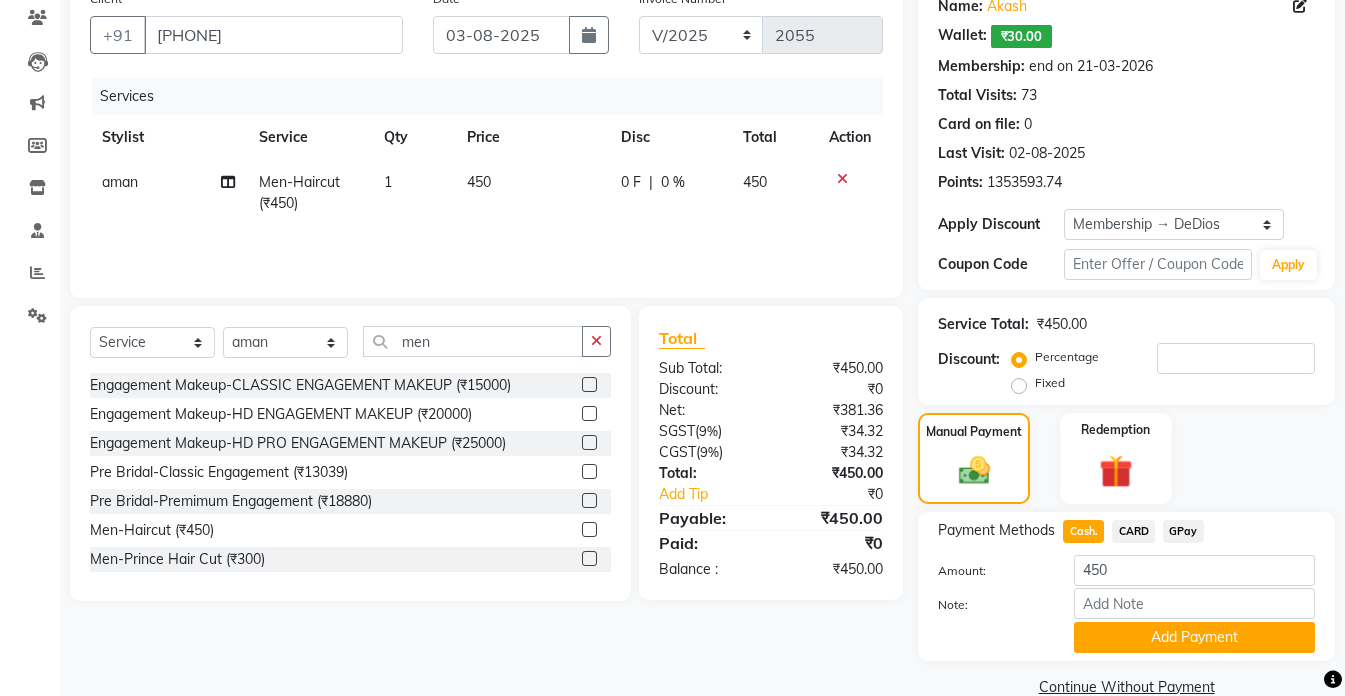 scroll, scrollTop: 205, scrollLeft: 0, axis: vertical 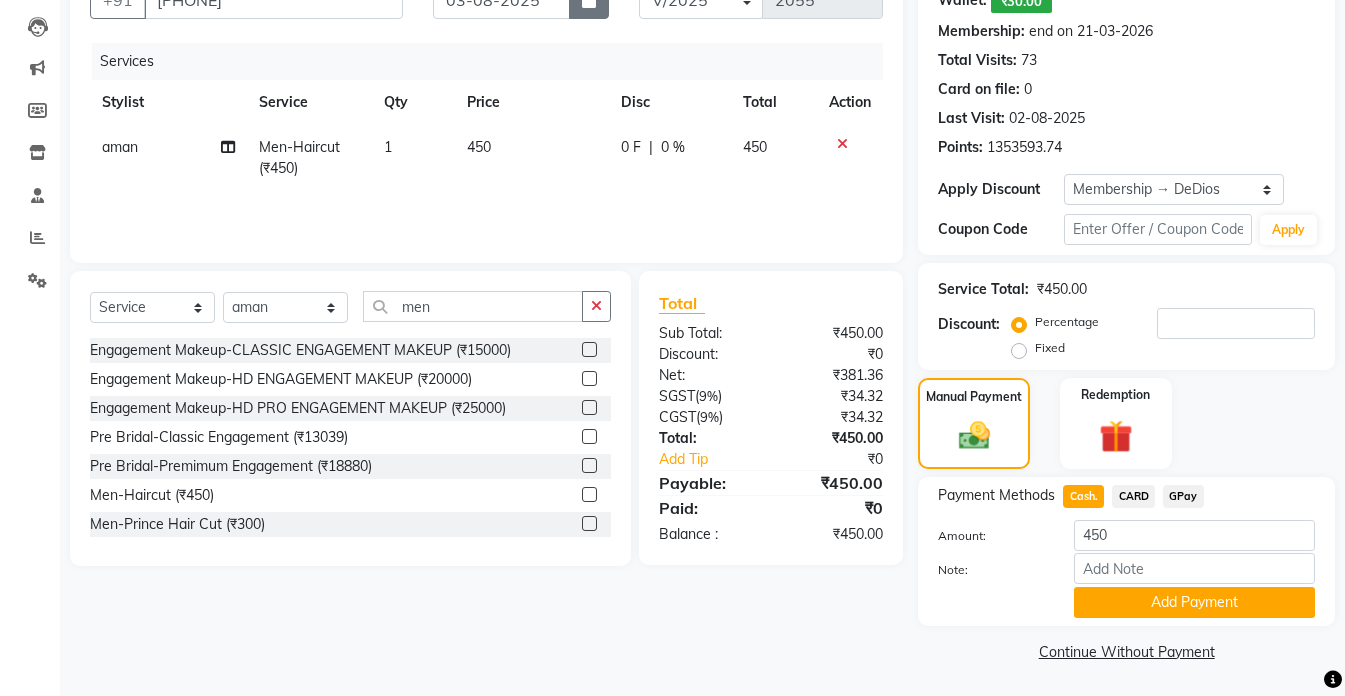click 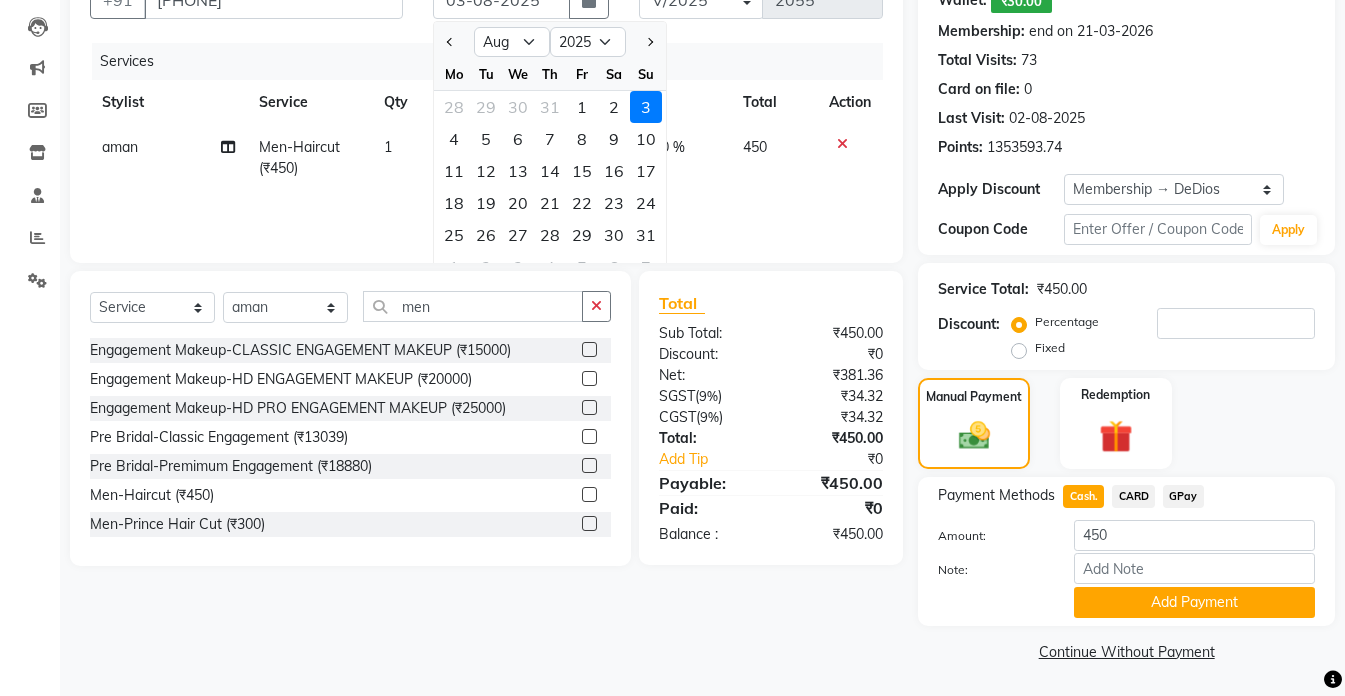 click on "Name: Akash   Wallet:   ₹30.00  Membership: end on 21-03-2026 Total Visits:  73 Card on file:  0 Last Visit:   02-08-2025 Points:   1353593.74  Apply Discount Select Membership → DeDios Coupon Code Apply Service Total:  ₹450.00  Discount:  Percentage   Fixed  Manual Payment Redemption Payment Methods  Cash.   CARD   GPay  Amount: 450 Note: Add Payment  Continue Without Payment" 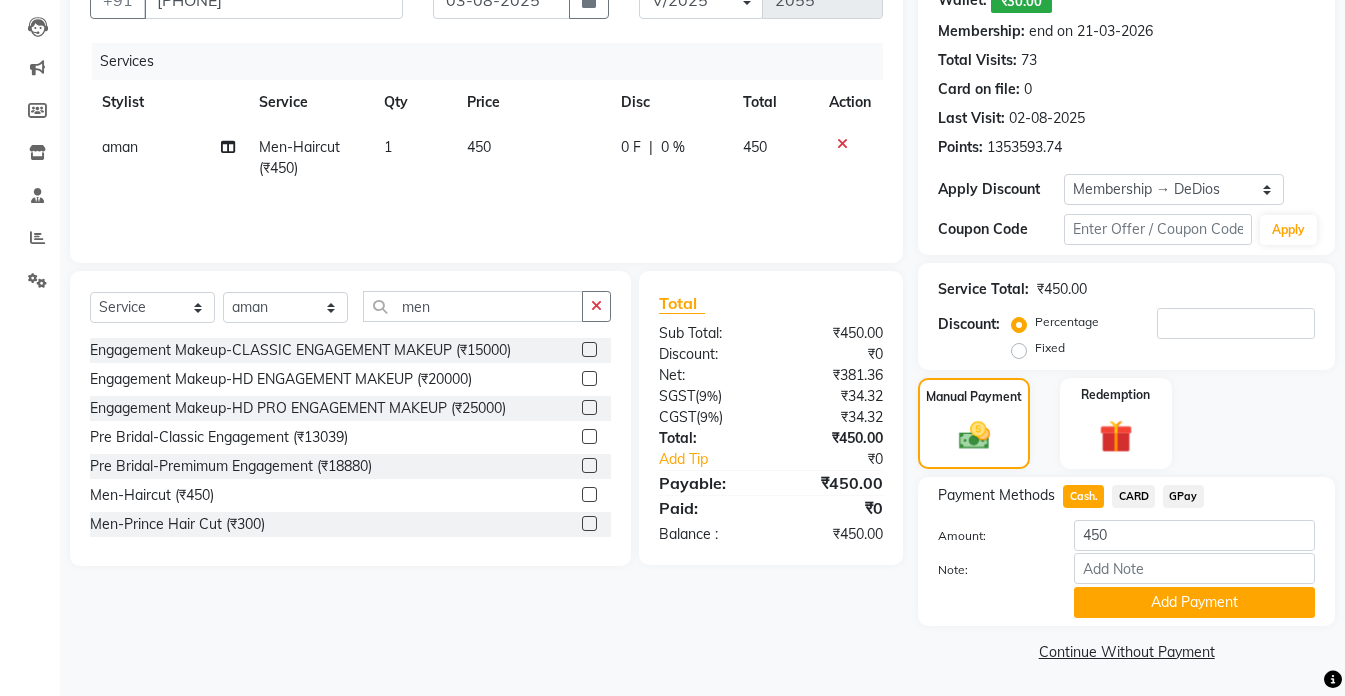 scroll, scrollTop: 206, scrollLeft: 0, axis: vertical 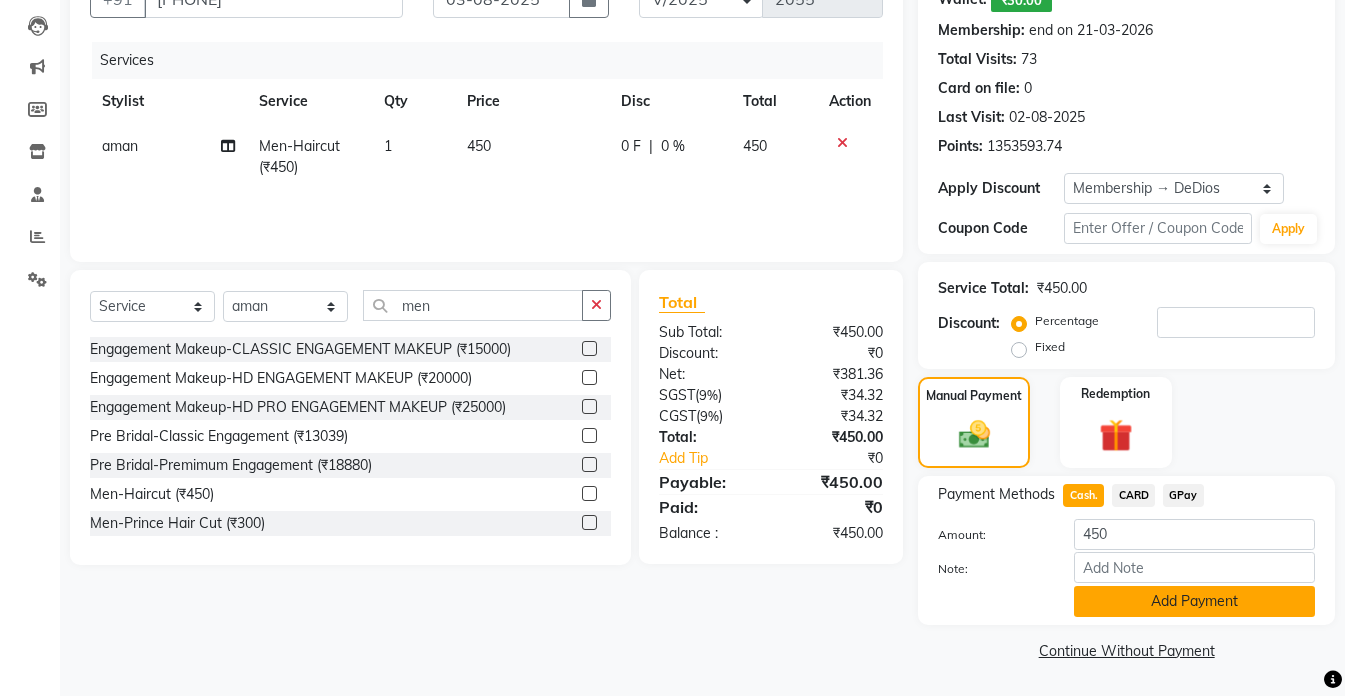 click on "Add Payment" 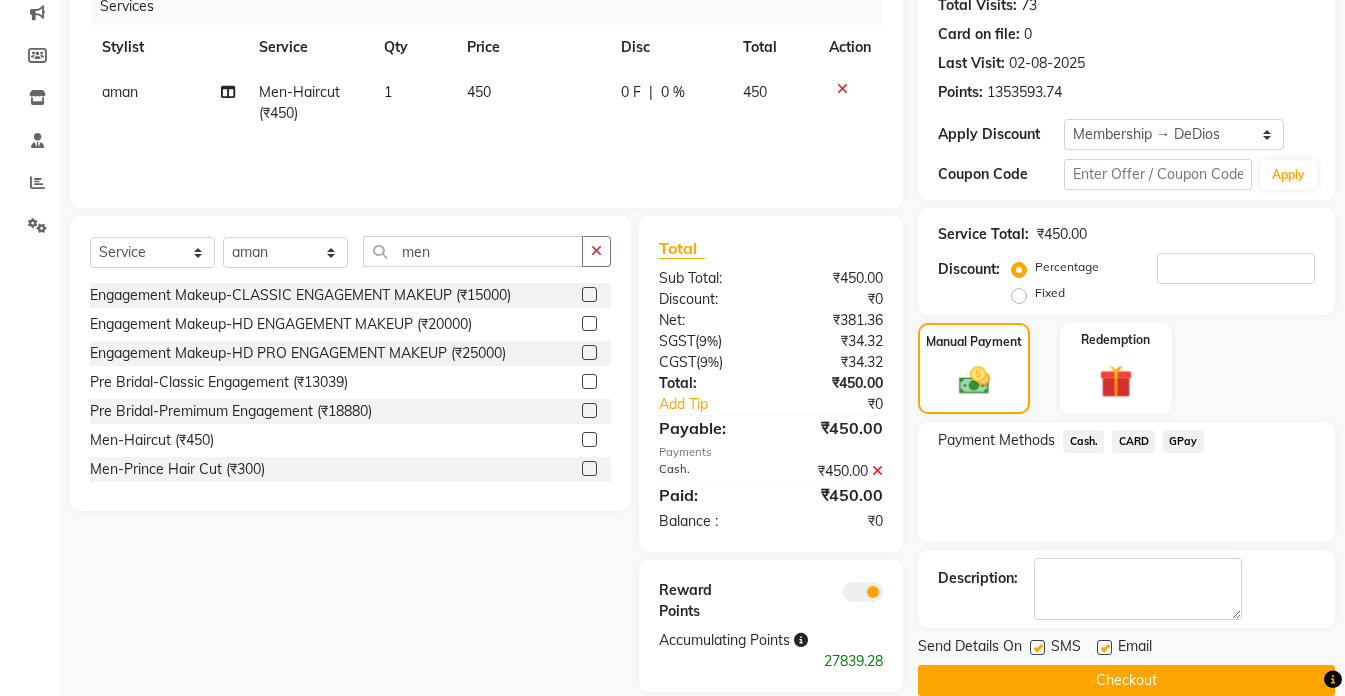 scroll, scrollTop: 290, scrollLeft: 0, axis: vertical 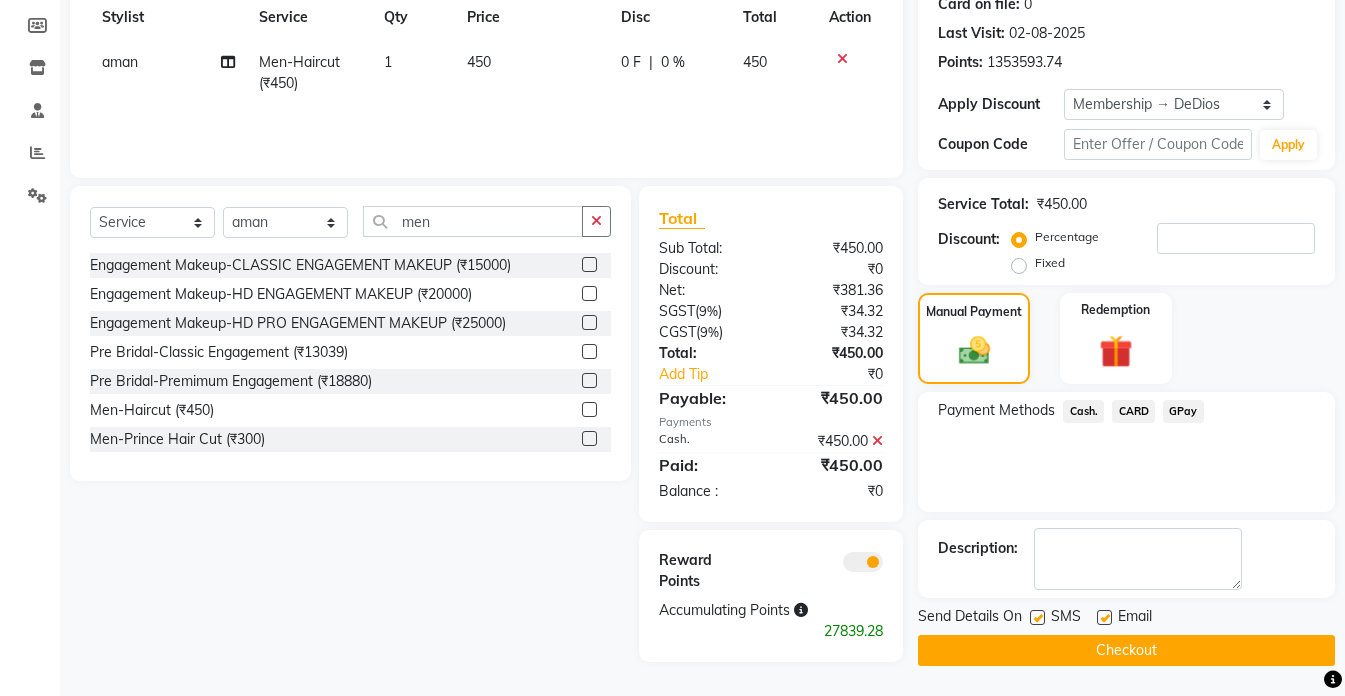 click on "Checkout" 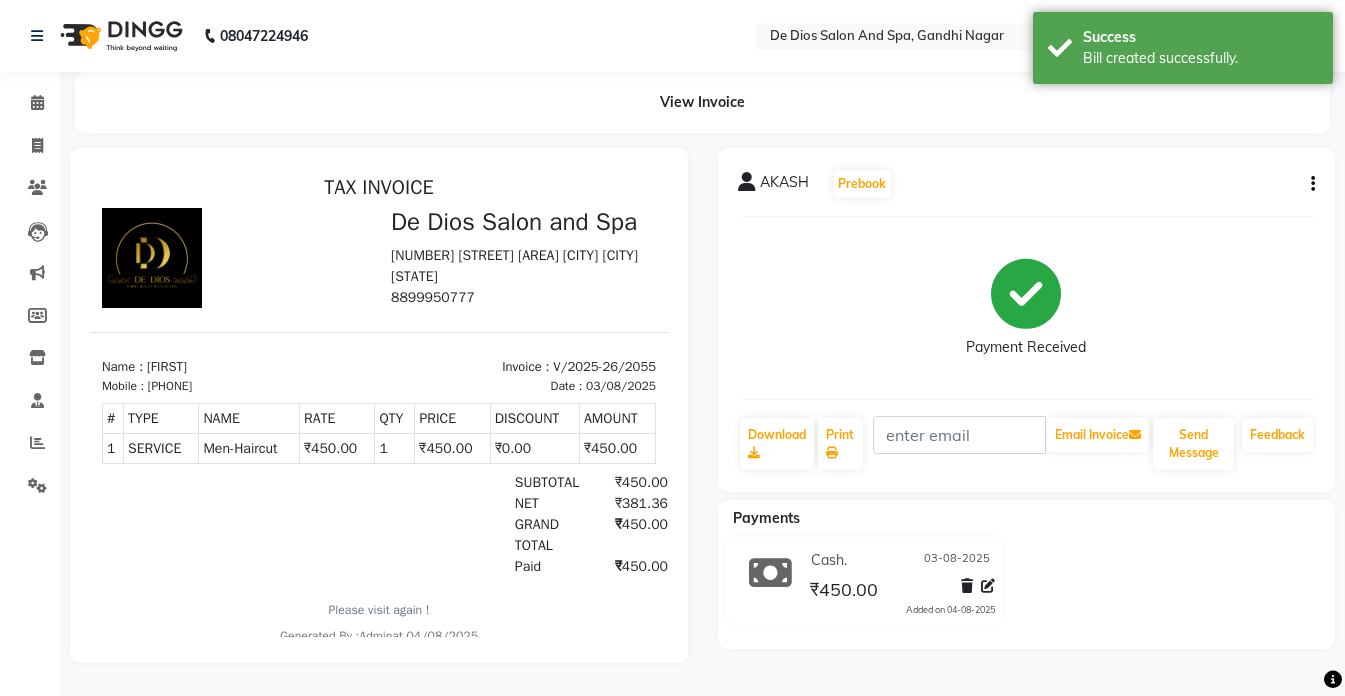 scroll, scrollTop: 0, scrollLeft: 0, axis: both 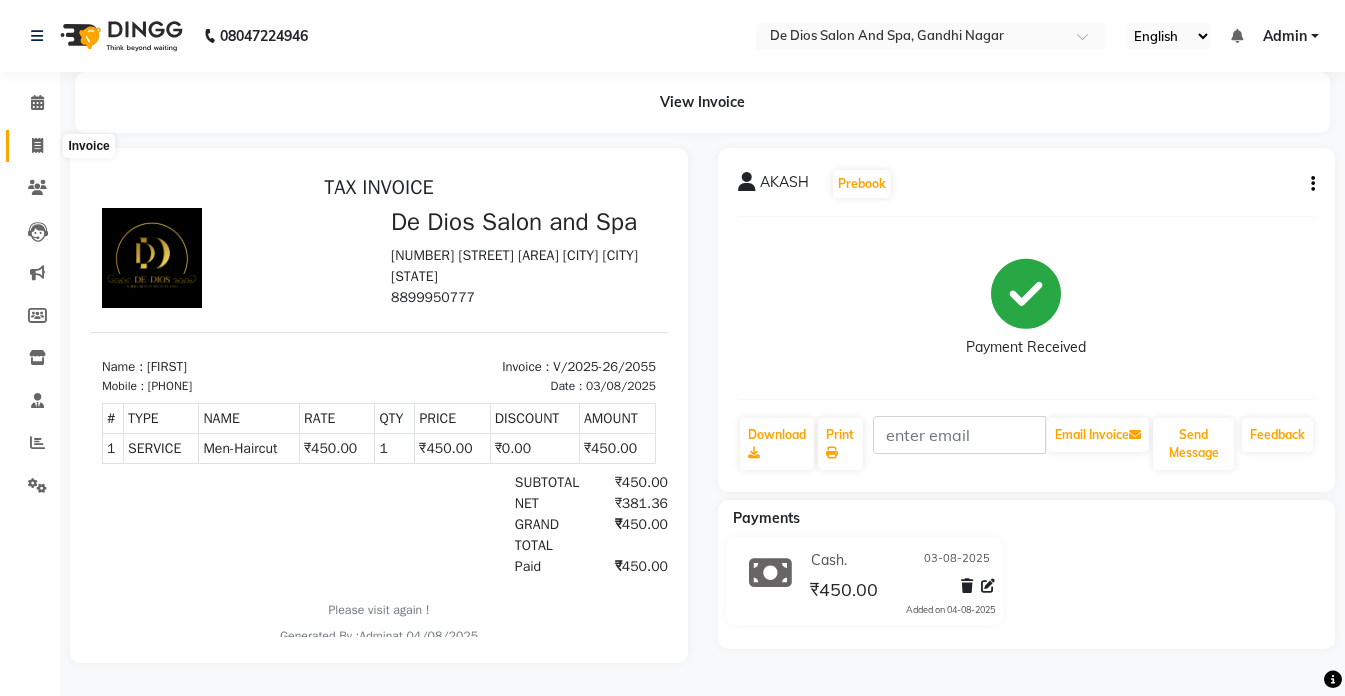 click 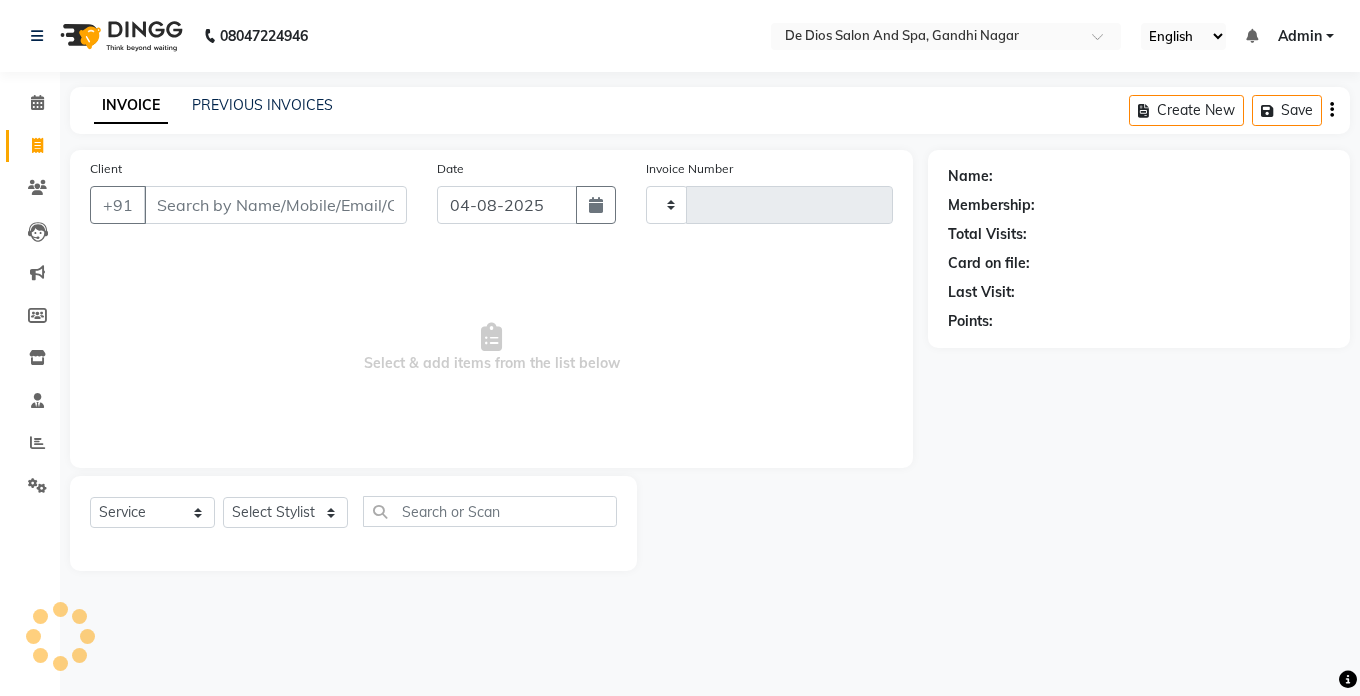 type on "2056" 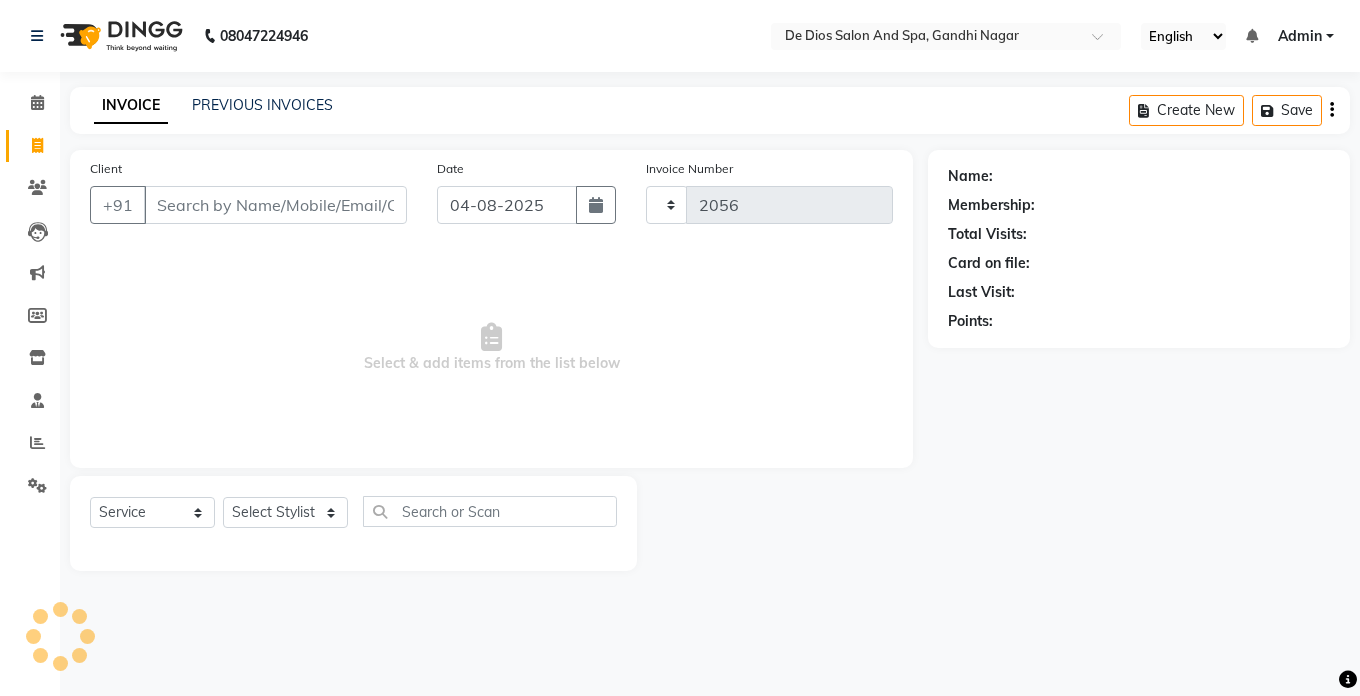 select on "6431" 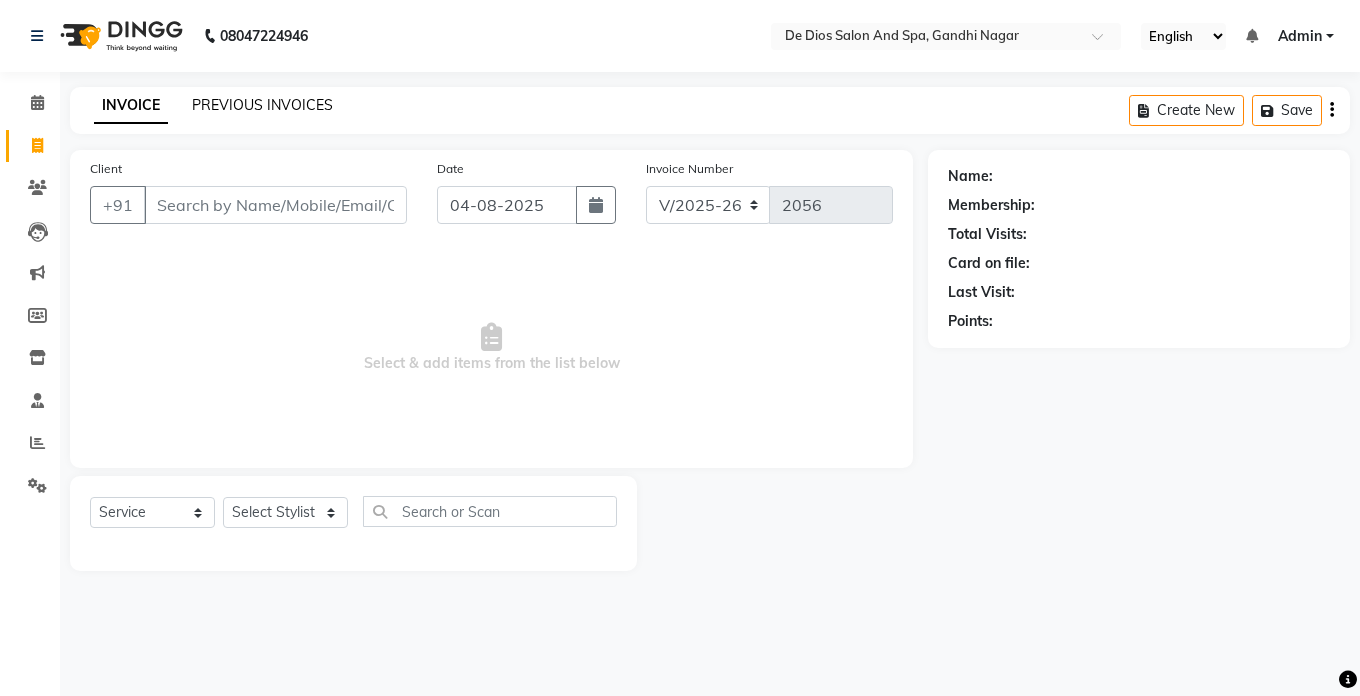 click on "PREVIOUS INVOICES" 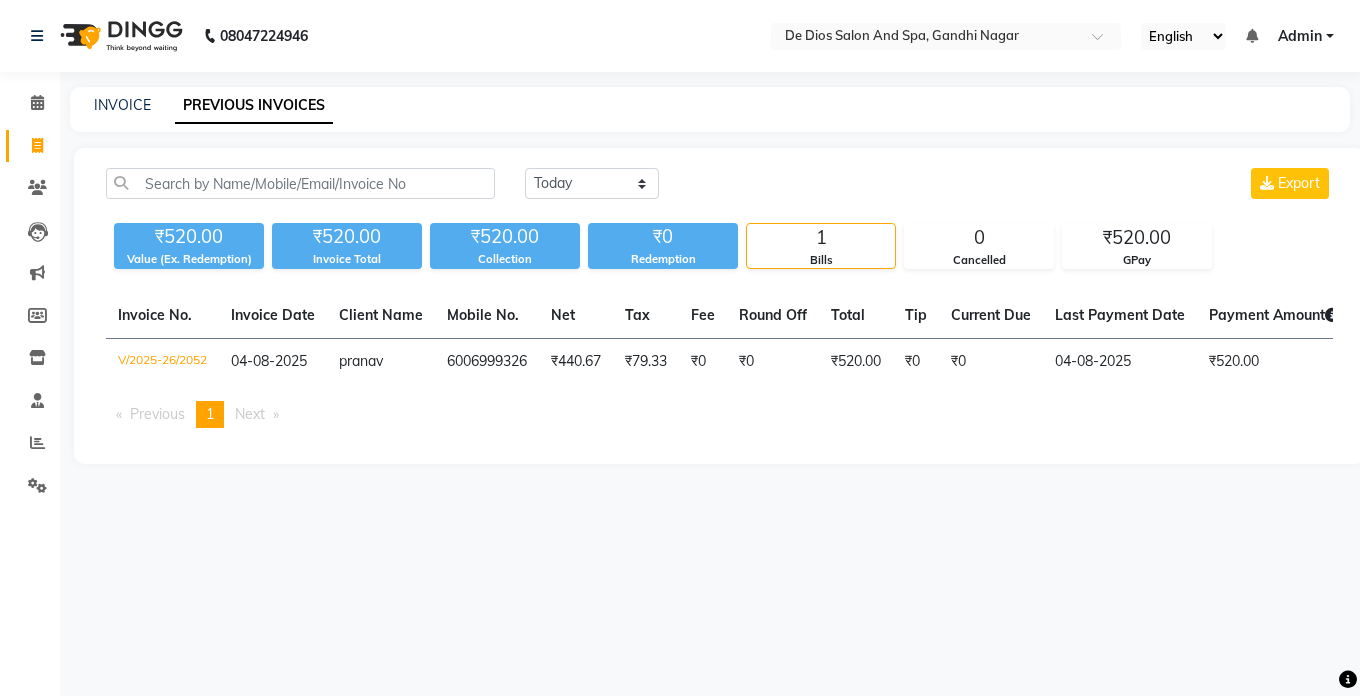 click on "INVOICE PREVIOUS INVOICES" 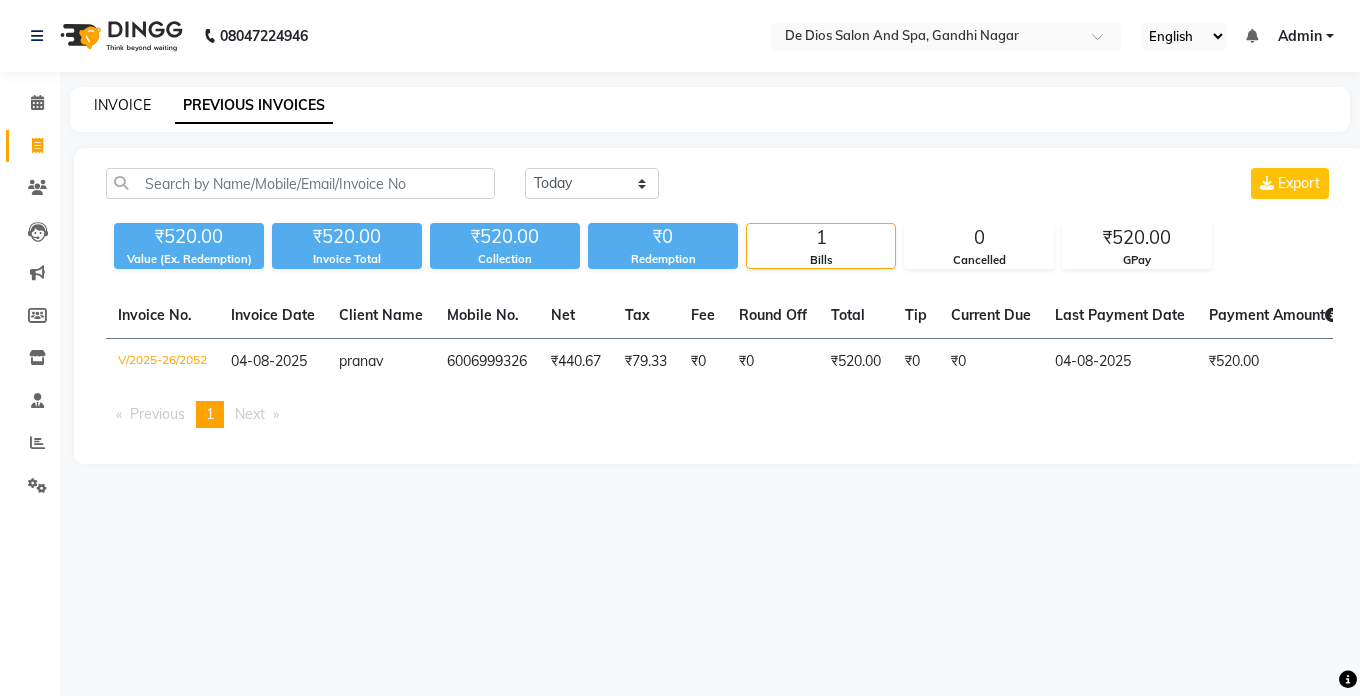 click on "INVOICE" 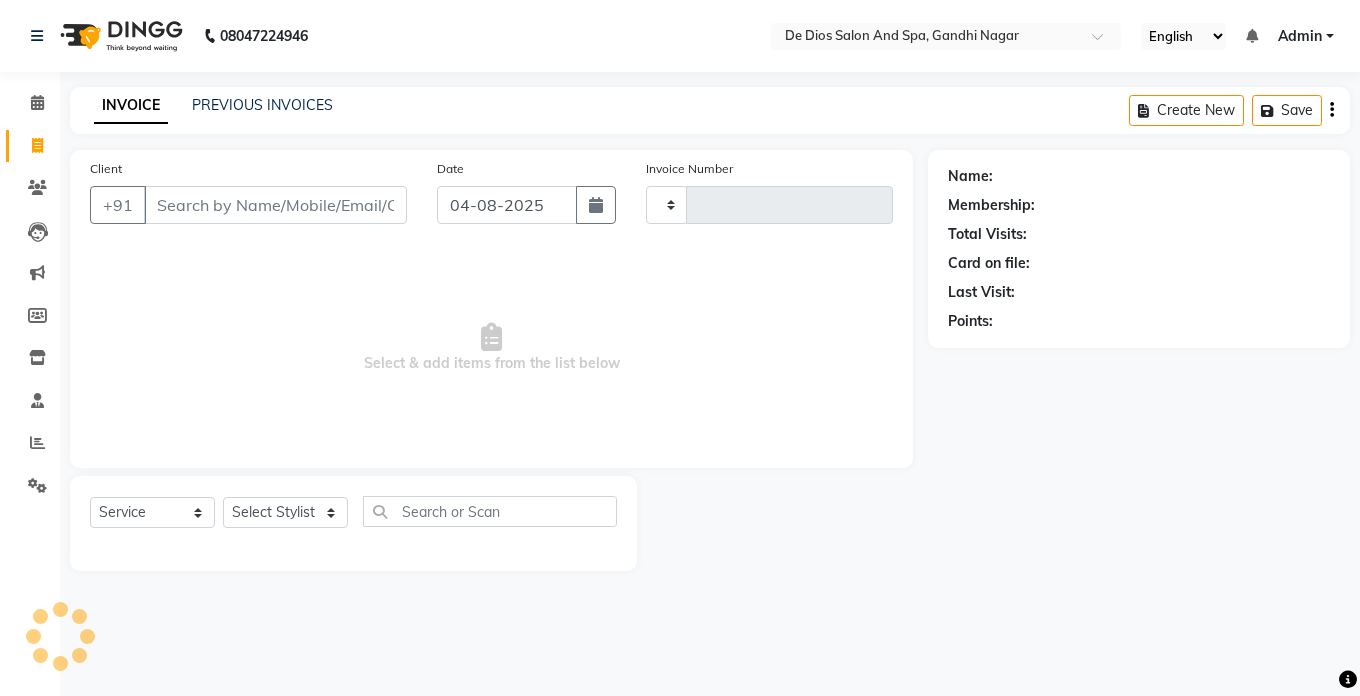 type on "2056" 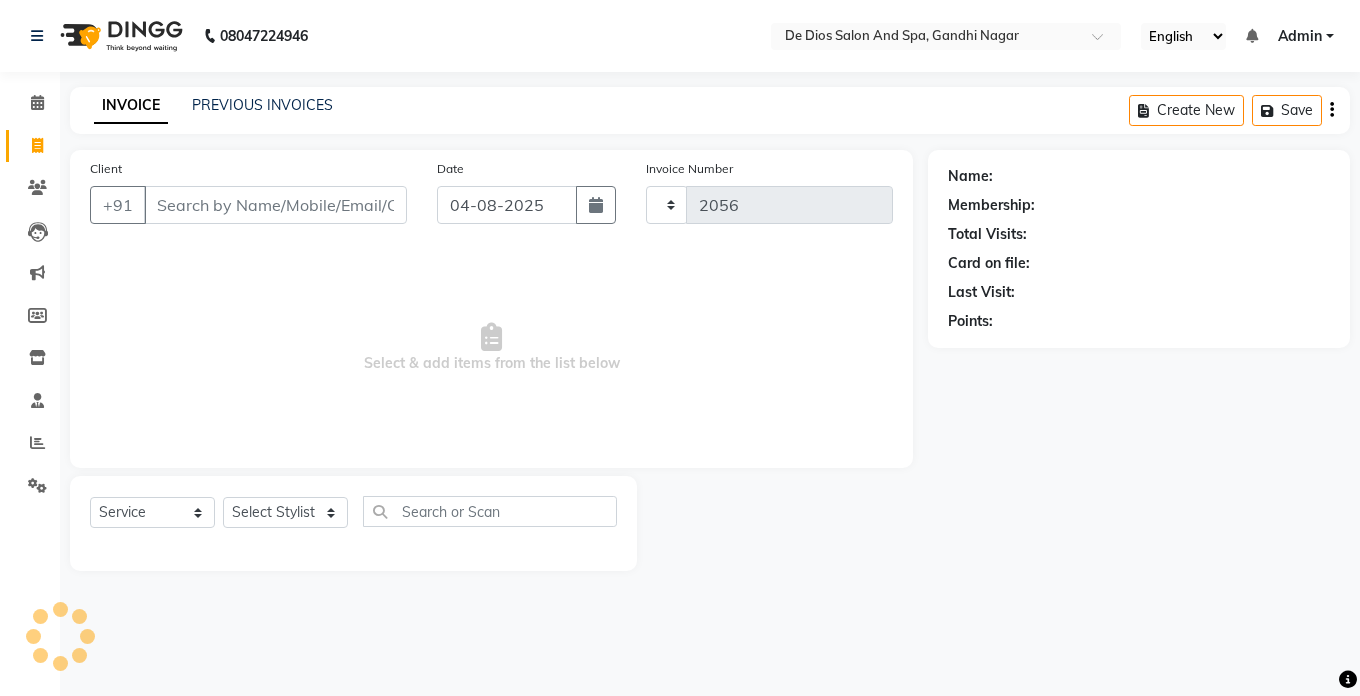 select on "6431" 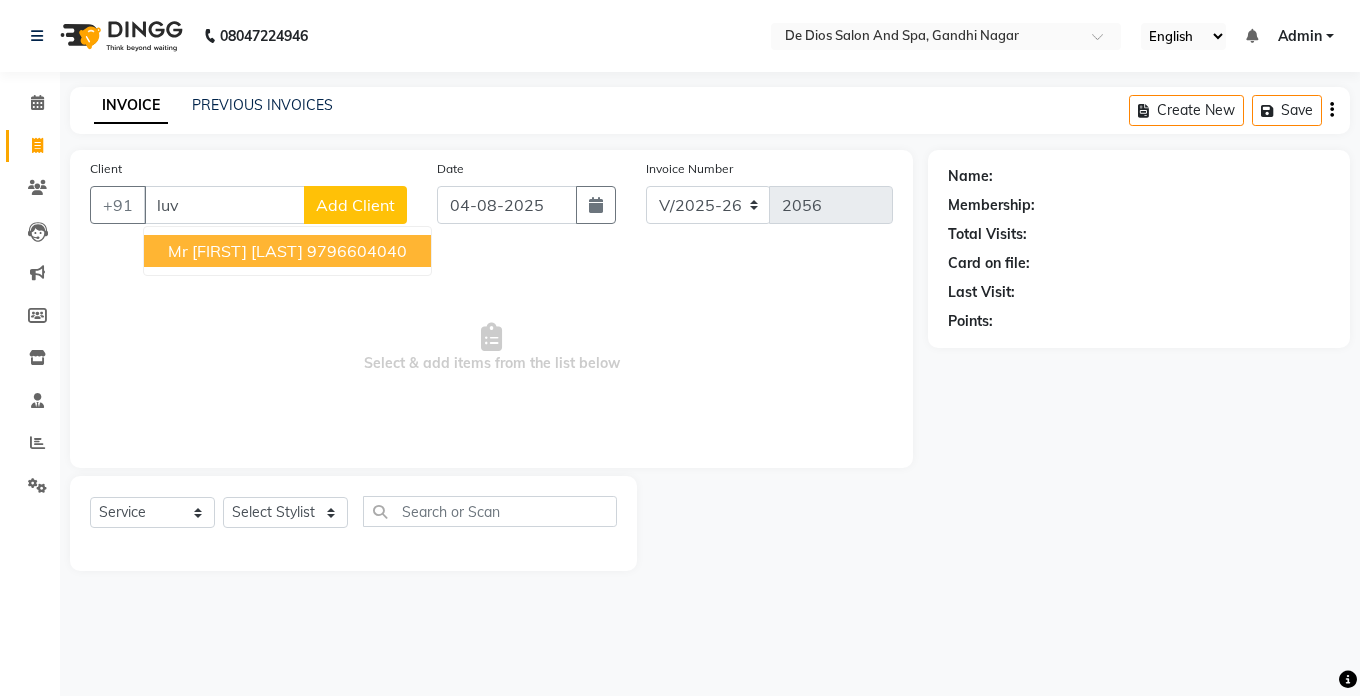 click on "Mr Luv Mahajan" at bounding box center (235, 251) 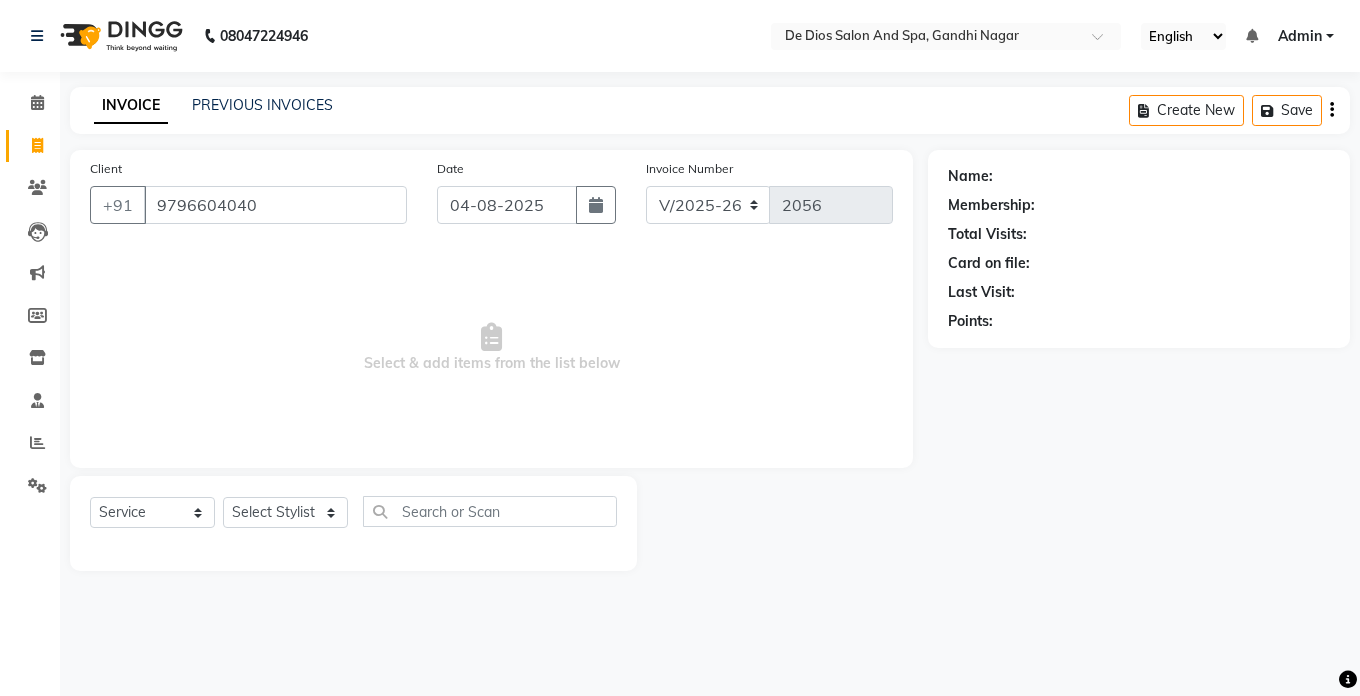 type on "9796604040" 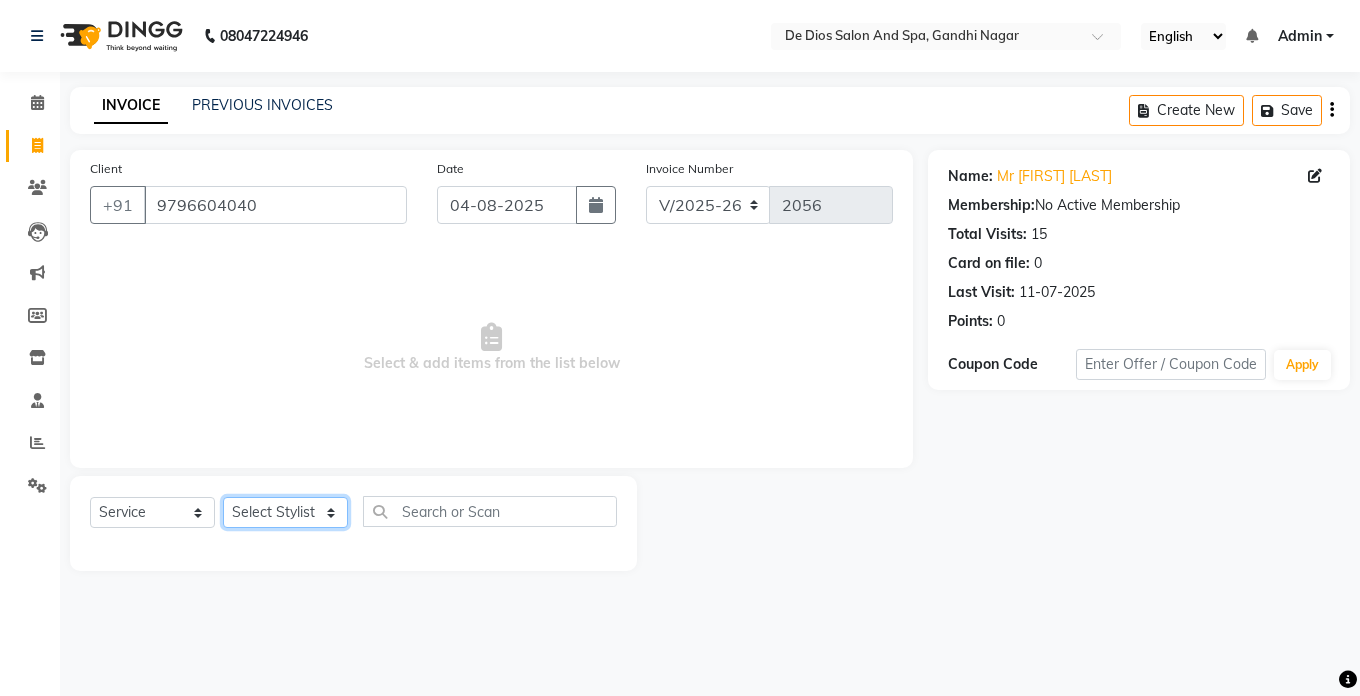 click on "Select Stylist akshay aman Arman Ashwani gunraj megha  nikita thappa nisha parveen shafali vishal vishu kumar" 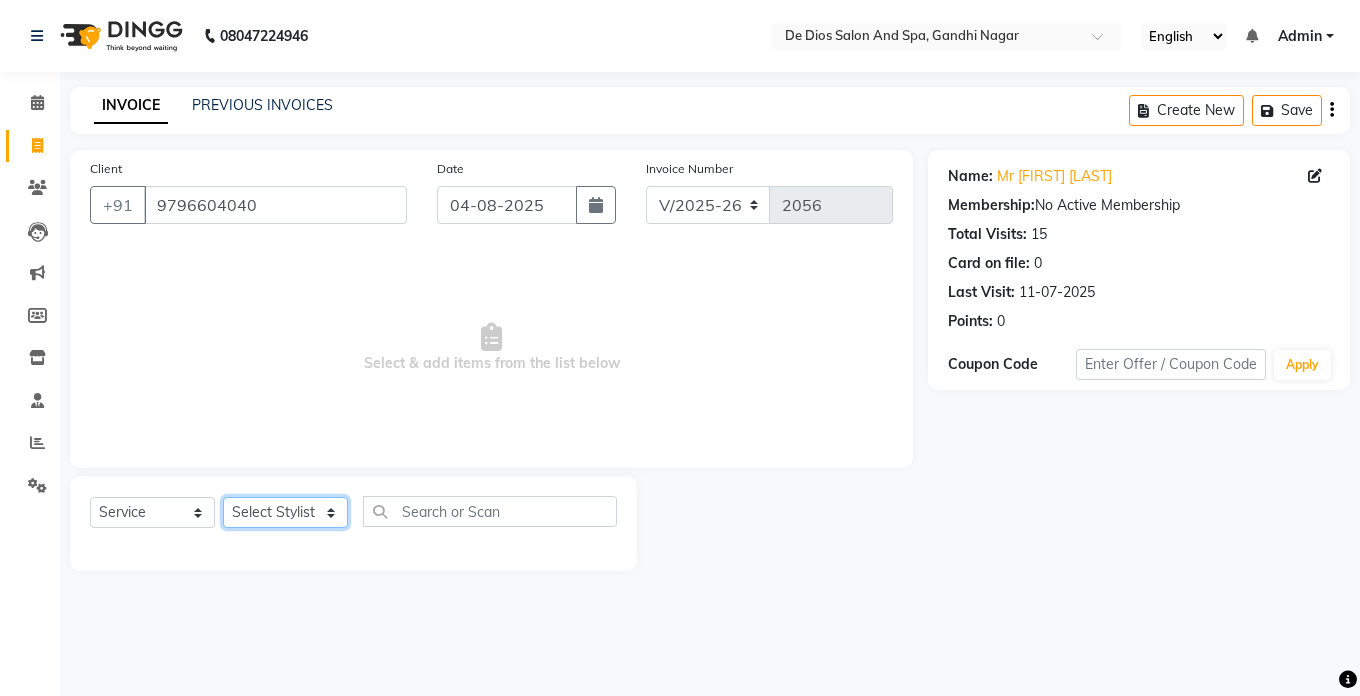 select on "49201" 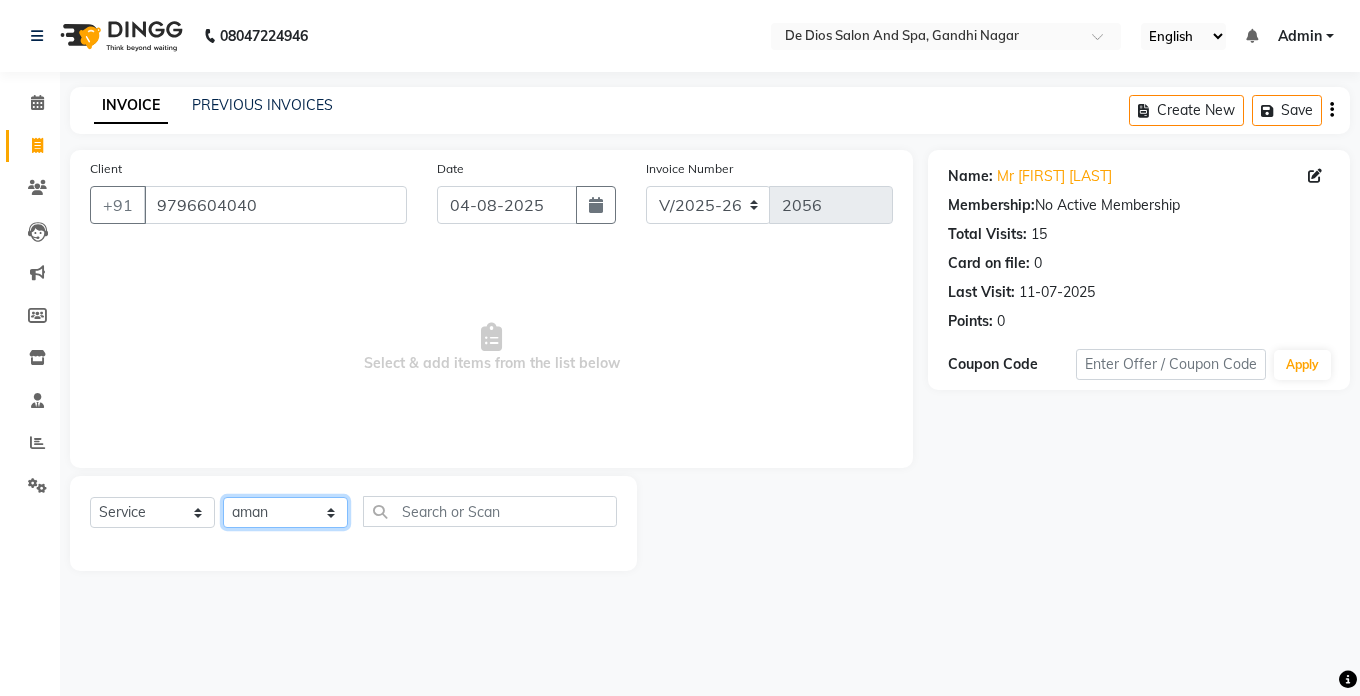 click on "Select Stylist akshay aman Arman Ashwani gunraj megha  nikita thappa nisha parveen shafali vishal vishu kumar" 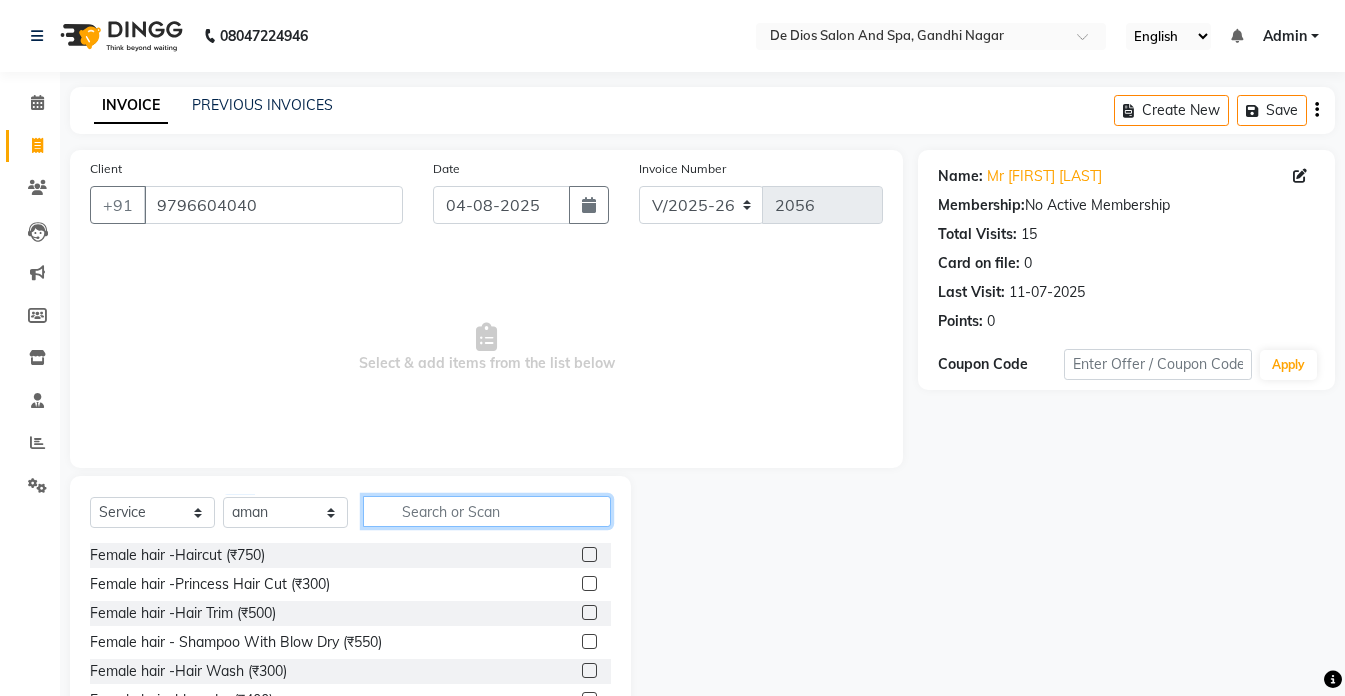 click 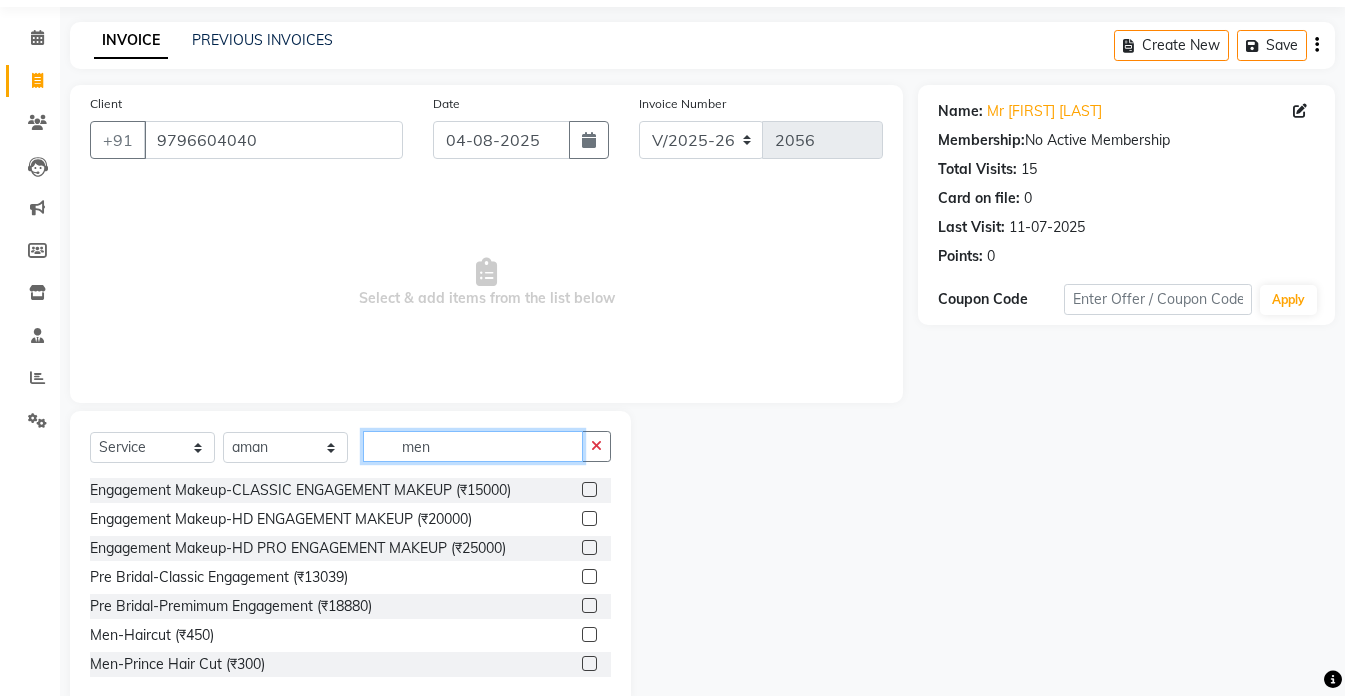 scroll, scrollTop: 100, scrollLeft: 0, axis: vertical 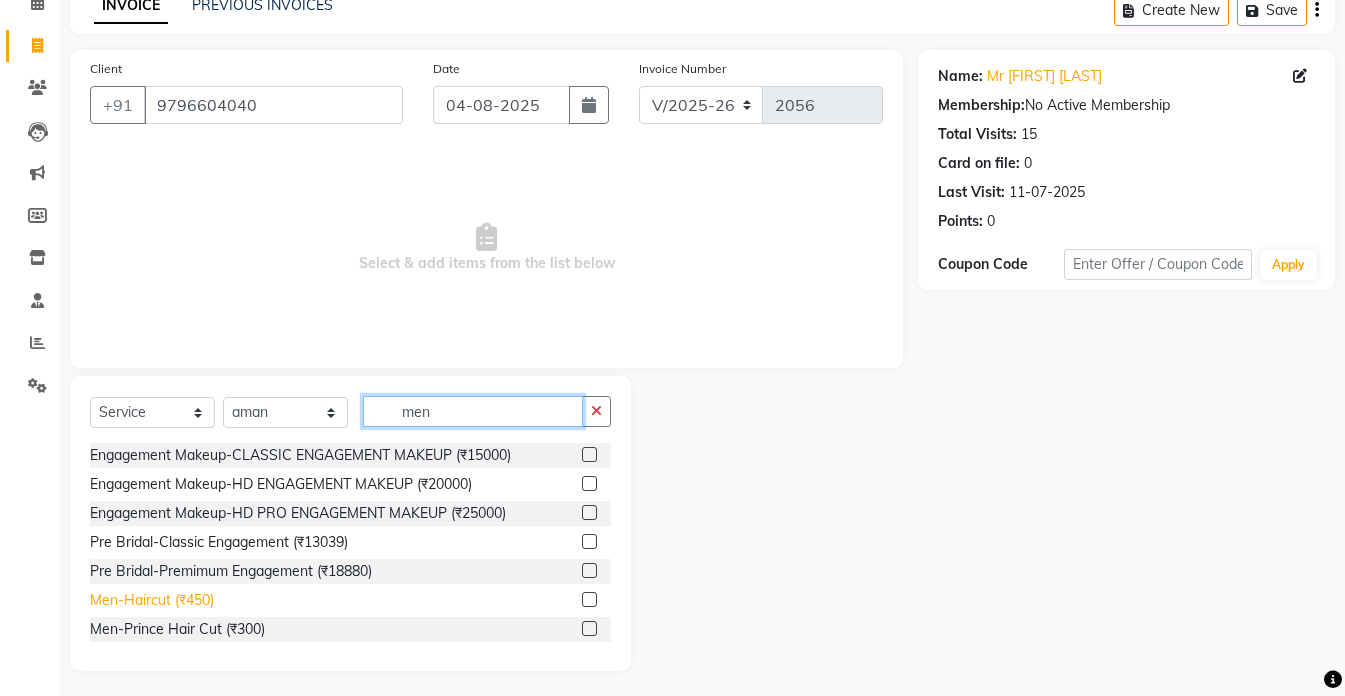type on "men" 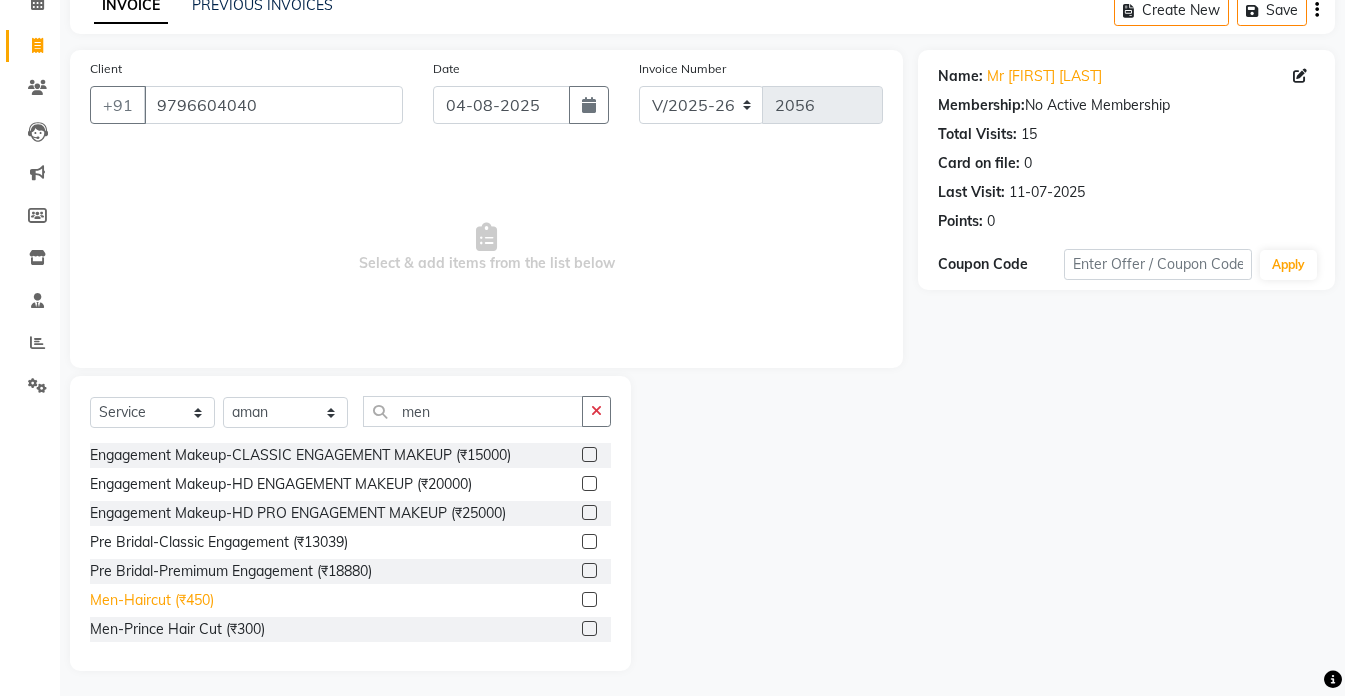click on "Men-Haircut (₹450)" 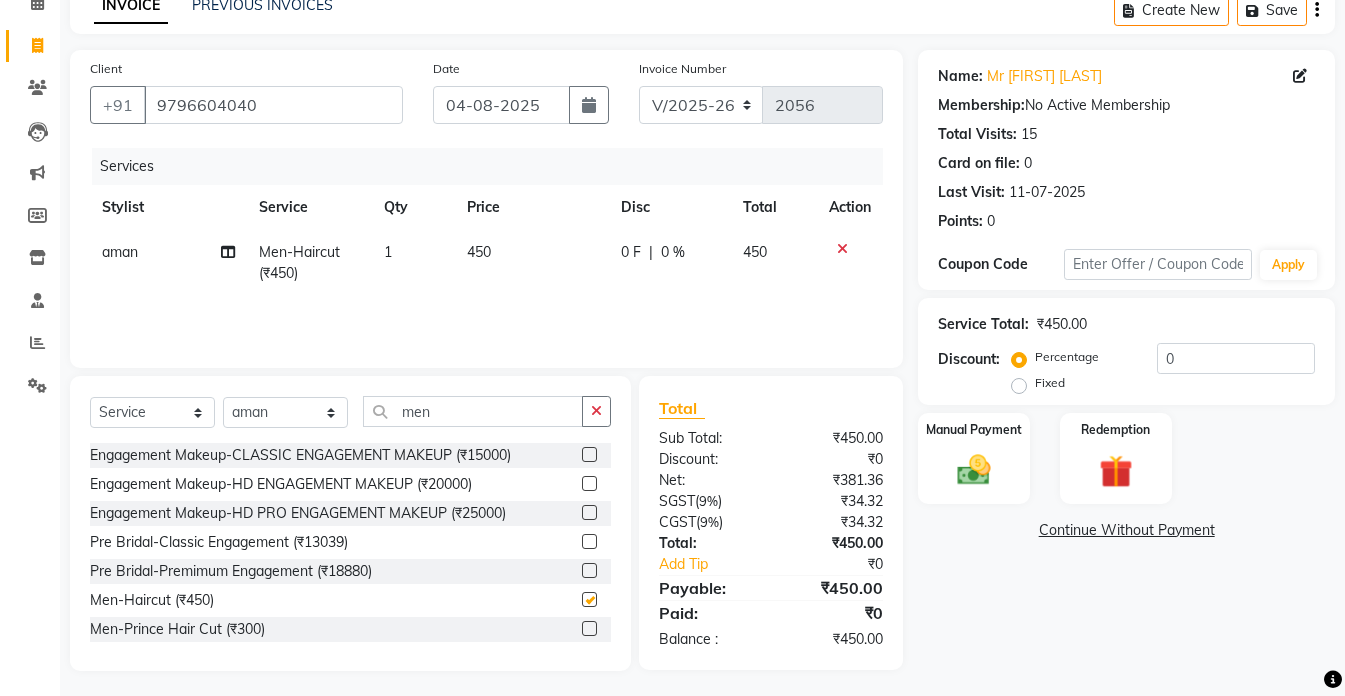 checkbox on "false" 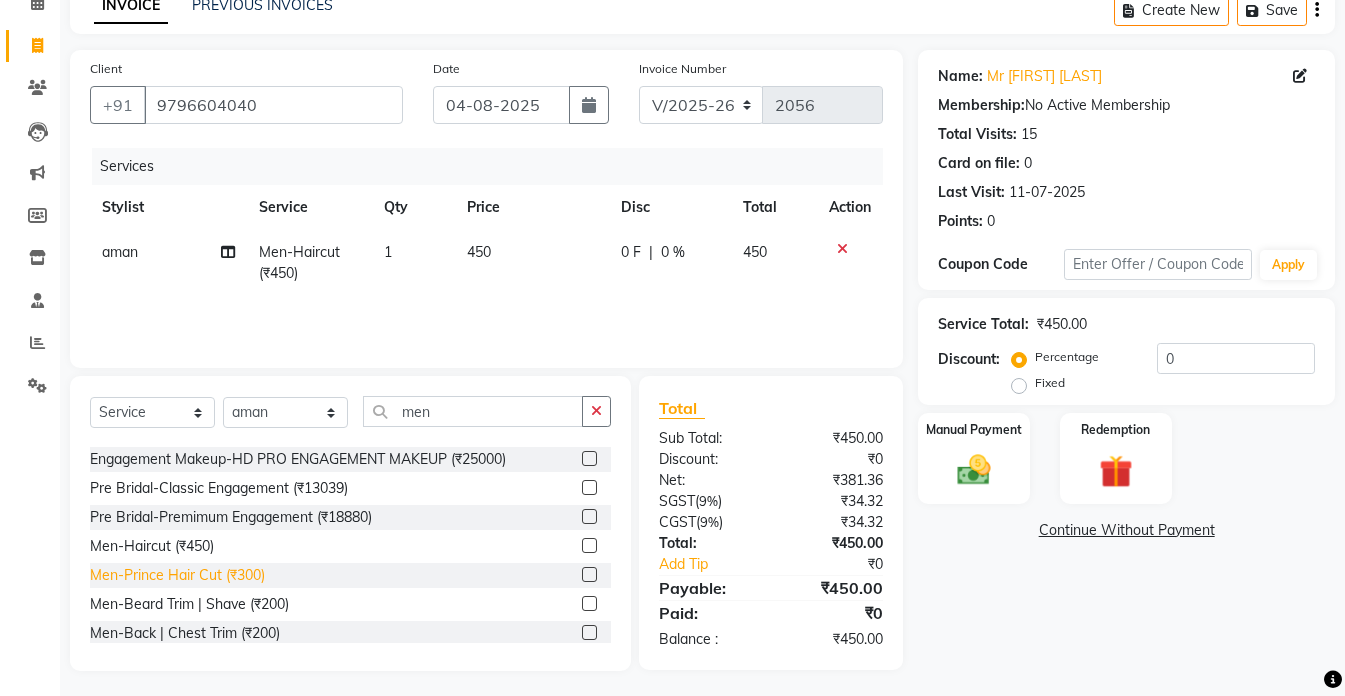 scroll, scrollTop: 100, scrollLeft: 0, axis: vertical 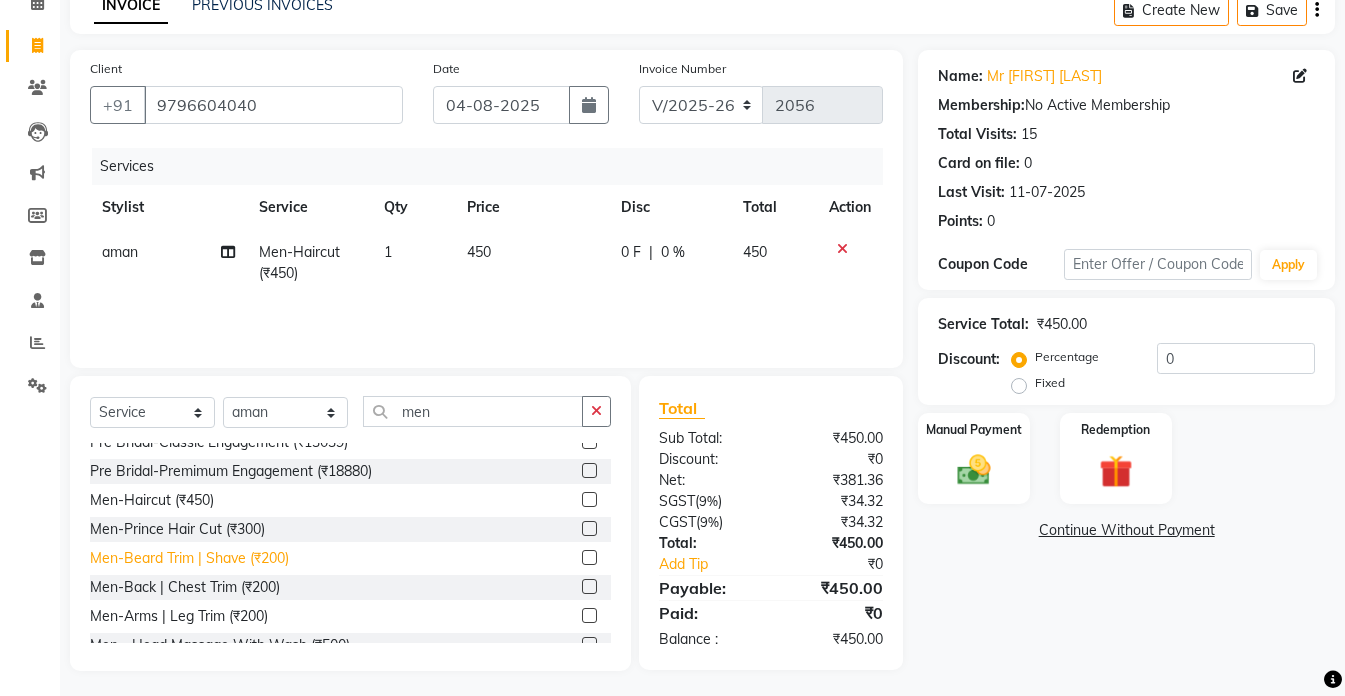 click on "Men-Beard Trim | Shave (₹200)" 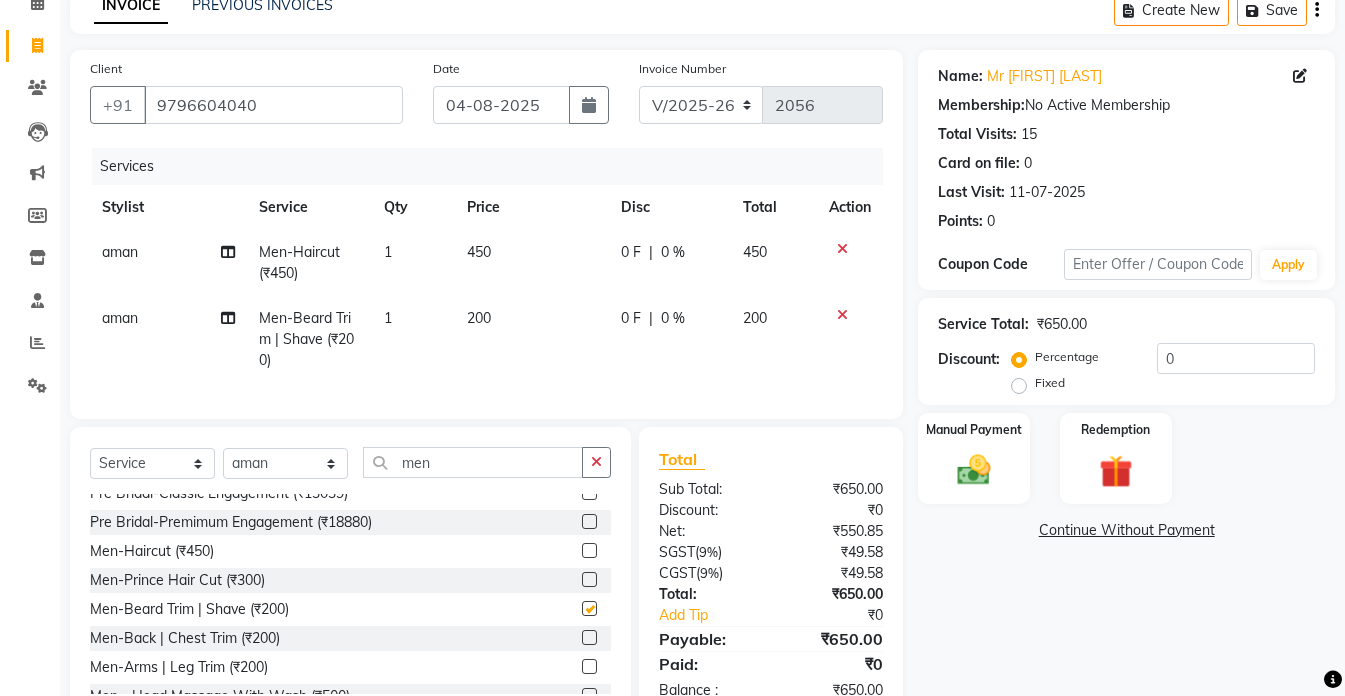 checkbox on "false" 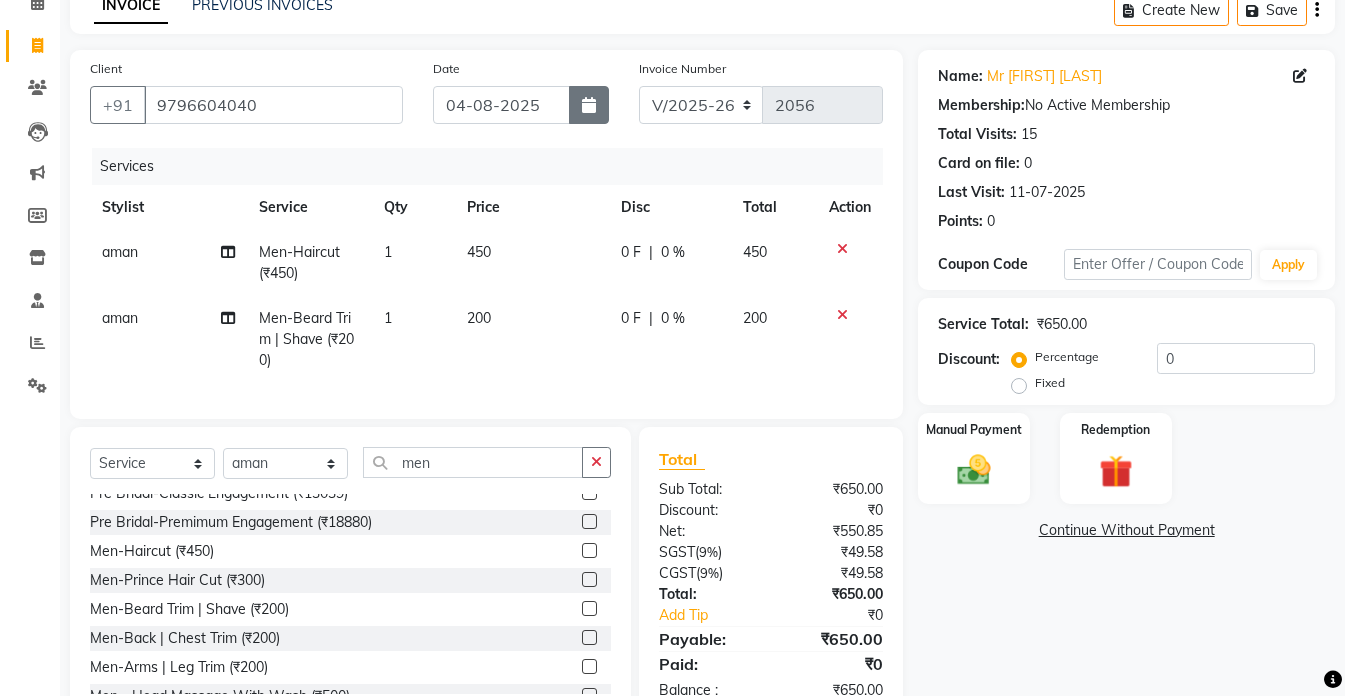 click 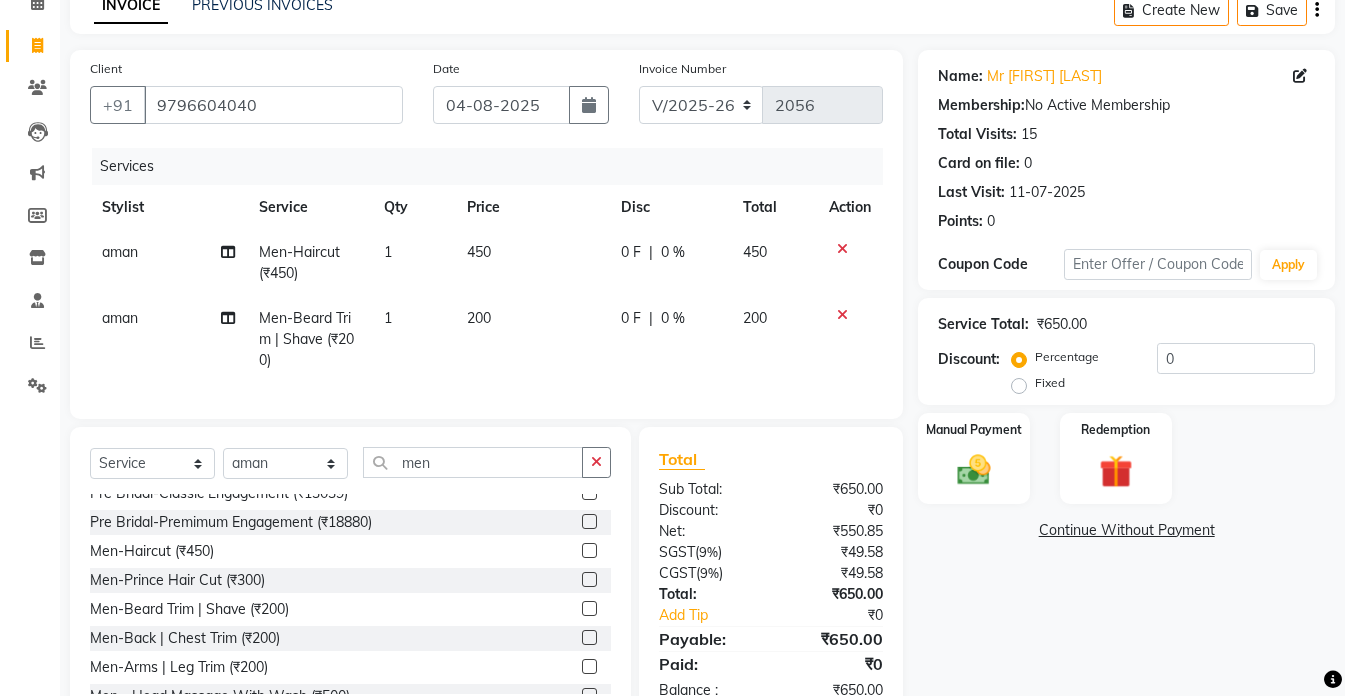 select on "8" 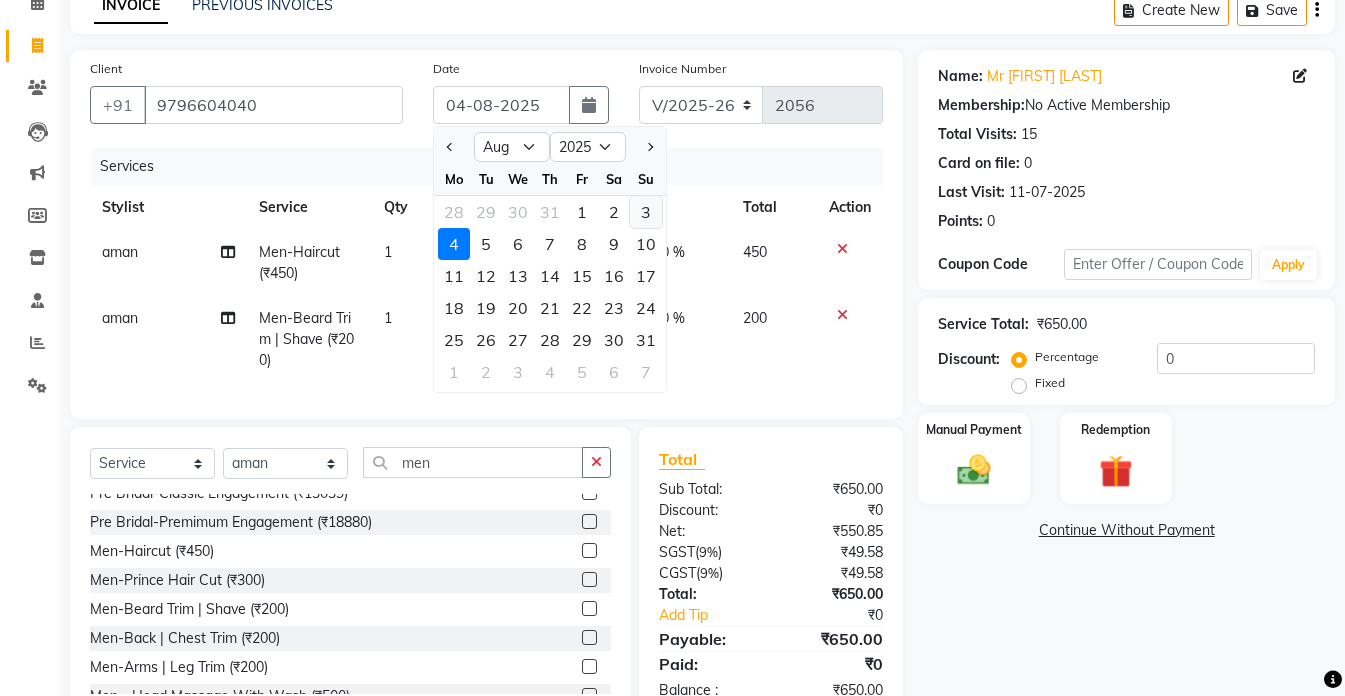 click on "3" 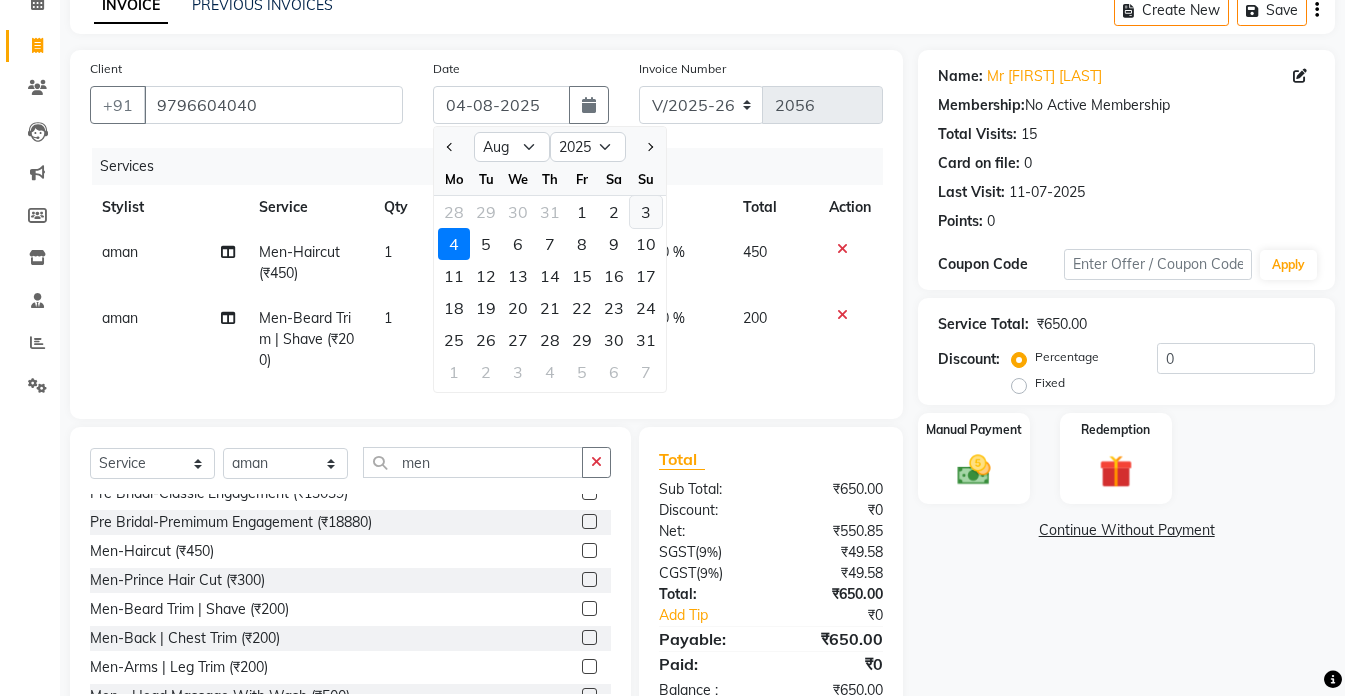type on "03-08-2025" 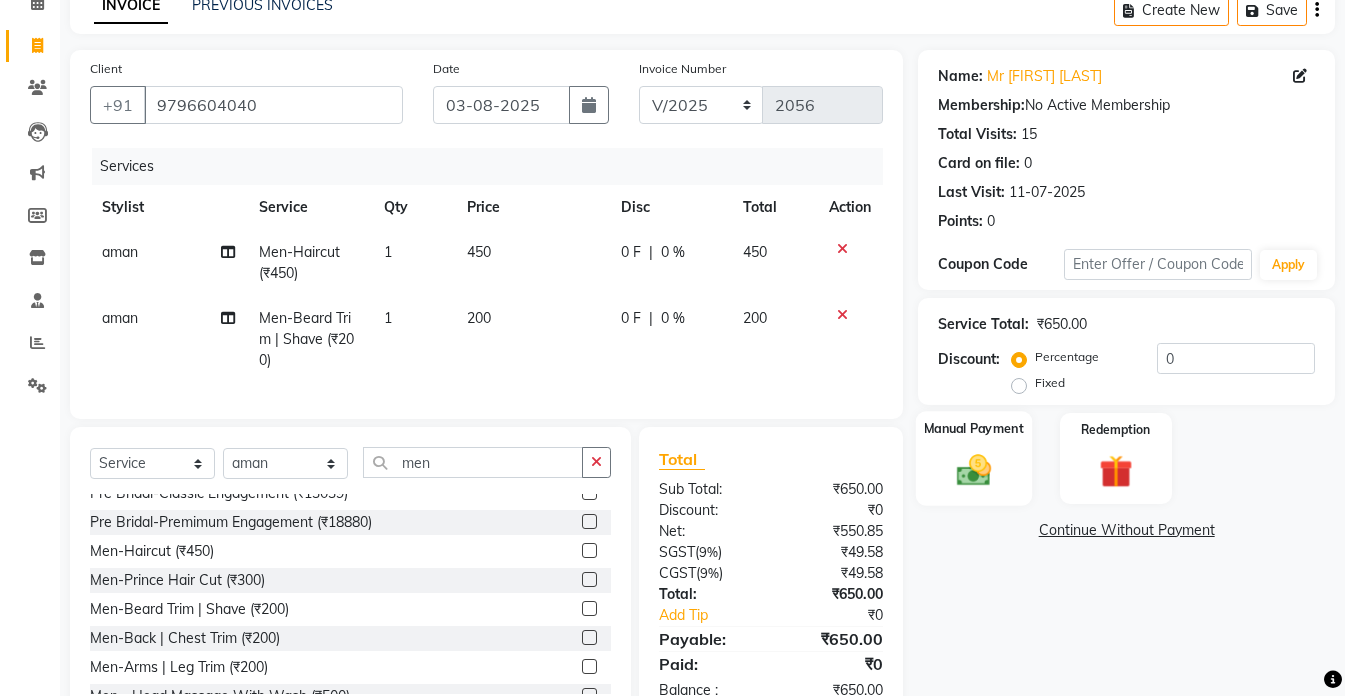 click 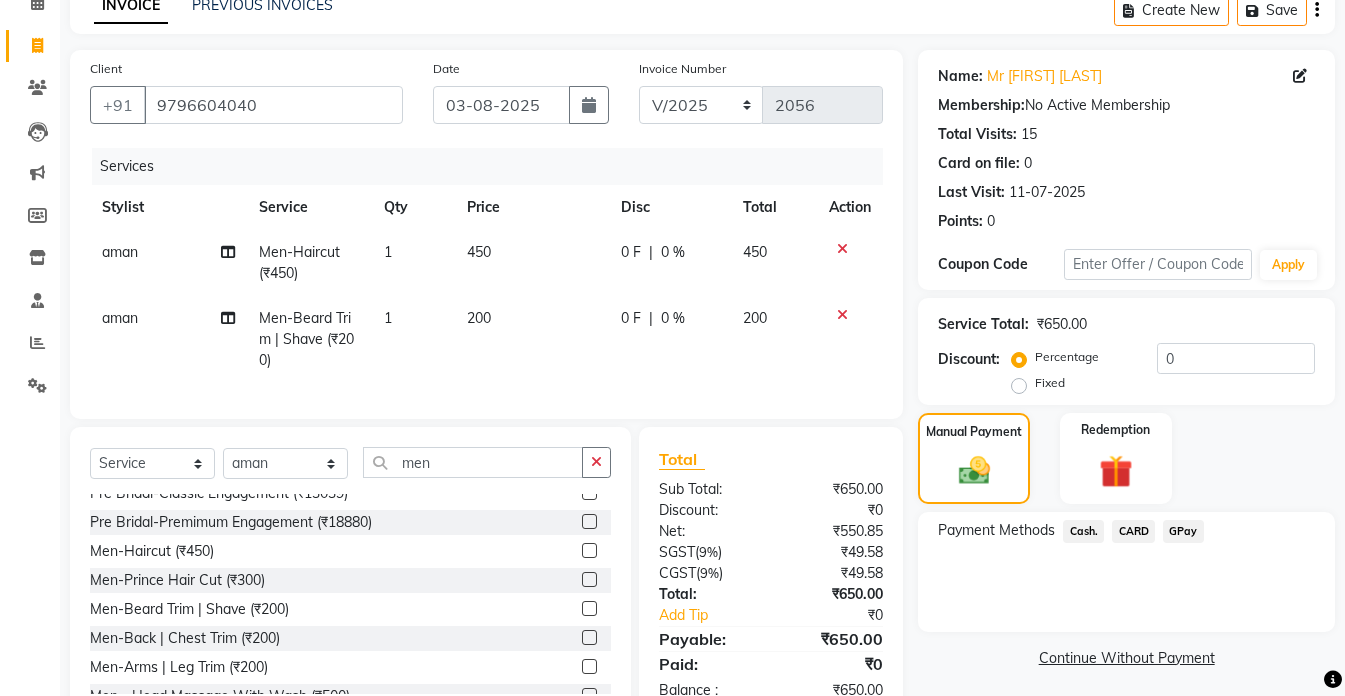 click on "Cash." 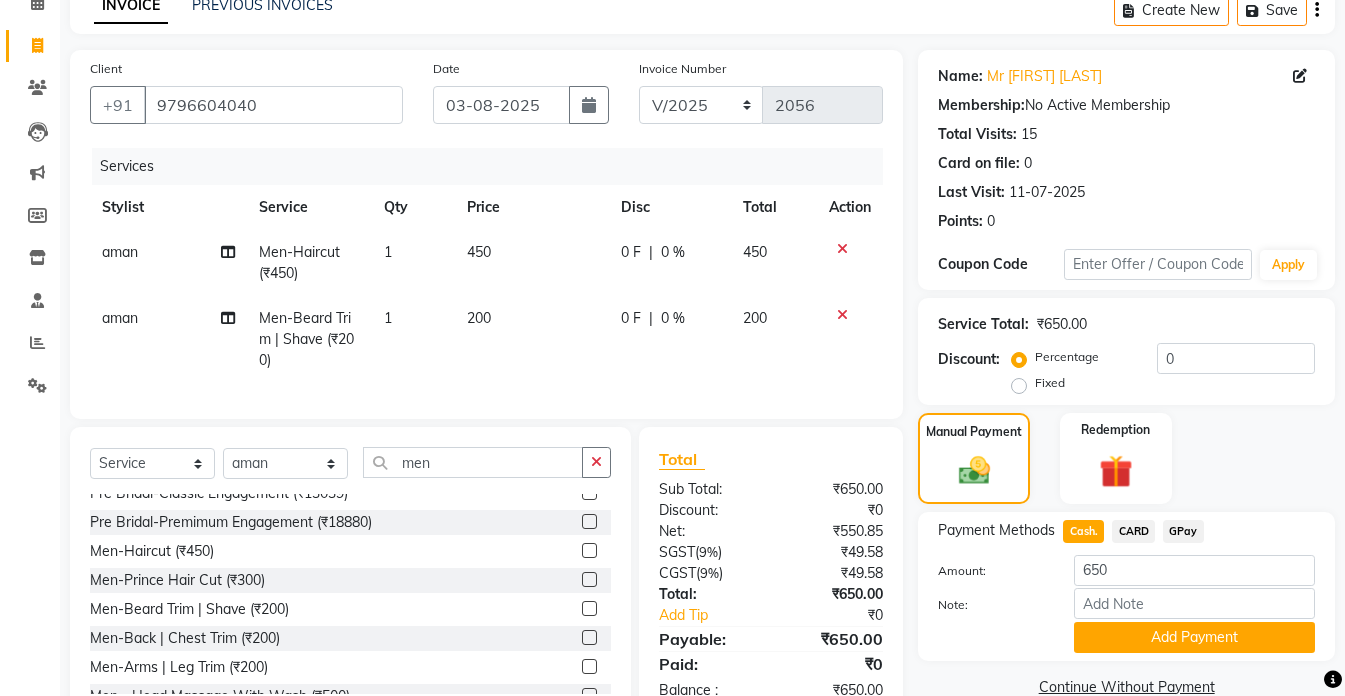 scroll, scrollTop: 171, scrollLeft: 0, axis: vertical 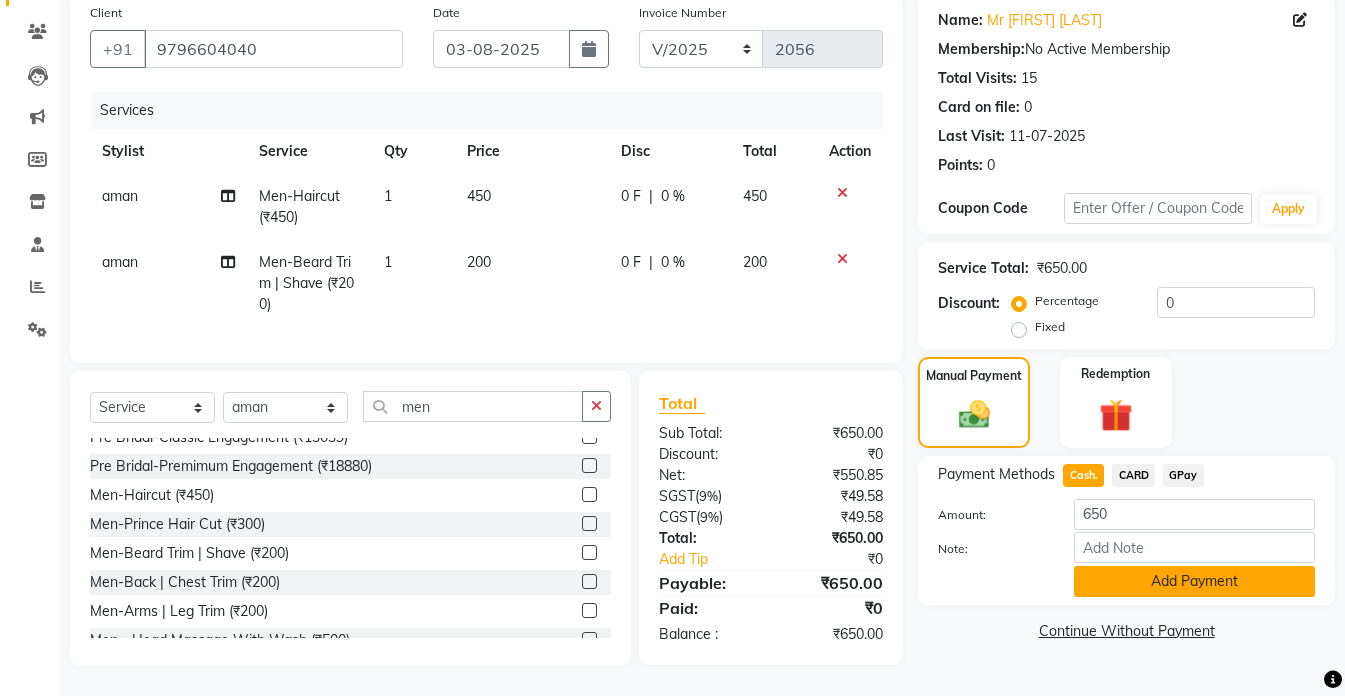 click on "Add Payment" 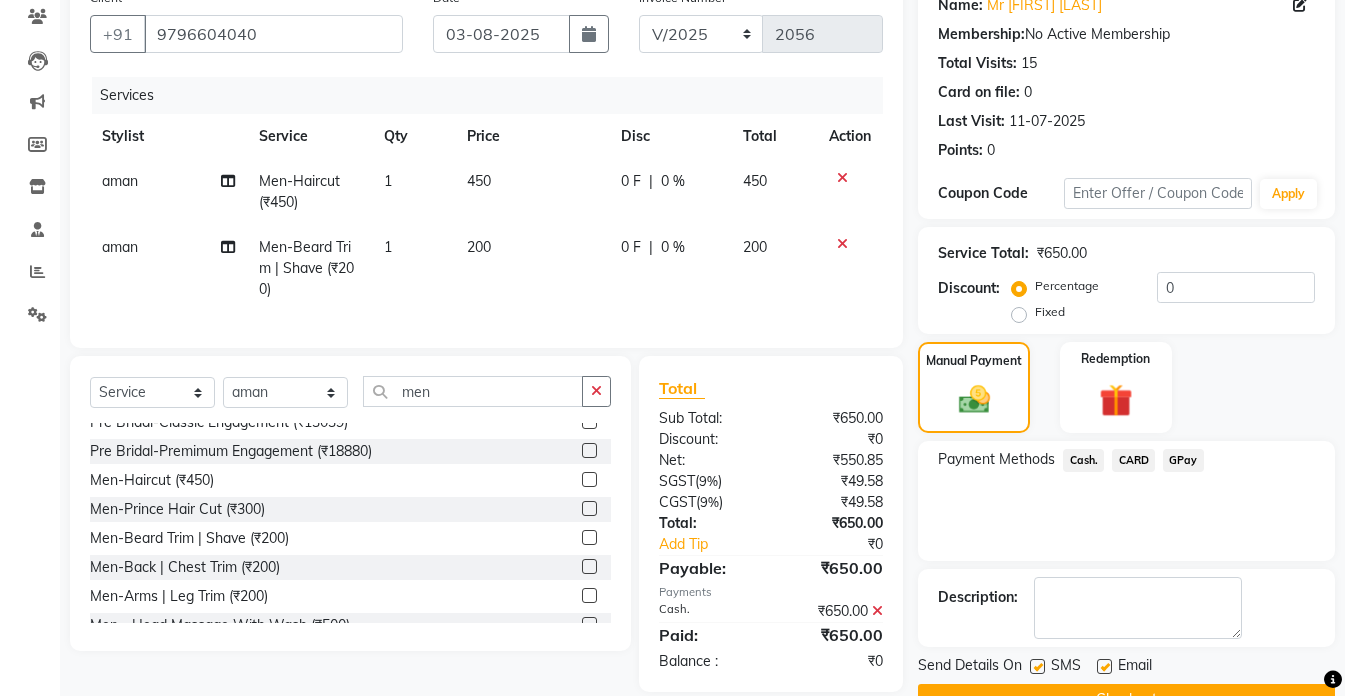scroll, scrollTop: 220, scrollLeft: 0, axis: vertical 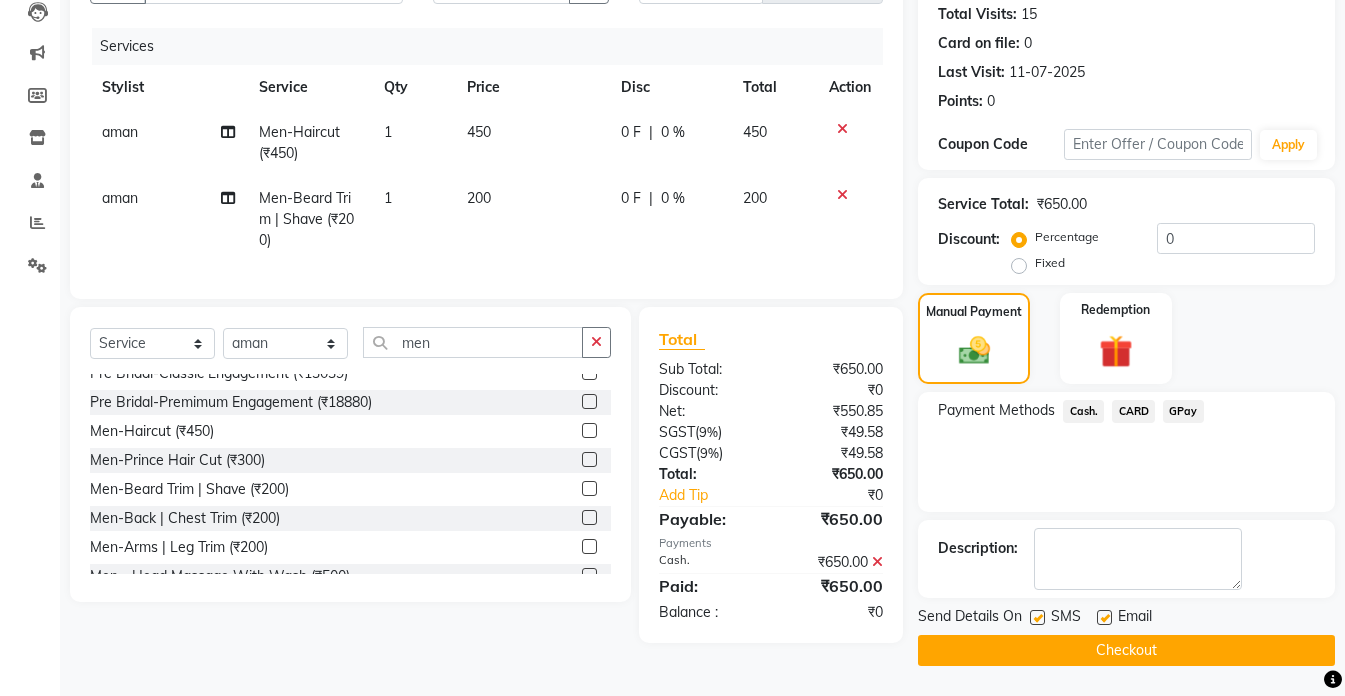 click on "Checkout" 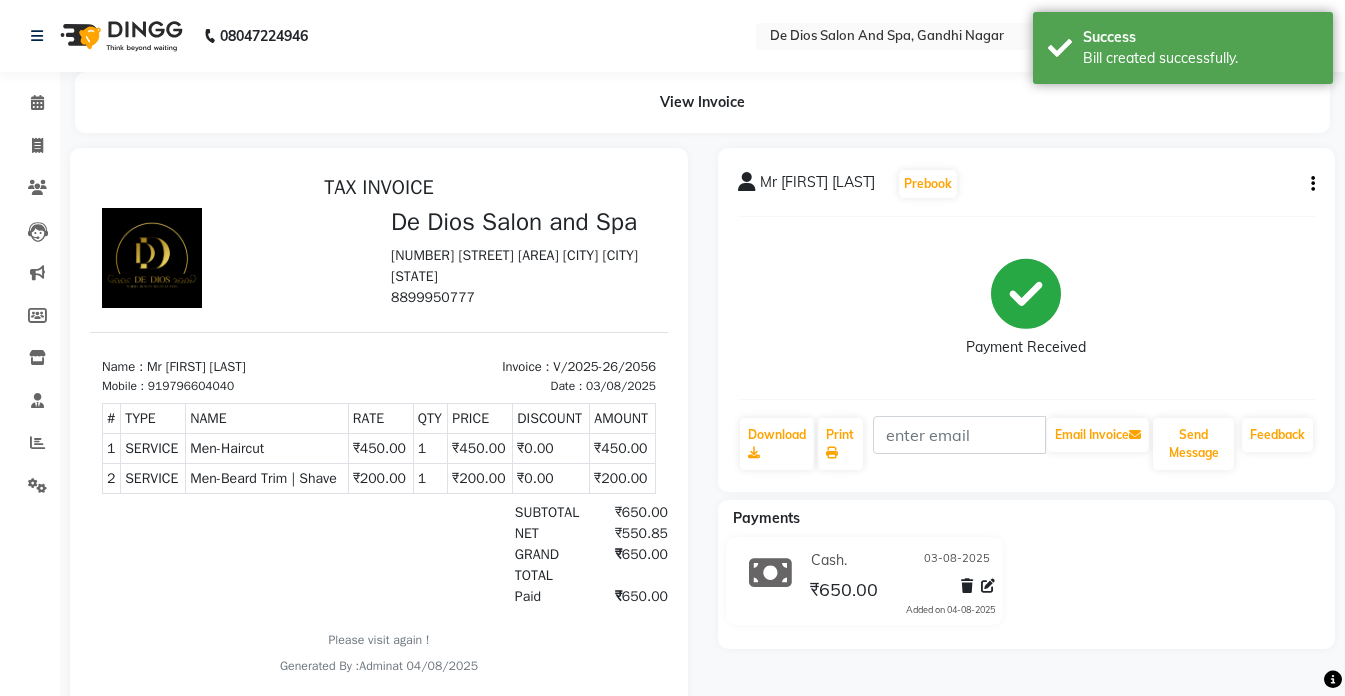 scroll, scrollTop: 0, scrollLeft: 0, axis: both 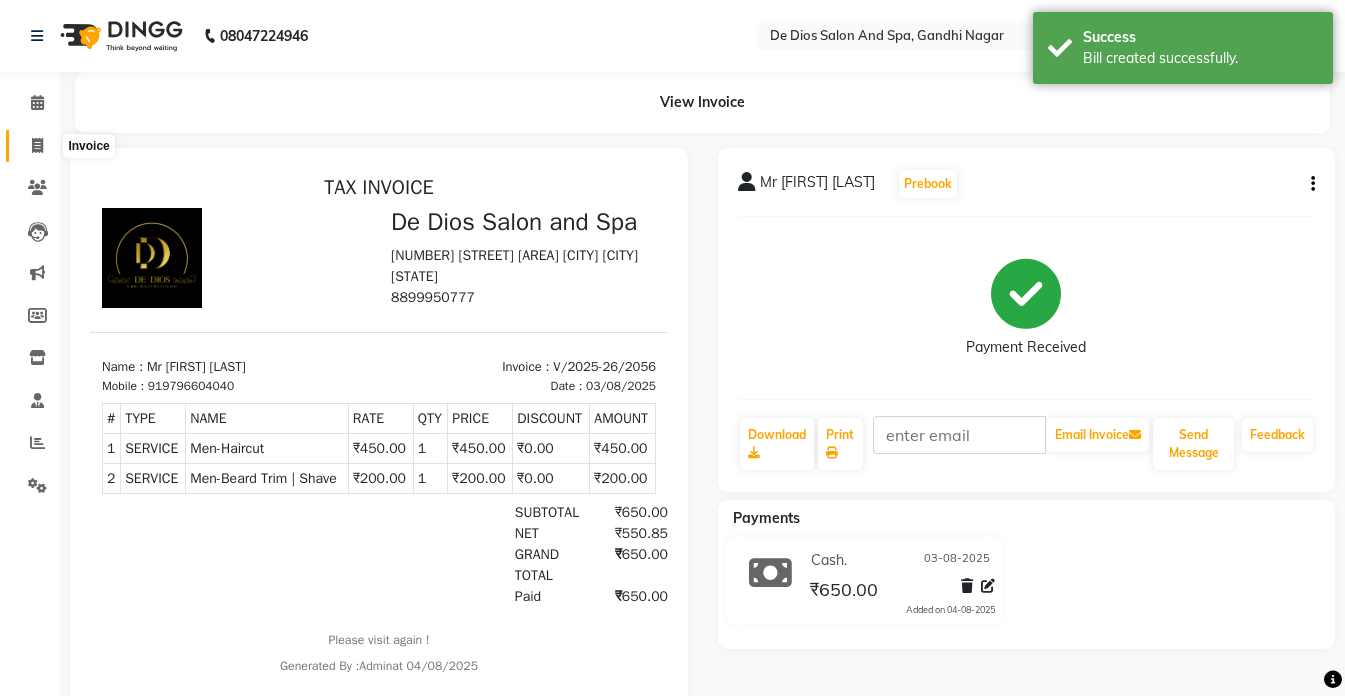 click 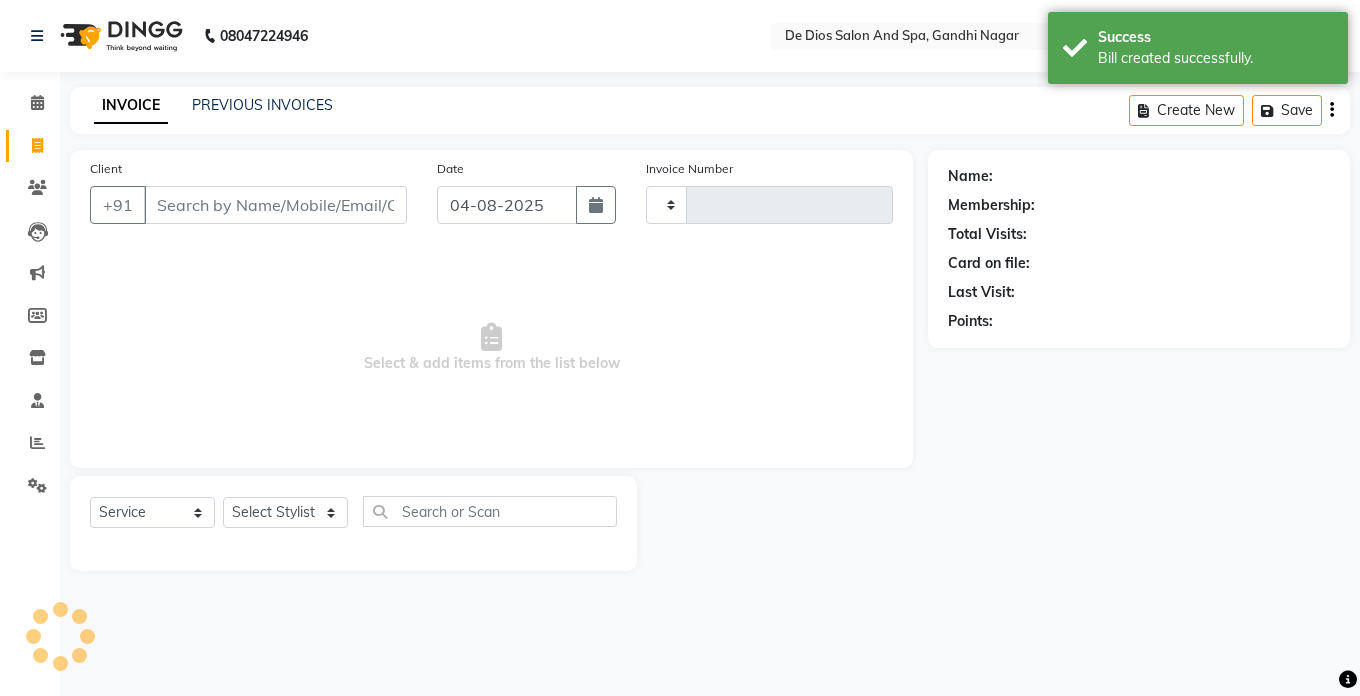 type on "2057" 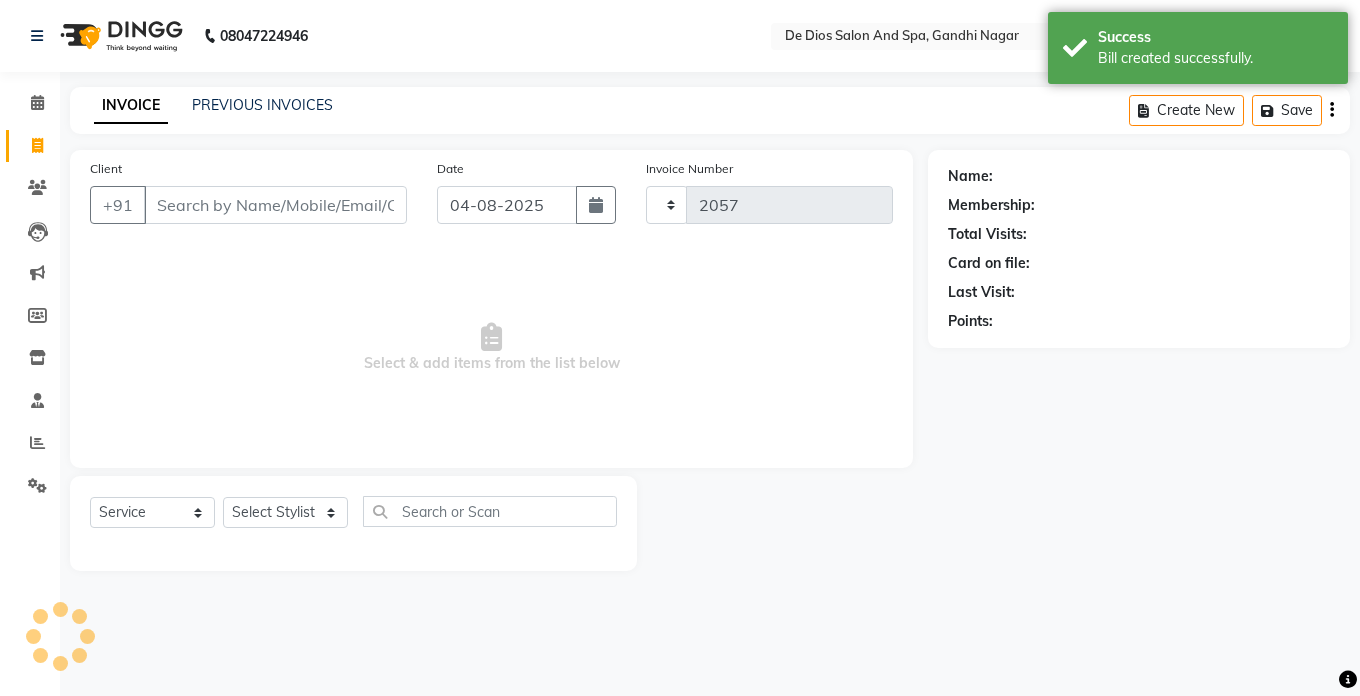 select on "6431" 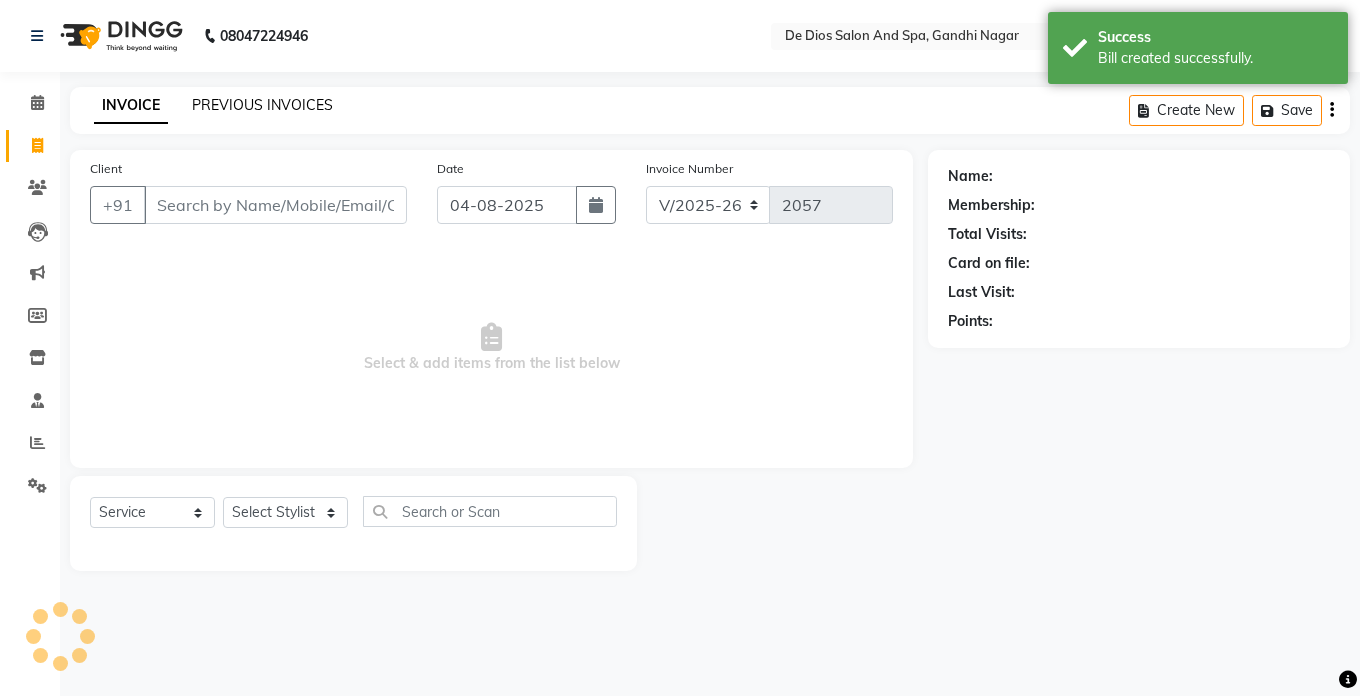 click on "PREVIOUS INVOICES" 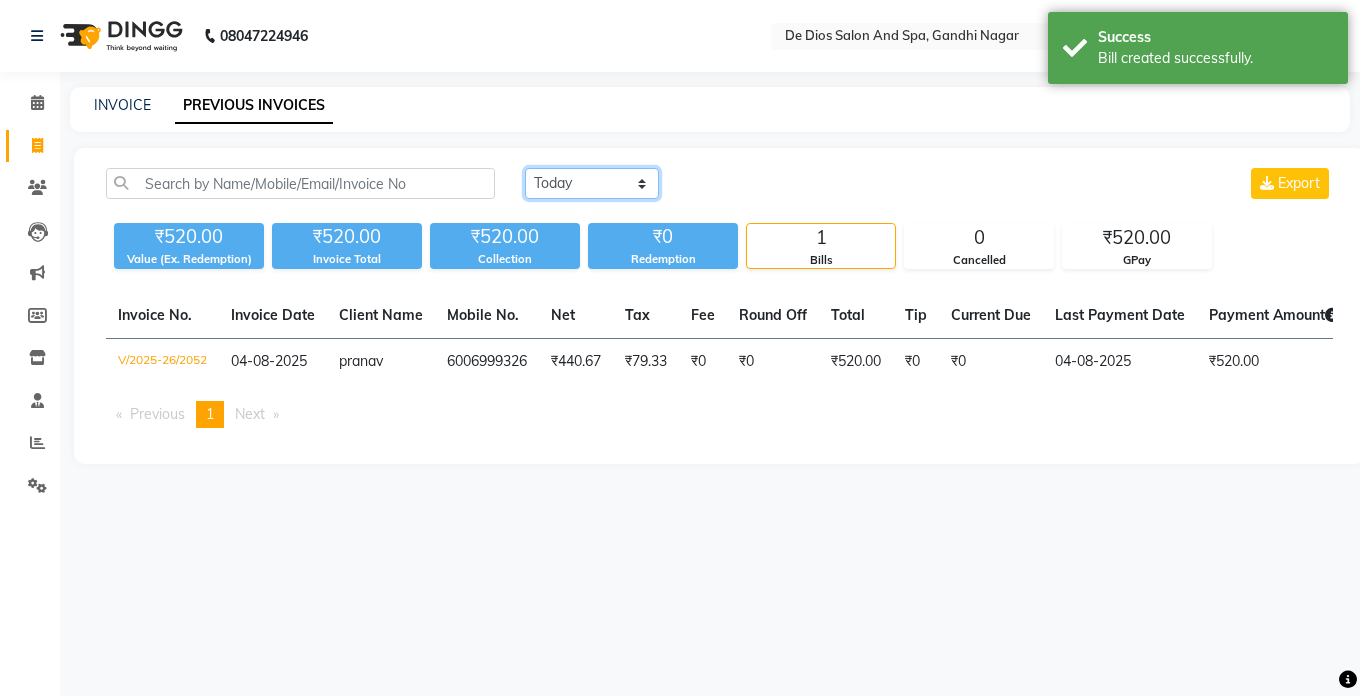 click on "Today Yesterday Custom Range" 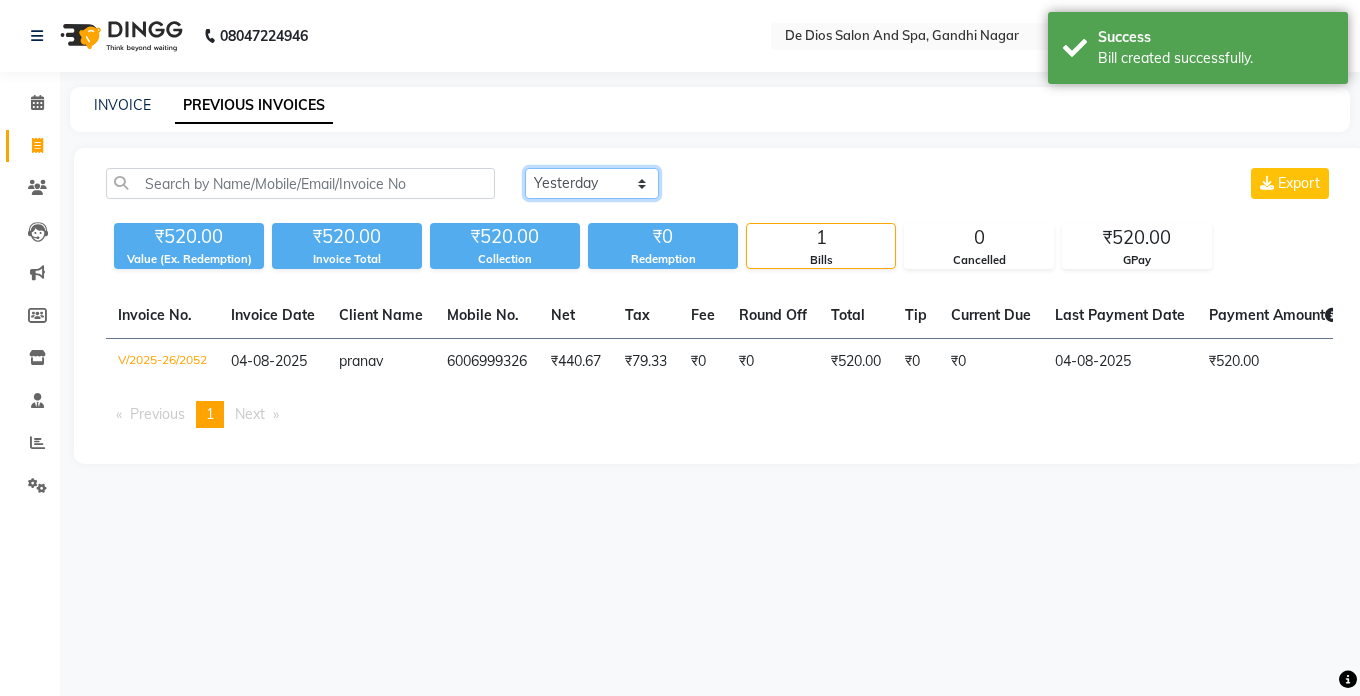 click on "Today Yesterday Custom Range" 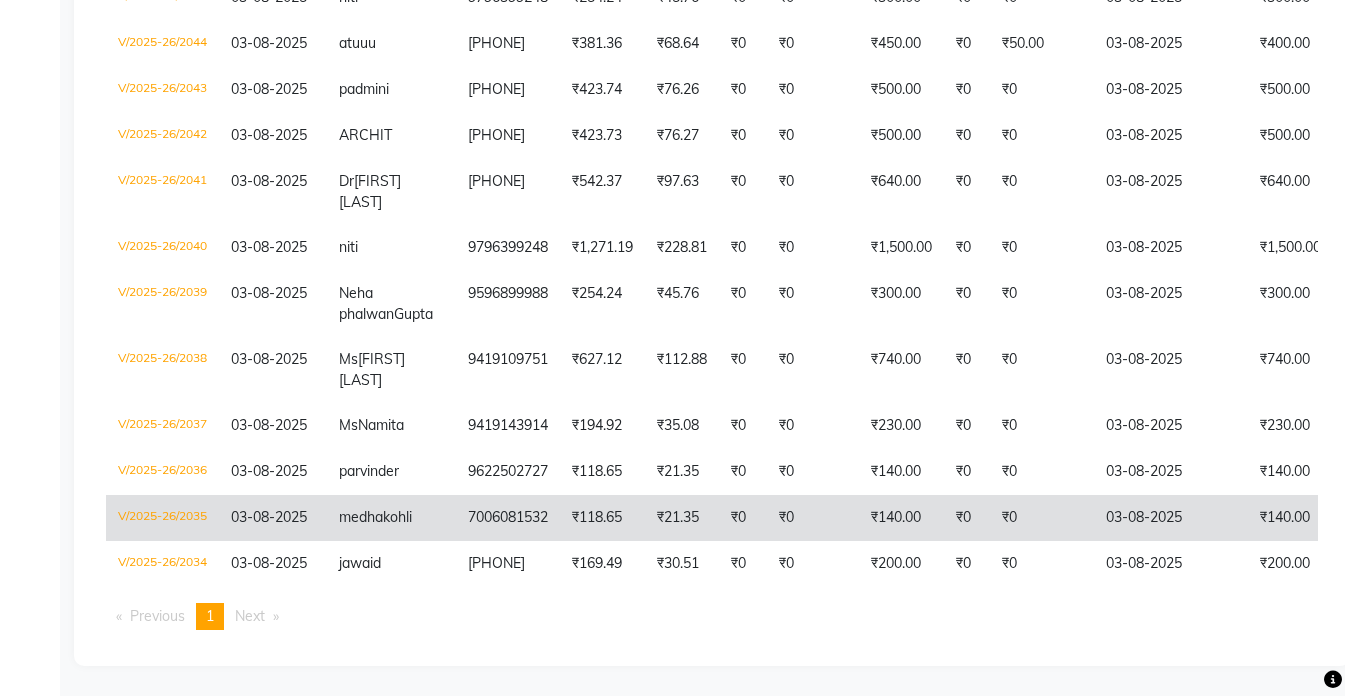 scroll, scrollTop: 995, scrollLeft: 0, axis: vertical 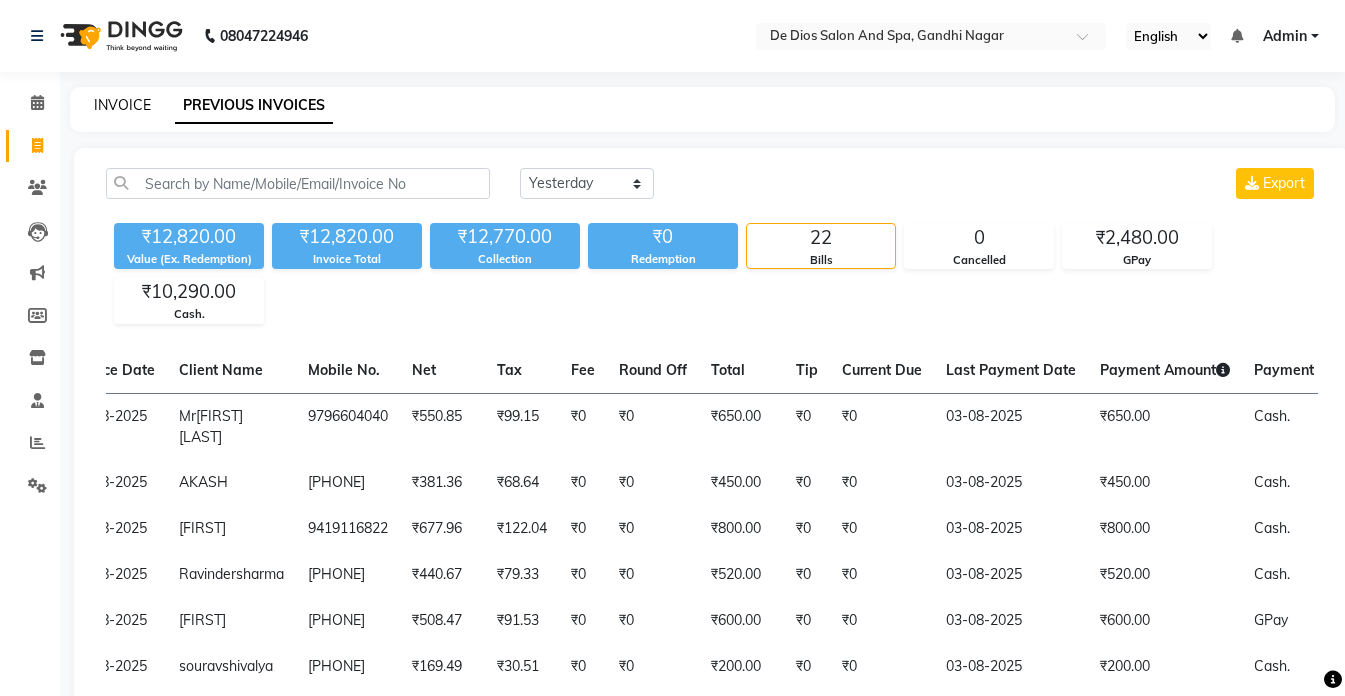 click on "INVOICE" 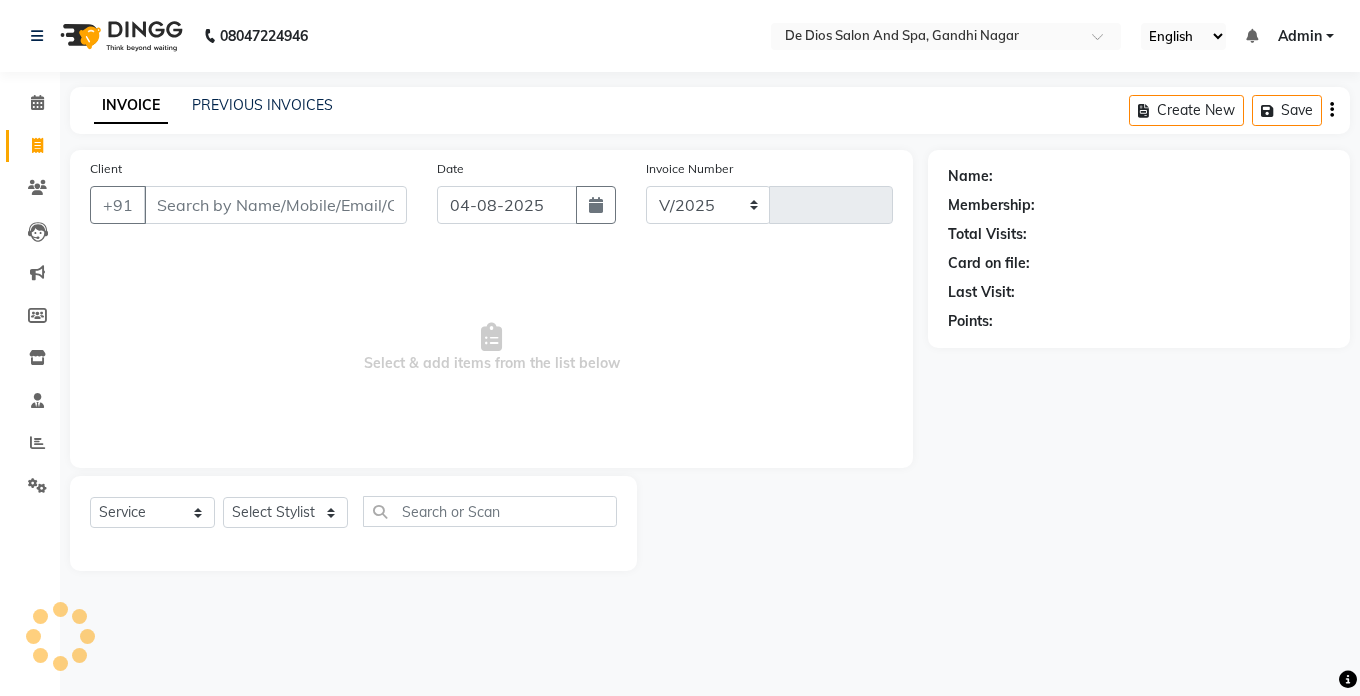select on "6431" 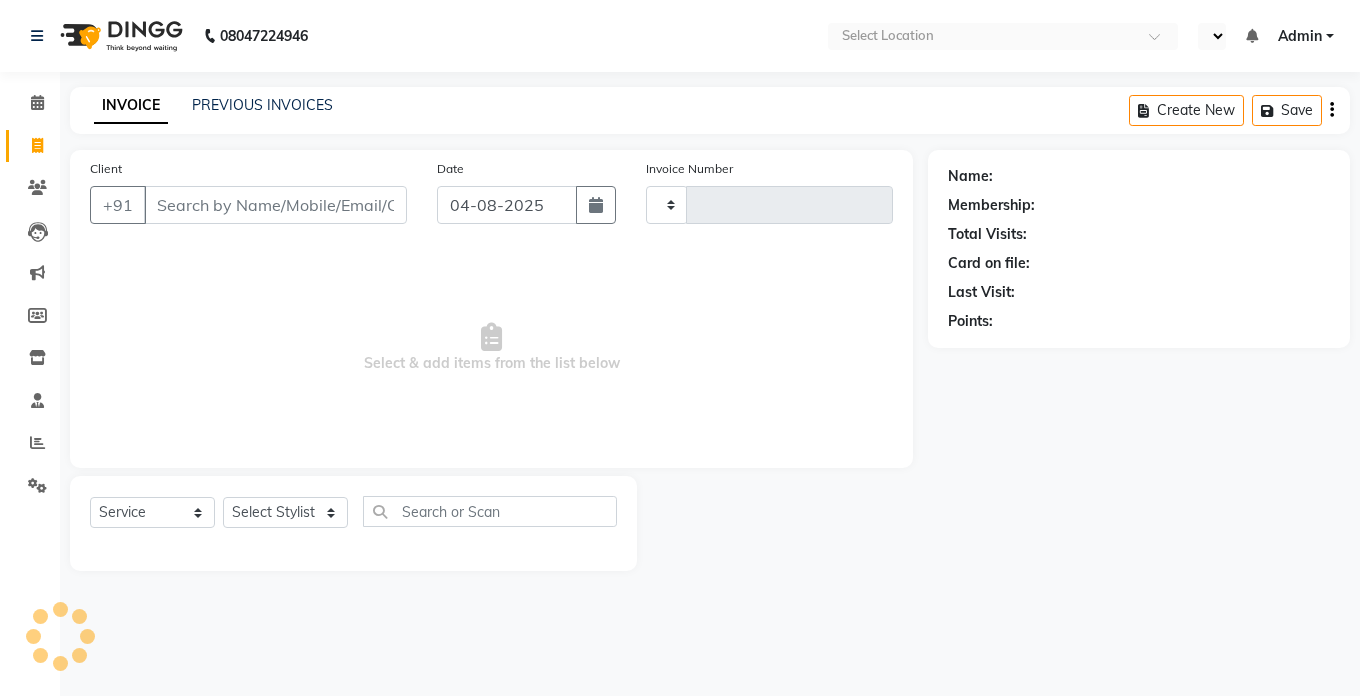 select on "service" 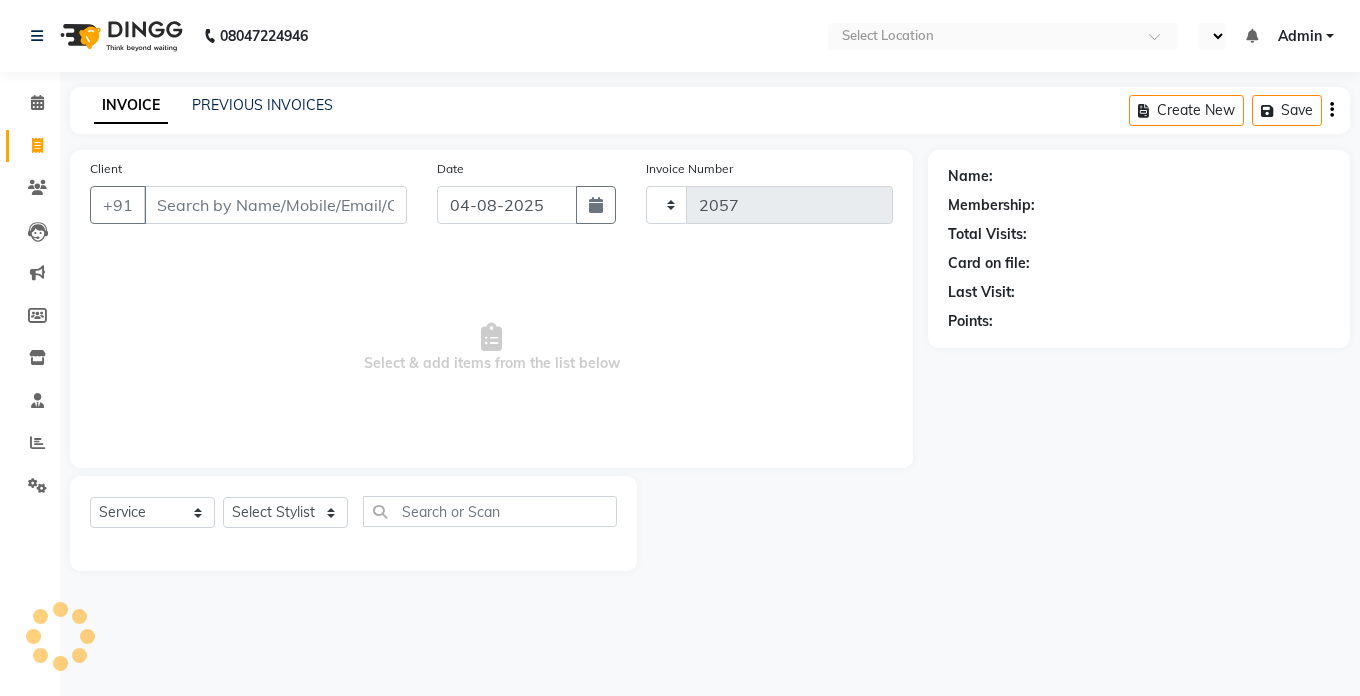 scroll, scrollTop: 0, scrollLeft: 0, axis: both 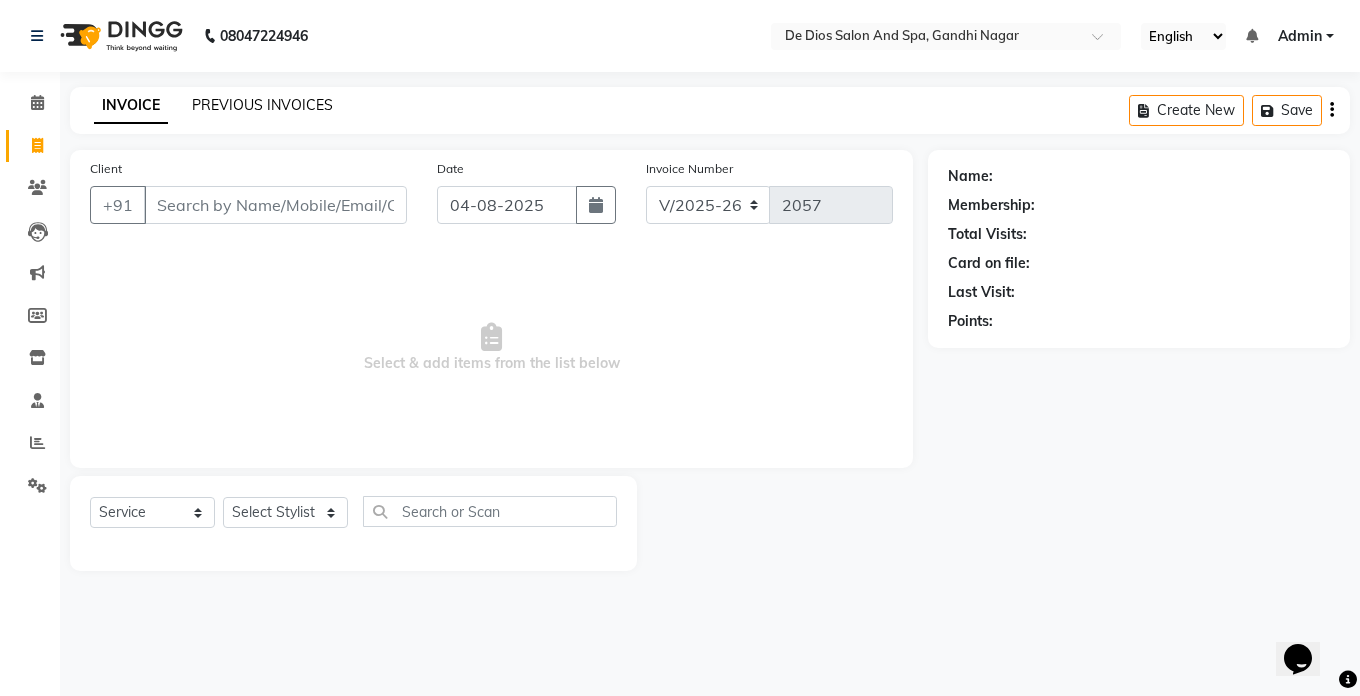 click on "PREVIOUS INVOICES" 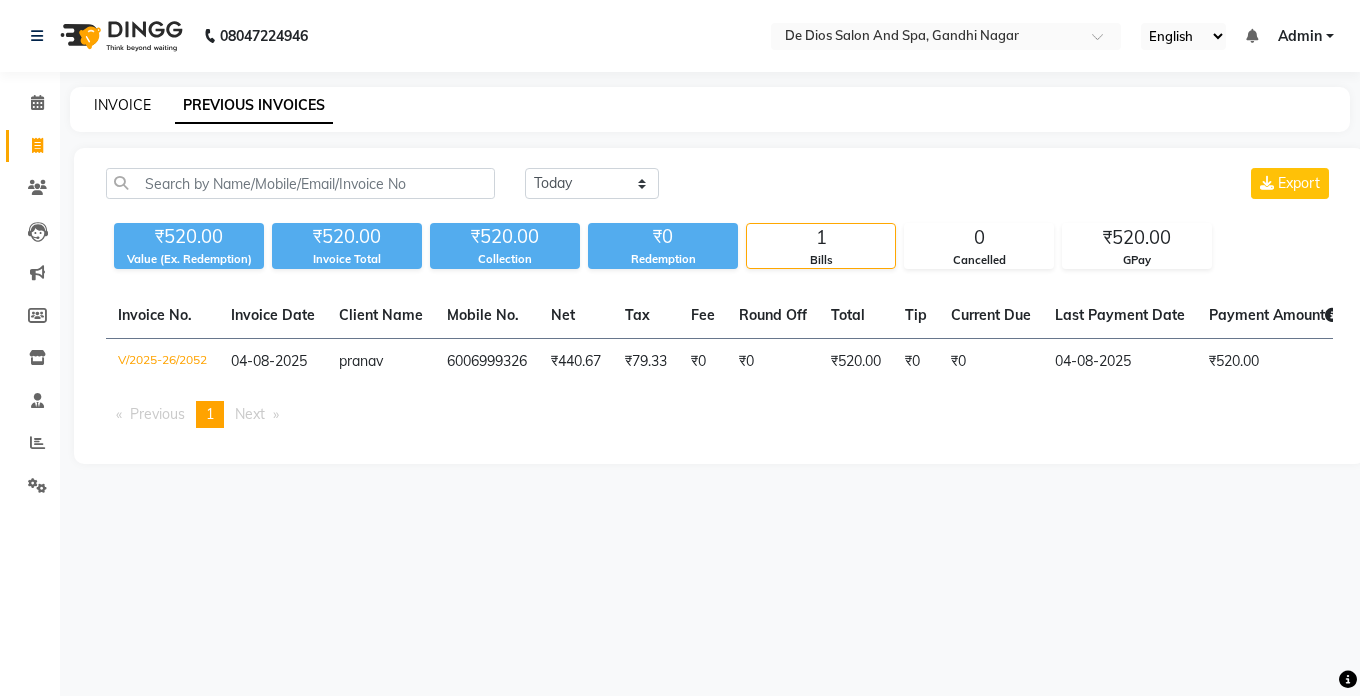 click on "INVOICE" 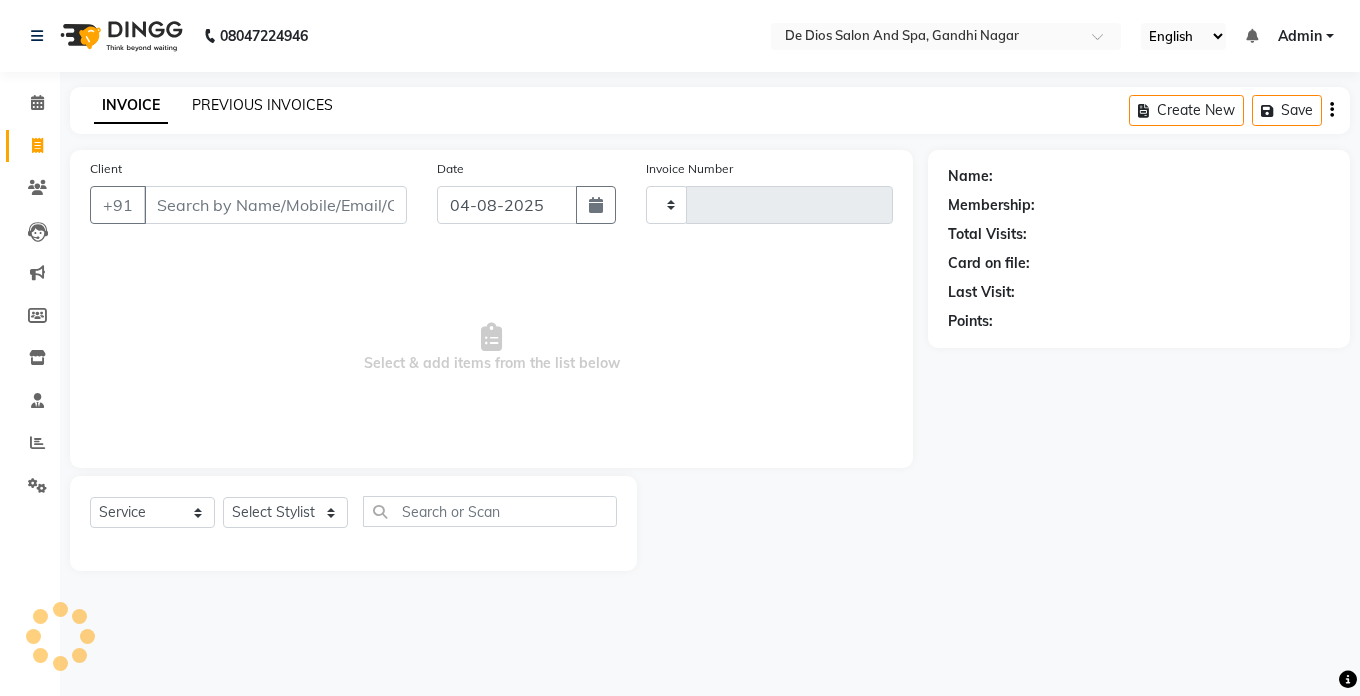 type on "2057" 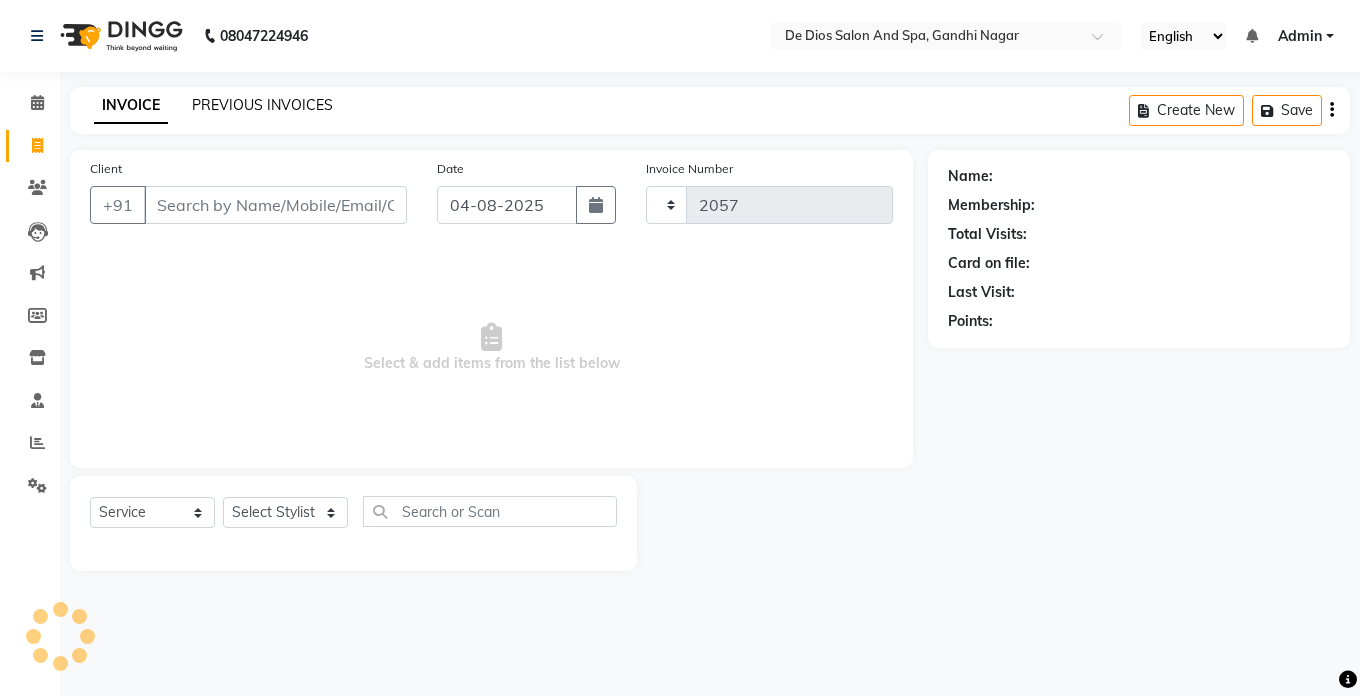 select on "6431" 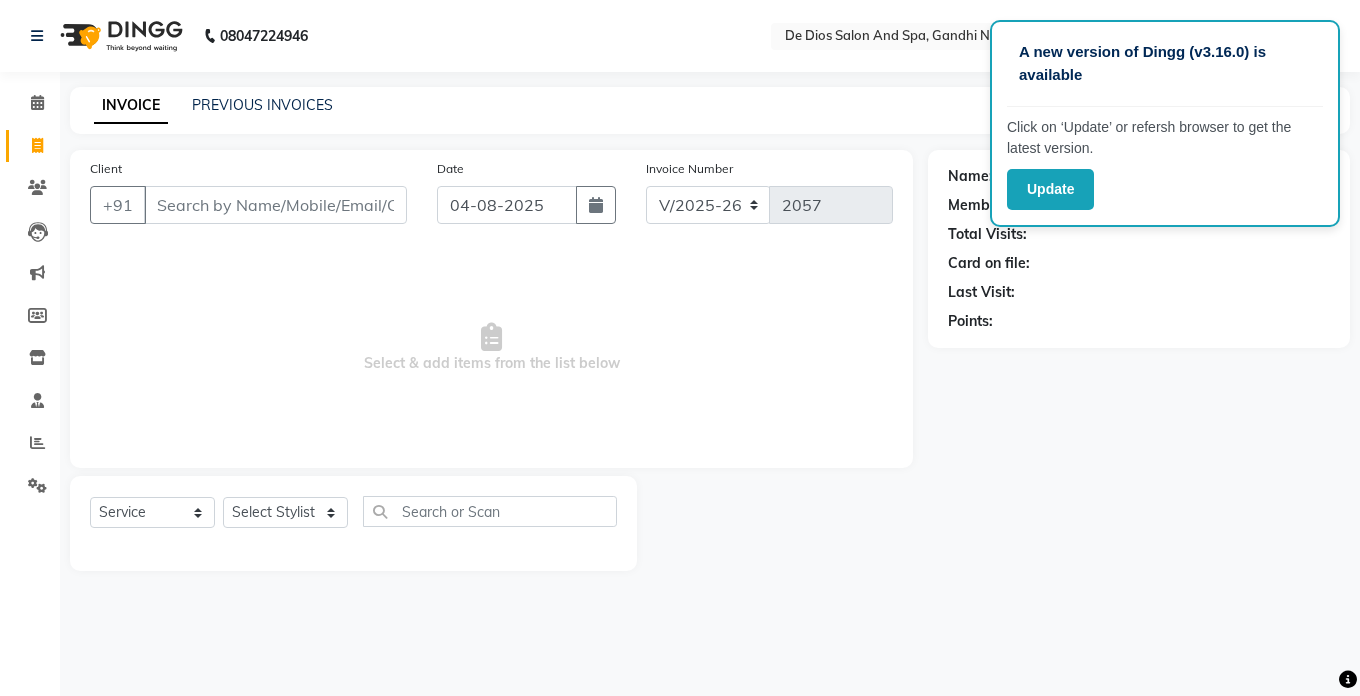 drag, startPoint x: 767, startPoint y: 500, endPoint x: 1359, endPoint y: 735, distance: 636.9372 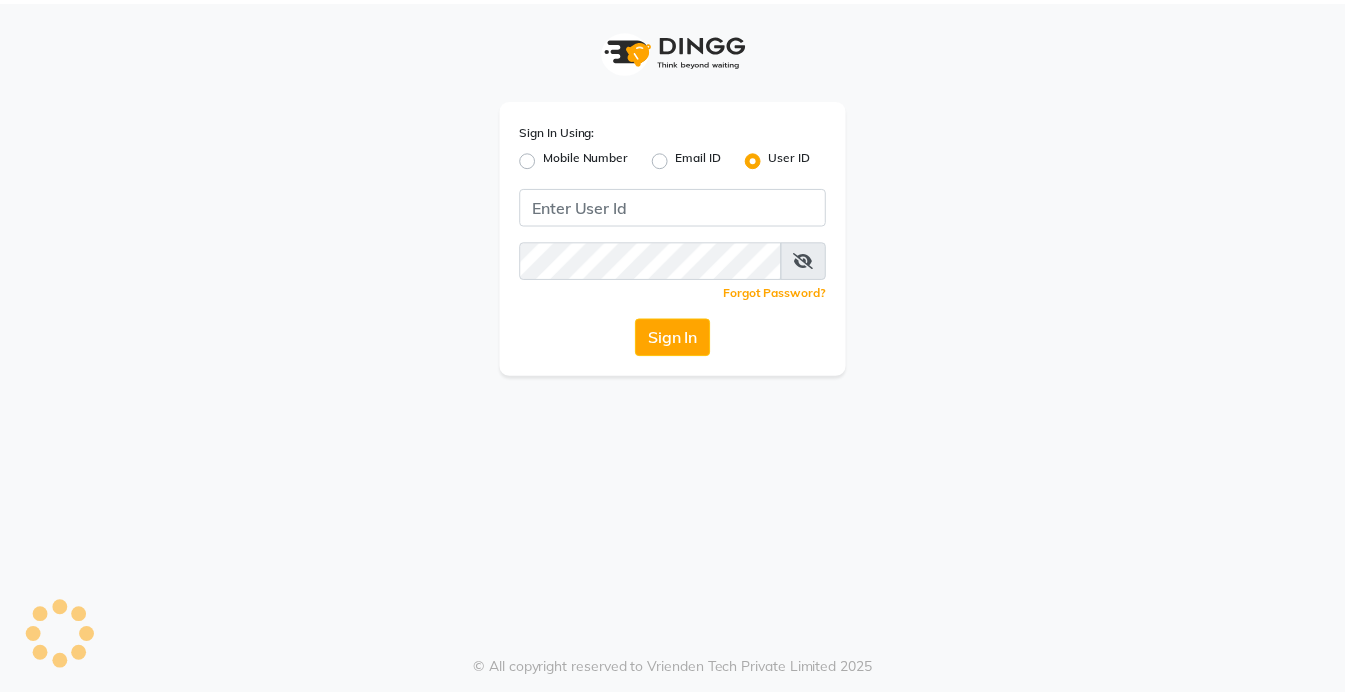 scroll, scrollTop: 0, scrollLeft: 0, axis: both 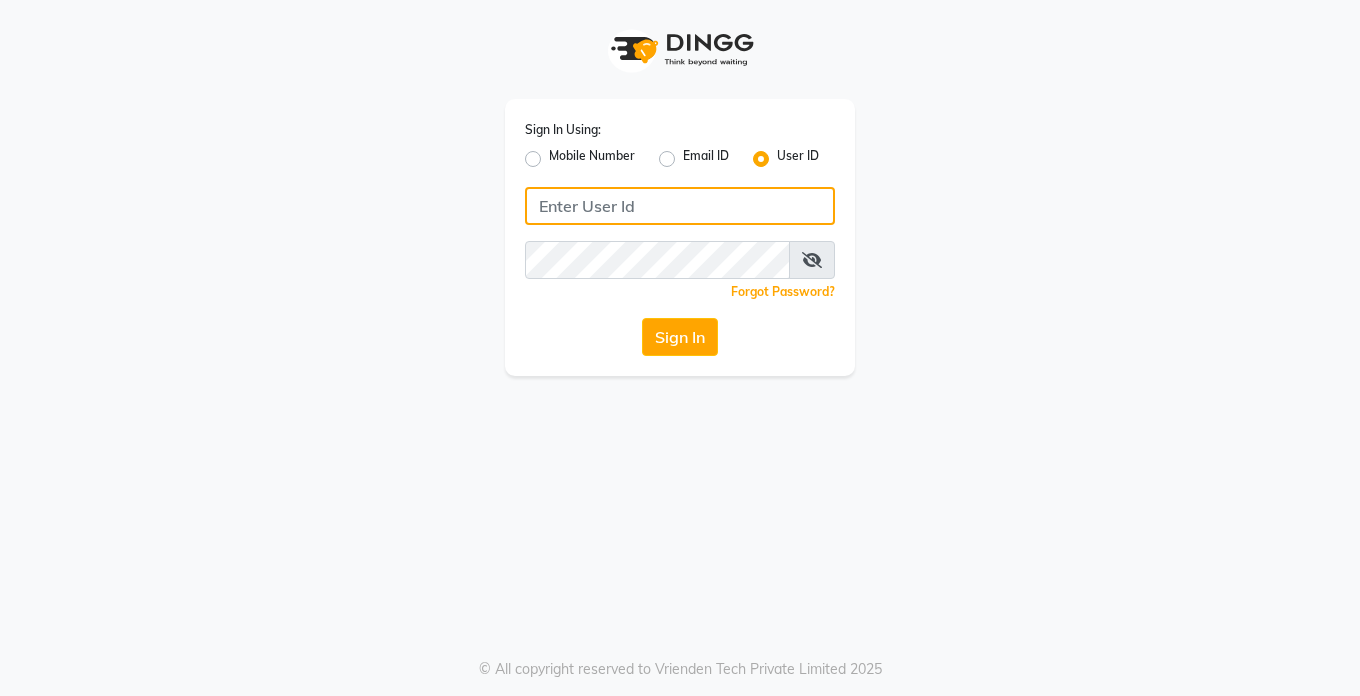 type on "Dedios123" 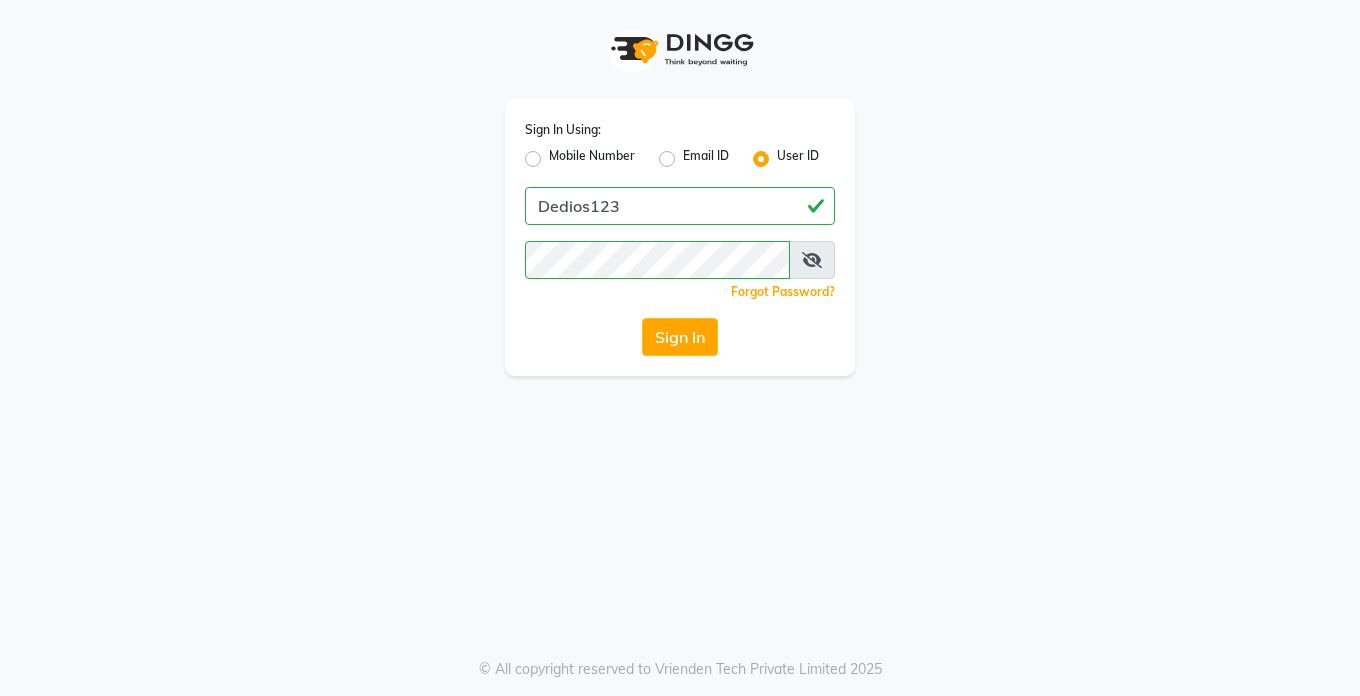 click on "Sign In" 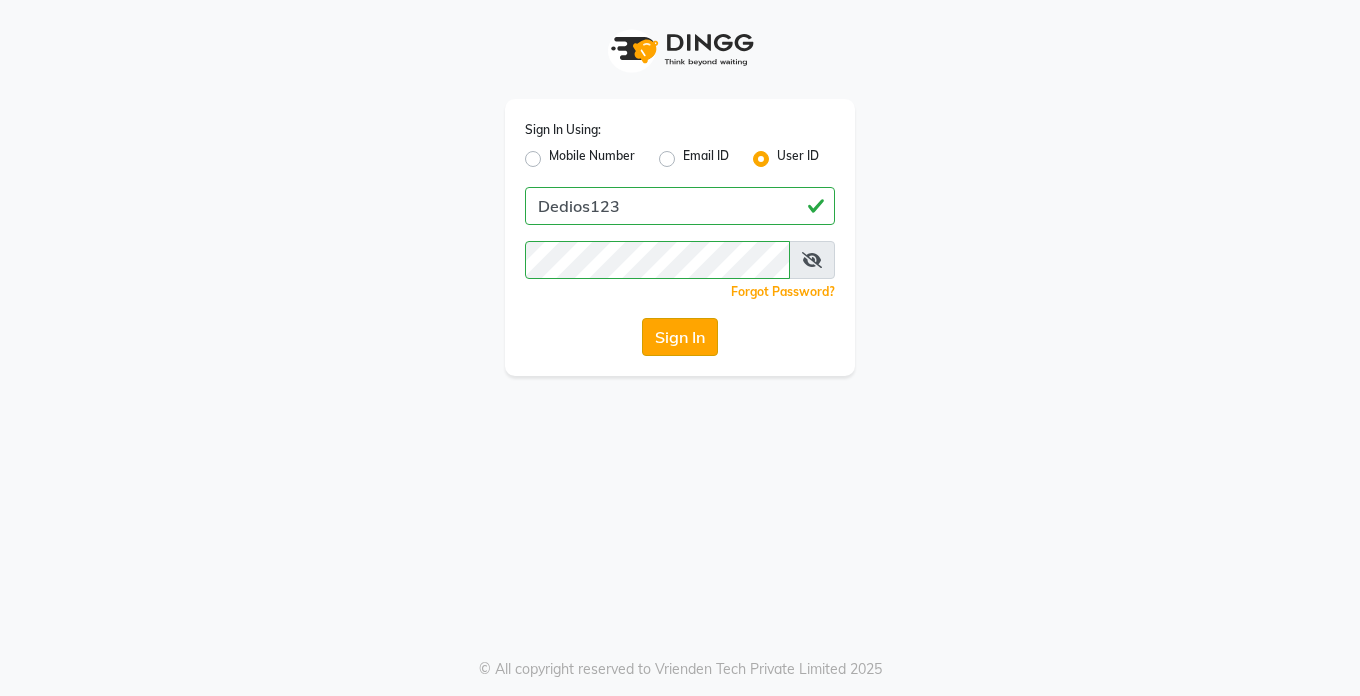 click on "Sign In" 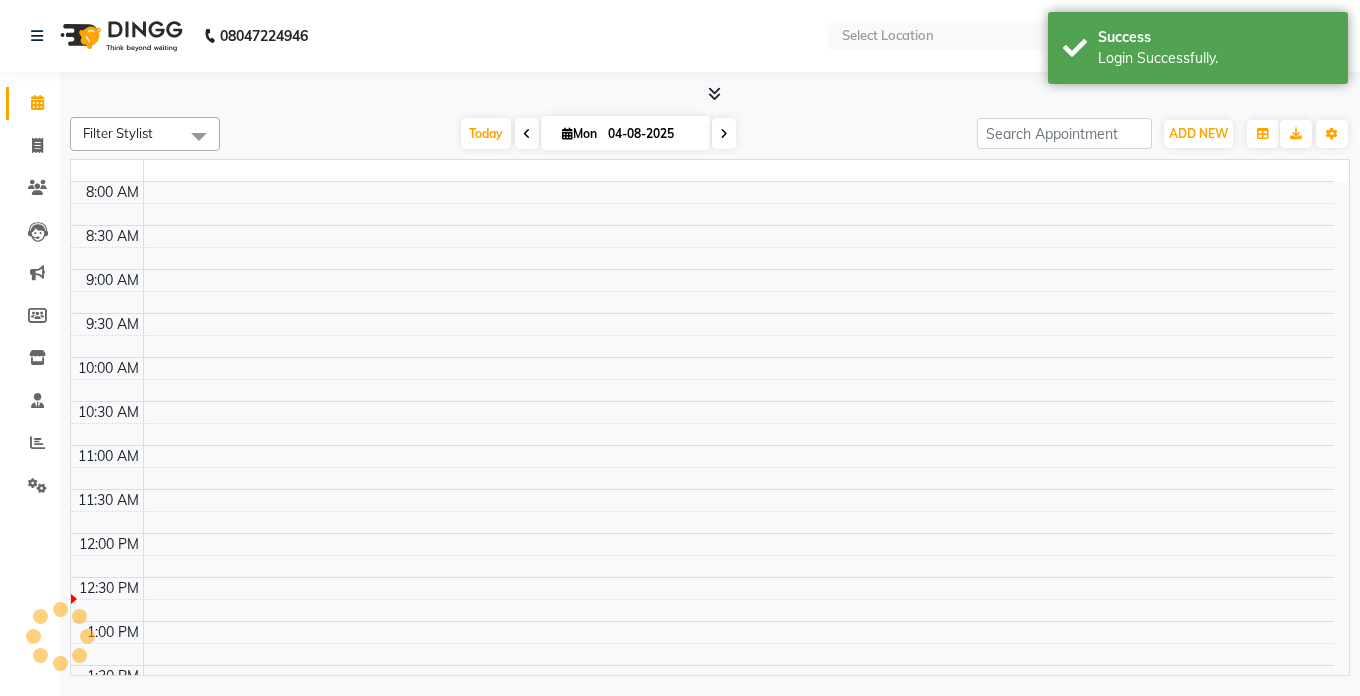 select on "en" 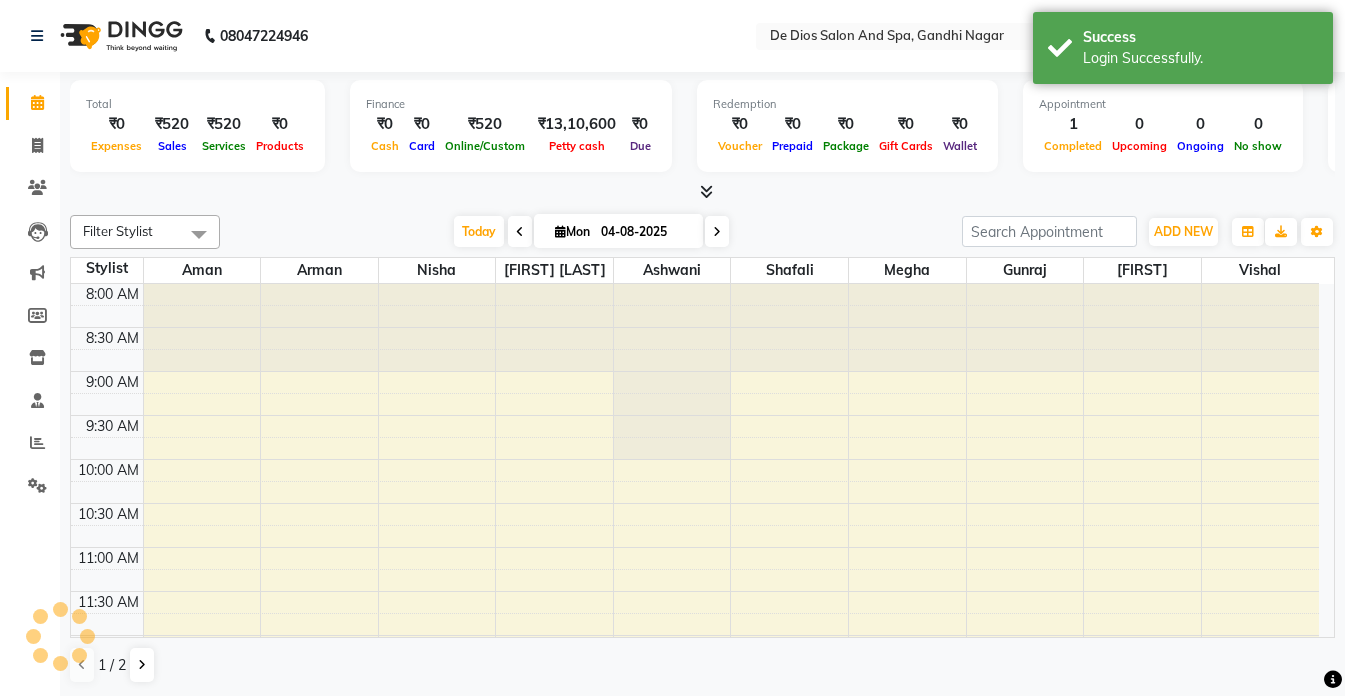 scroll, scrollTop: 0, scrollLeft: 0, axis: both 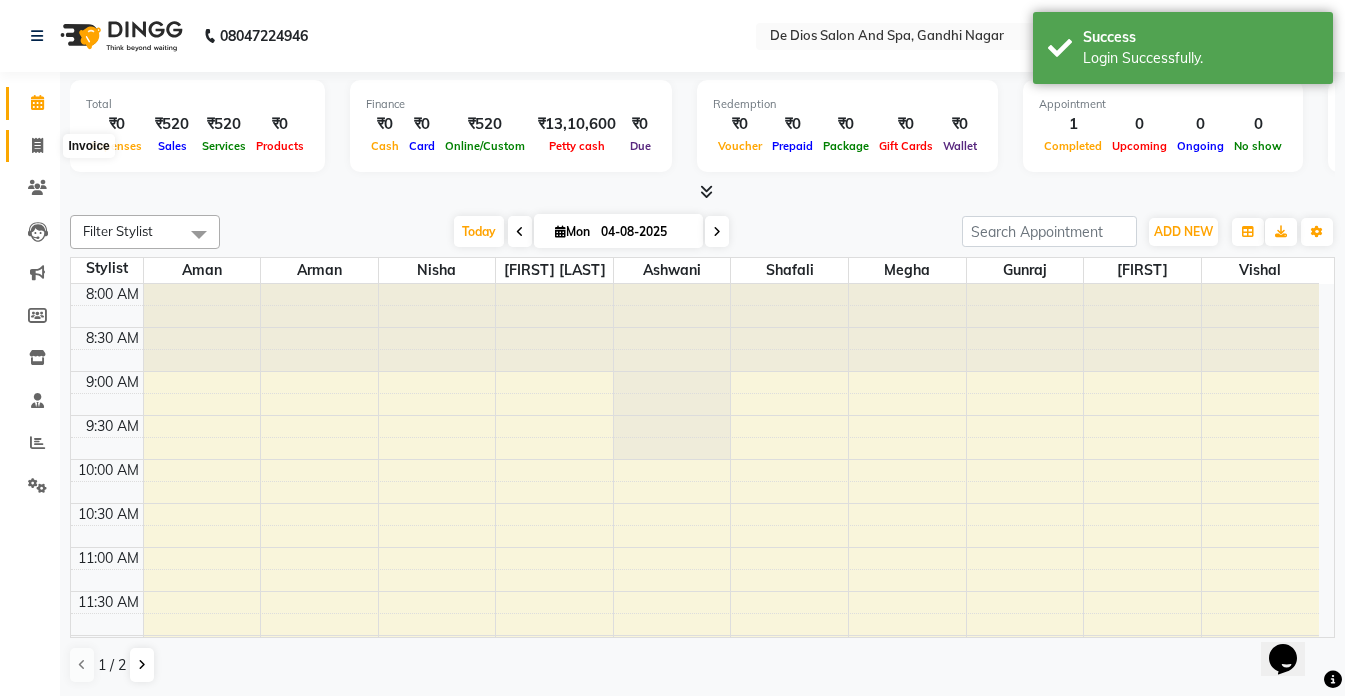 drag, startPoint x: 44, startPoint y: 151, endPoint x: 55, endPoint y: 149, distance: 11.18034 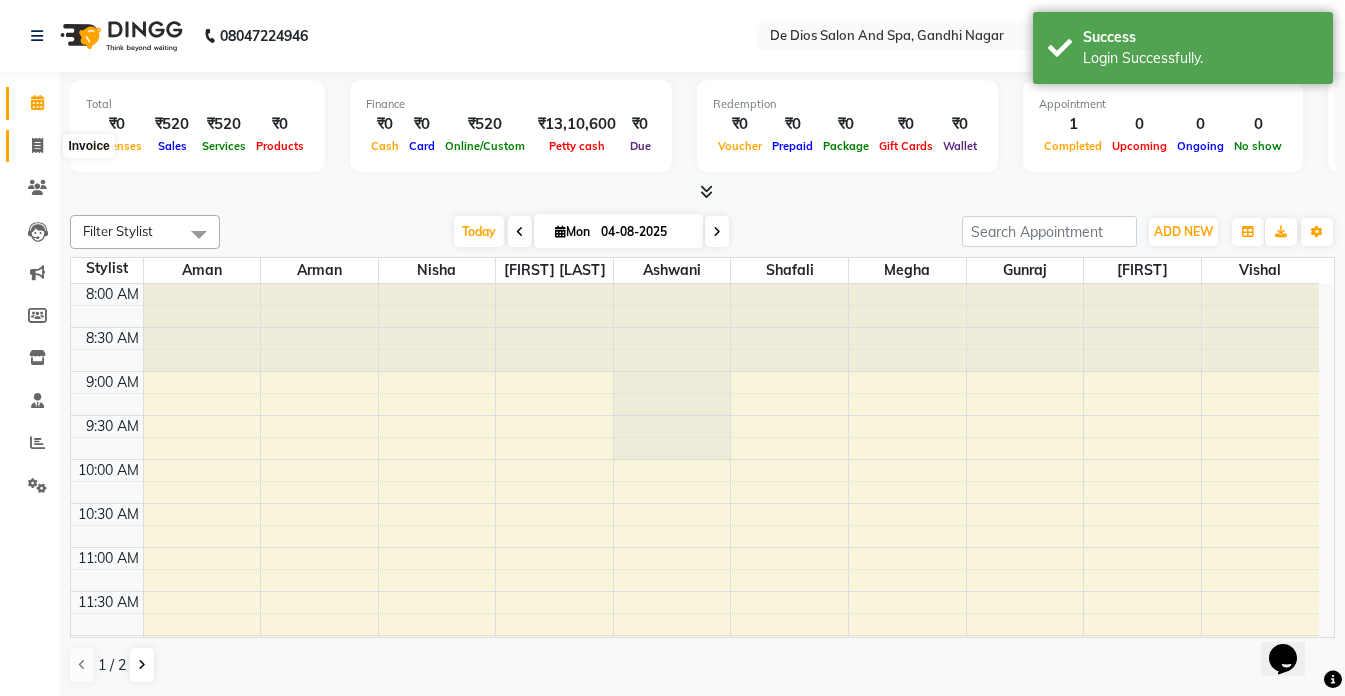 click 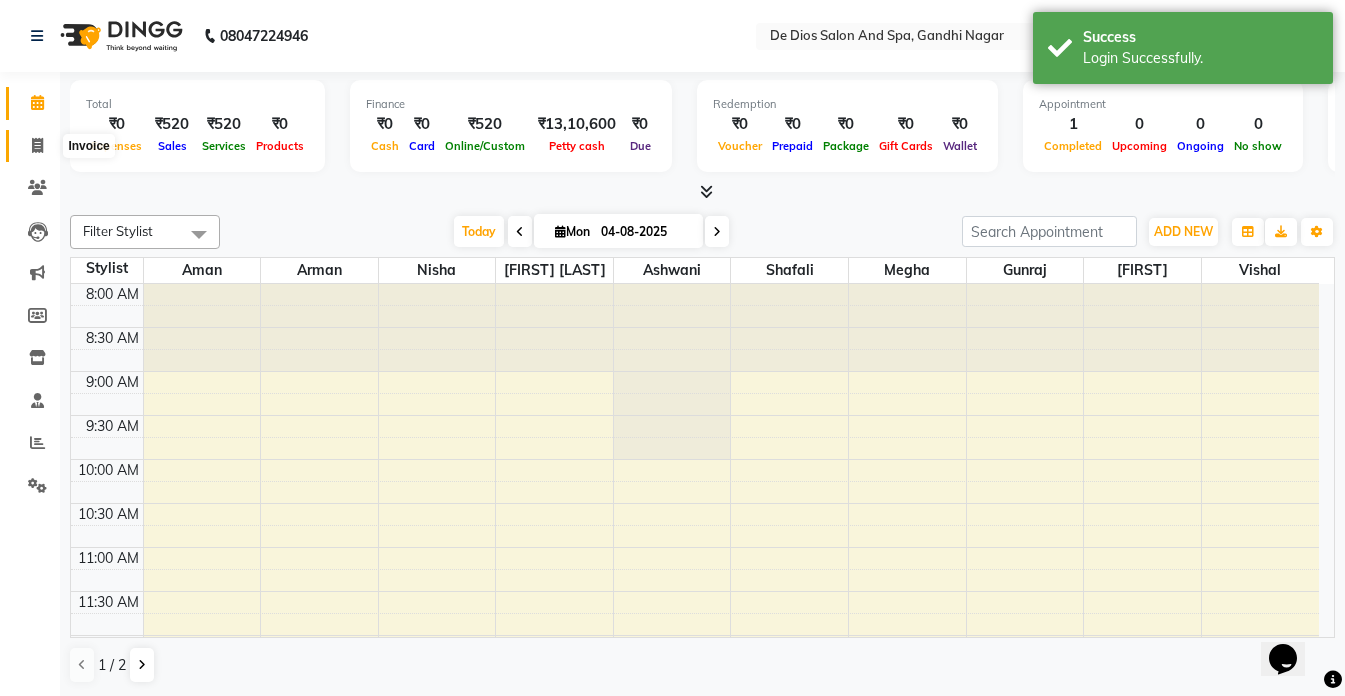 click 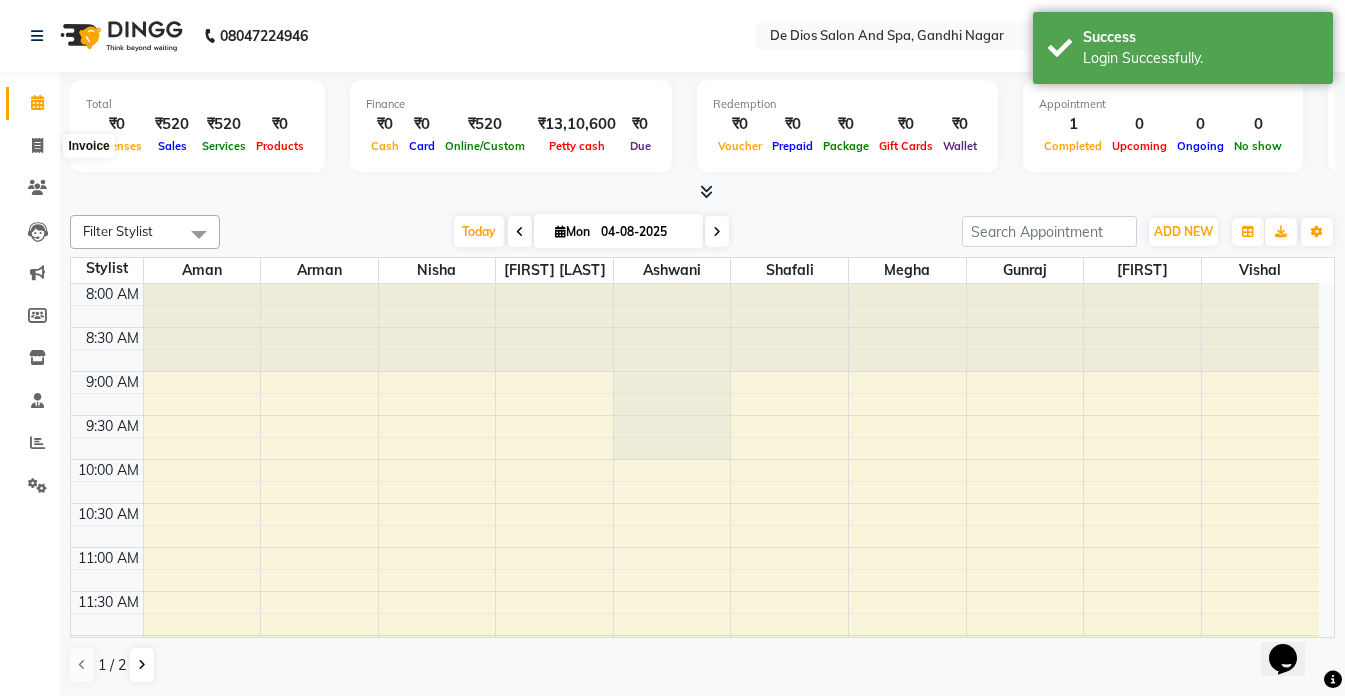 scroll, scrollTop: 0, scrollLeft: 0, axis: both 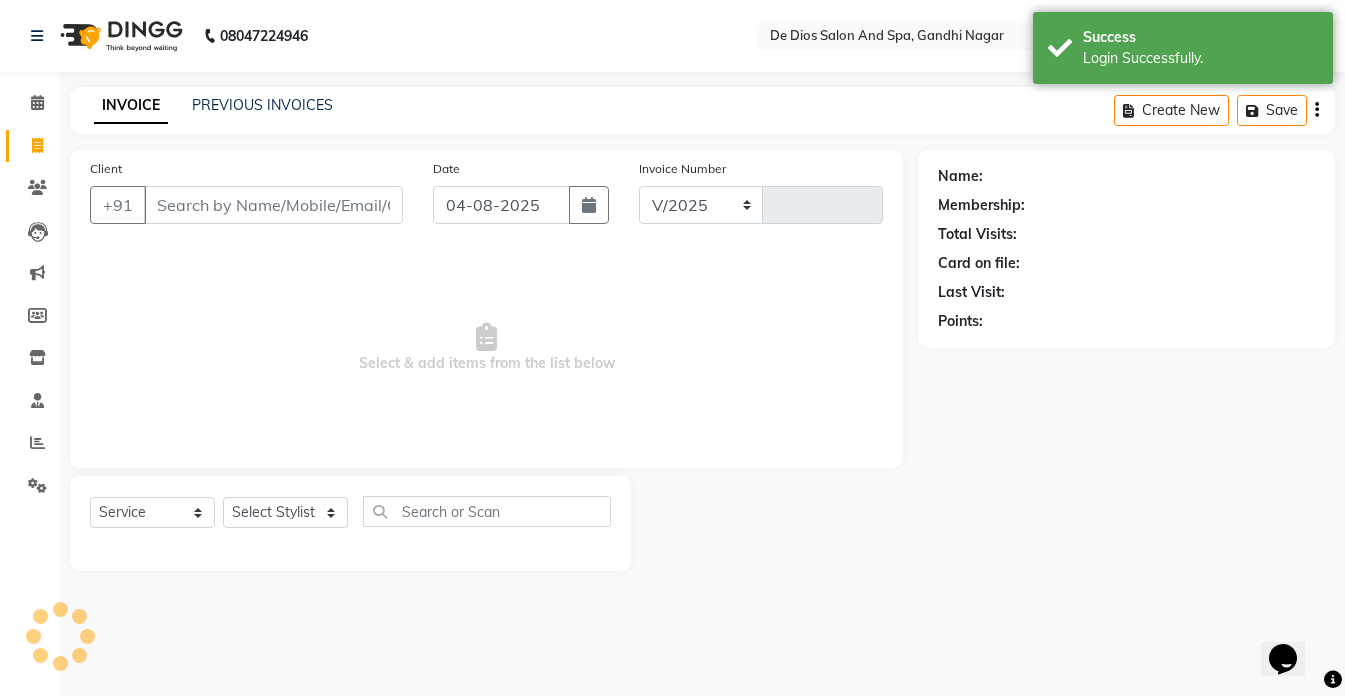 select on "6431" 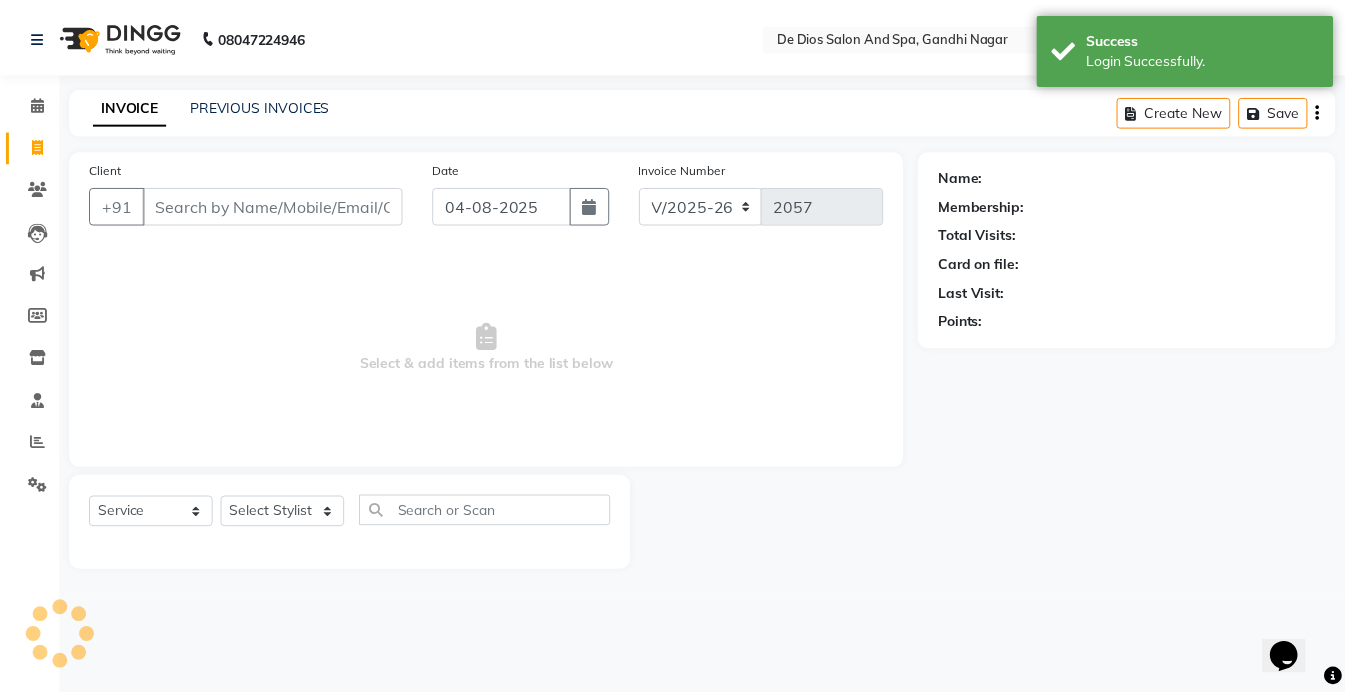 scroll, scrollTop: 0, scrollLeft: 0, axis: both 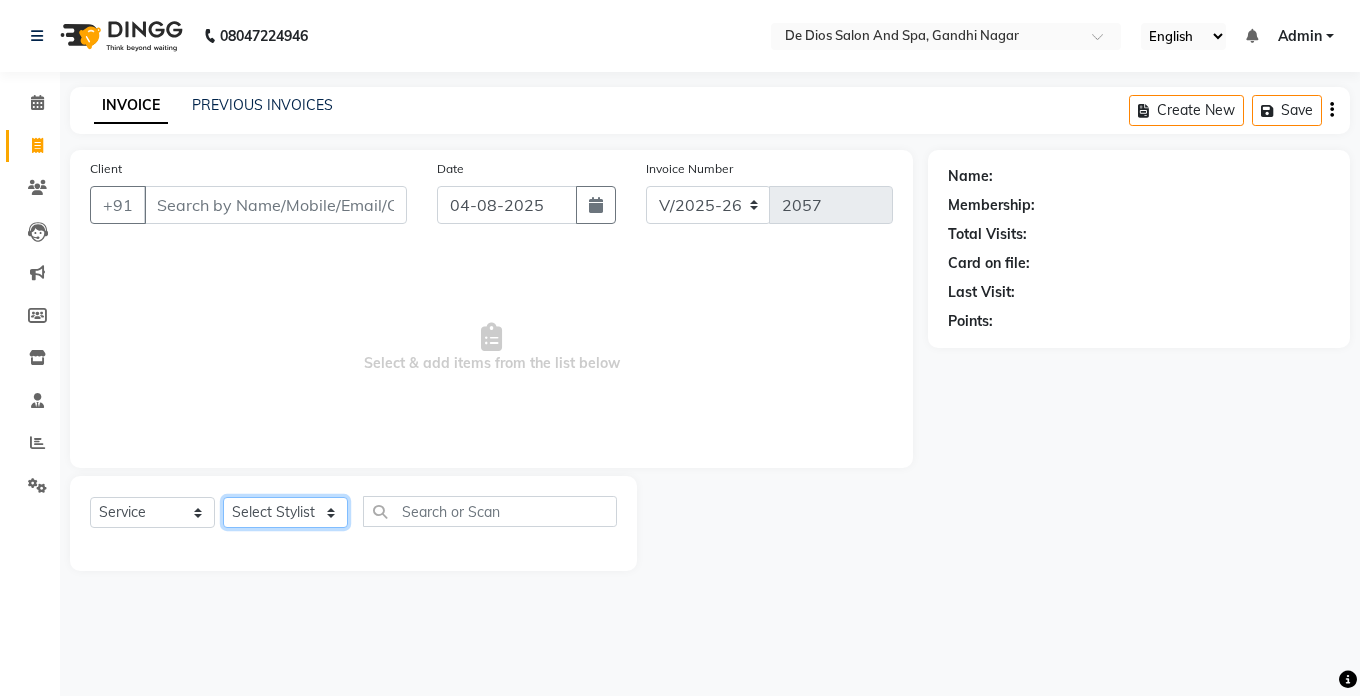 click on "Select Stylist akshay aman Arman Ashwani gunraj megha  nikita thappa nisha parveen shafali vishal vishu kumar" 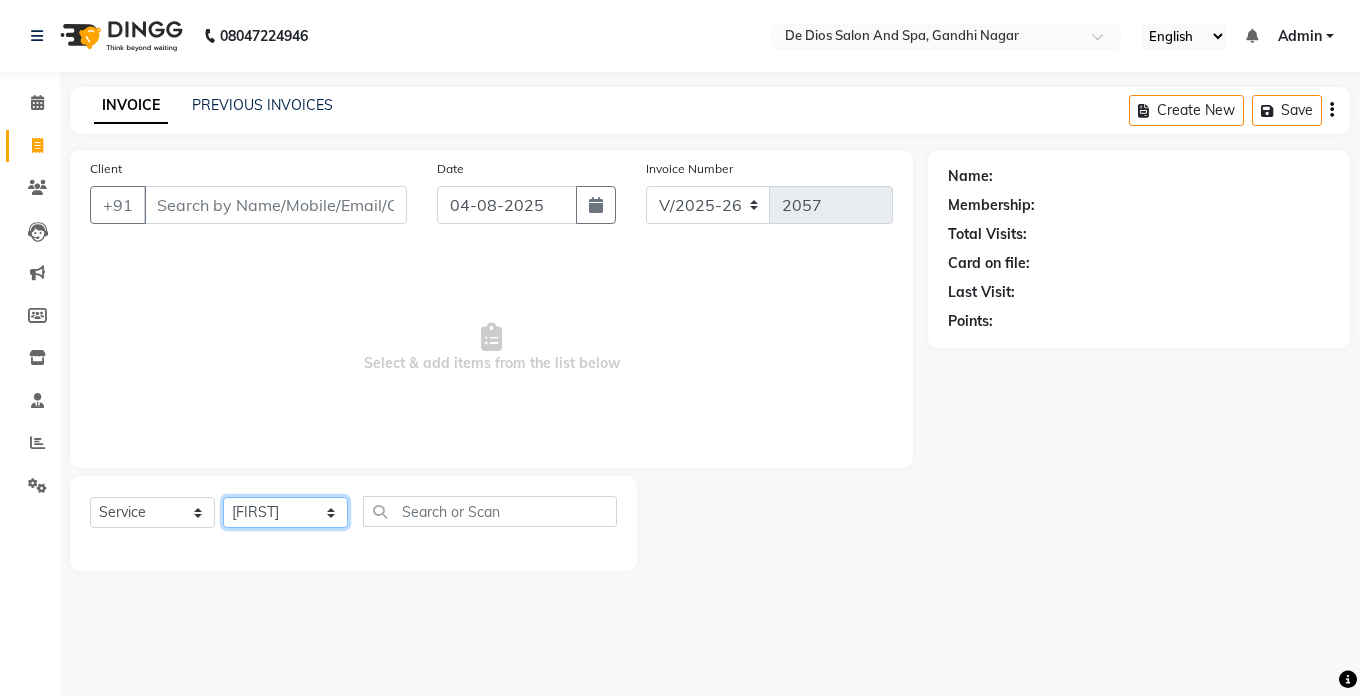 click on "Select Stylist akshay aman Arman Ashwani gunraj megha  nikita thappa nisha parveen shafali vishal vishu kumar" 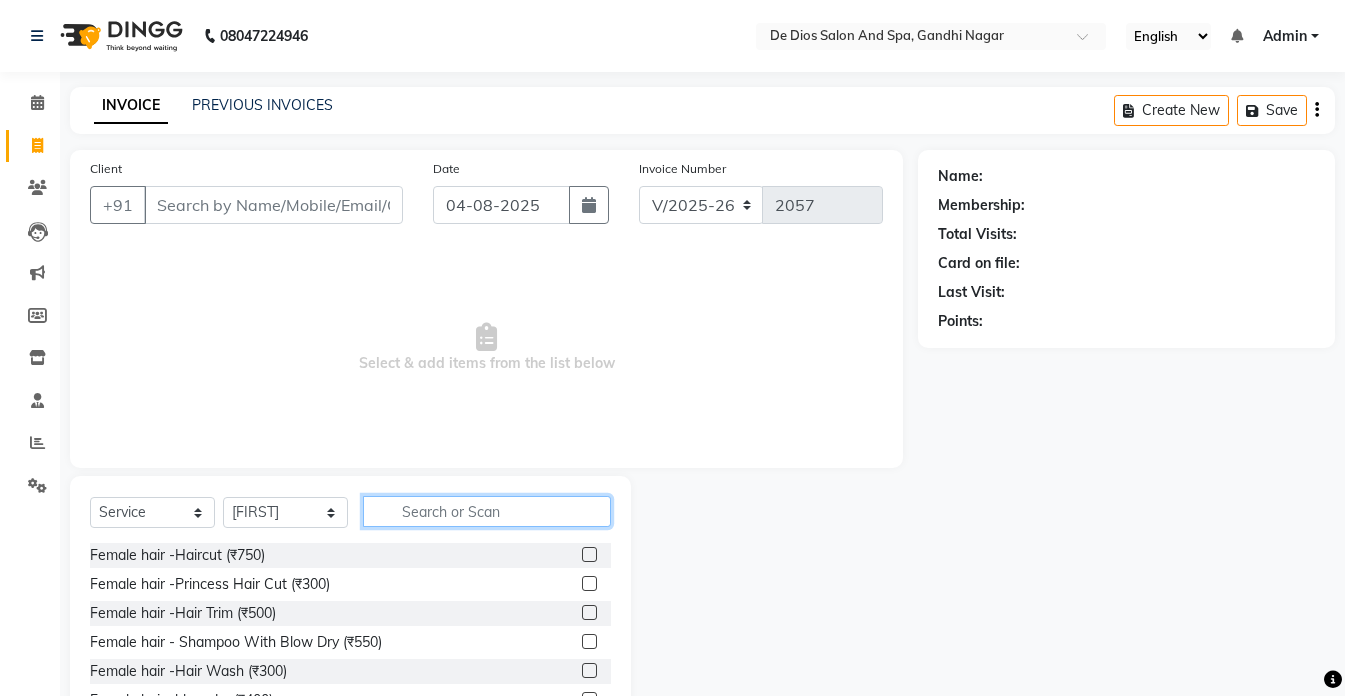 click 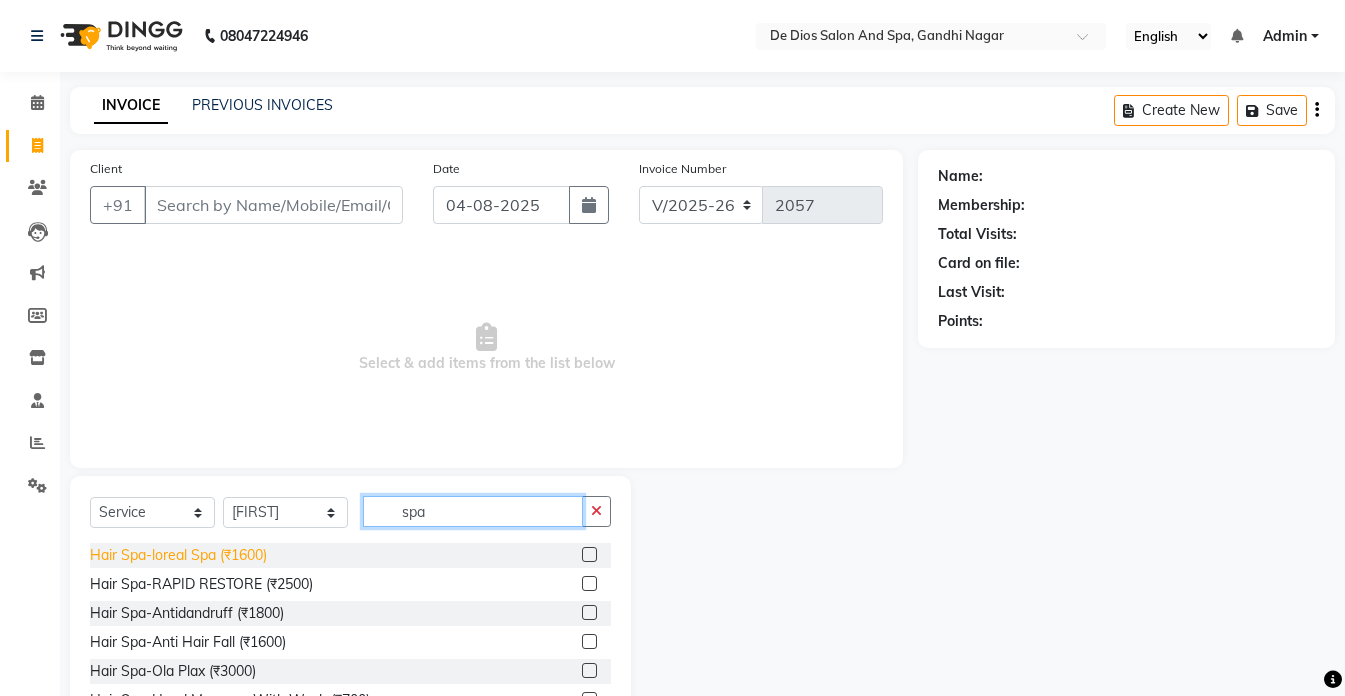type on "spa" 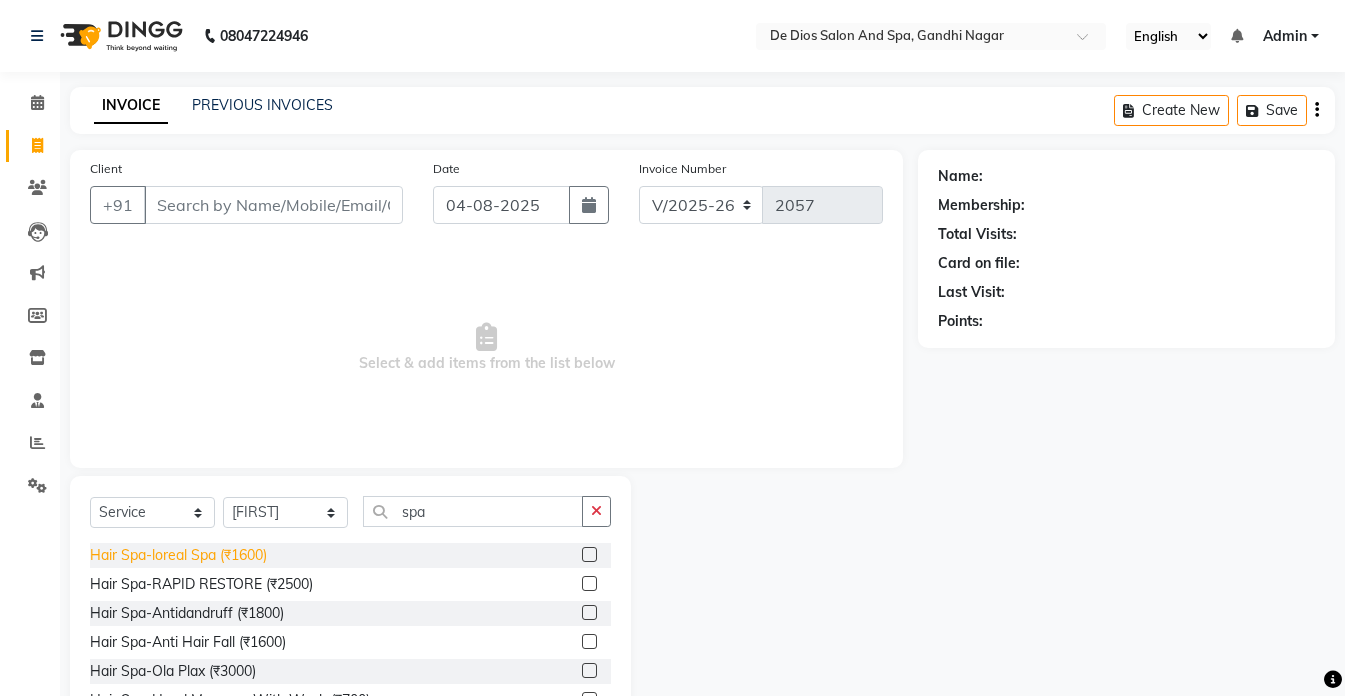 click on "Hair Spa-loreal Spa (₹1600)" 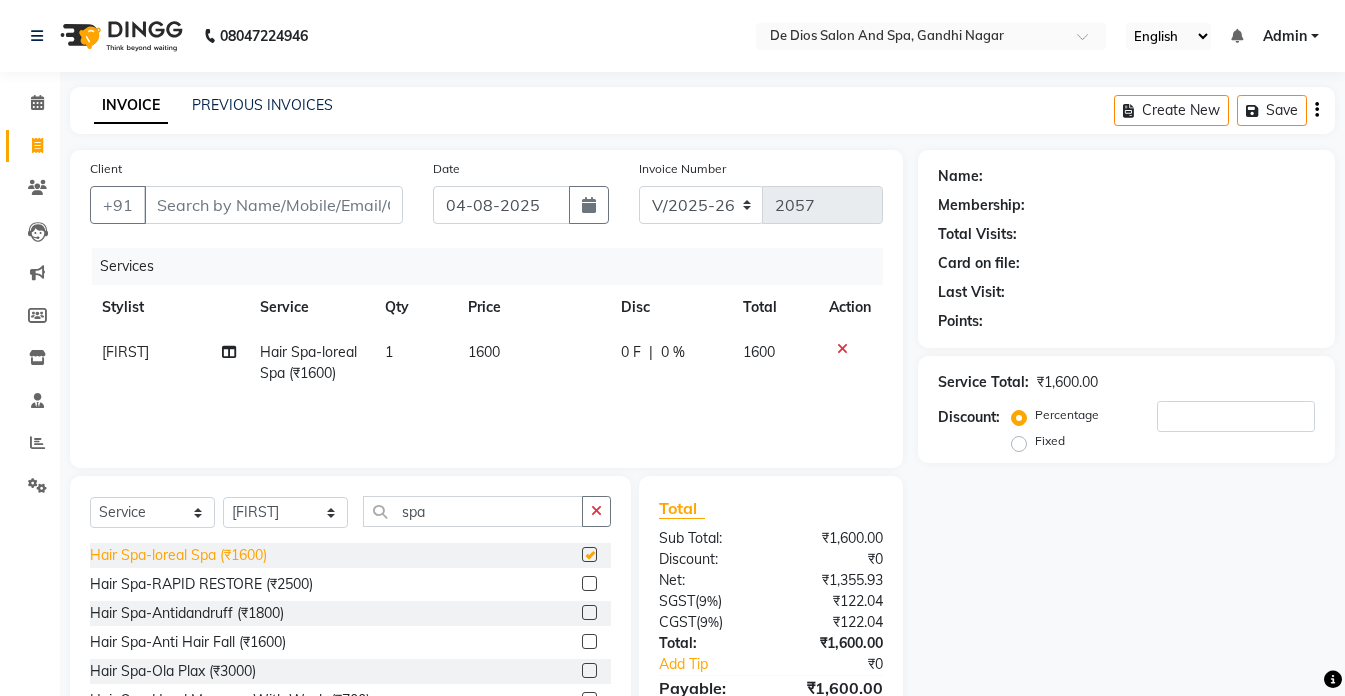 checkbox on "false" 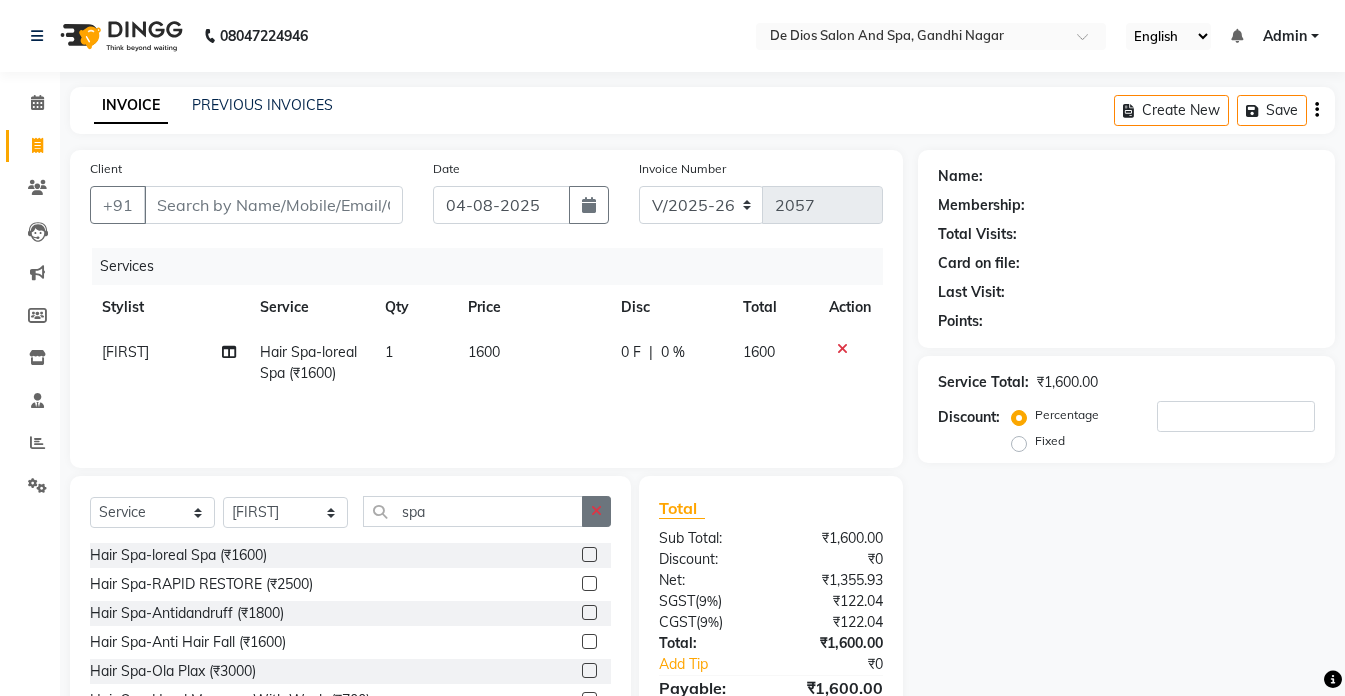 click 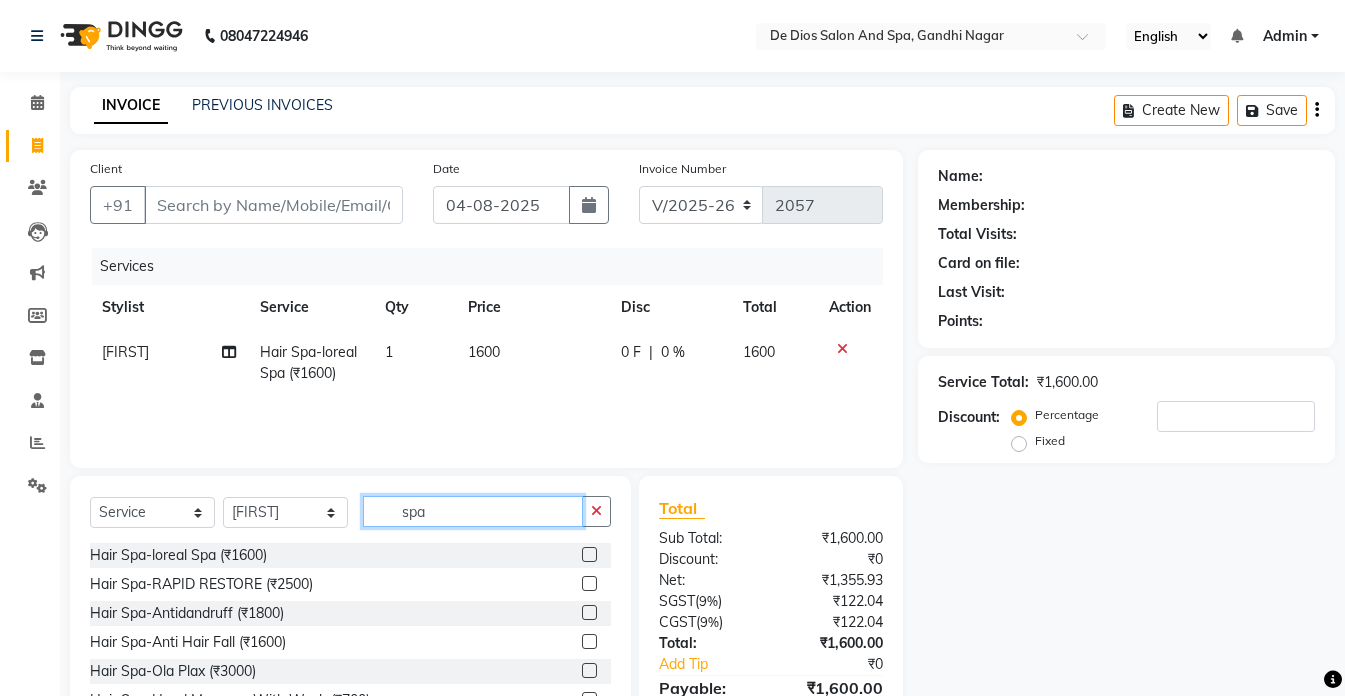 type 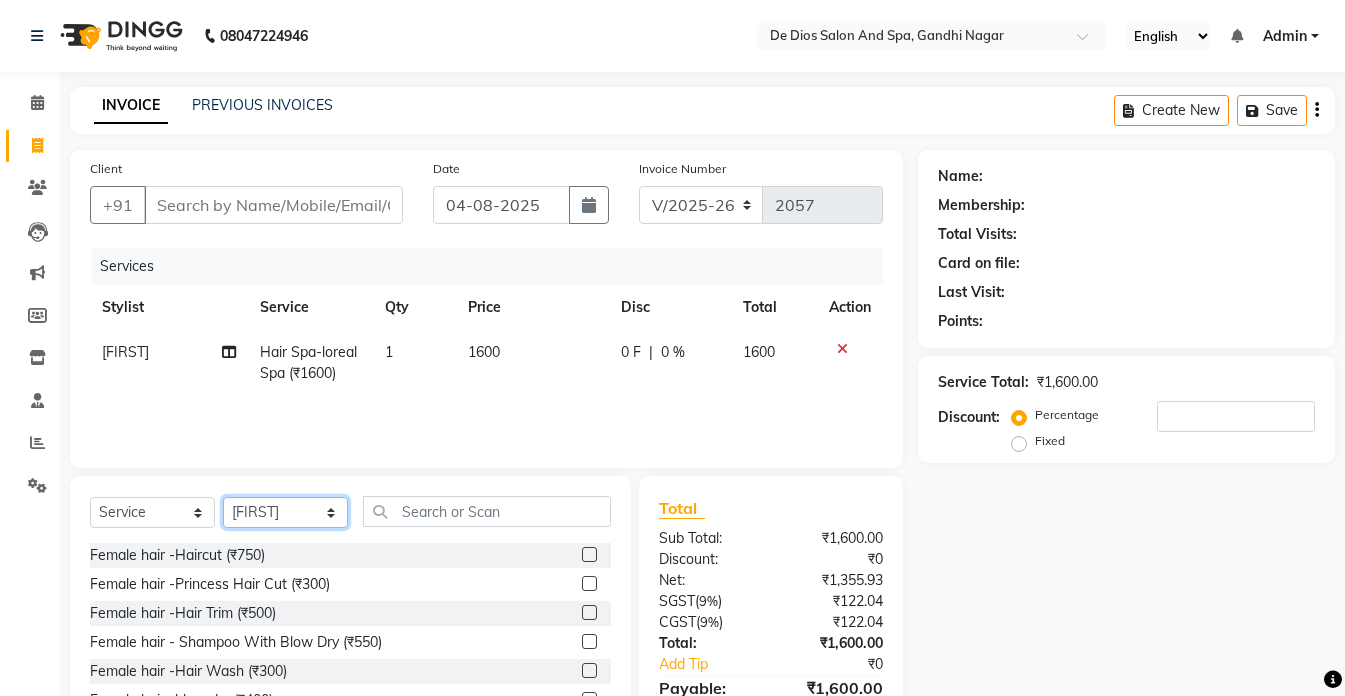 click on "Select Stylist akshay aman Arman Ashwani gunraj megha  nikita thappa nisha parveen shafali vishal vishu kumar" 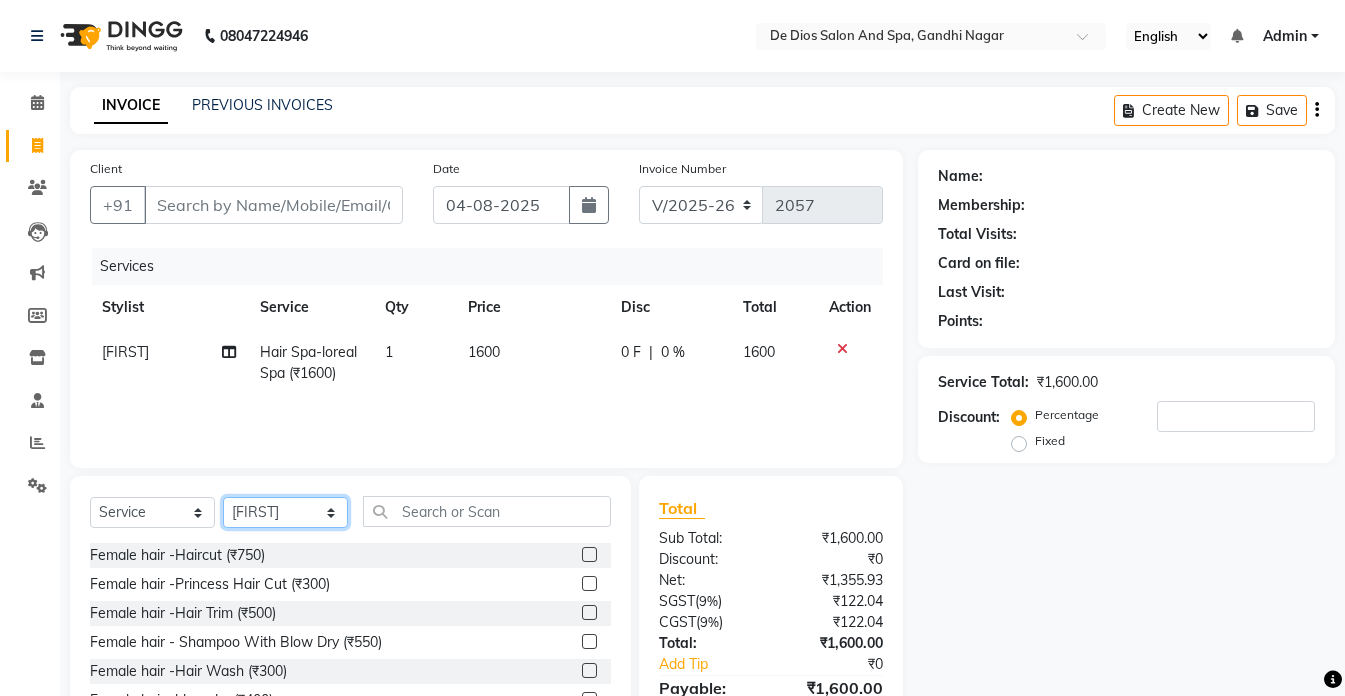 select on "87891" 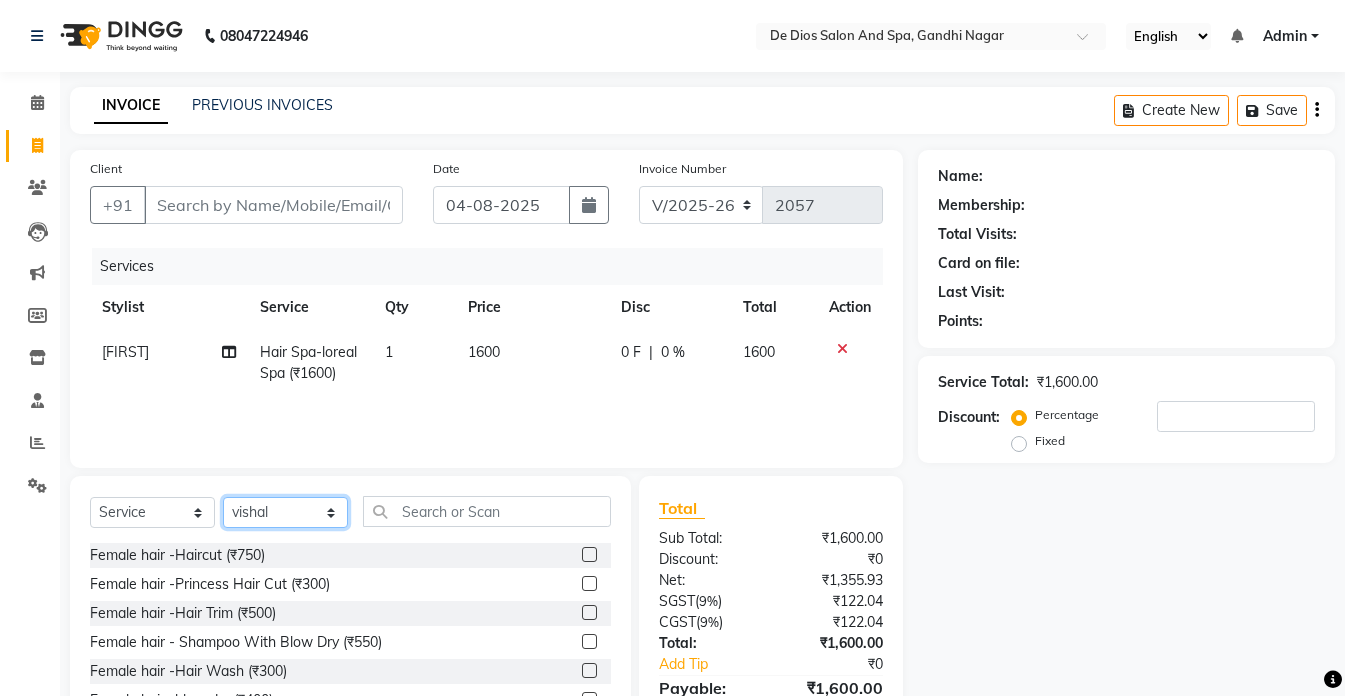 click on "Select Stylist akshay aman Arman Ashwani gunraj megha  nikita thappa nisha parveen shafali vishal vishu kumar" 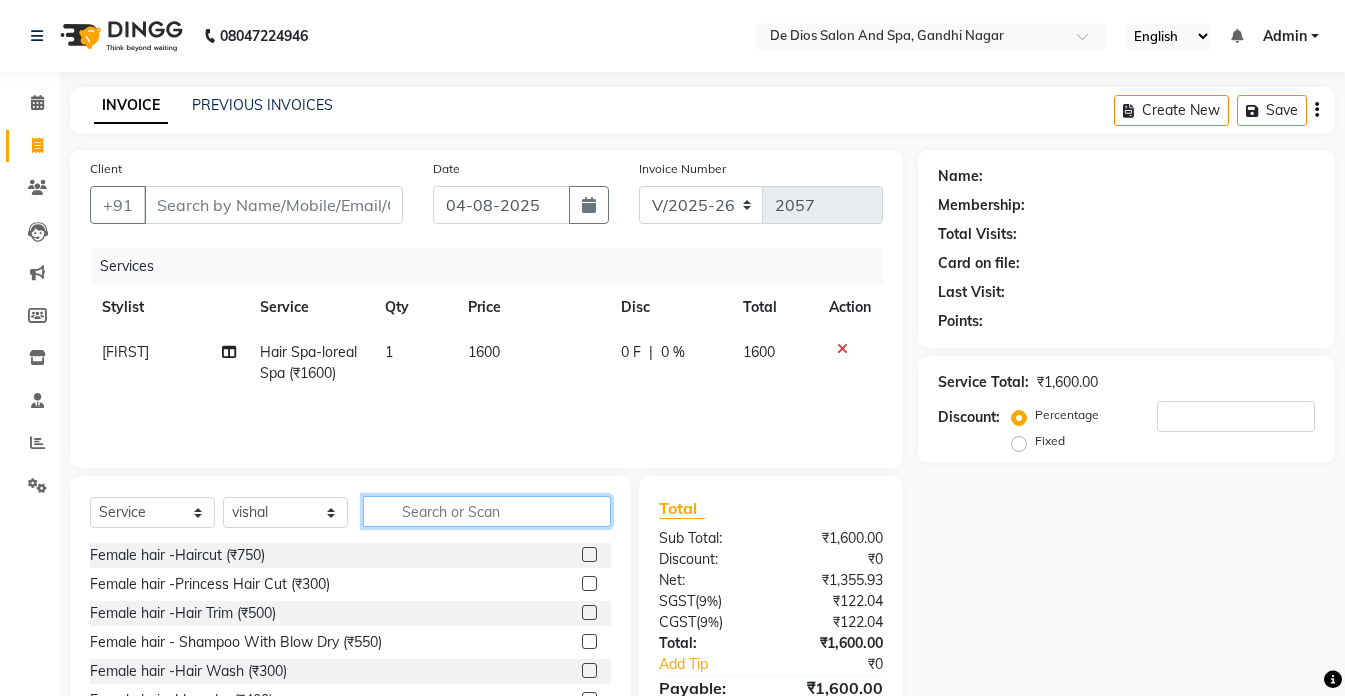 click 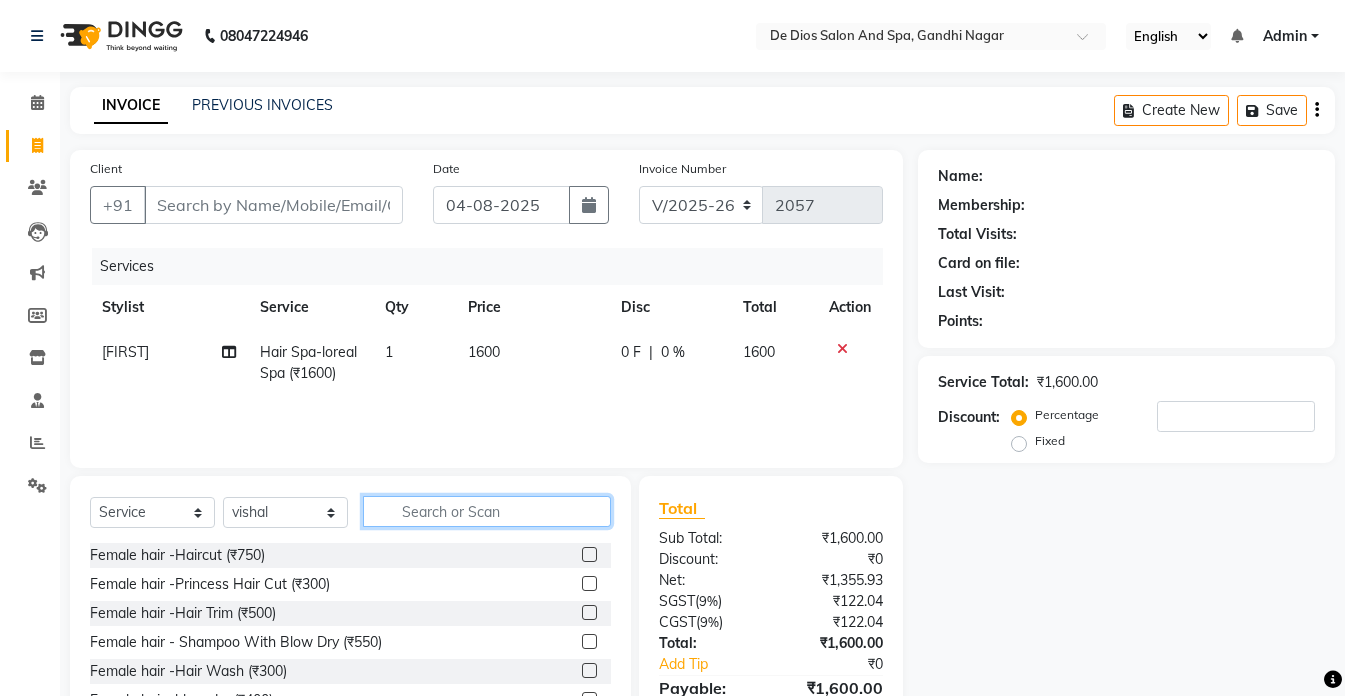 click 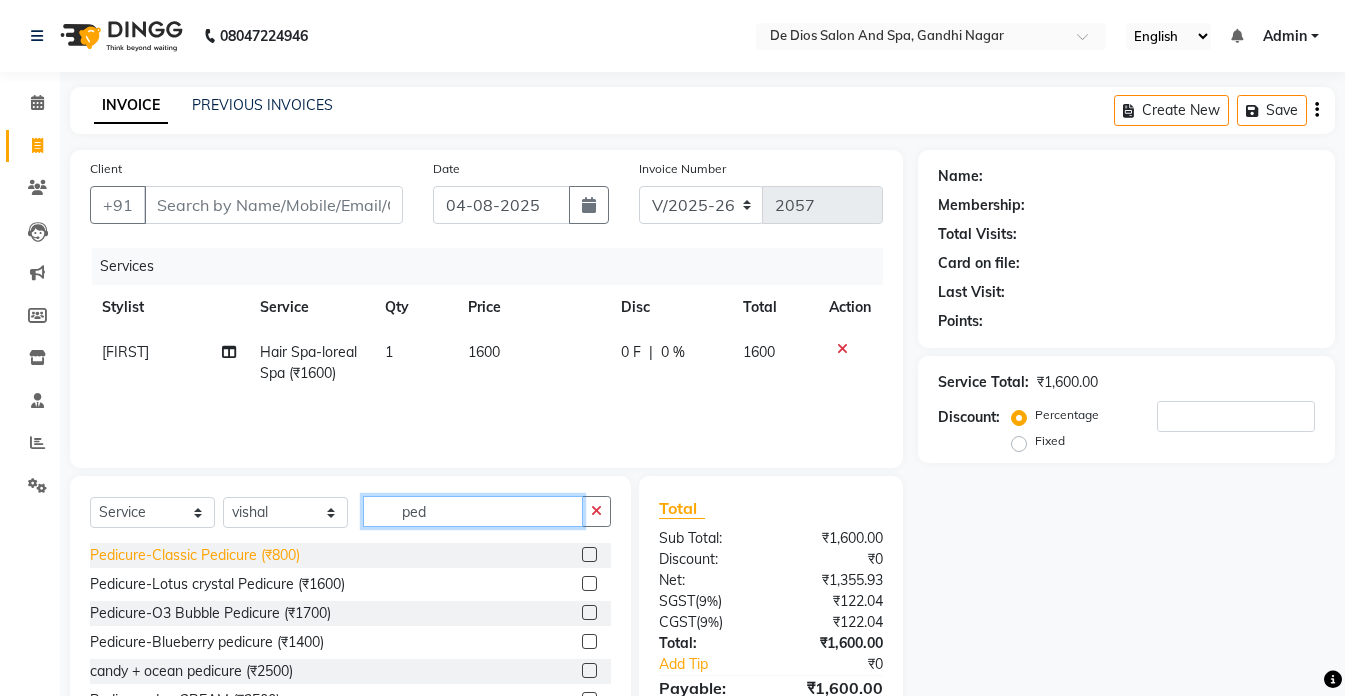 type on "ped" 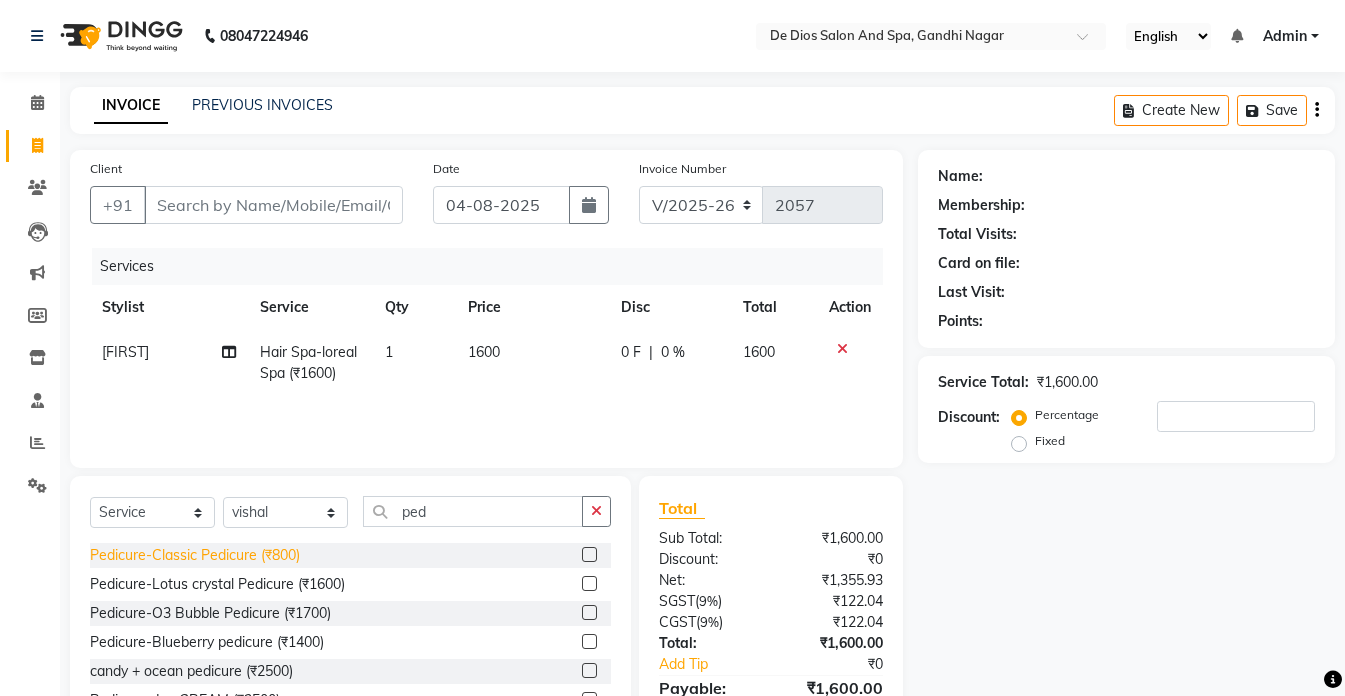 click on "Pedicure-Classic Pedicure (₹800)" 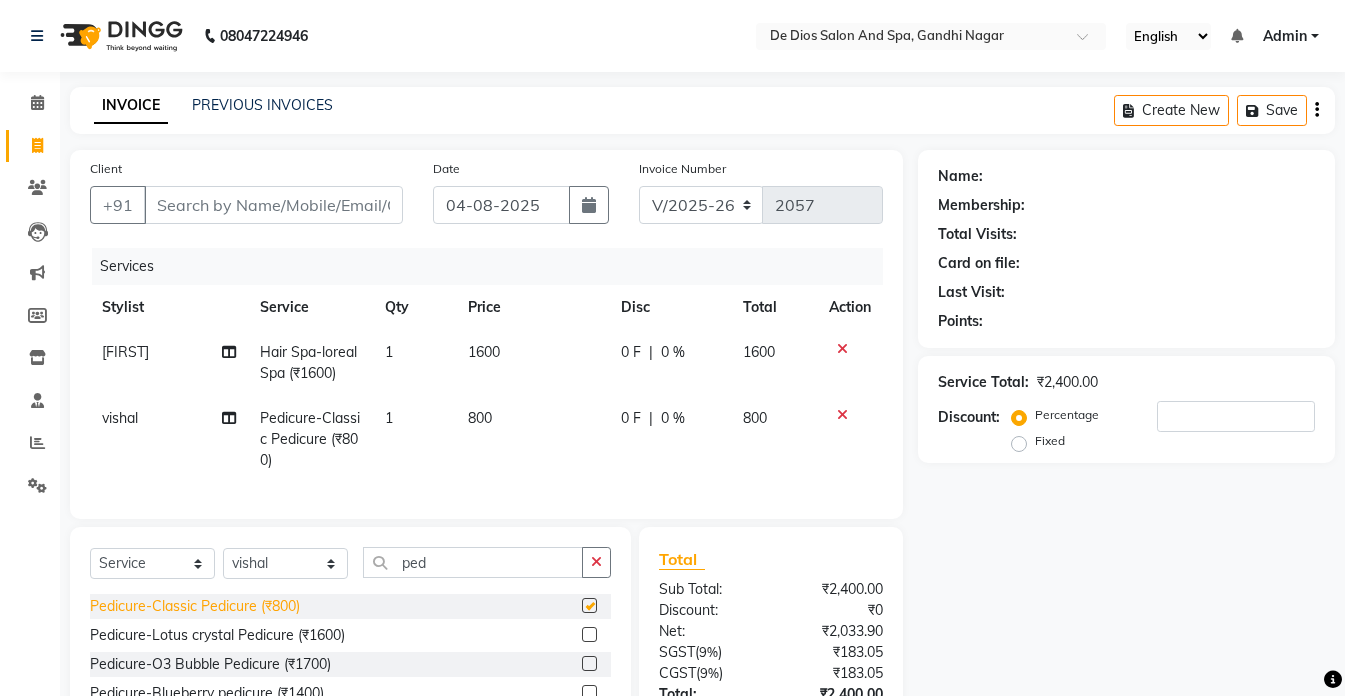 checkbox on "false" 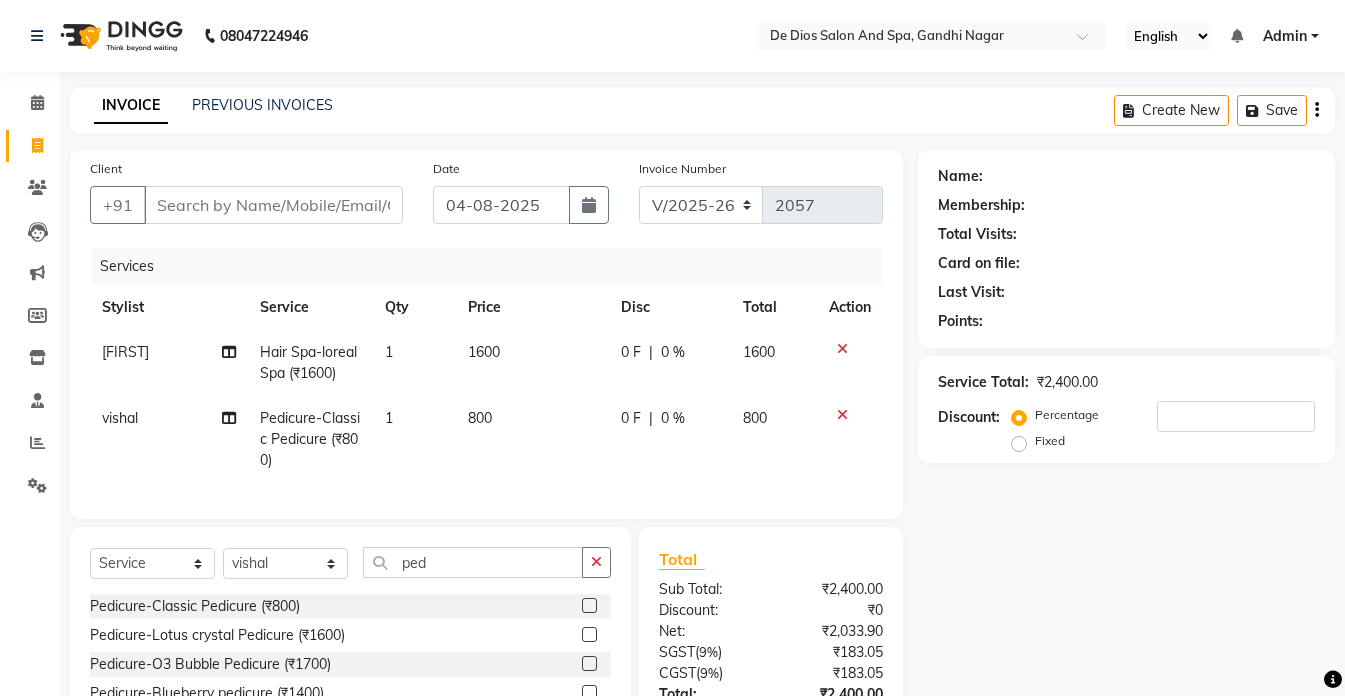 scroll, scrollTop: 100, scrollLeft: 0, axis: vertical 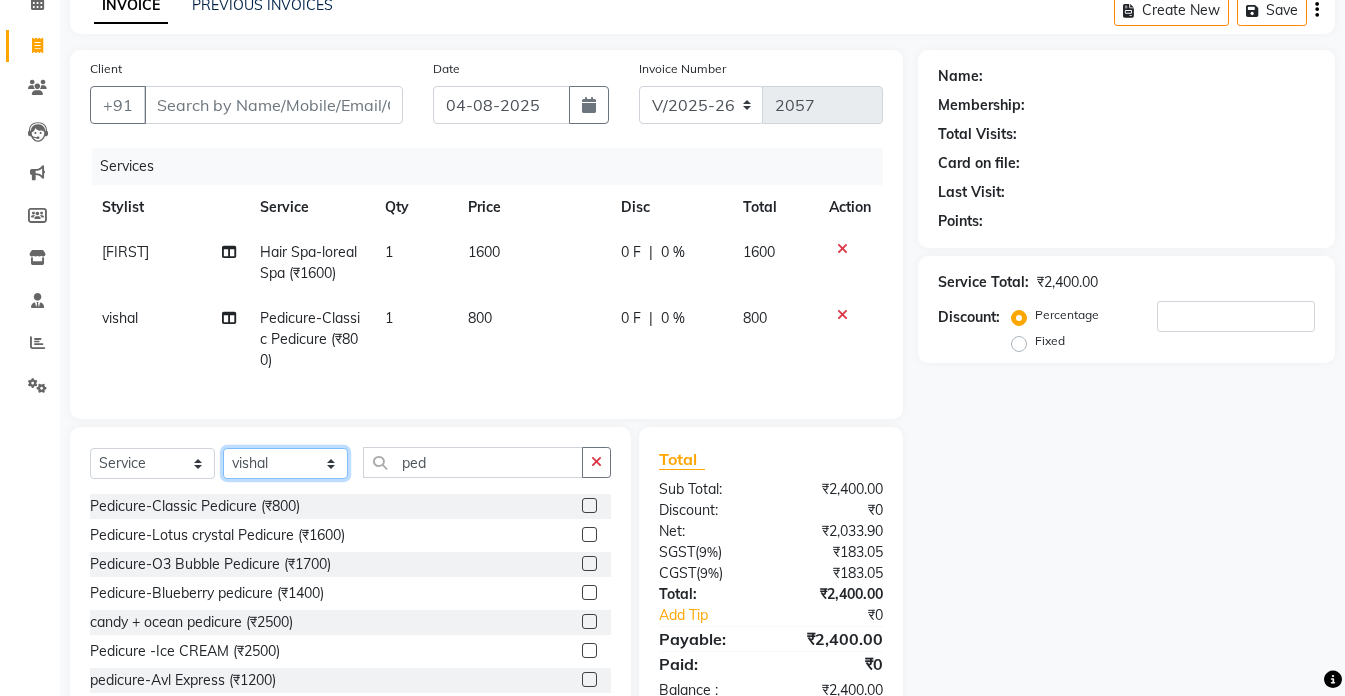 click on "Select Stylist akshay aman Arman Ashwani gunraj megha  nikita thappa nisha parveen shafali vishal vishu kumar" 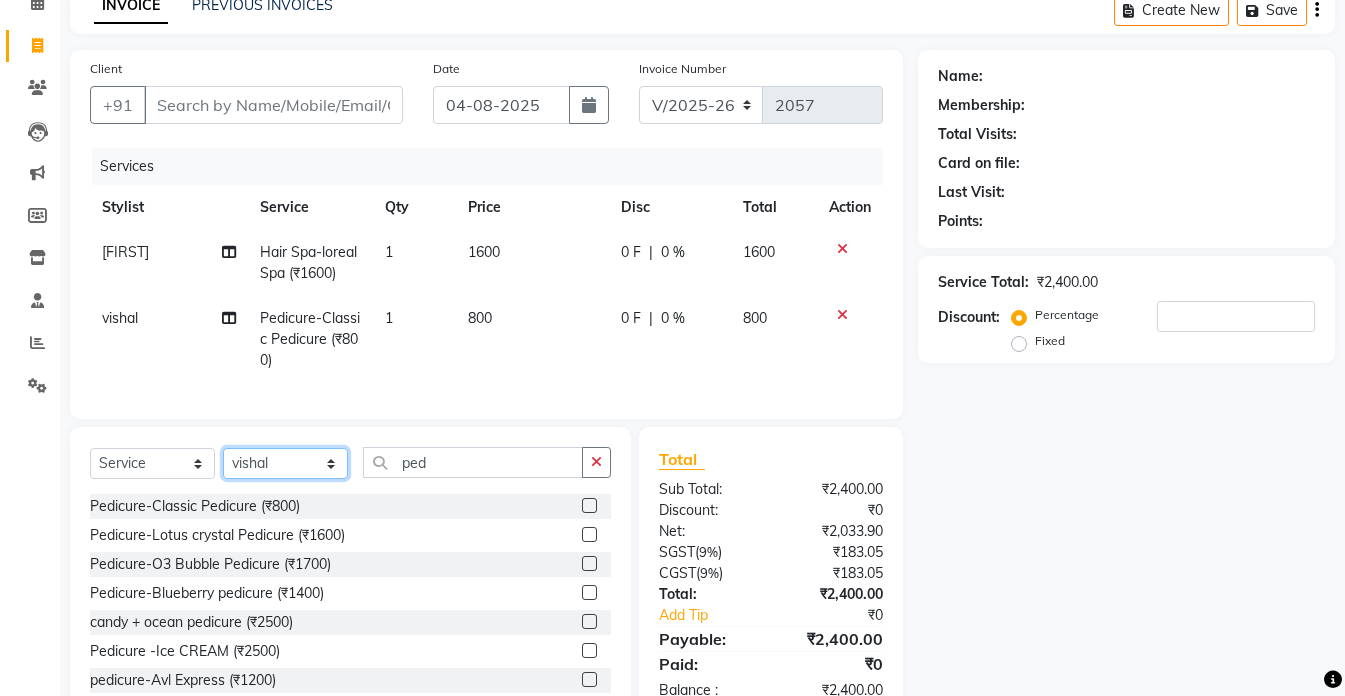 select on "49371" 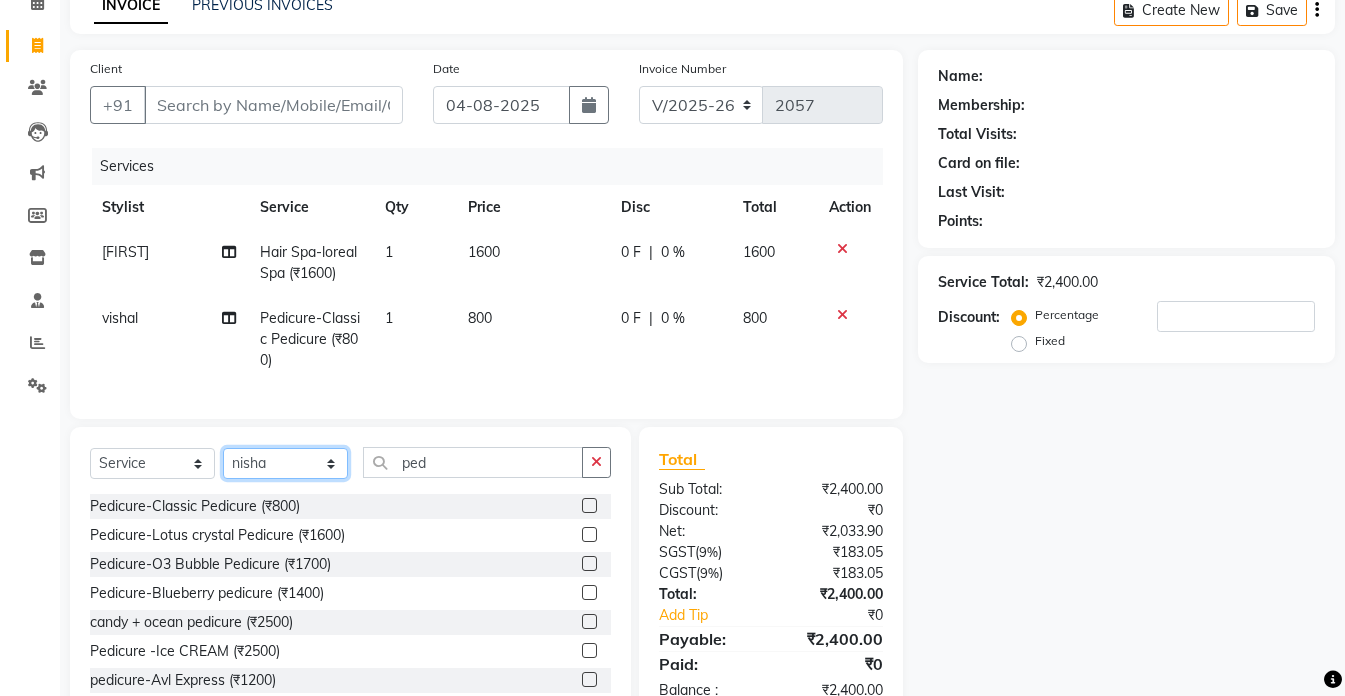 click on "Select Stylist akshay aman Arman Ashwani gunraj megha  nikita thappa nisha parveen shafali vishal vishu kumar" 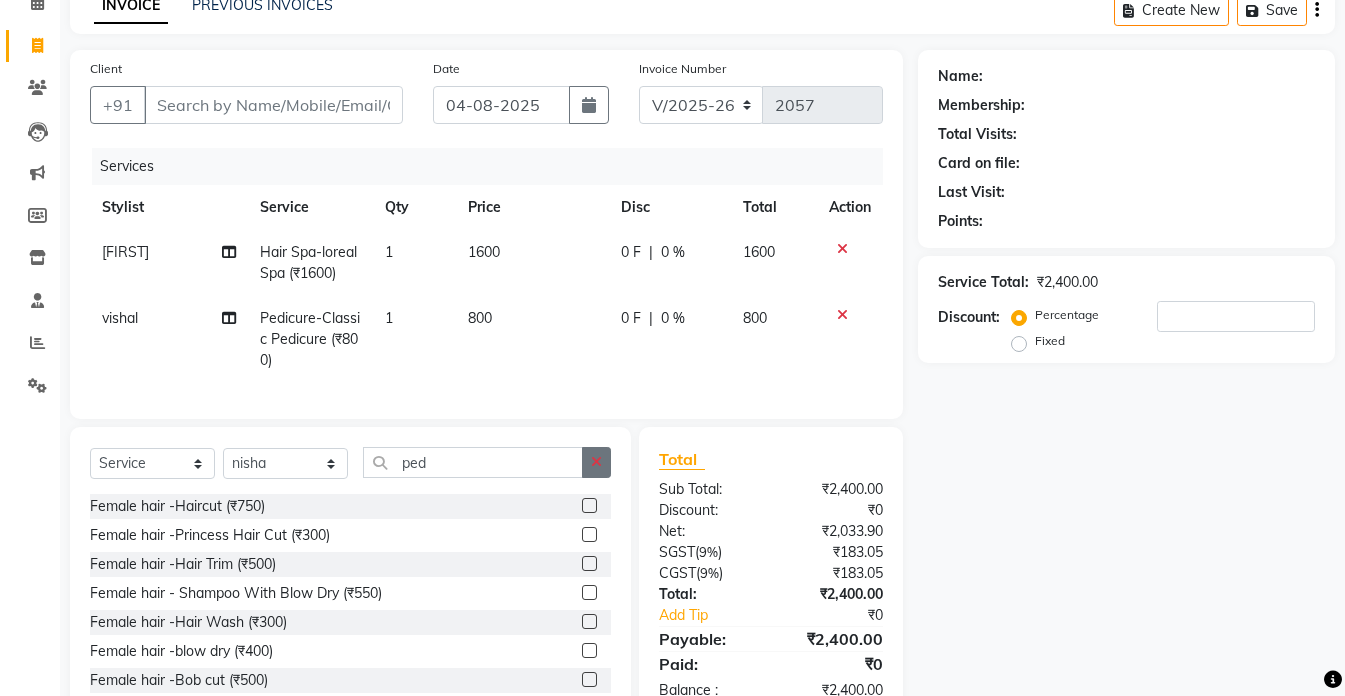 click 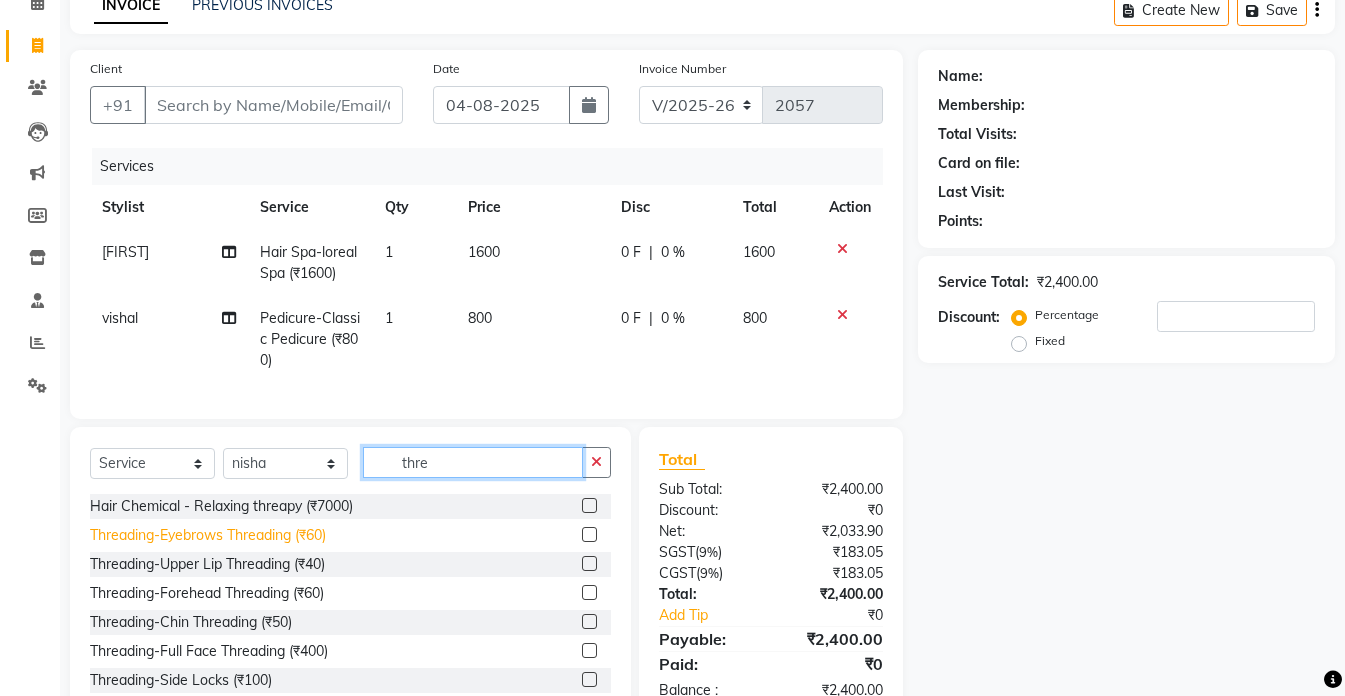type on "thre" 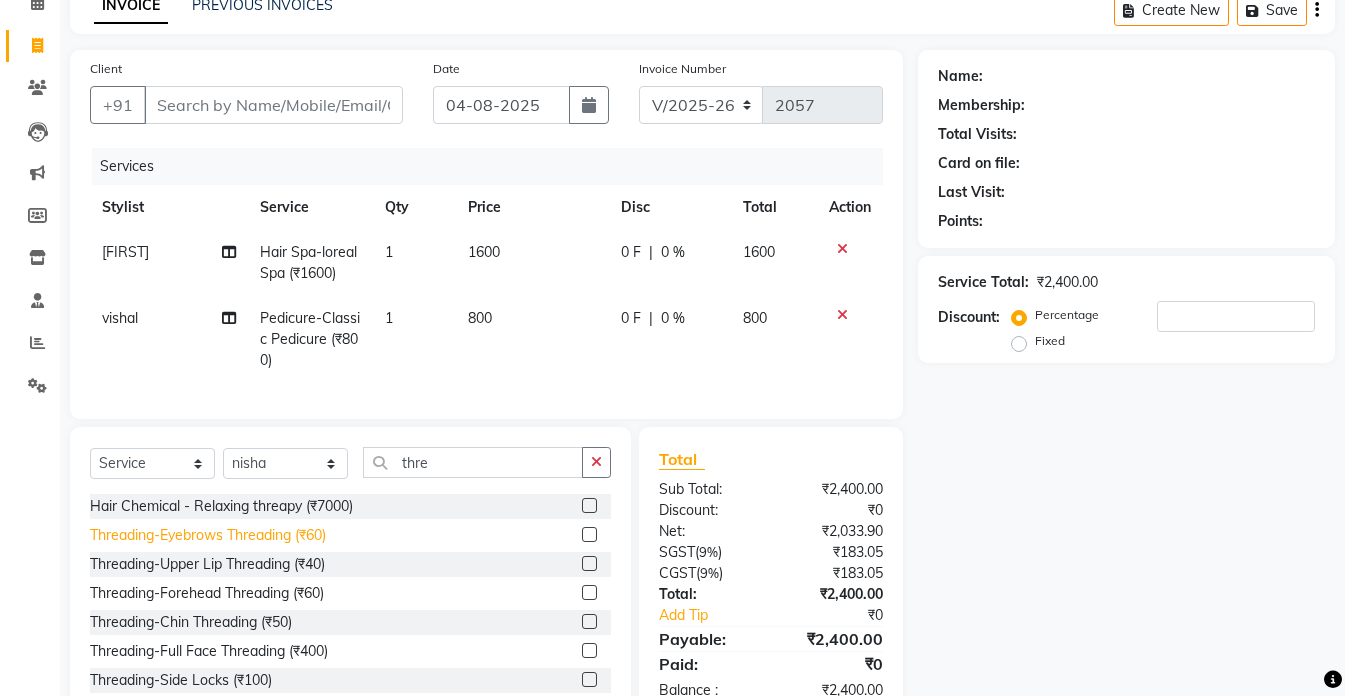 click on "Threading-Eyebrows Threading (₹60)" 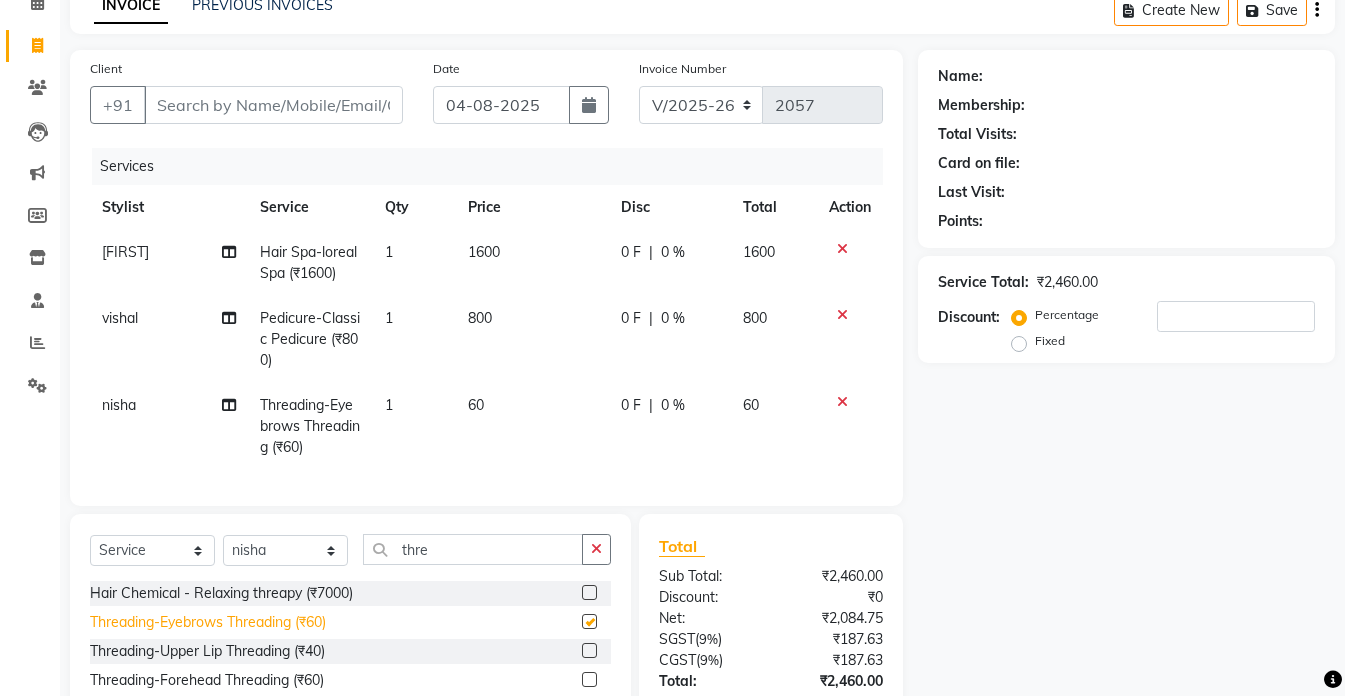 checkbox on "false" 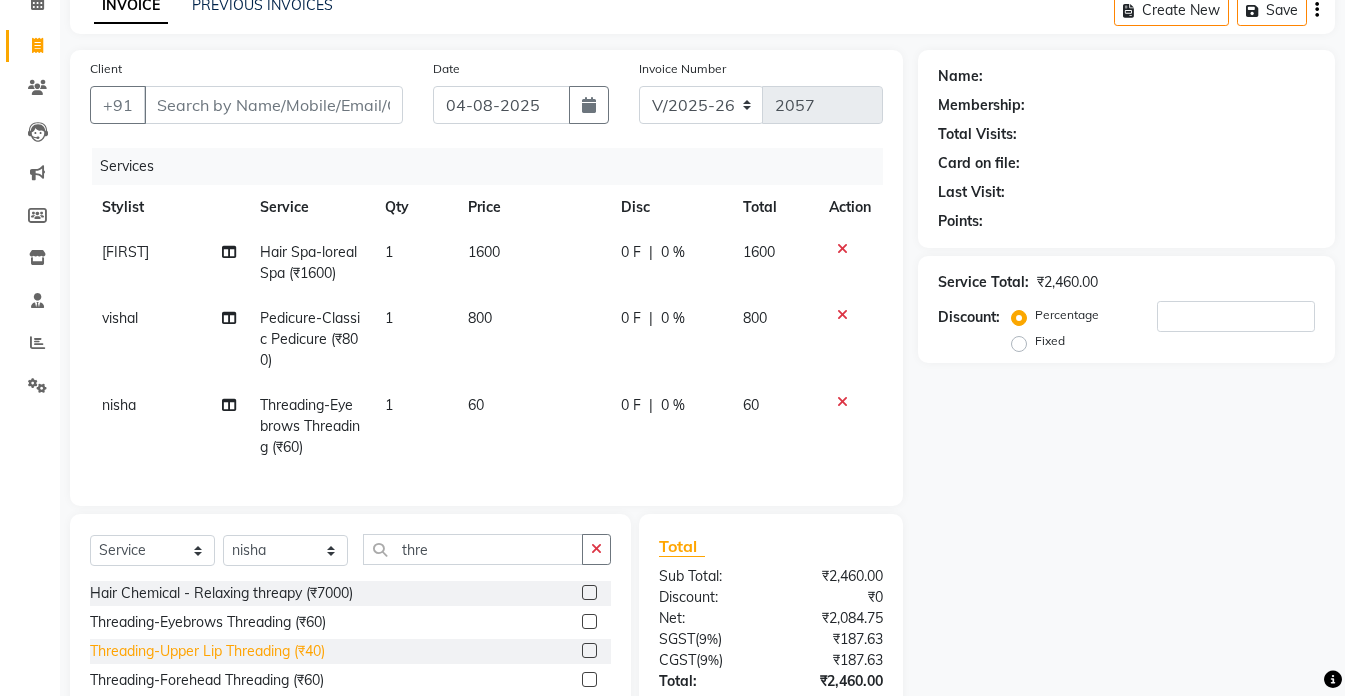click on "Threading-Upper Lip Threading (₹40)" 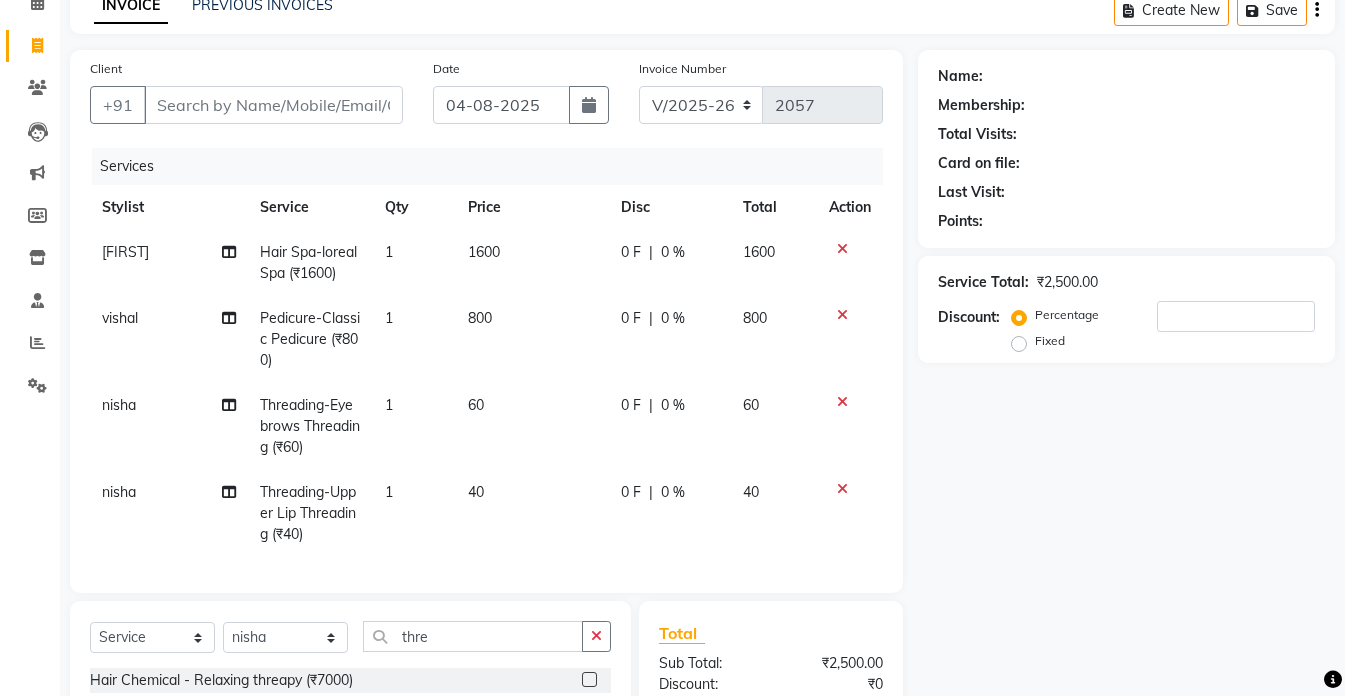 checkbox on "false" 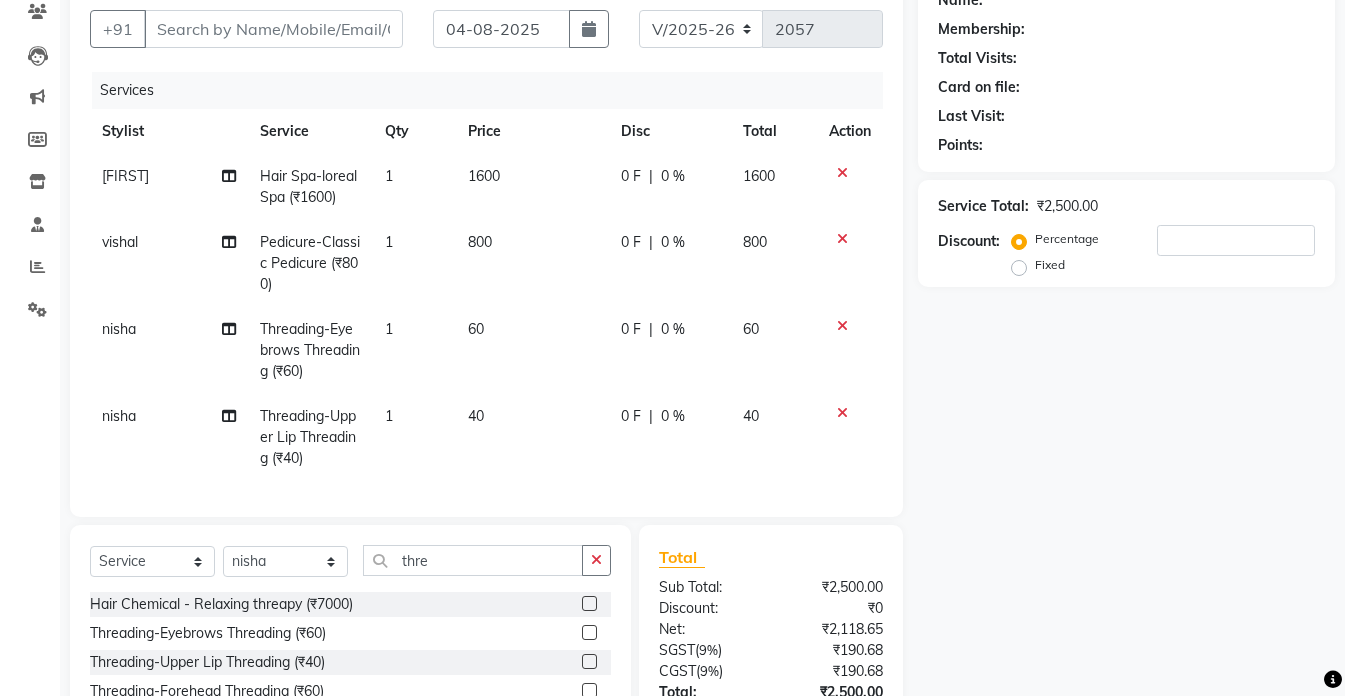 scroll, scrollTop: 300, scrollLeft: 0, axis: vertical 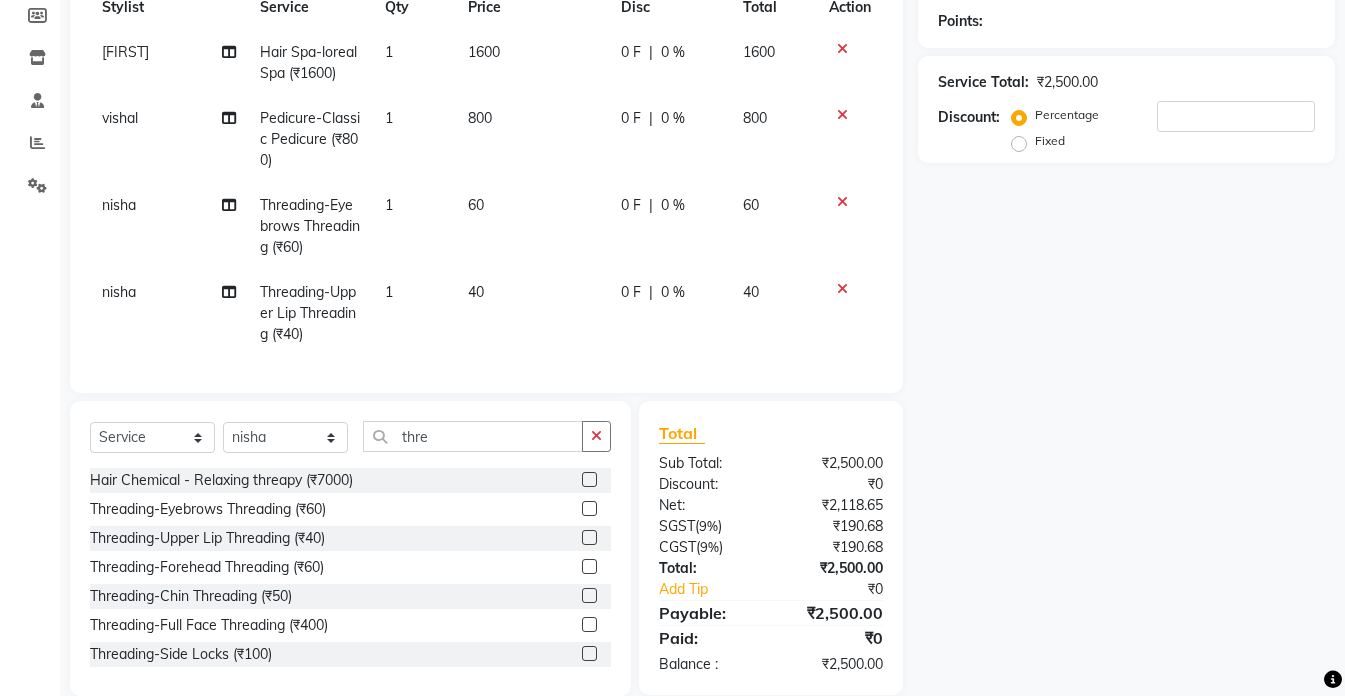 click 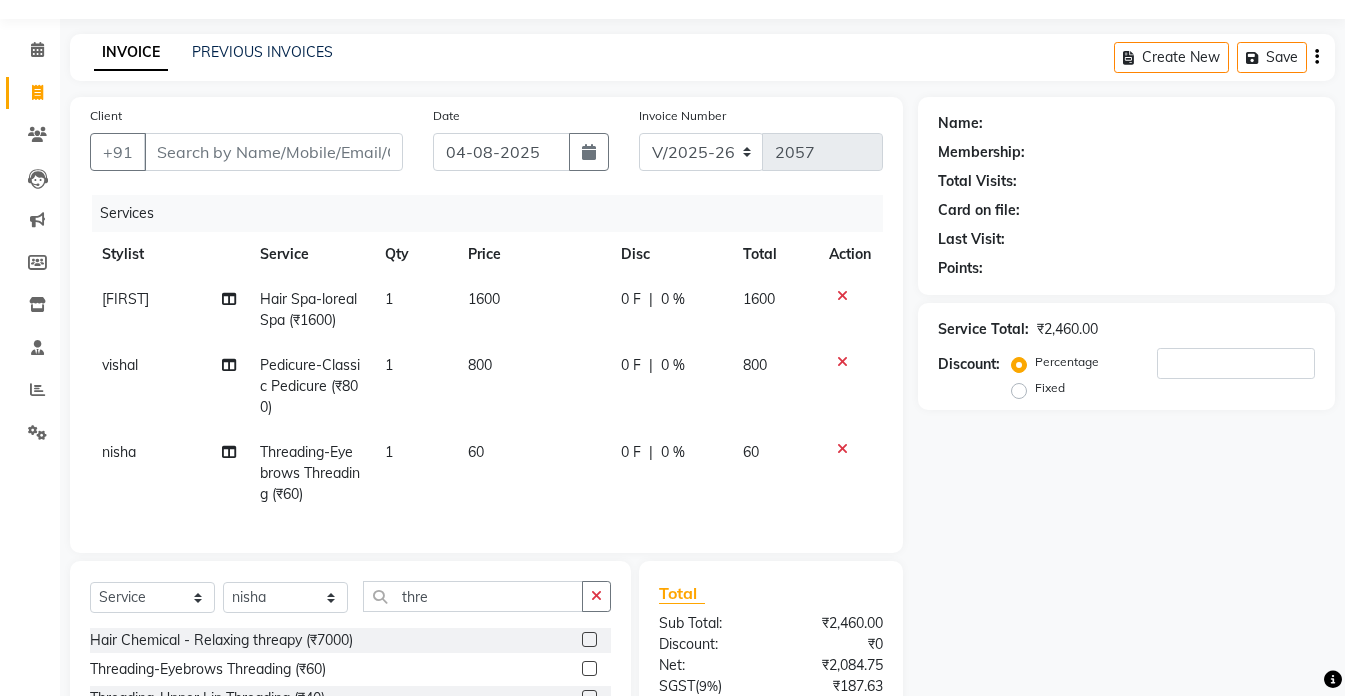scroll, scrollTop: 0, scrollLeft: 0, axis: both 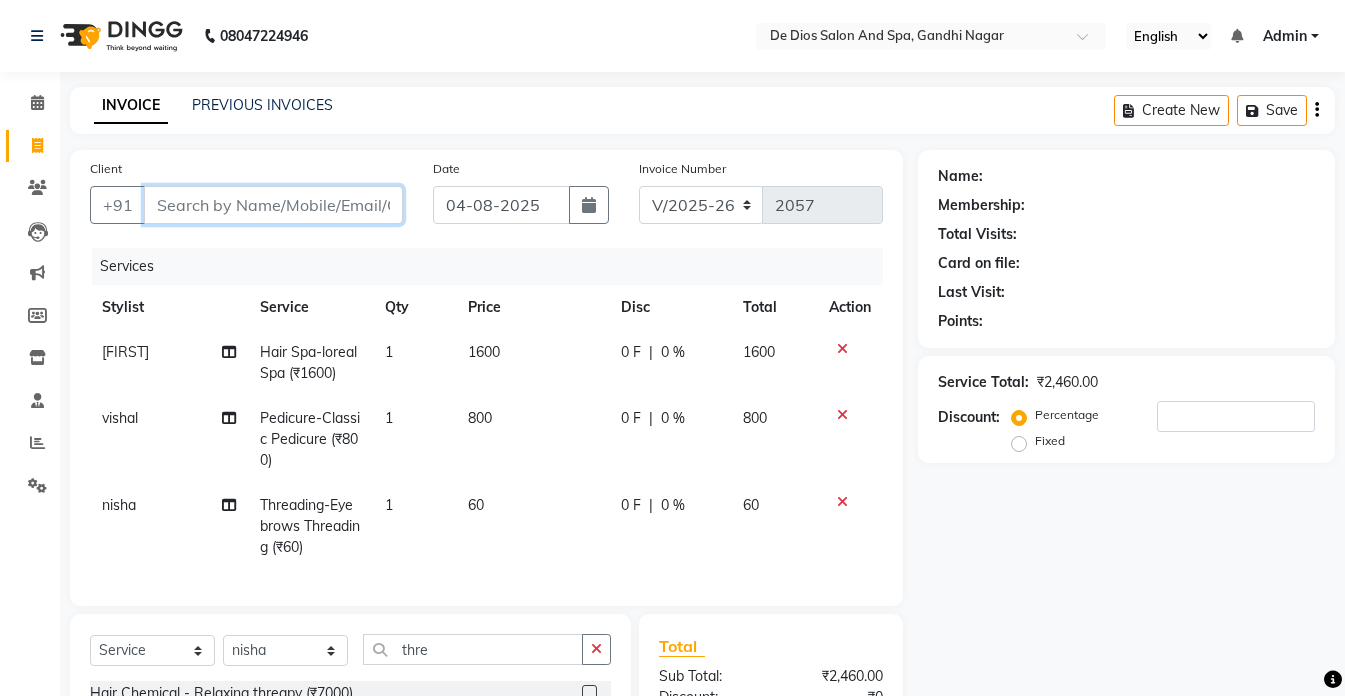 click on "Client" at bounding box center [273, 205] 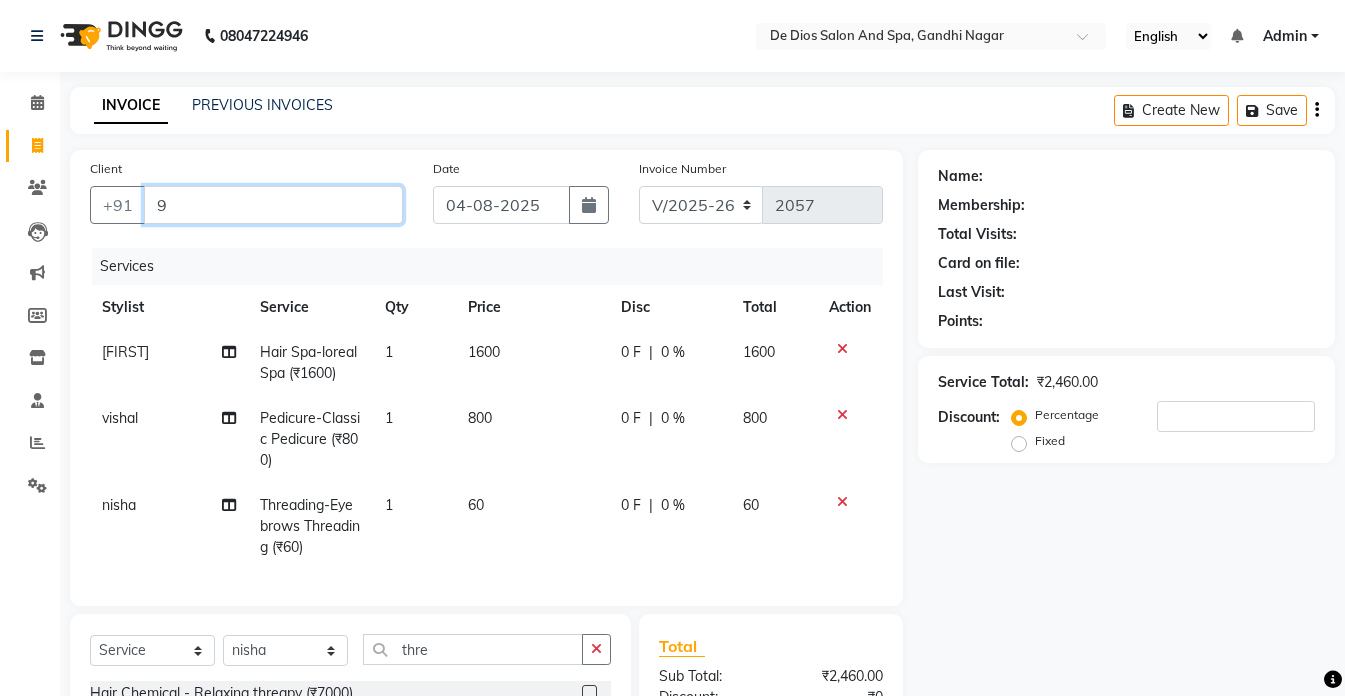type on "0" 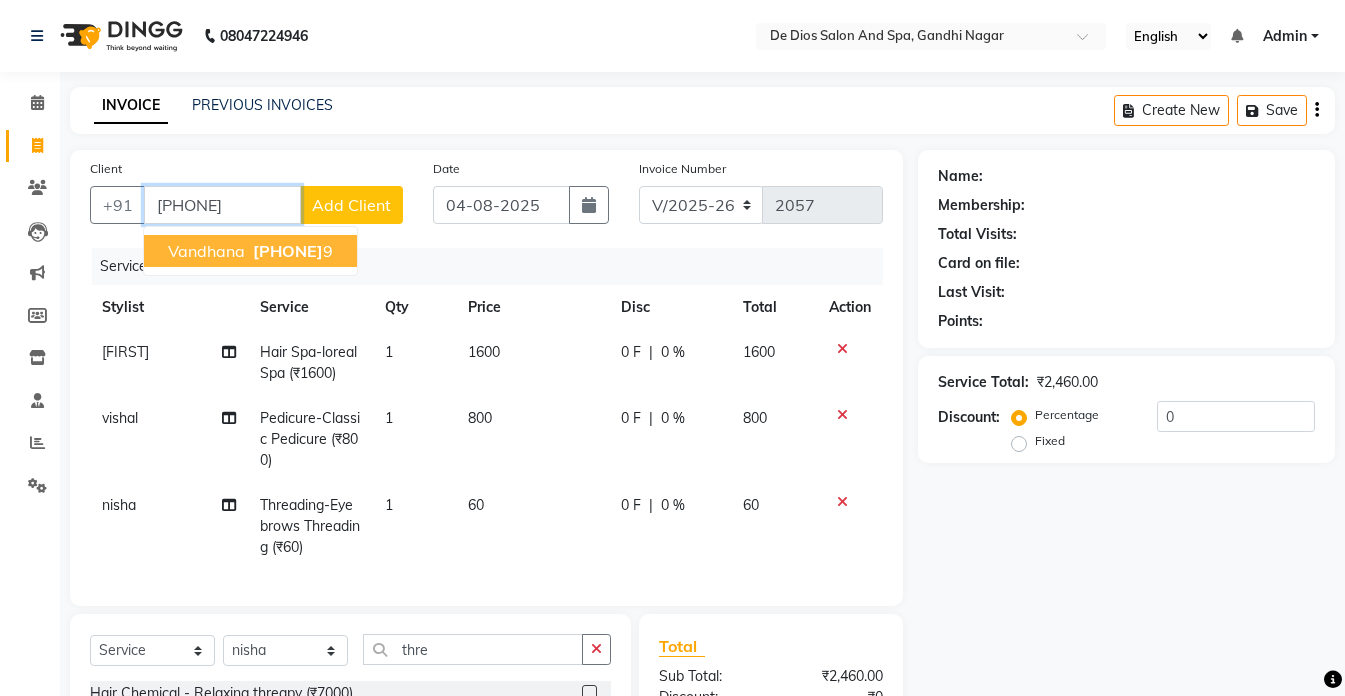 click on "[PHONE]" at bounding box center (288, 251) 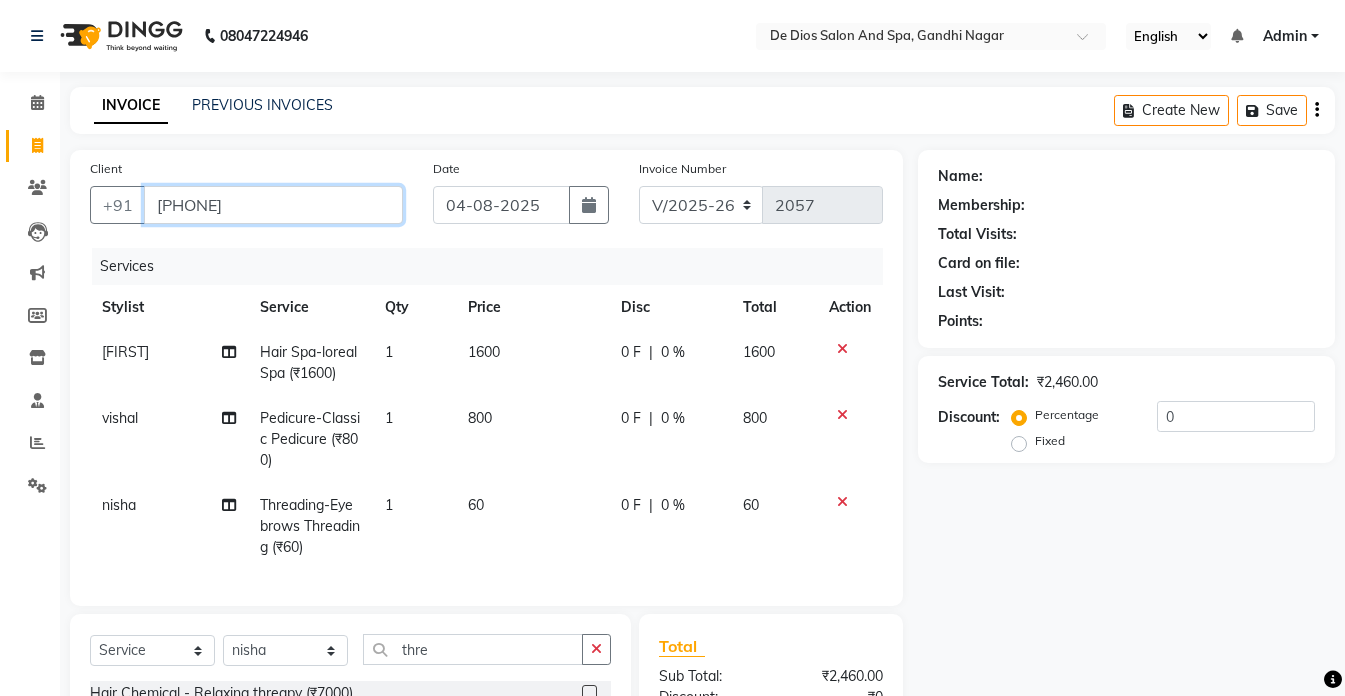 type on "[PHONE]" 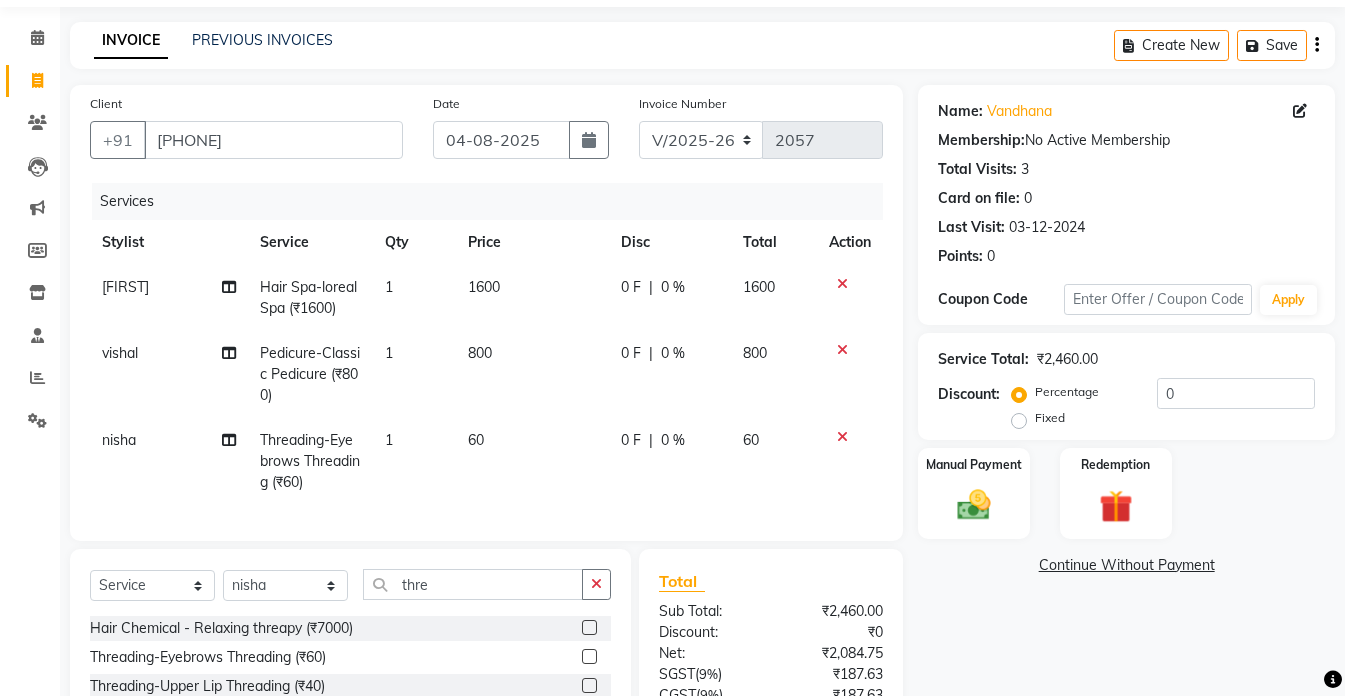 scroll, scrollTop: 100, scrollLeft: 0, axis: vertical 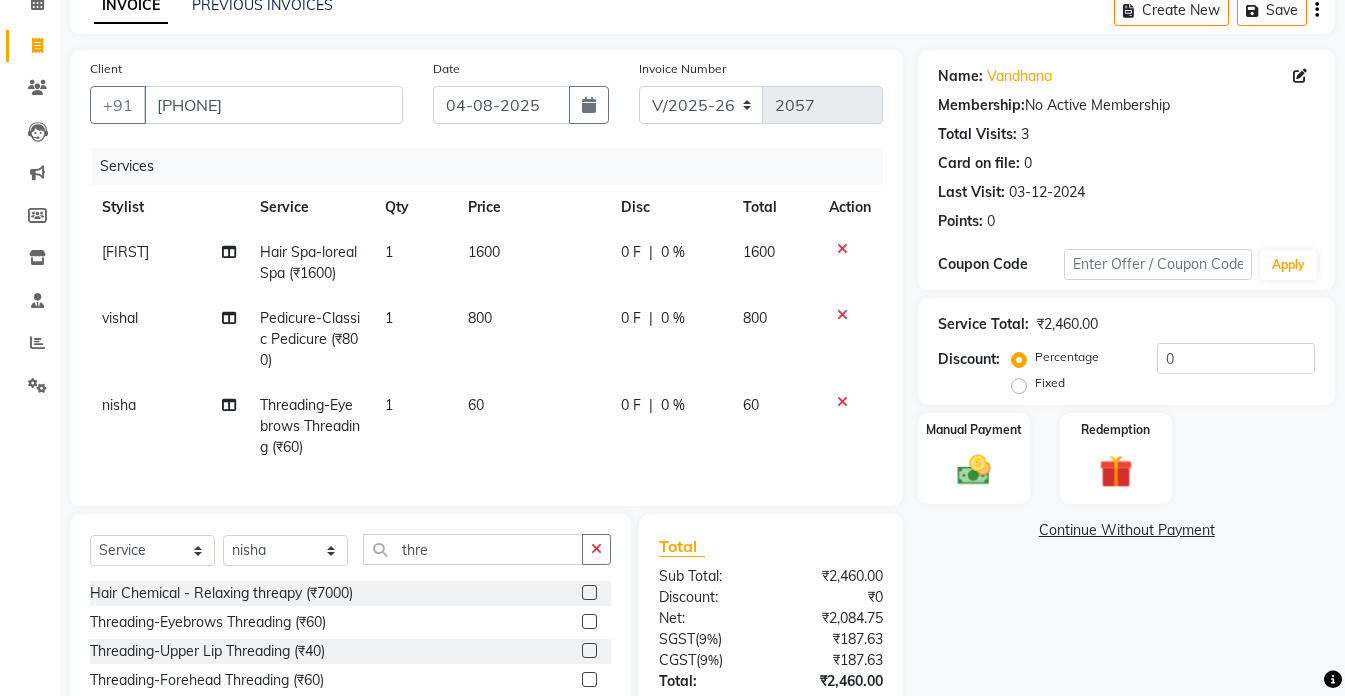 click 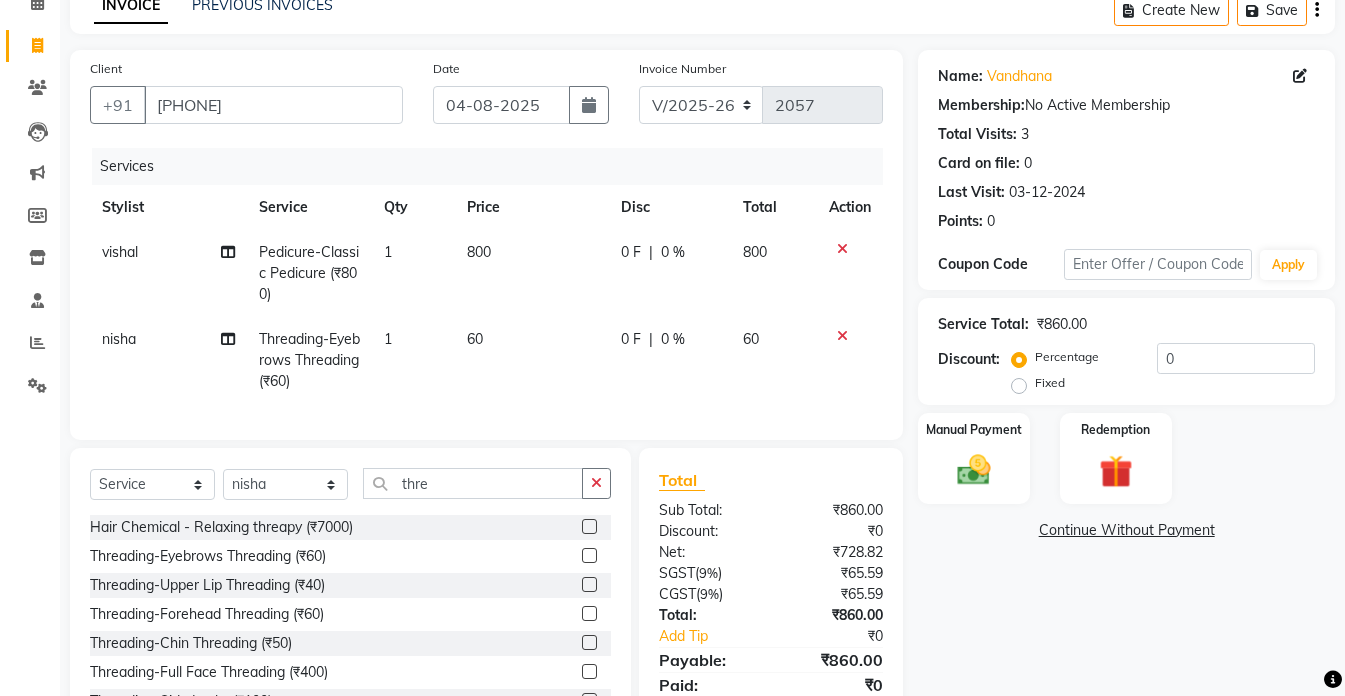 click 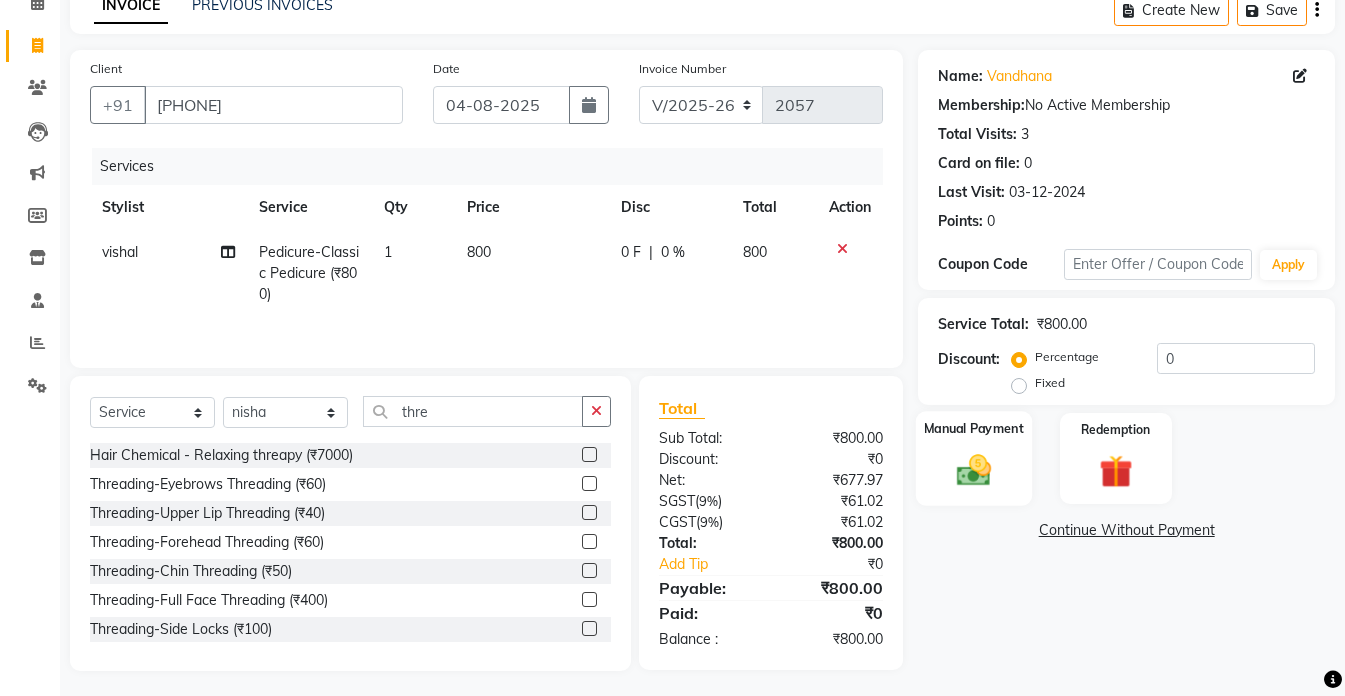 click 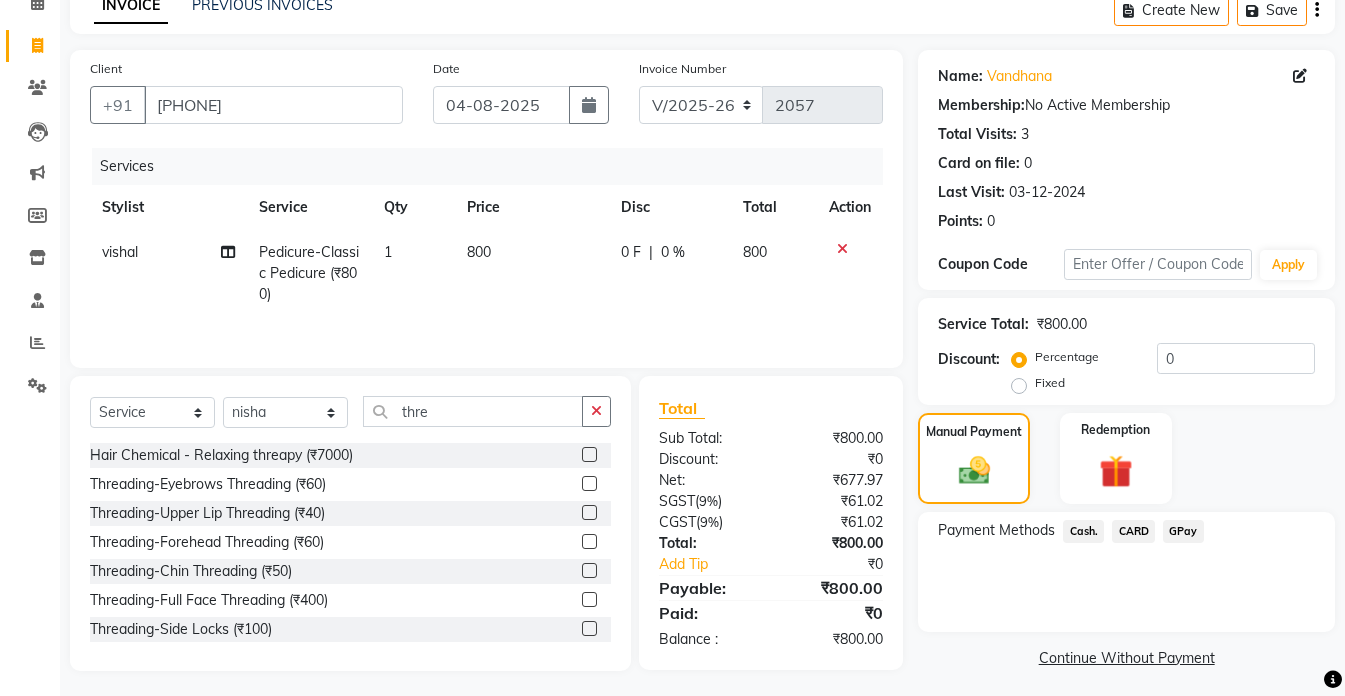 click on "GPay" 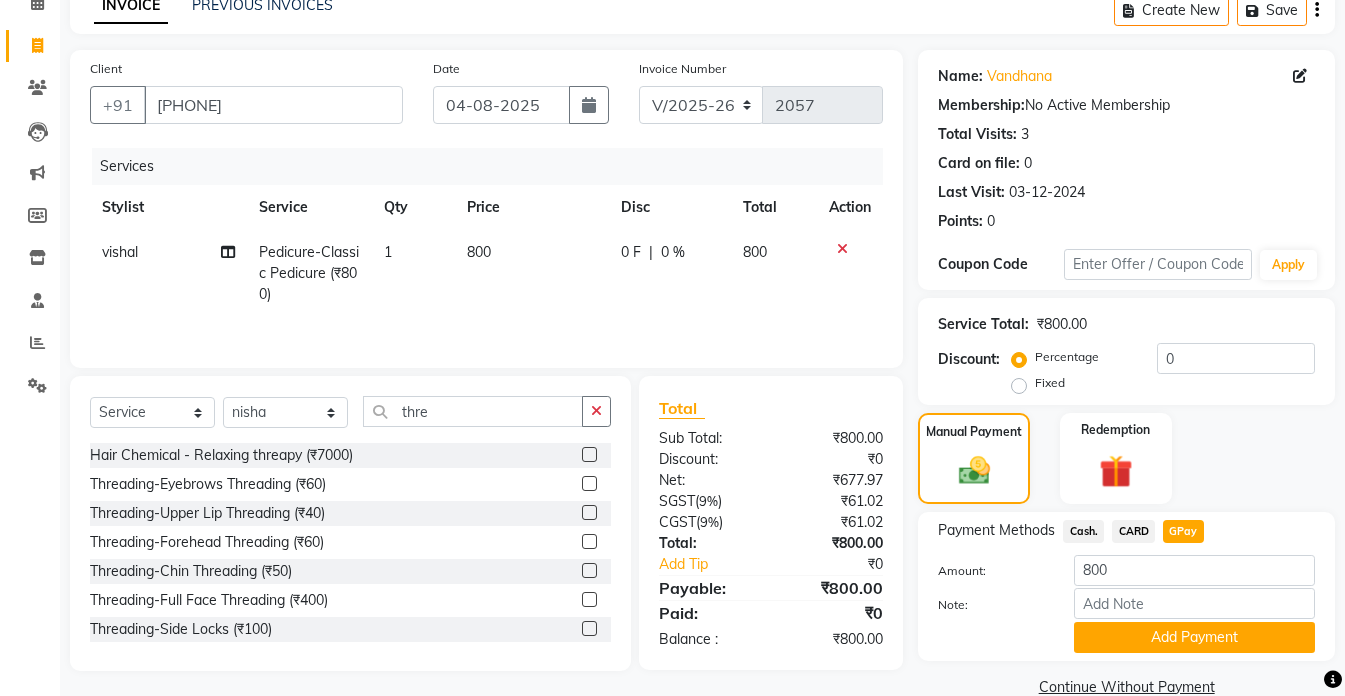 click on "Add Payment" 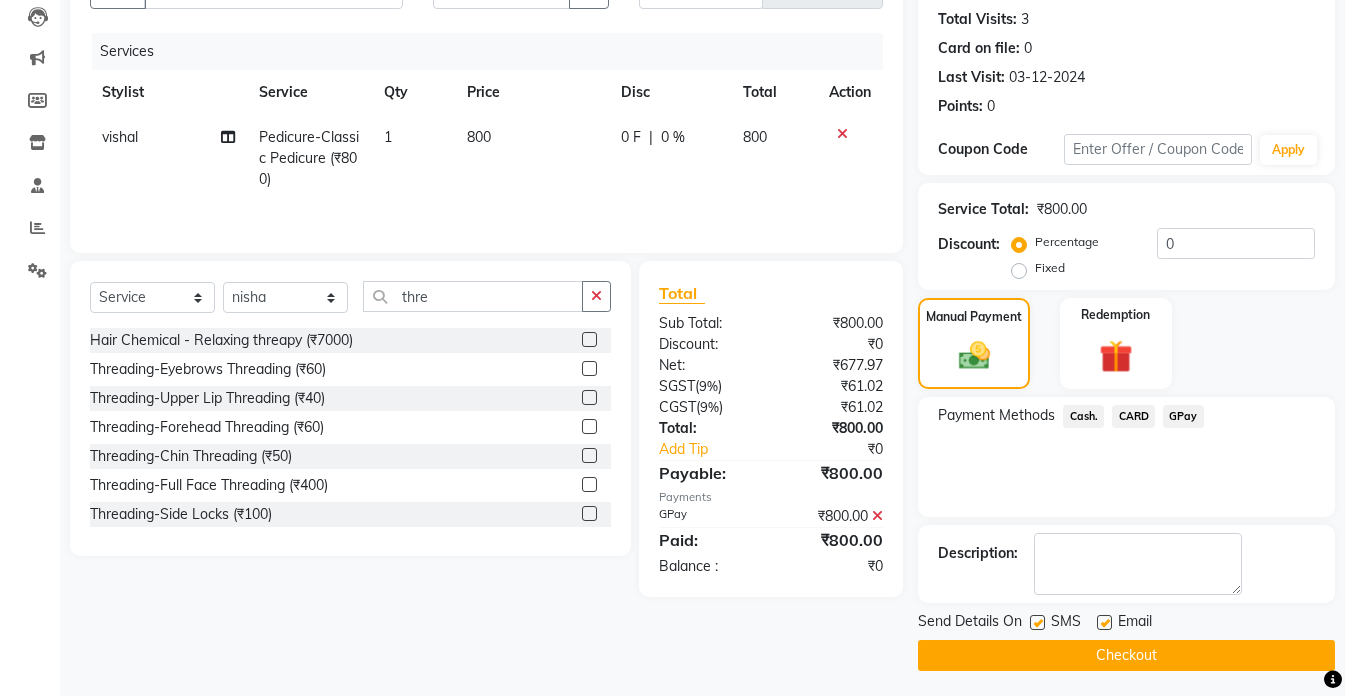 scroll, scrollTop: 220, scrollLeft: 0, axis: vertical 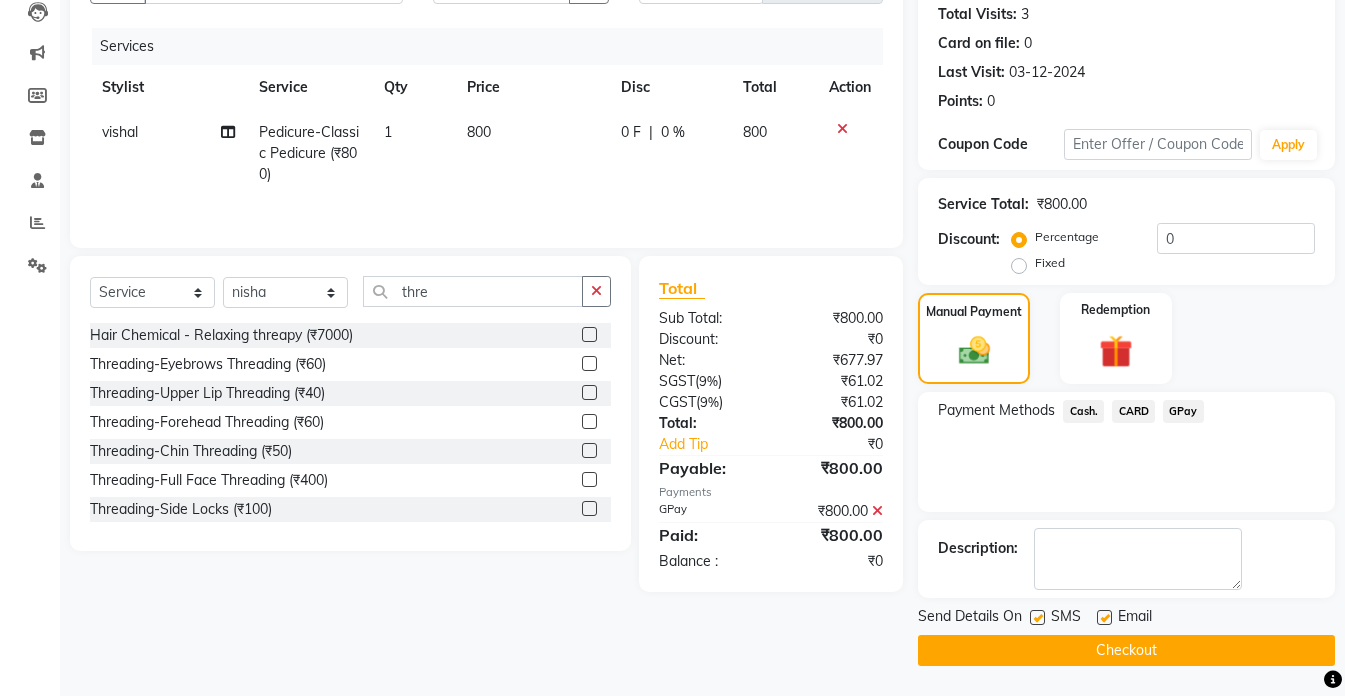 click on "Checkout" 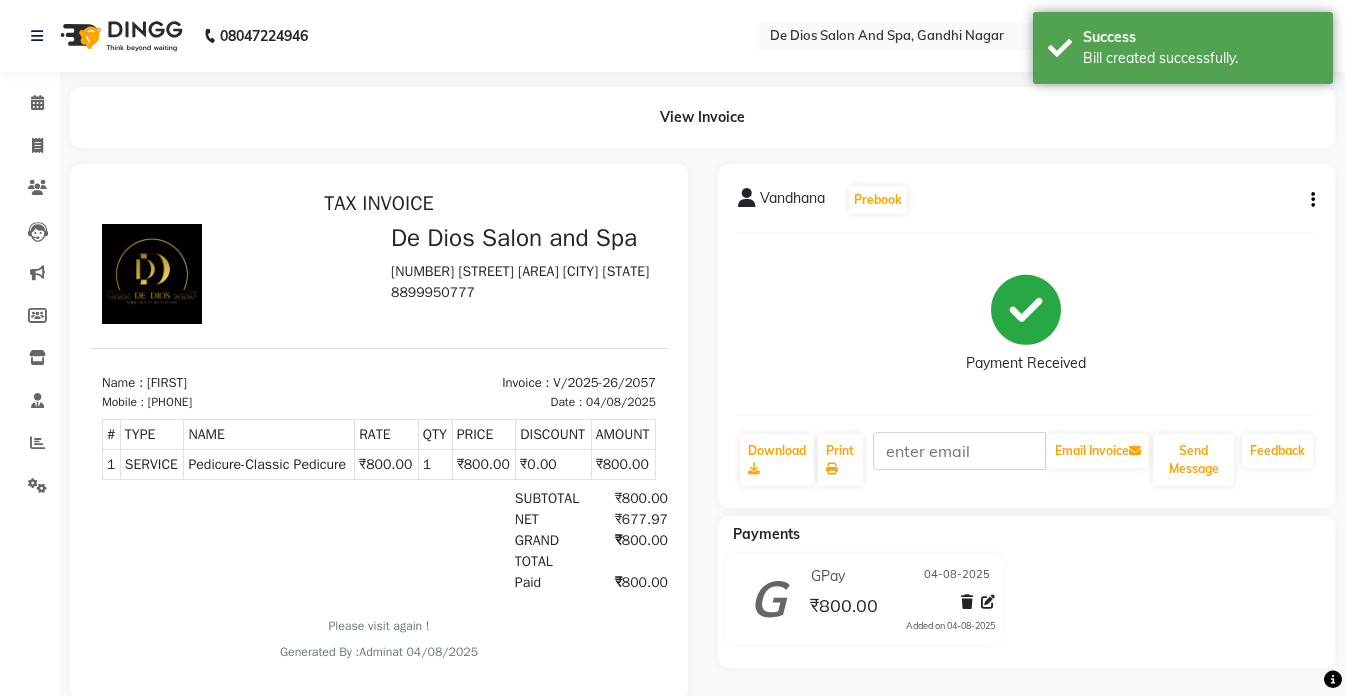 scroll, scrollTop: 0, scrollLeft: 0, axis: both 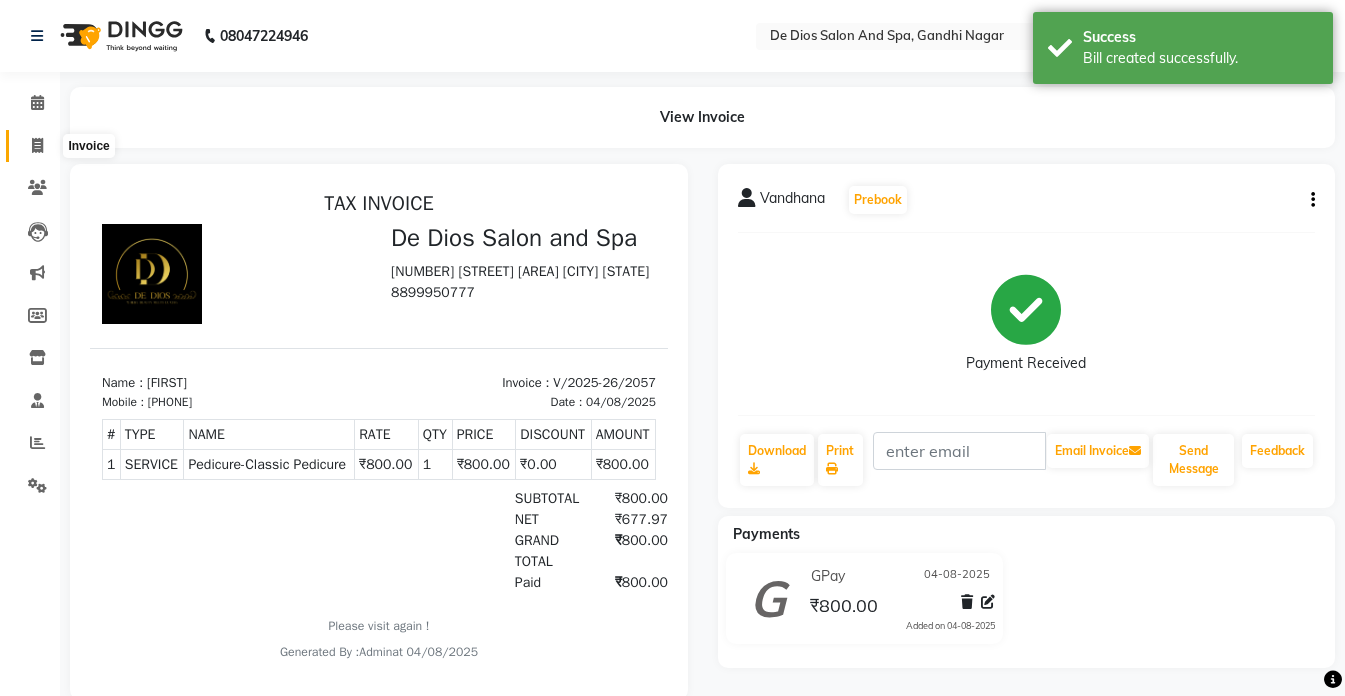 click 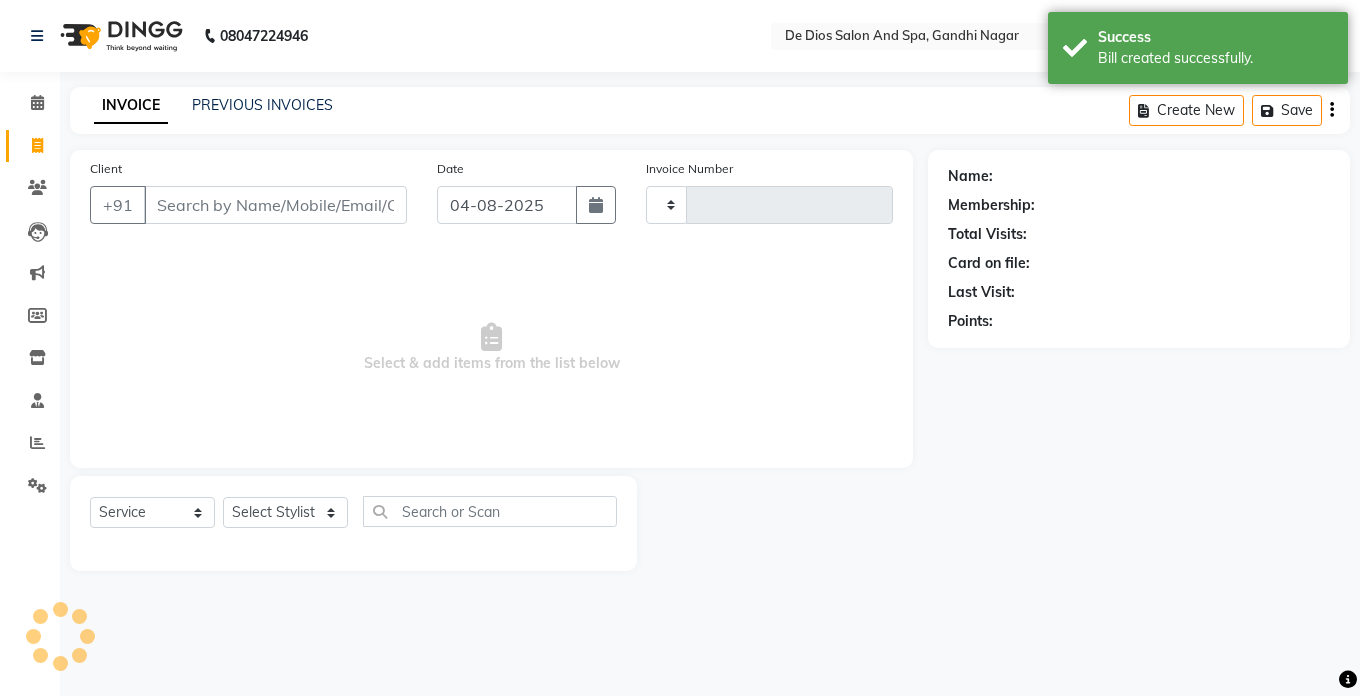 type on "2058" 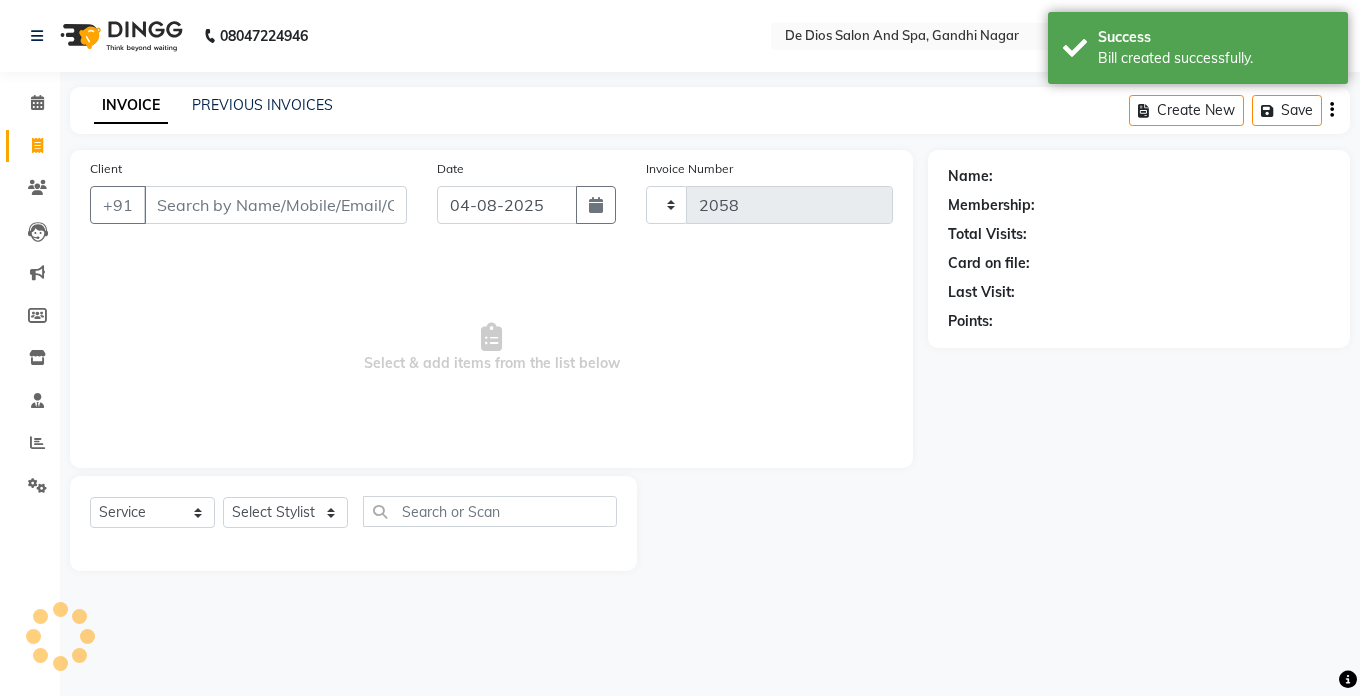 select on "6431" 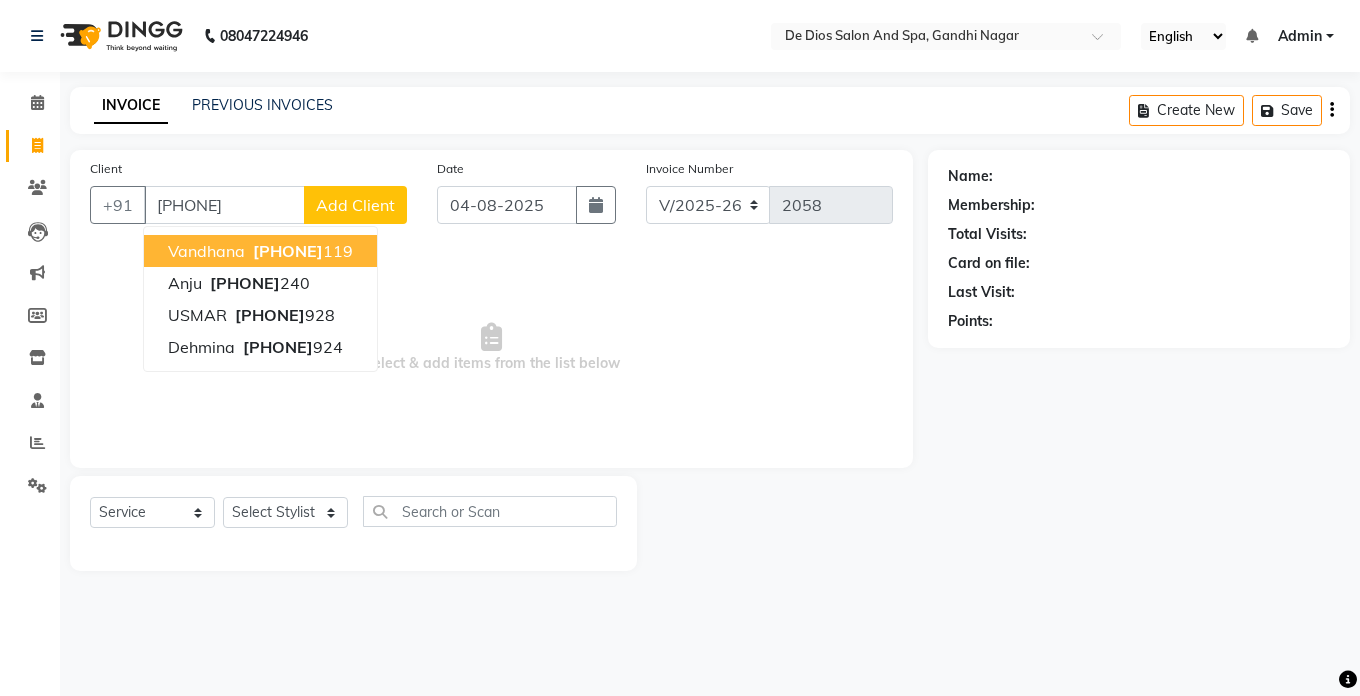 click on "[PHONE]" at bounding box center (301, 251) 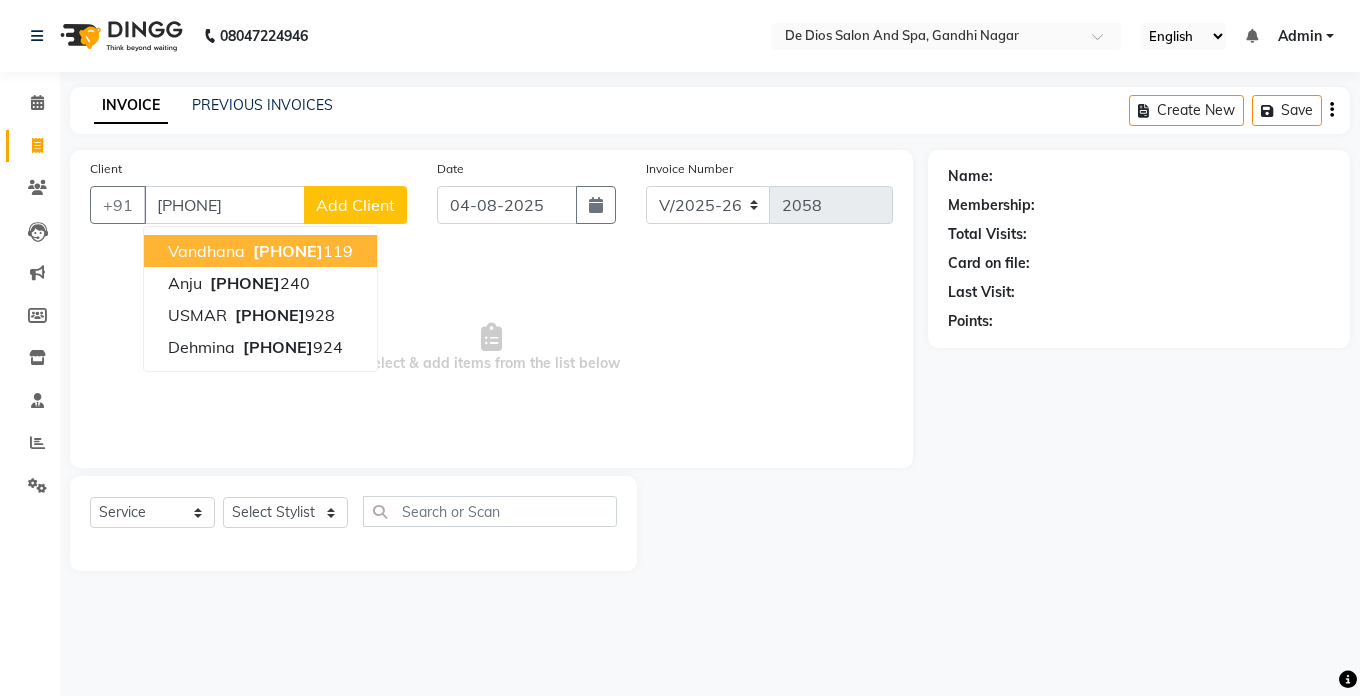 type on "[PHONE]" 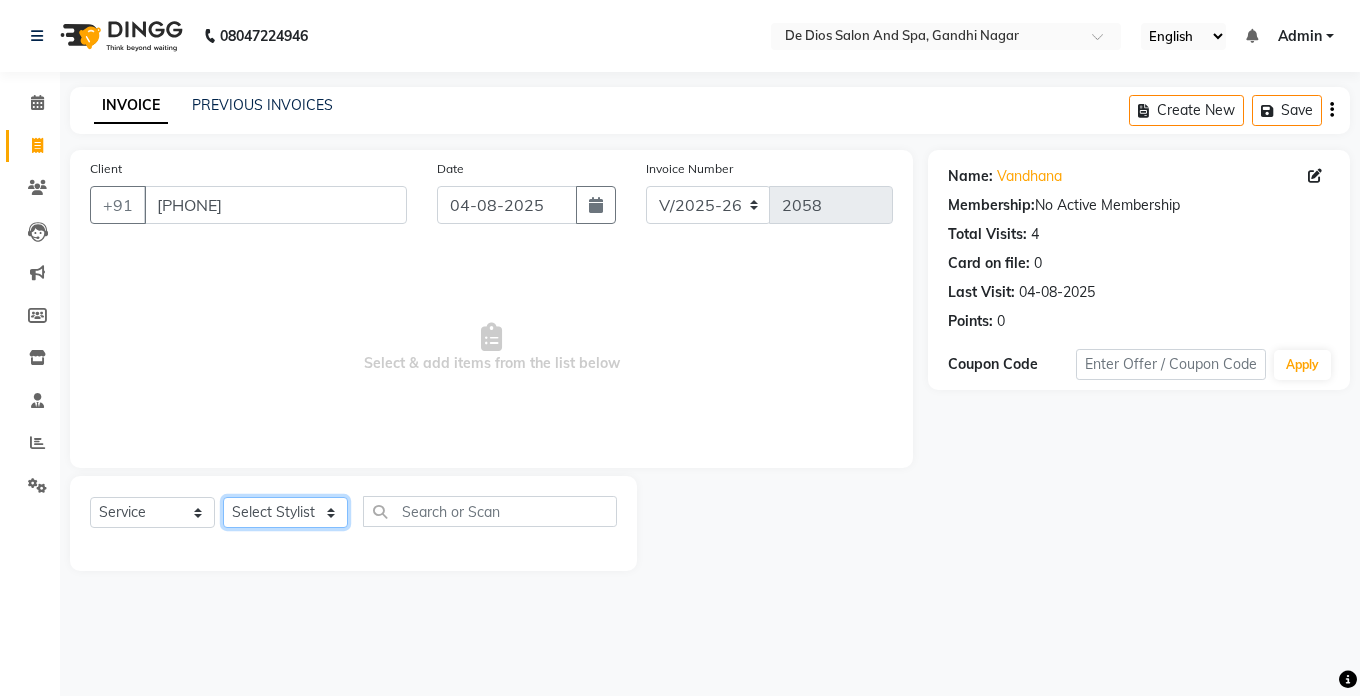 click on "Select Stylist akshay aman Arman Ashwani gunraj megha  nikita thappa nisha parveen shafali vishal vishu kumar" 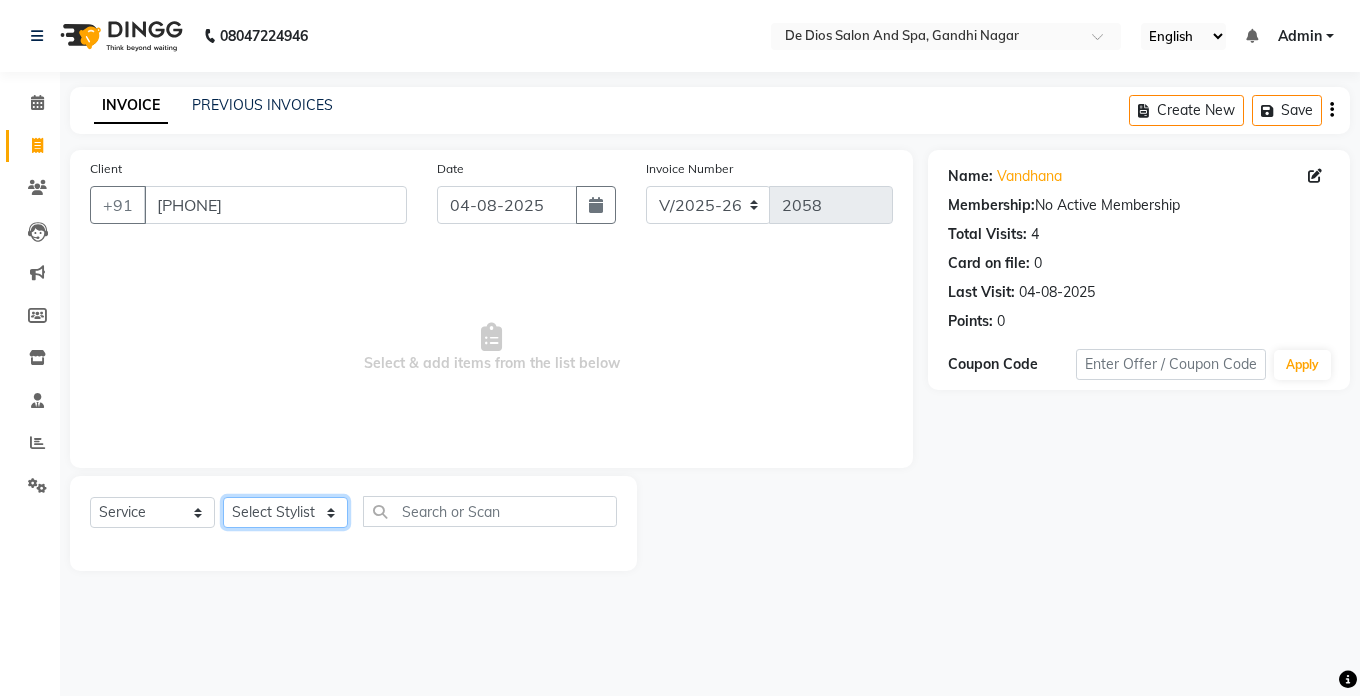 select on "79126" 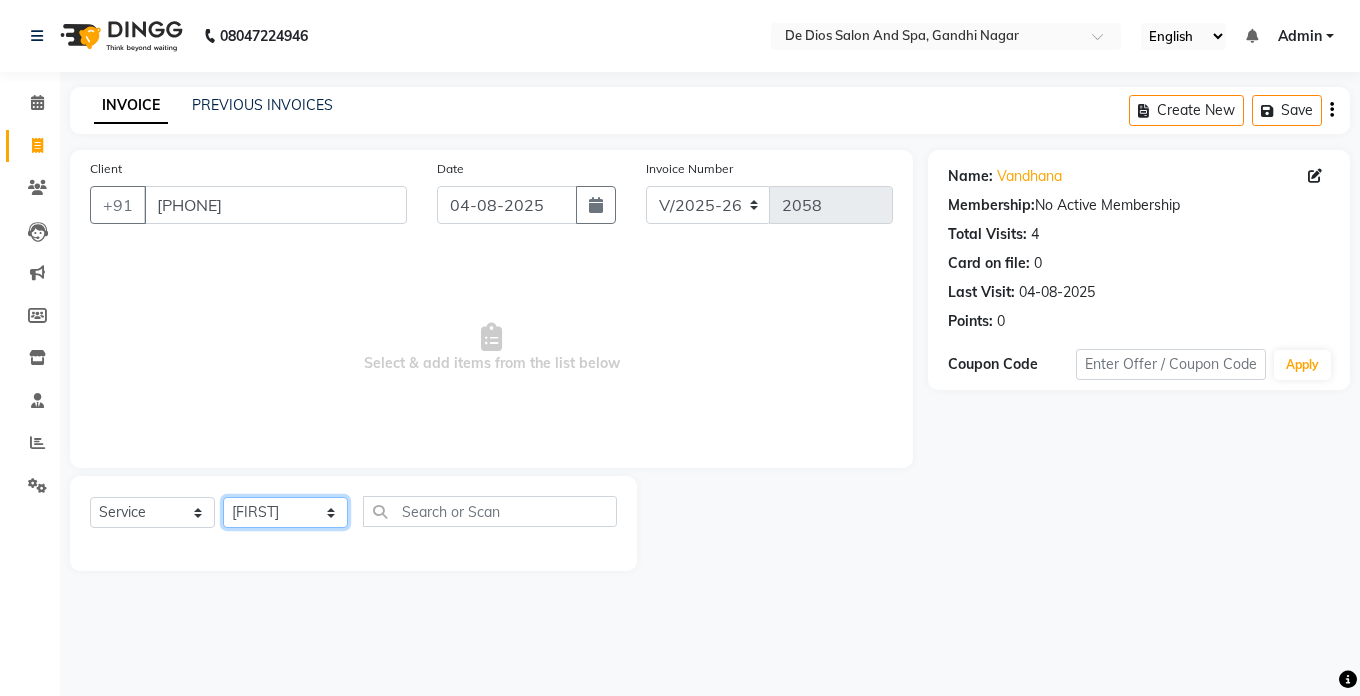 click on "Select Stylist akshay aman Arman Ashwani gunraj megha  nikita thappa nisha parveen shafali vishal vishu kumar" 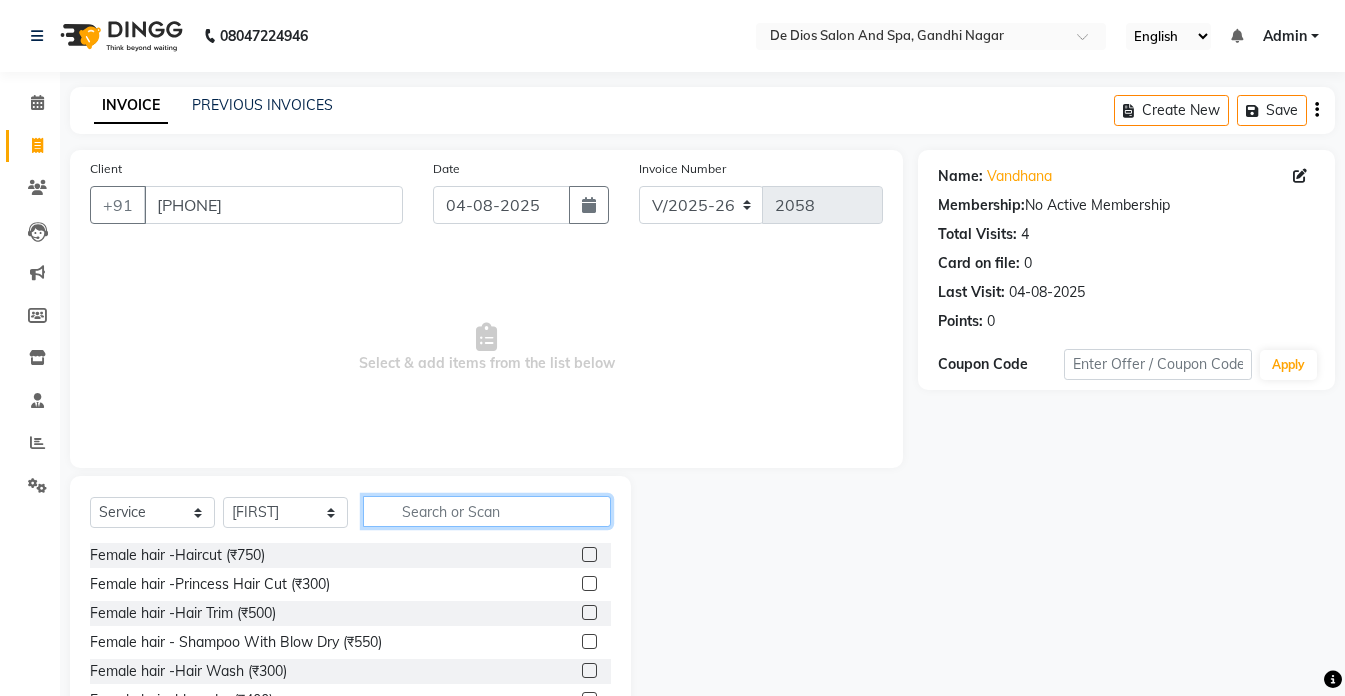 click 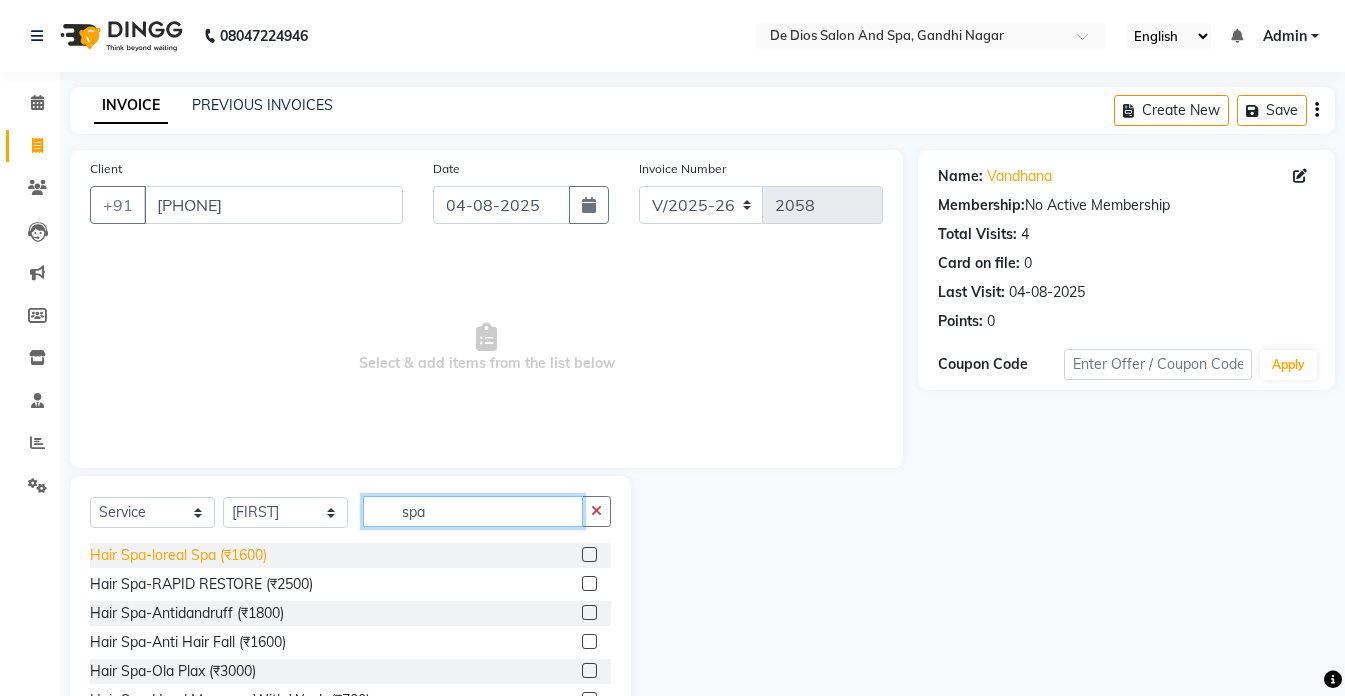 type on "spa" 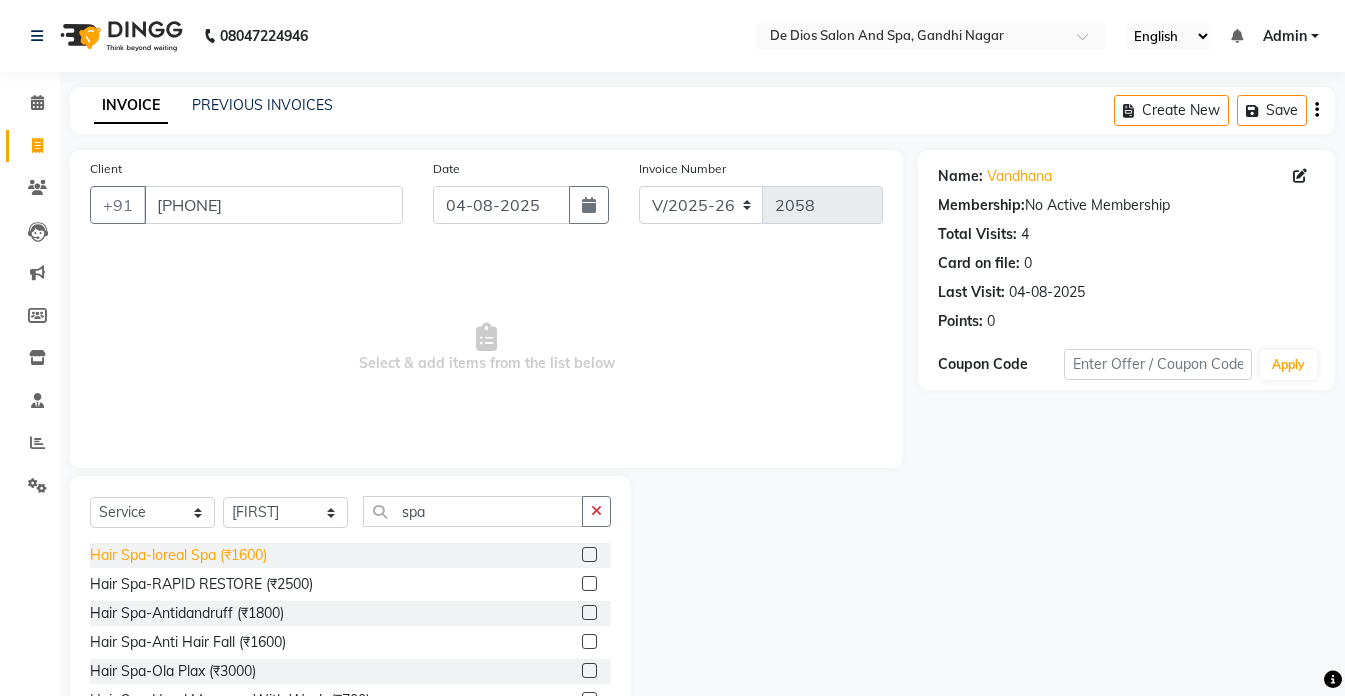 click on "Hair Spa-loreal Spa (₹1600)" 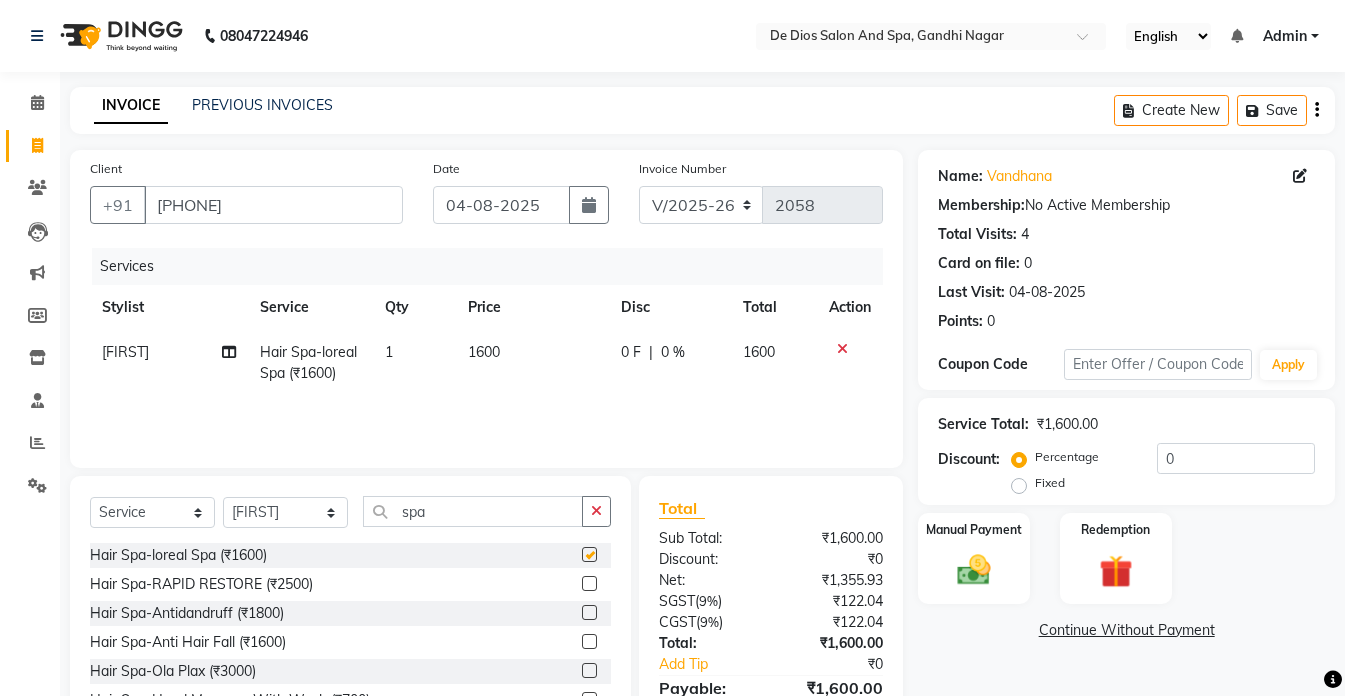 checkbox on "false" 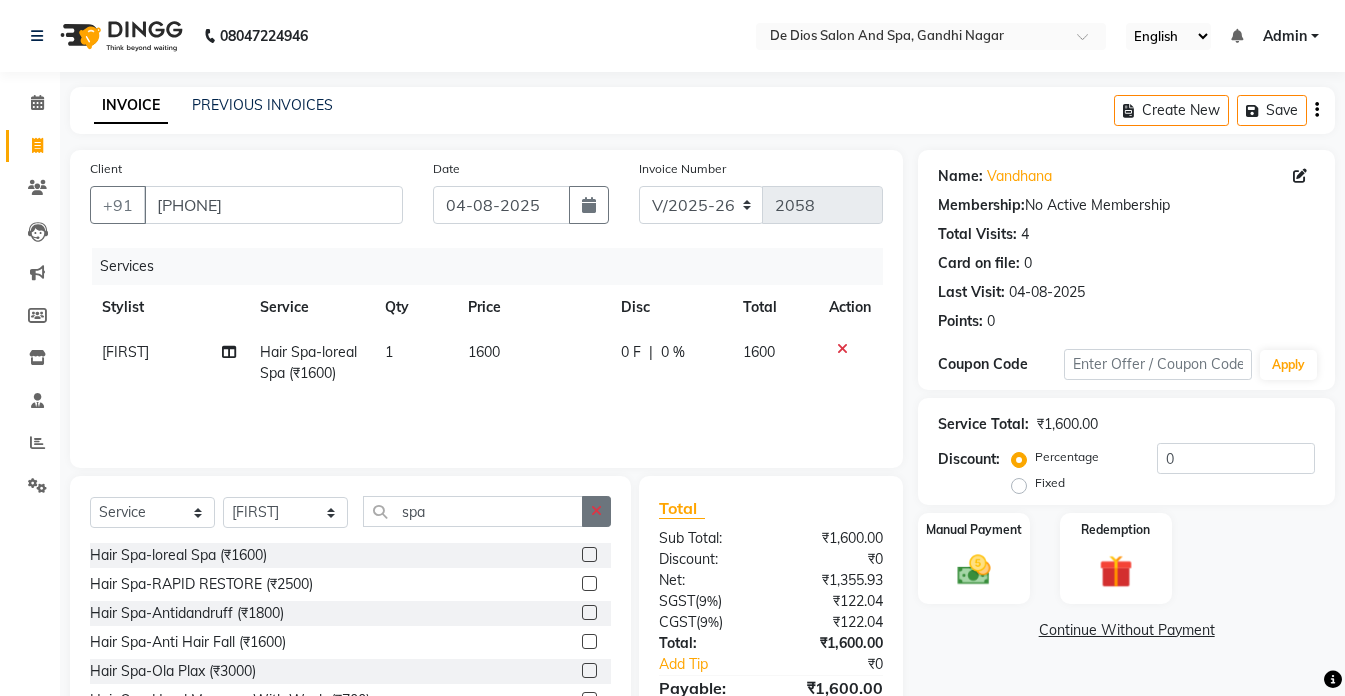click 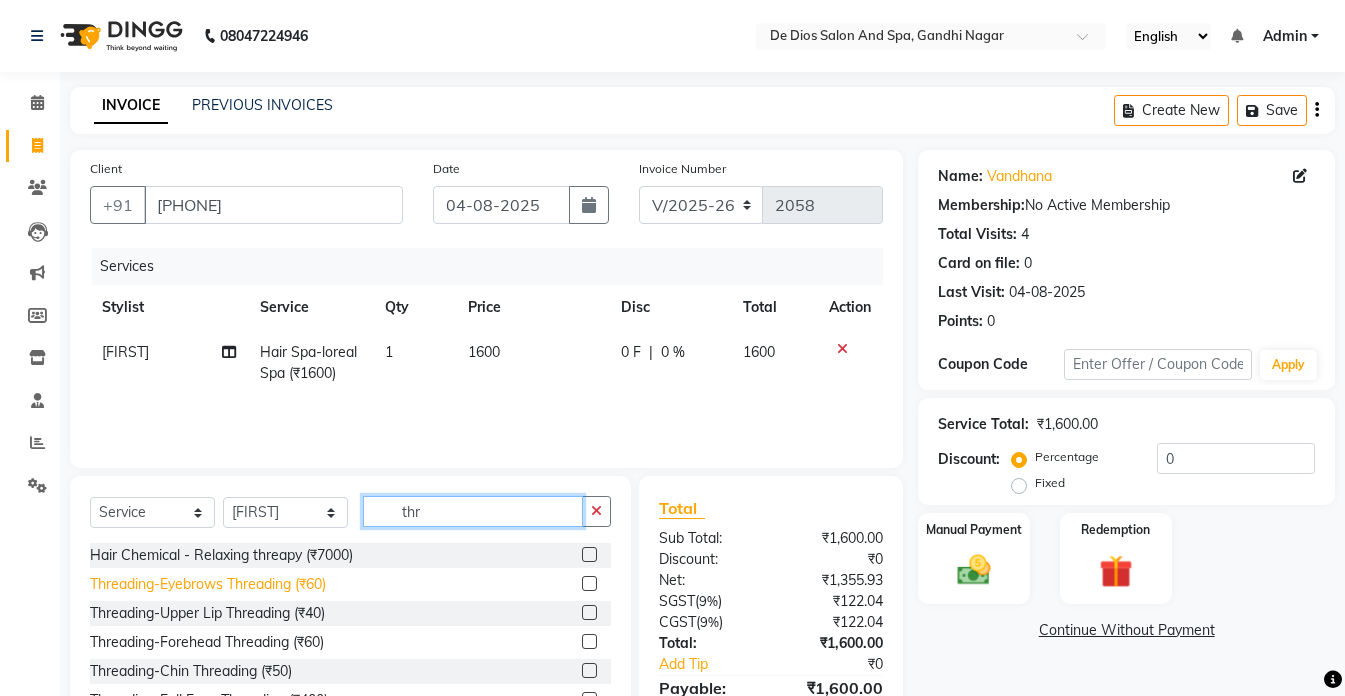 type on "thr" 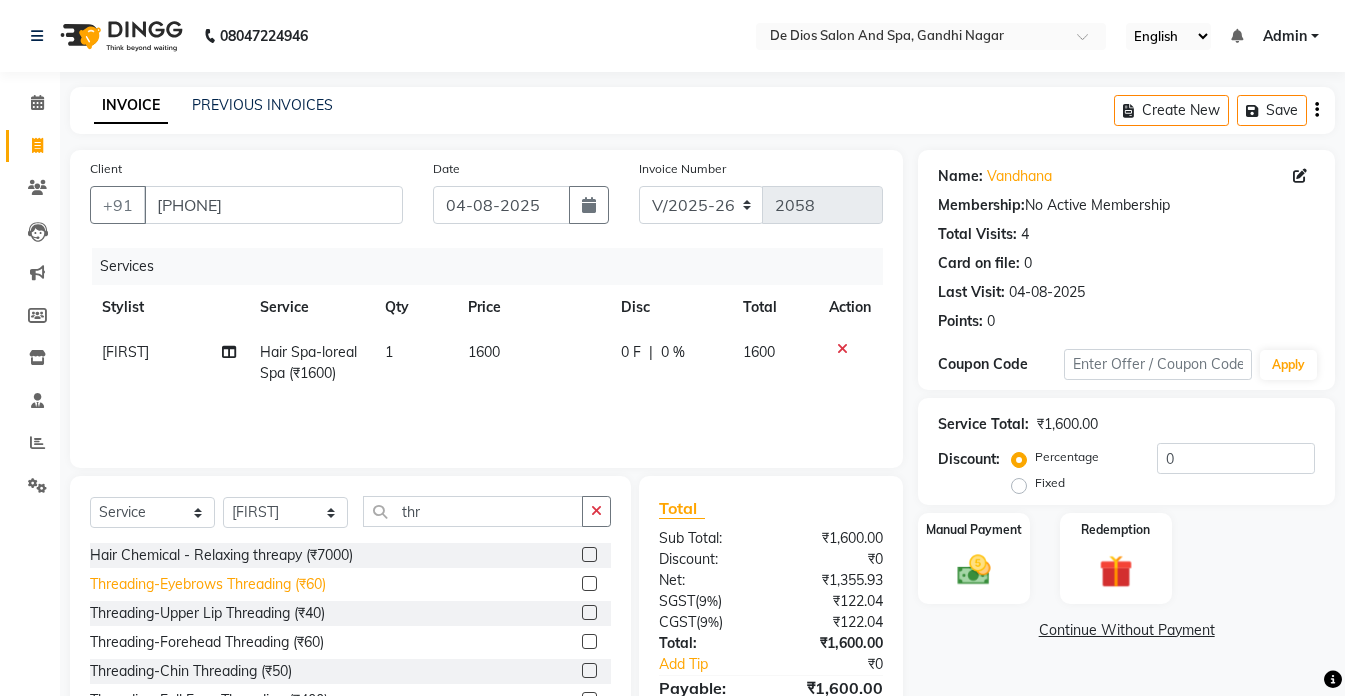 click on "Threading-Eyebrows Threading (₹60)" 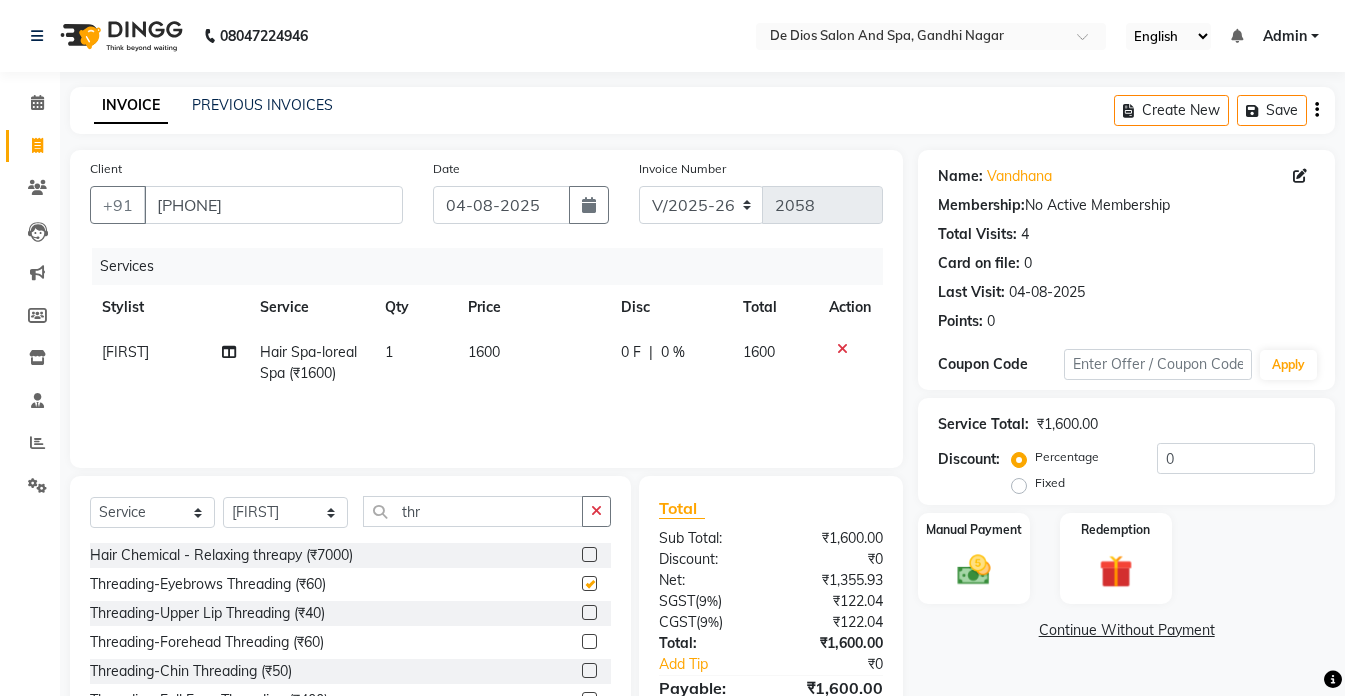 checkbox on "false" 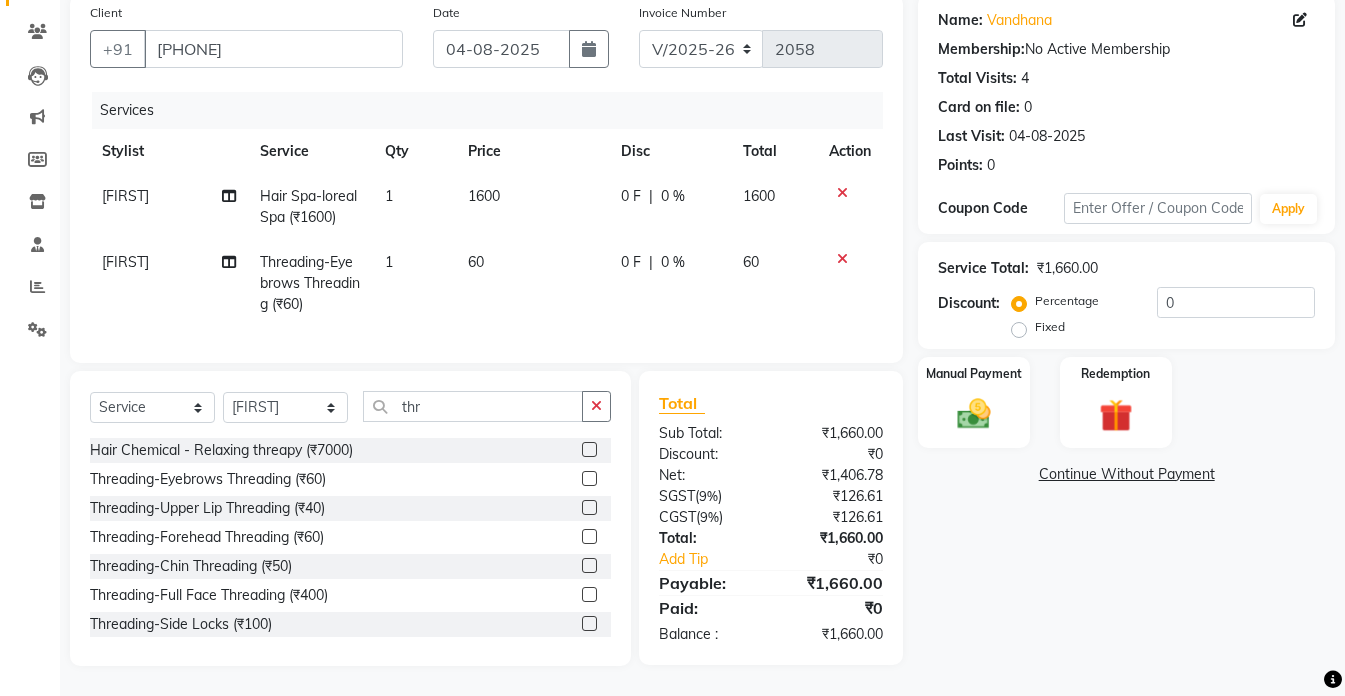 scroll, scrollTop: 171, scrollLeft: 0, axis: vertical 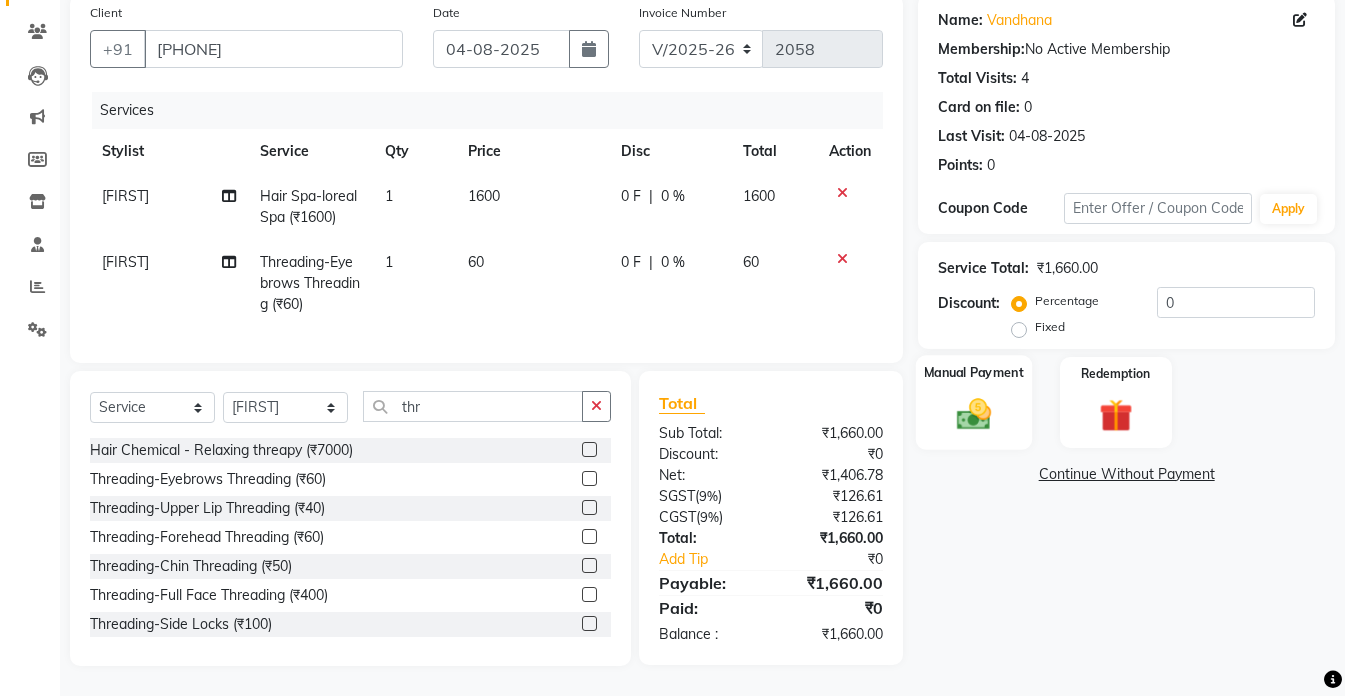 click 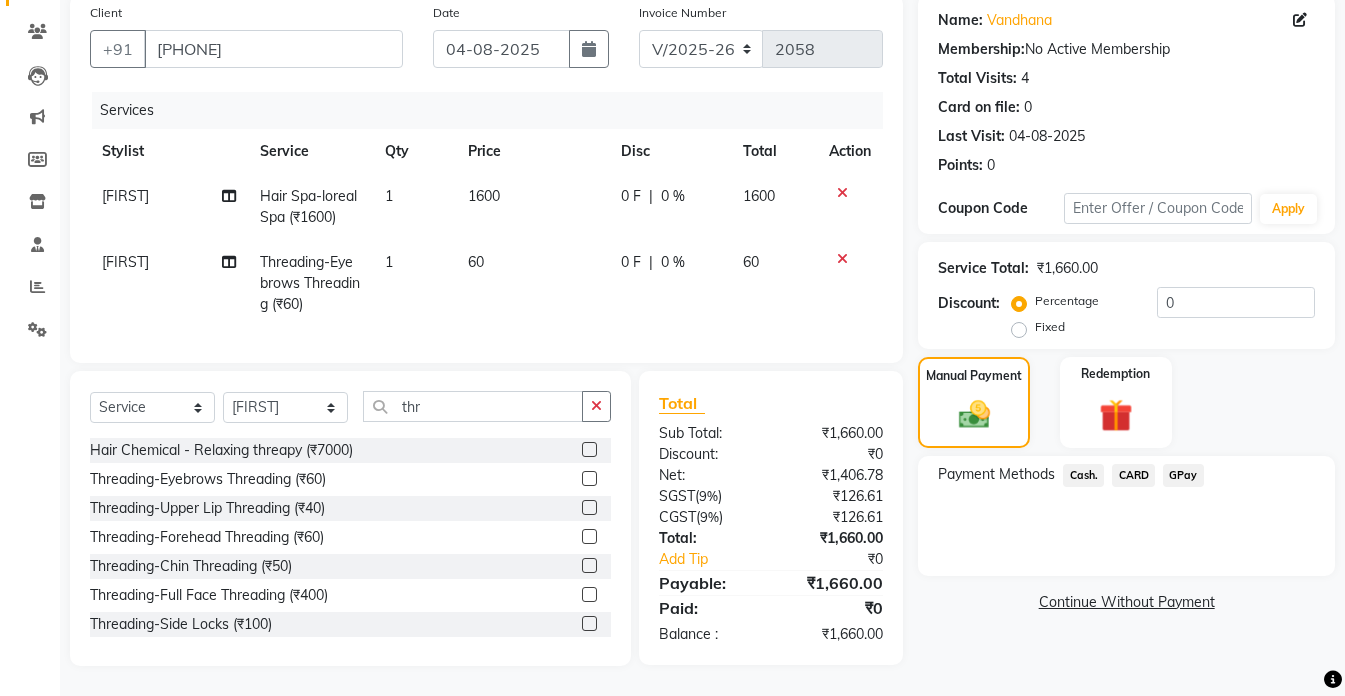 click on "GPay" 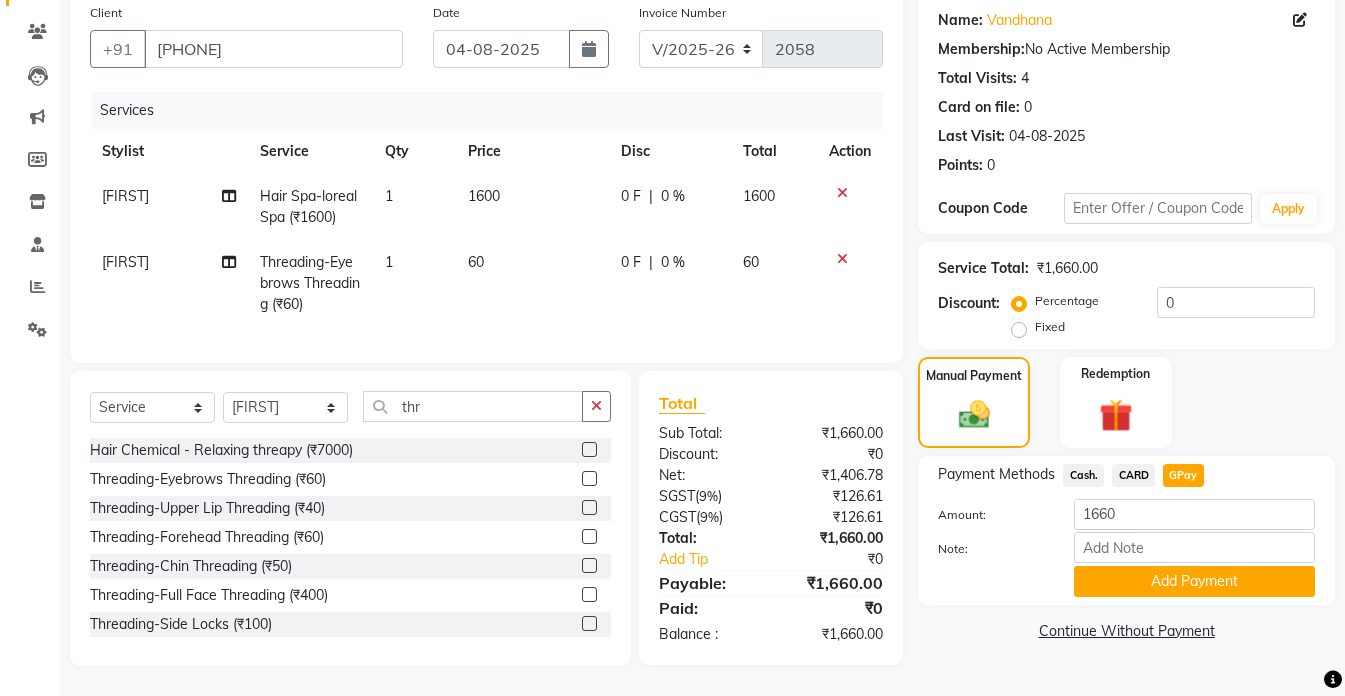 click on "[FIRST]" 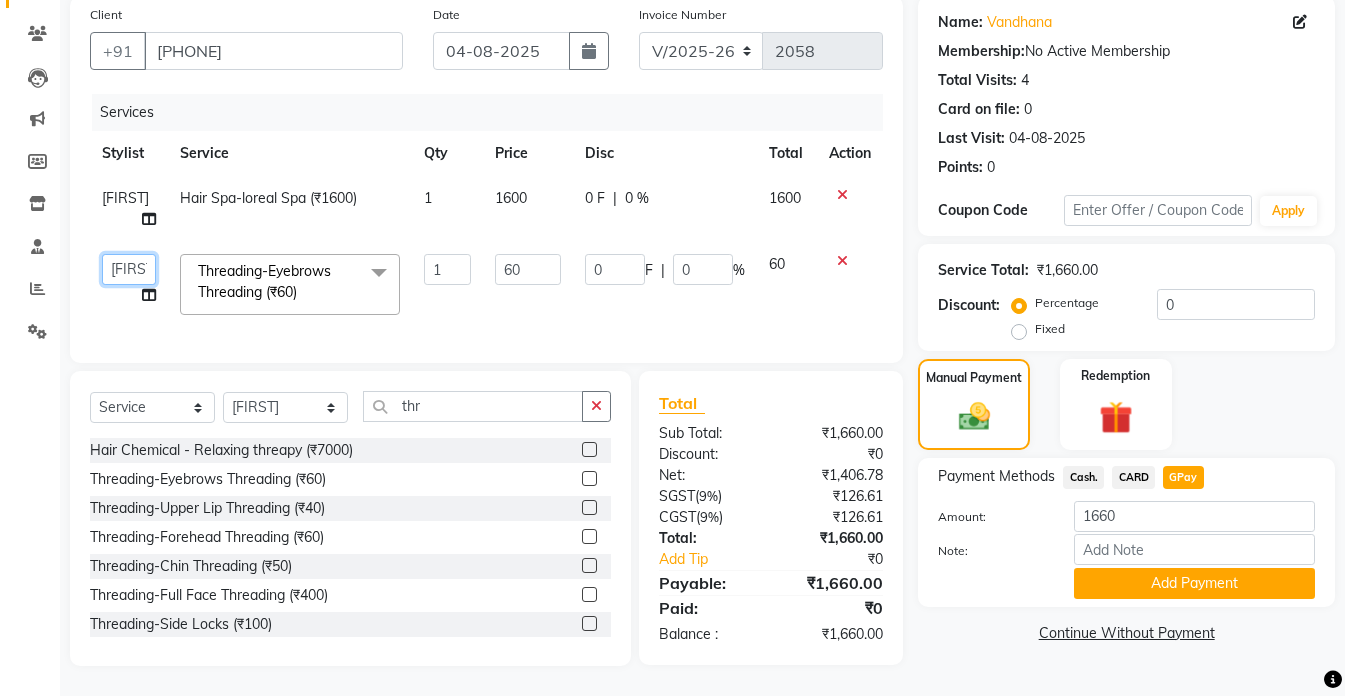 click on "[FIRST]   [FIRST]   [FIRST]   [FIRST]   [FIRST]   [FIRST]    [FIRST] [LAST]   [FIRST]   [FIRST]   [FIRST]   [FIRST]   [FIRST] [LAST]" 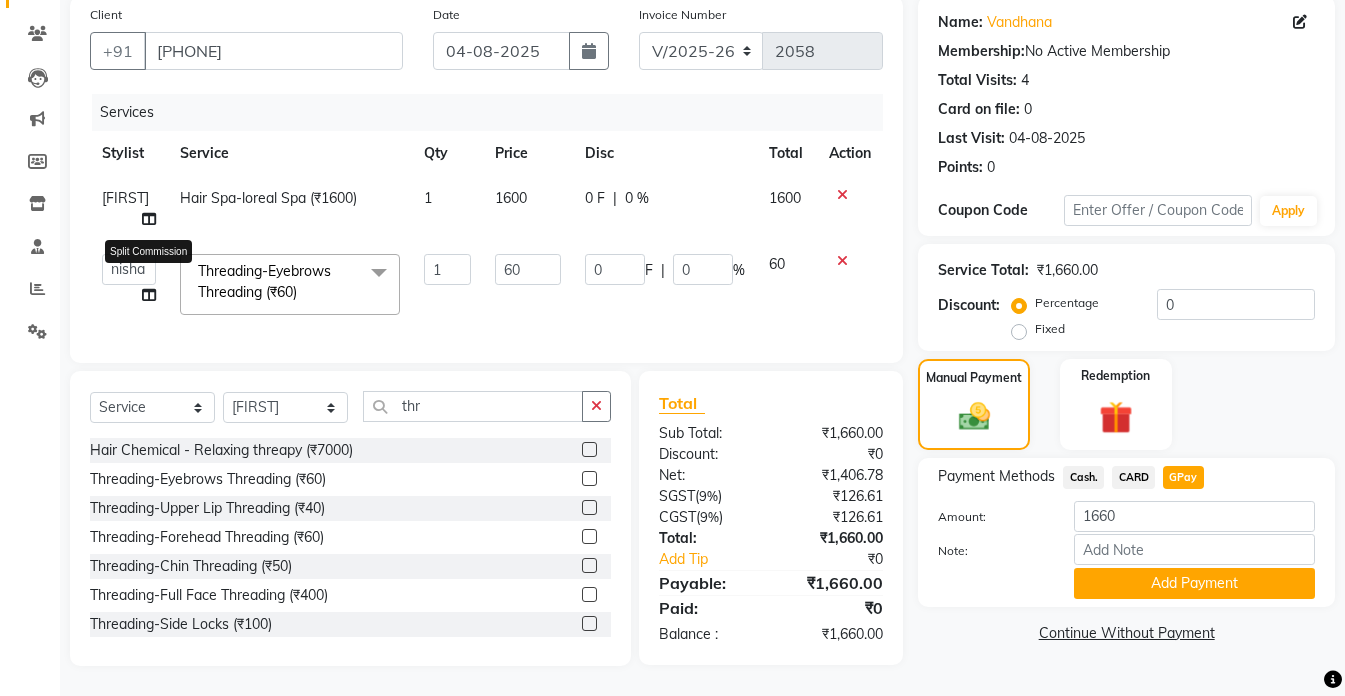 select on "49371" 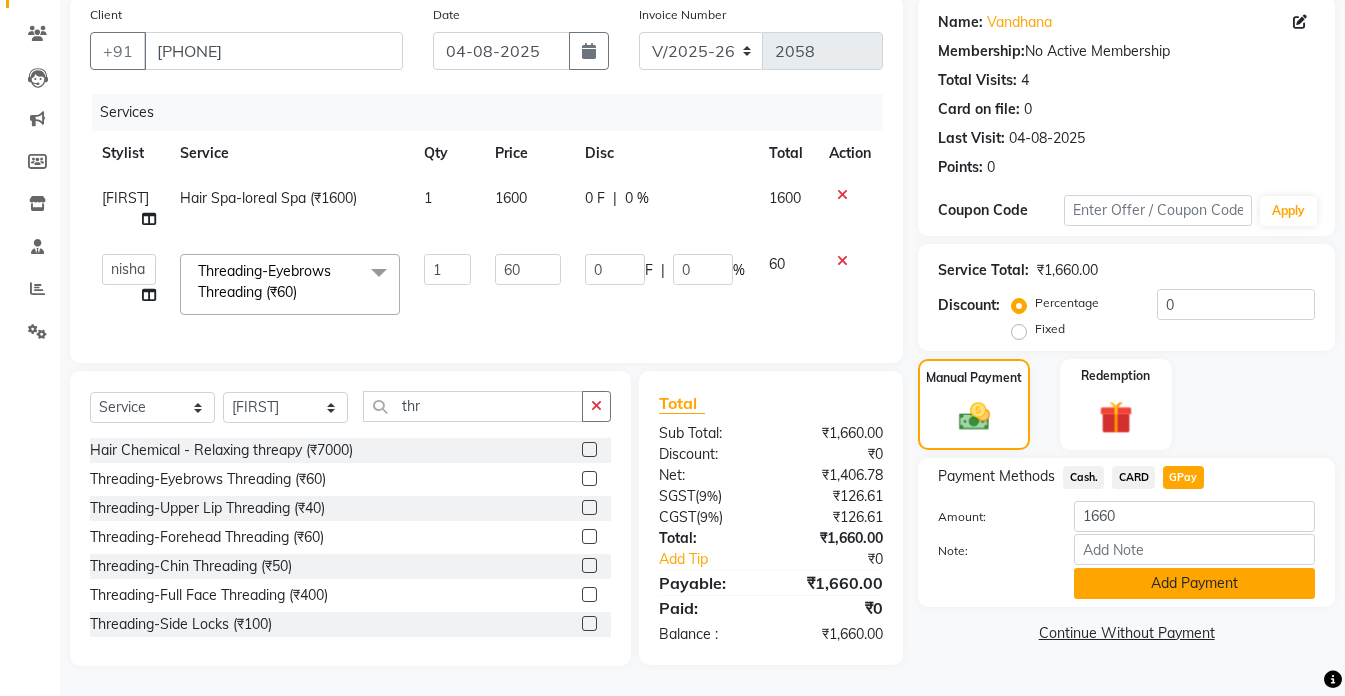 click on "Add Payment" 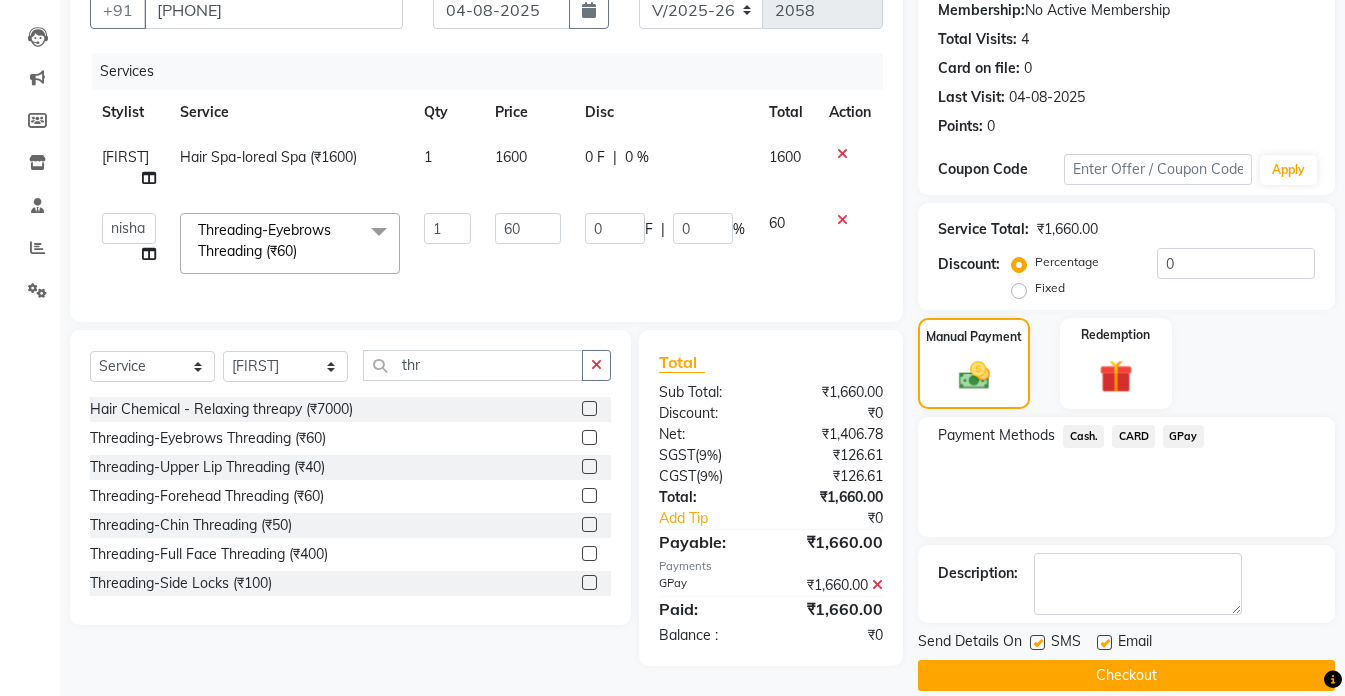 scroll, scrollTop: 220, scrollLeft: 0, axis: vertical 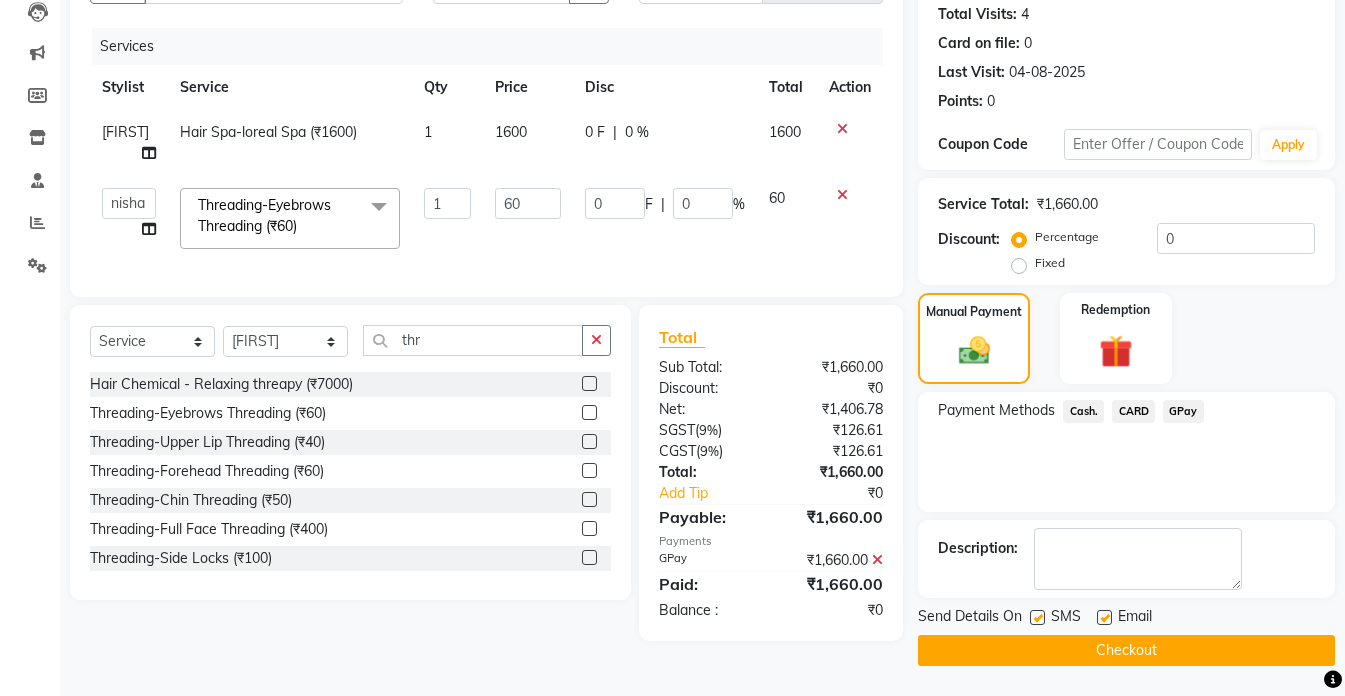 click on "Checkout" 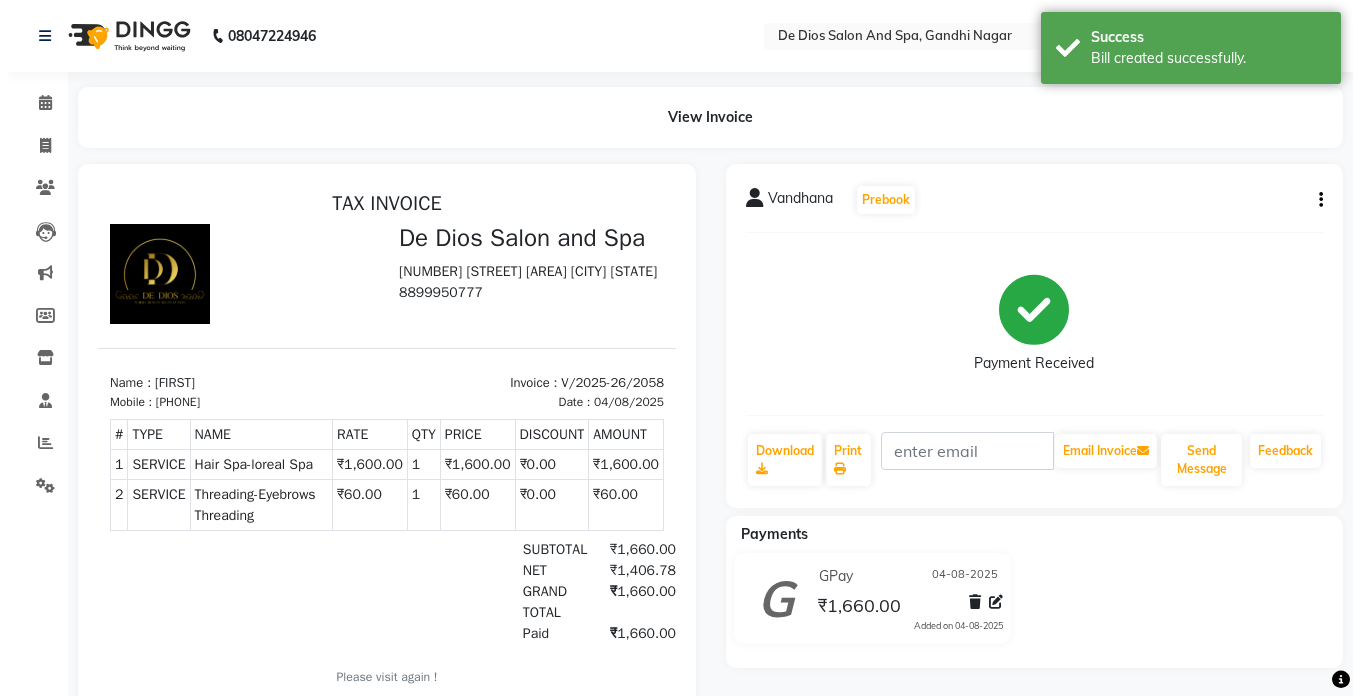 scroll, scrollTop: 0, scrollLeft: 0, axis: both 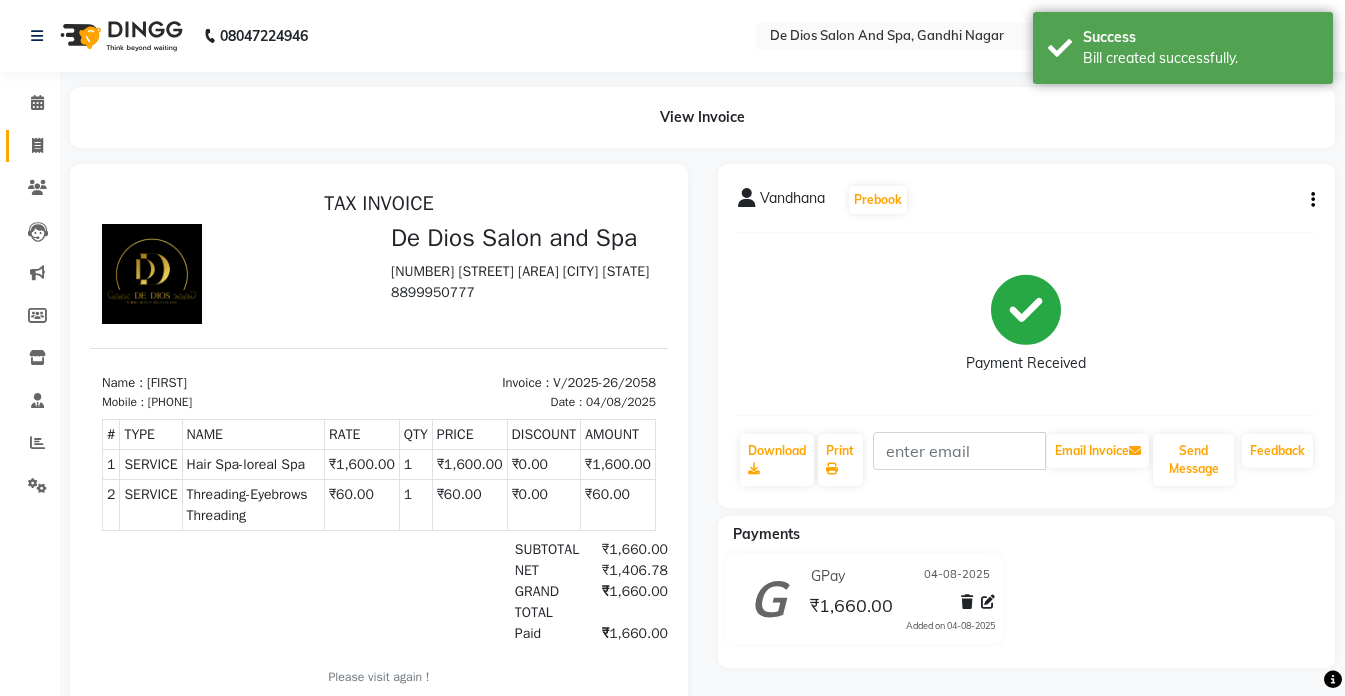 click on "Invoice" 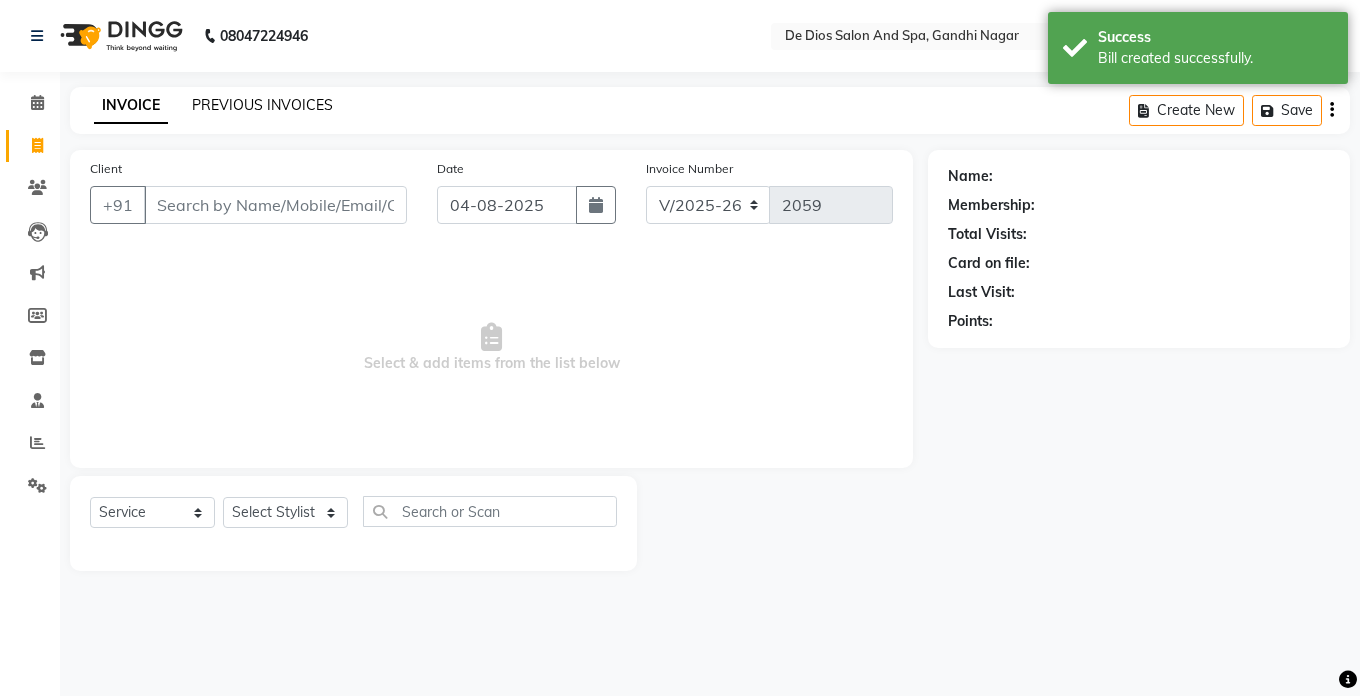 click on "PREVIOUS INVOICES" 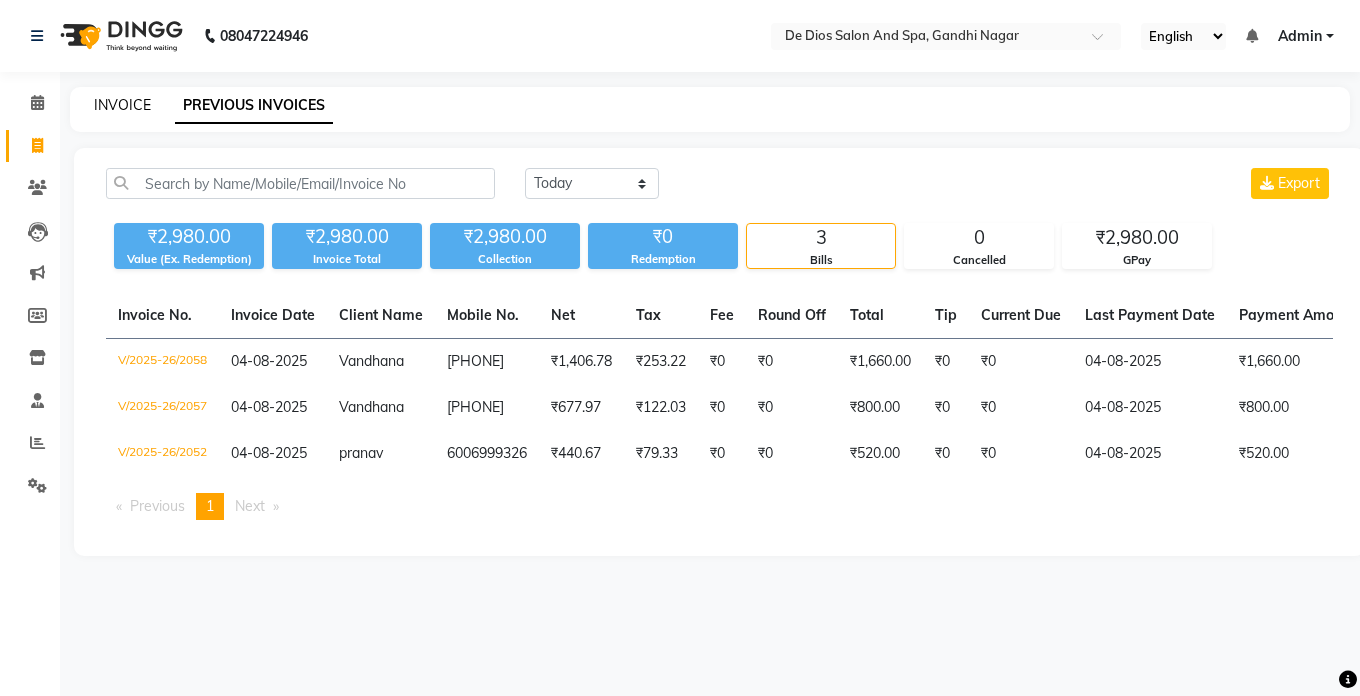 click on "INVOICE" 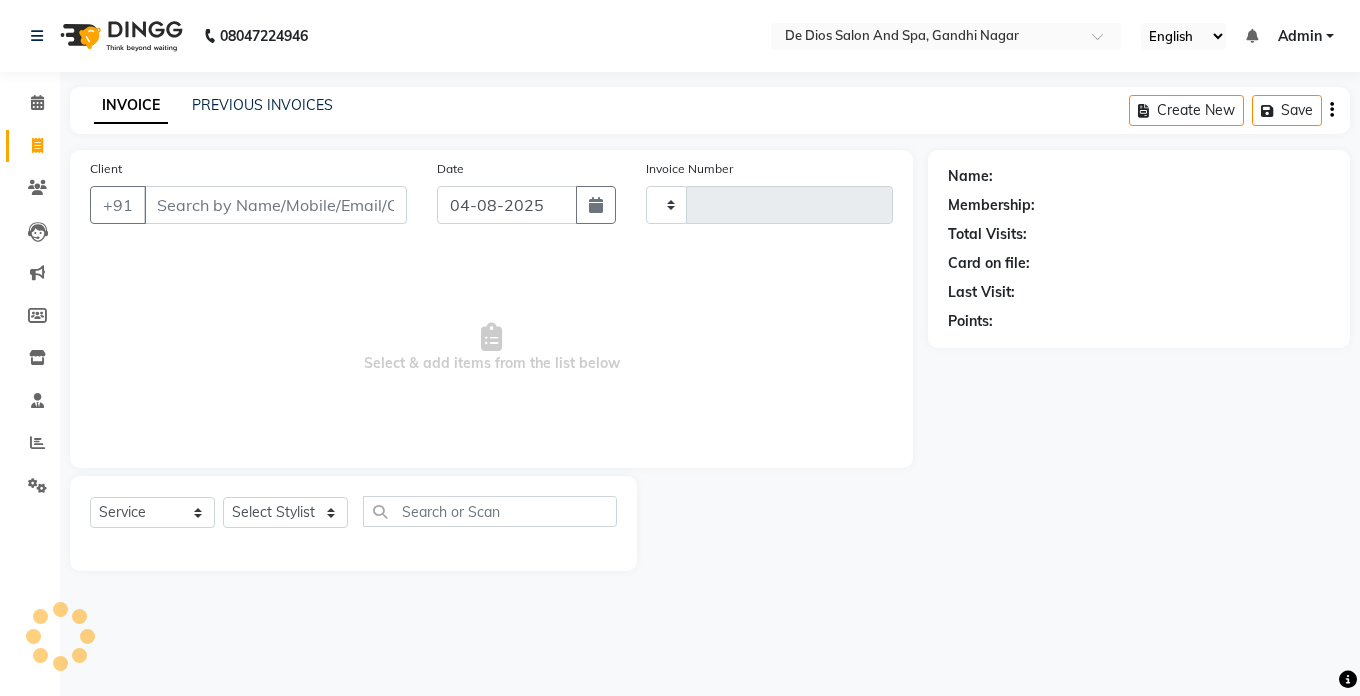 type on "2059" 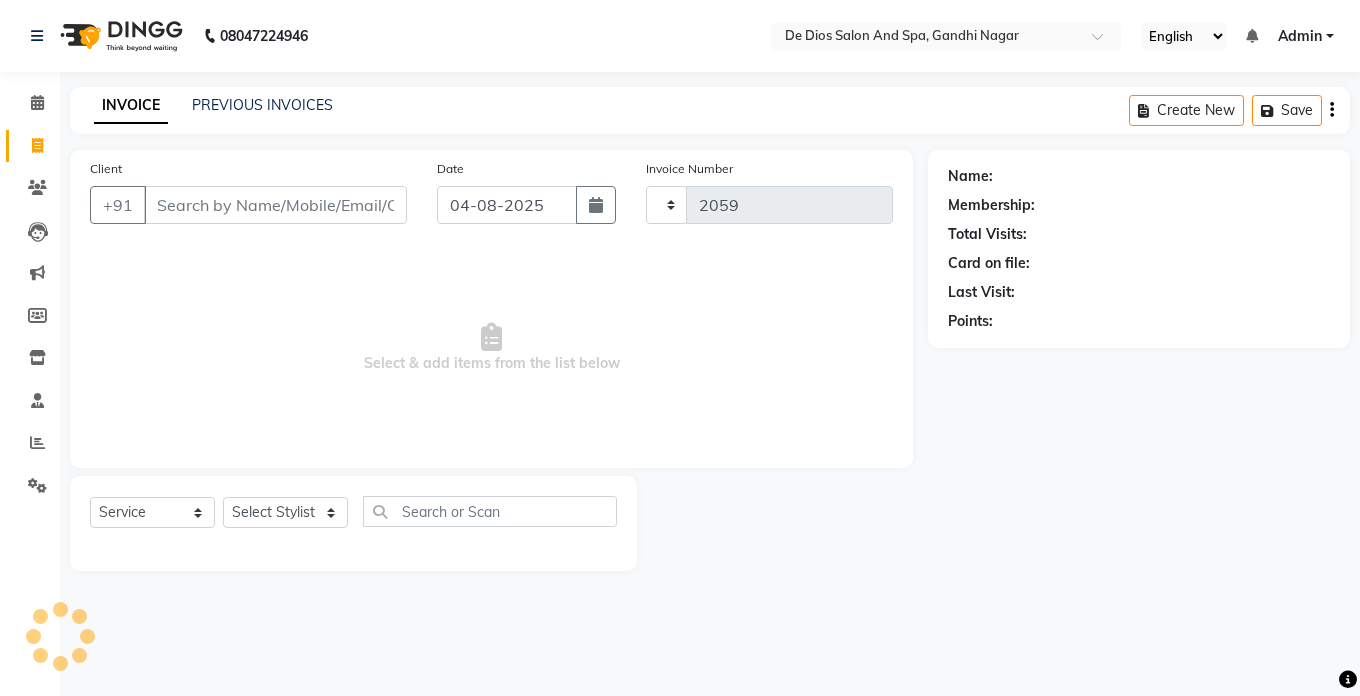 select on "6431" 